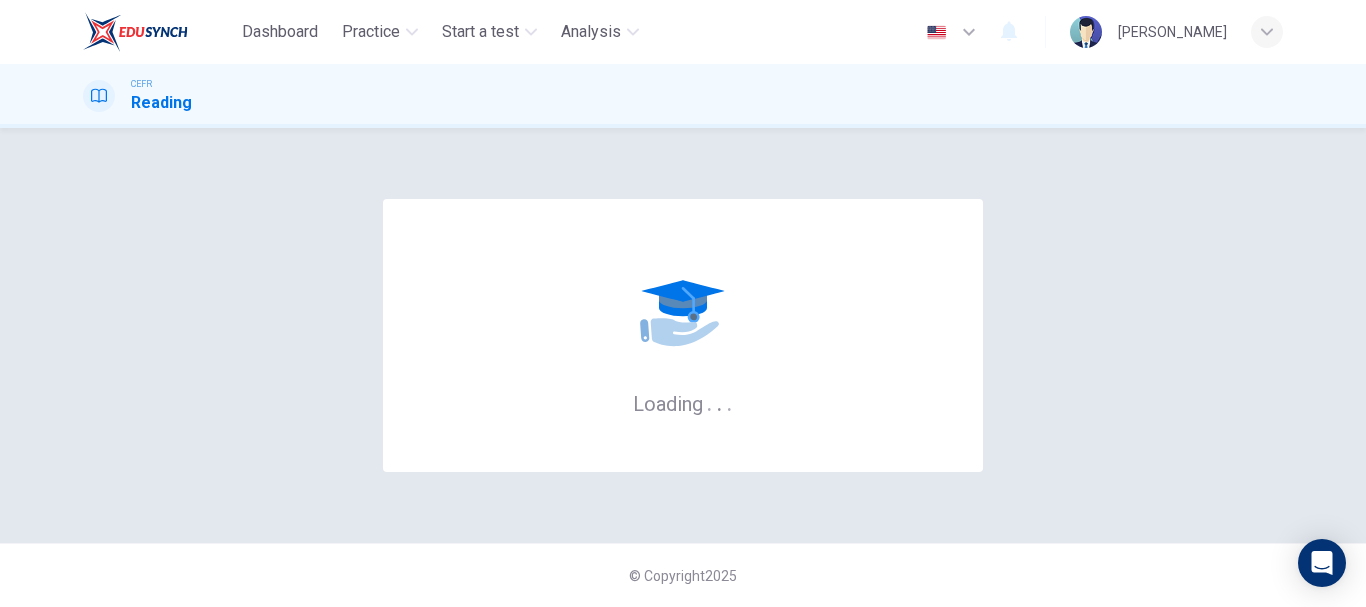 scroll, scrollTop: 0, scrollLeft: 0, axis: both 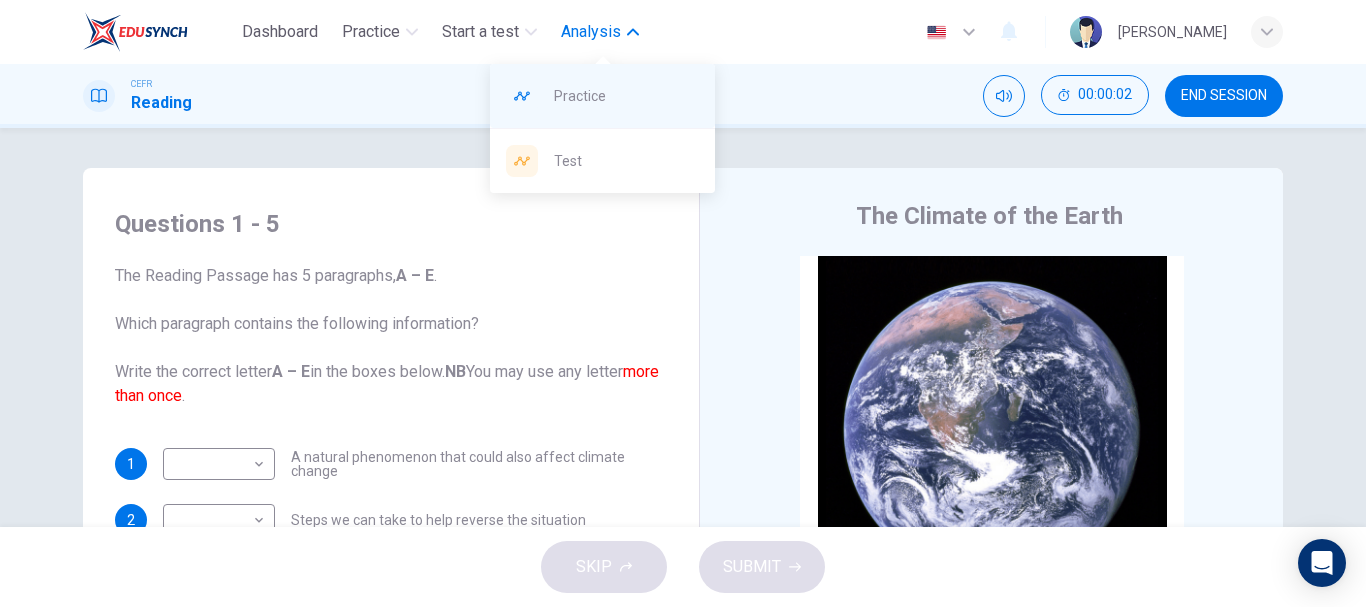 click on "Practice" at bounding box center [626, 96] 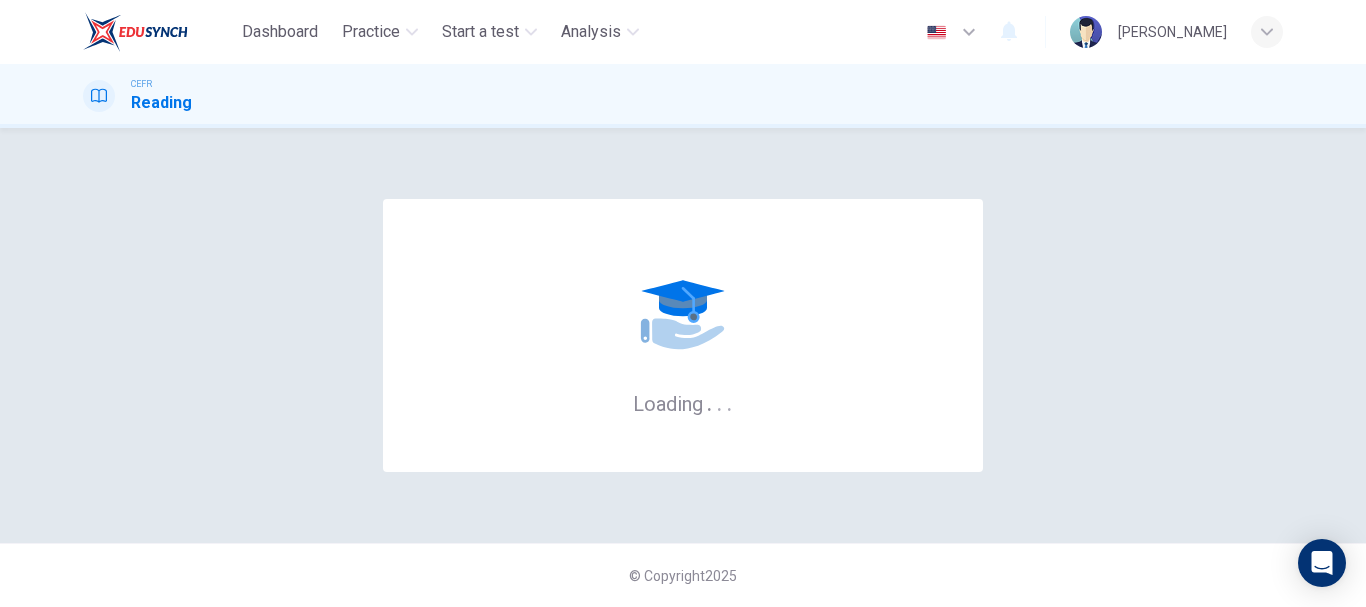 scroll, scrollTop: 0, scrollLeft: 0, axis: both 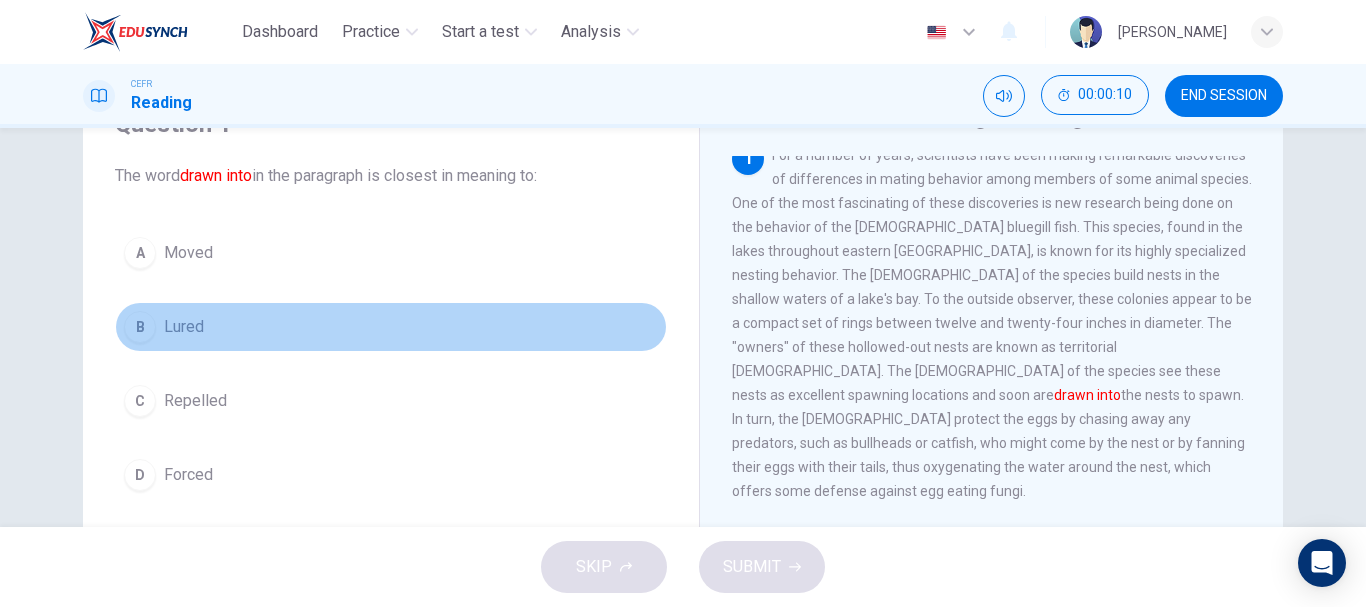 click on "Lured" at bounding box center (184, 327) 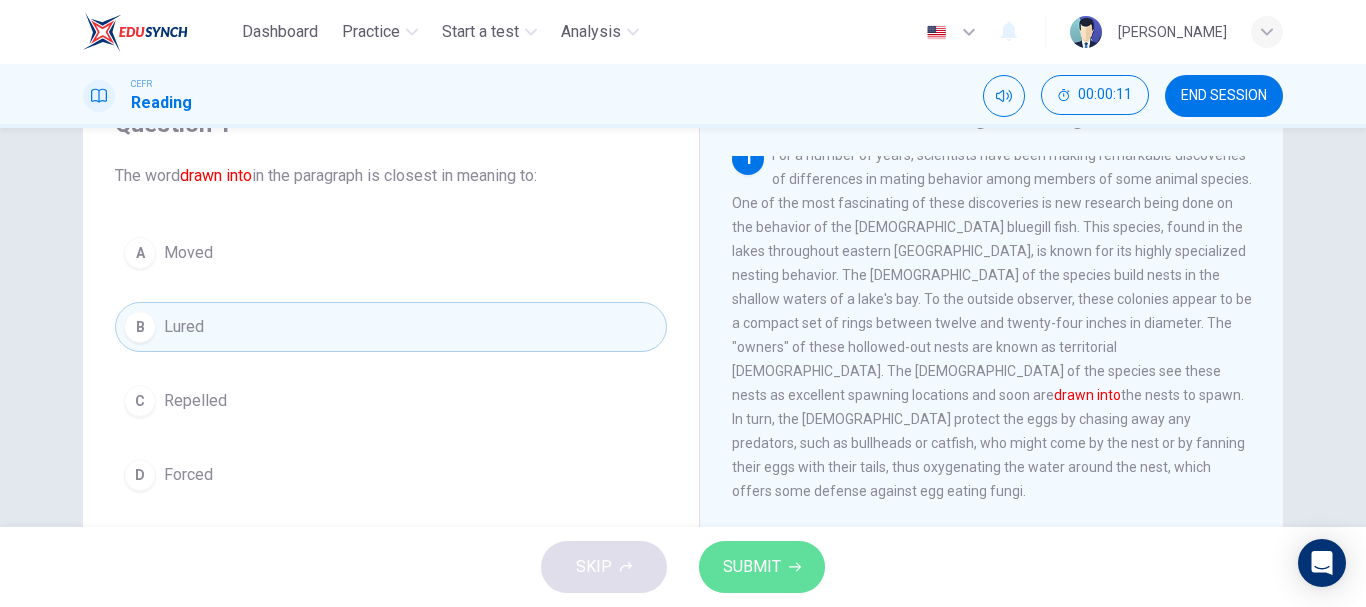 click on "SUBMIT" at bounding box center [752, 567] 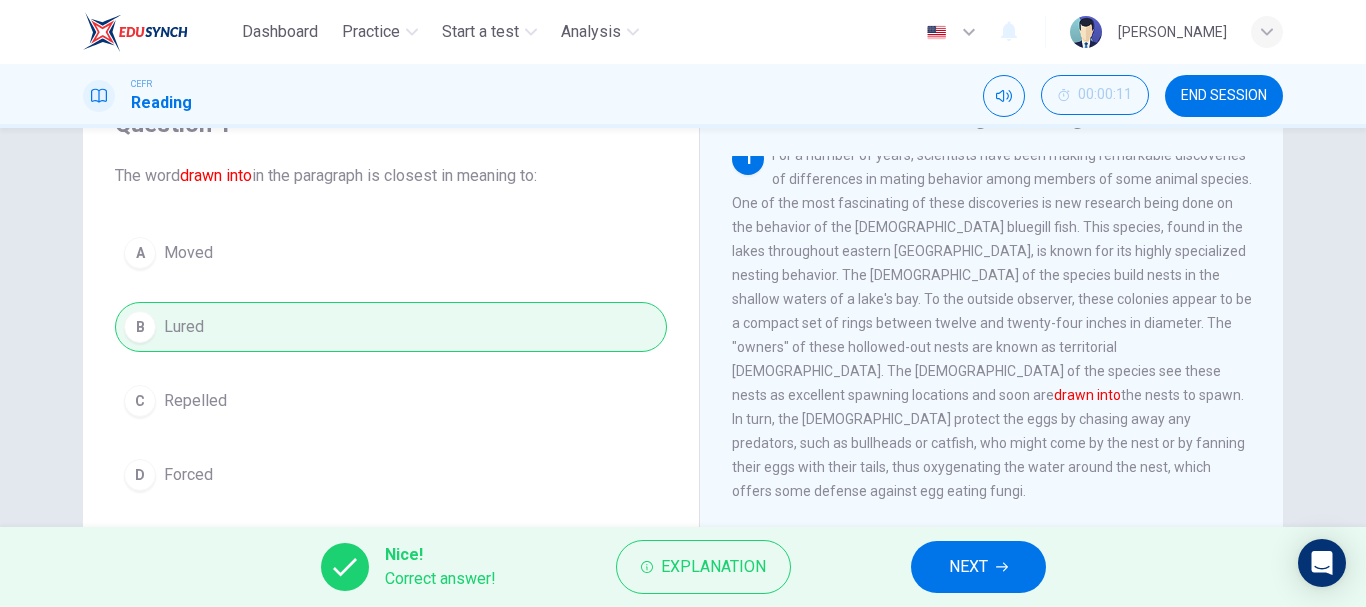 click on "NEXT" at bounding box center [978, 567] 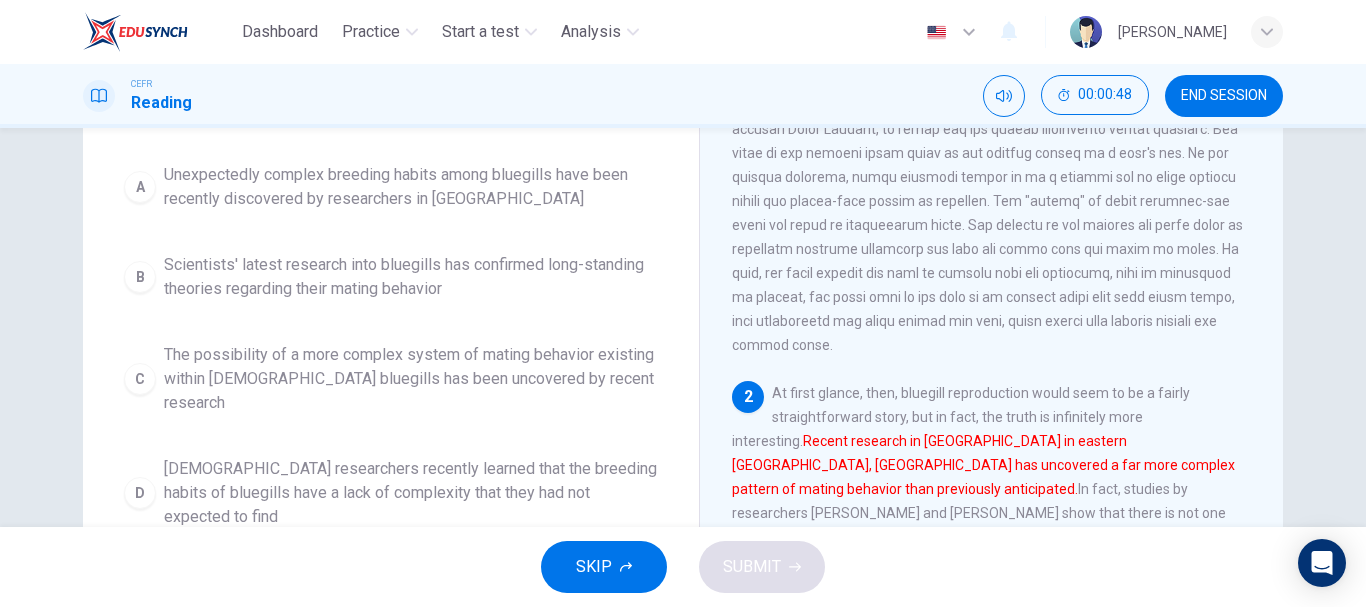 scroll, scrollTop: 227, scrollLeft: 0, axis: vertical 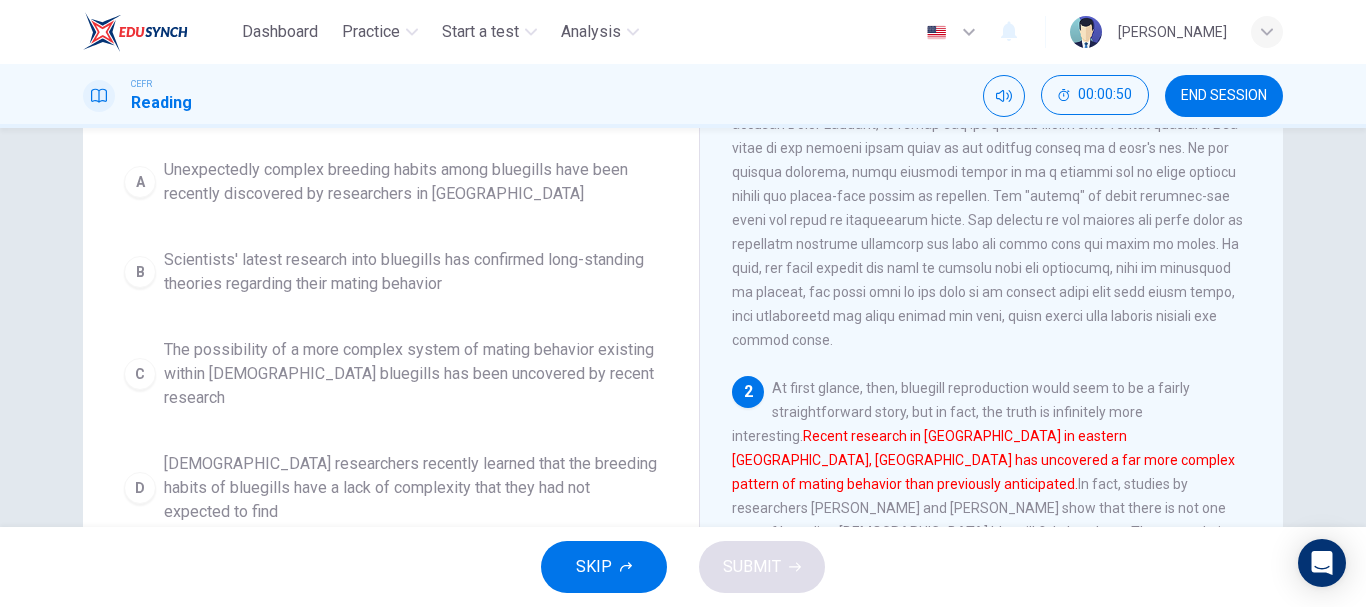 click on "The possibility of a more complex system of mating behavior existing within male bluegills has been uncovered by recent research" at bounding box center (411, 374) 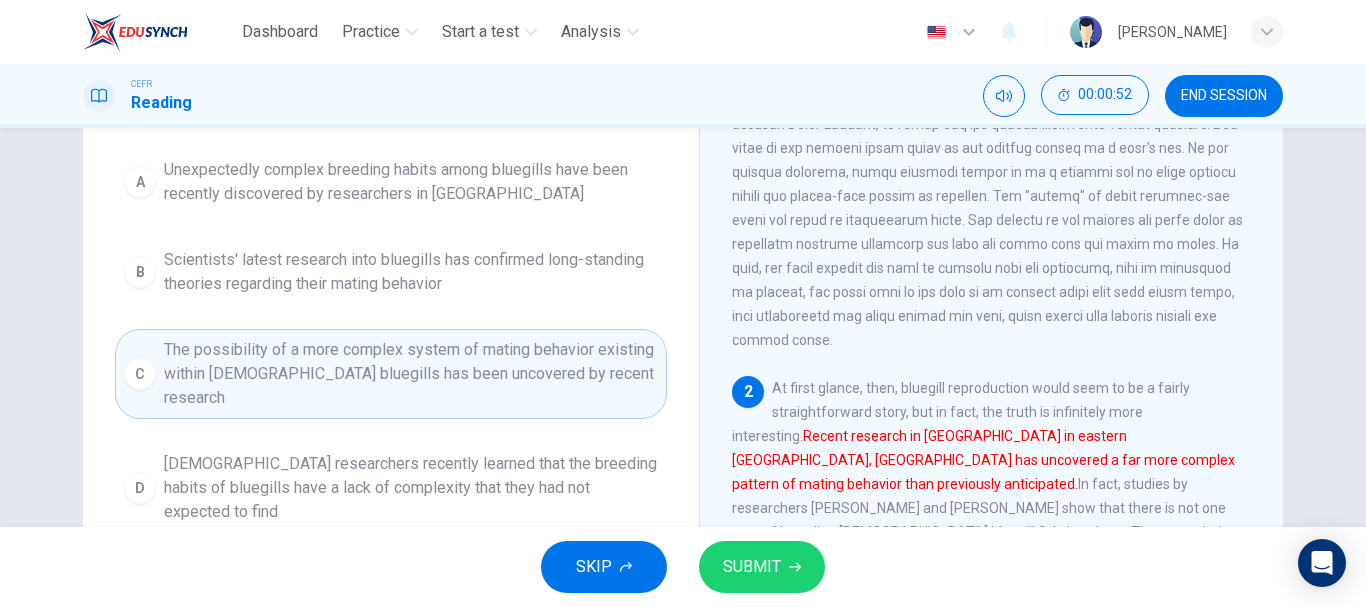 click on "SUBMIT" at bounding box center (762, 567) 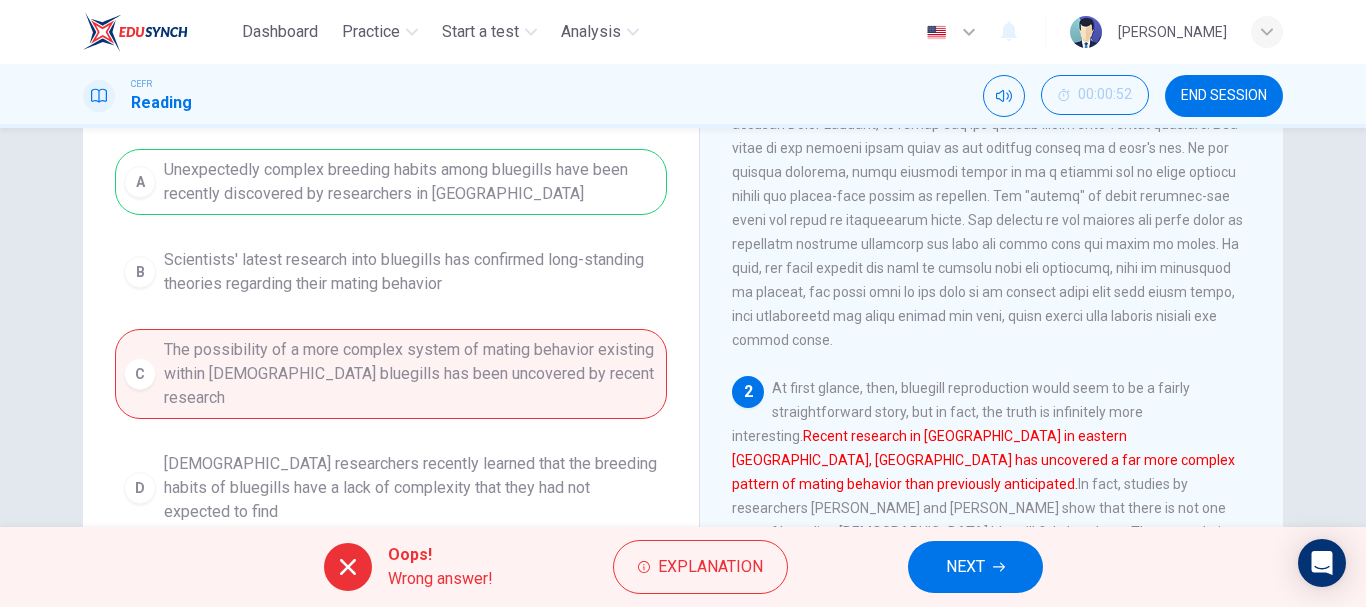click on "NEXT" at bounding box center [965, 567] 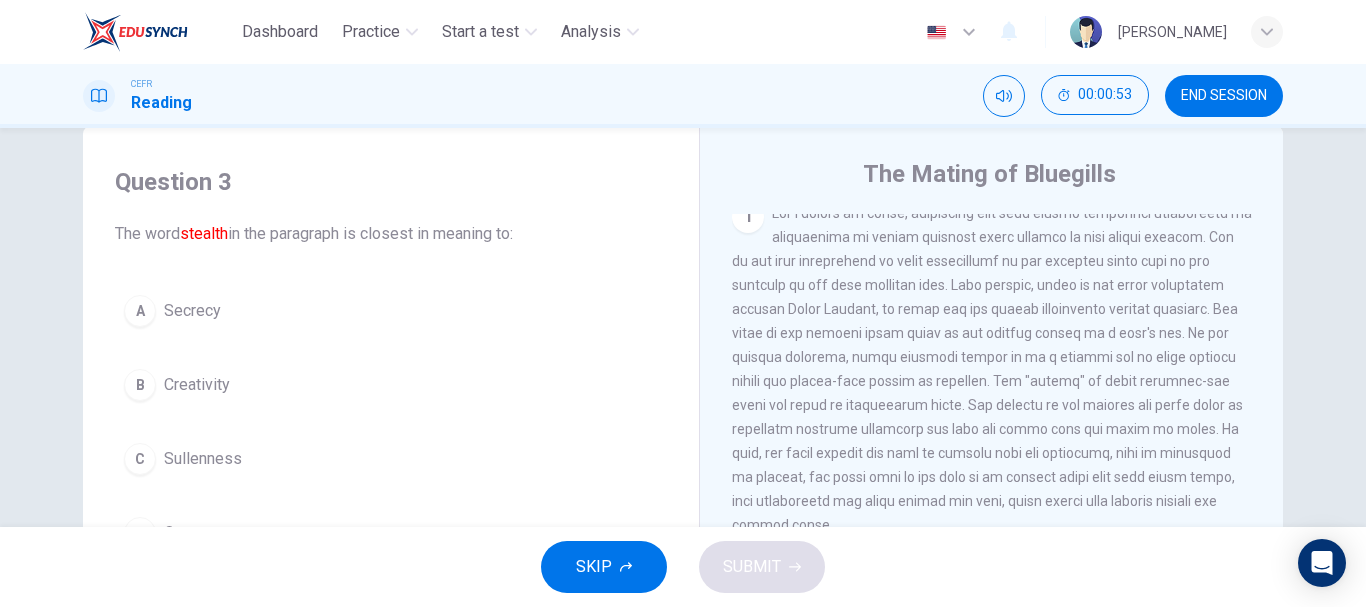 scroll, scrollTop: 39, scrollLeft: 0, axis: vertical 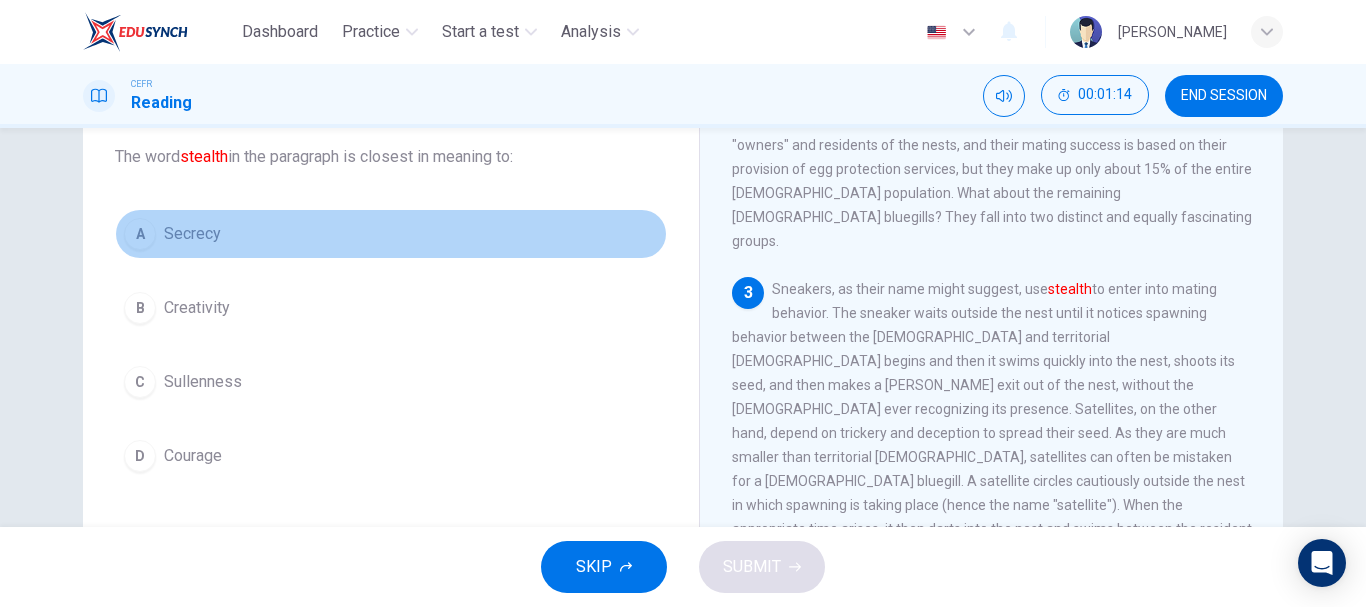 click on "Secrecy" at bounding box center [192, 234] 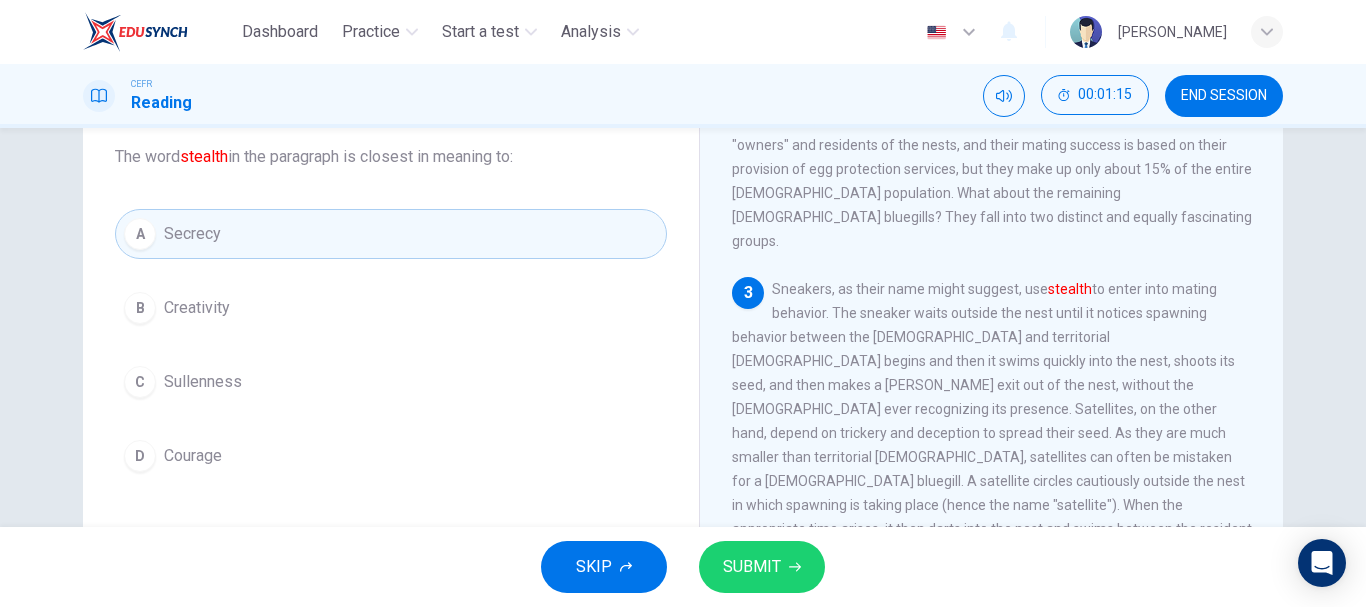 click on "SUBMIT" at bounding box center [762, 567] 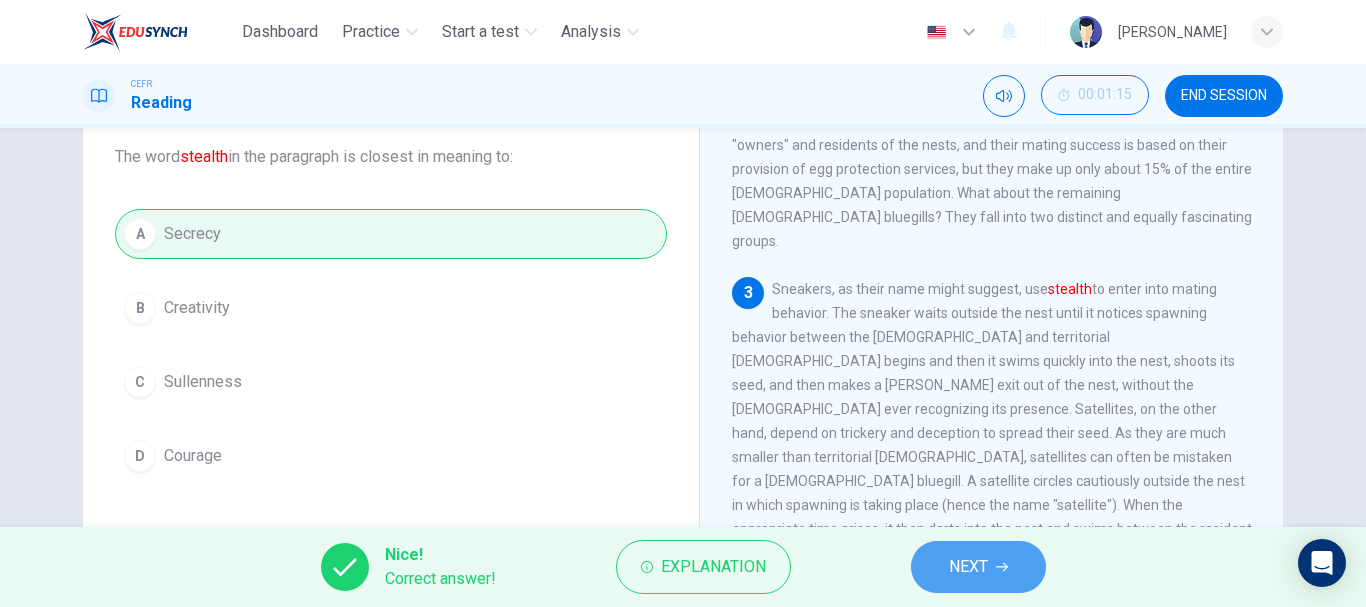 click on "NEXT" at bounding box center [978, 567] 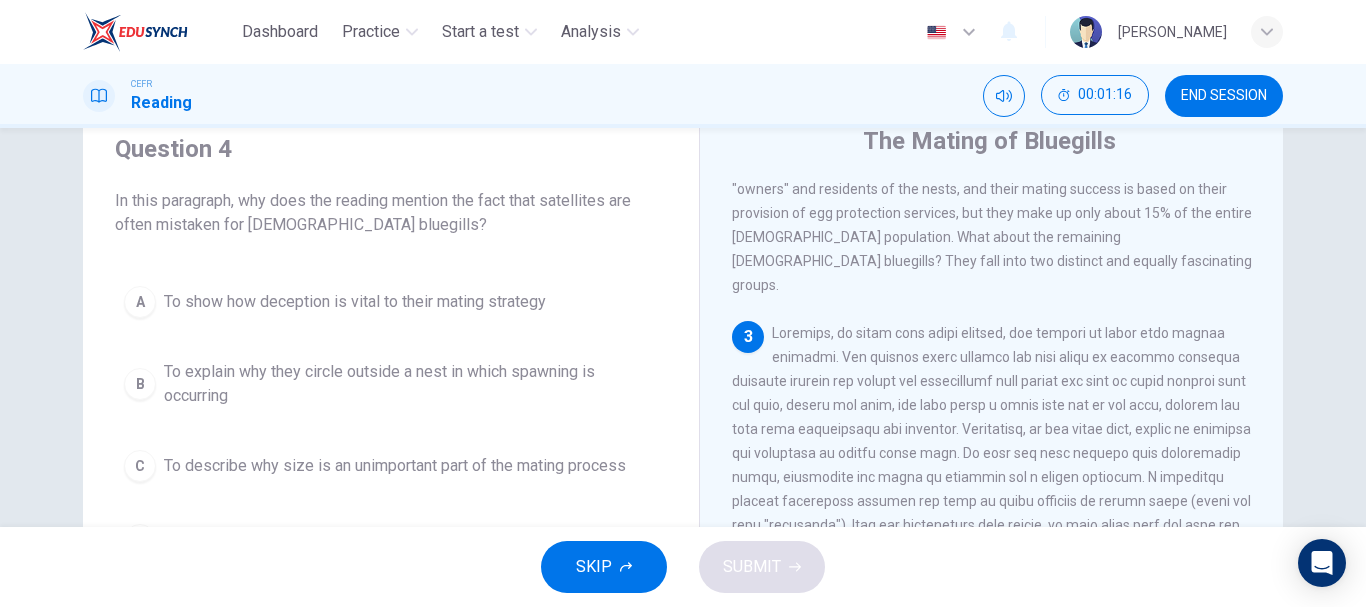 scroll, scrollTop: 72, scrollLeft: 0, axis: vertical 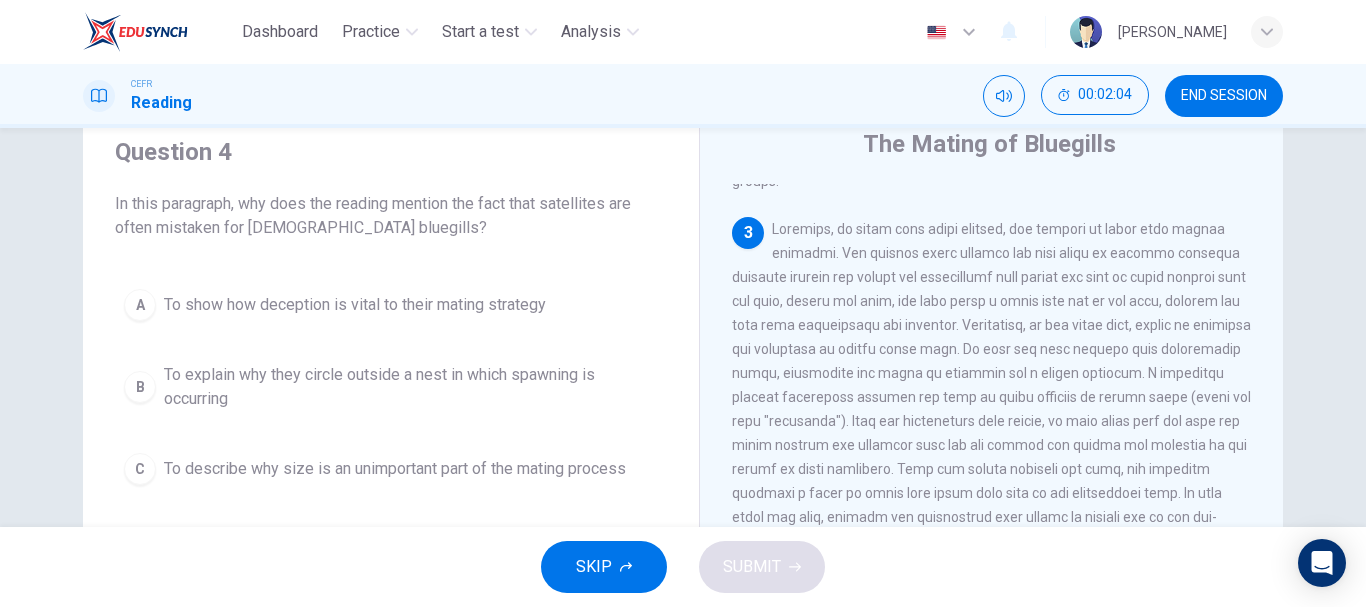 click on "To show how deception is vital to their mating strategy" at bounding box center (355, 305) 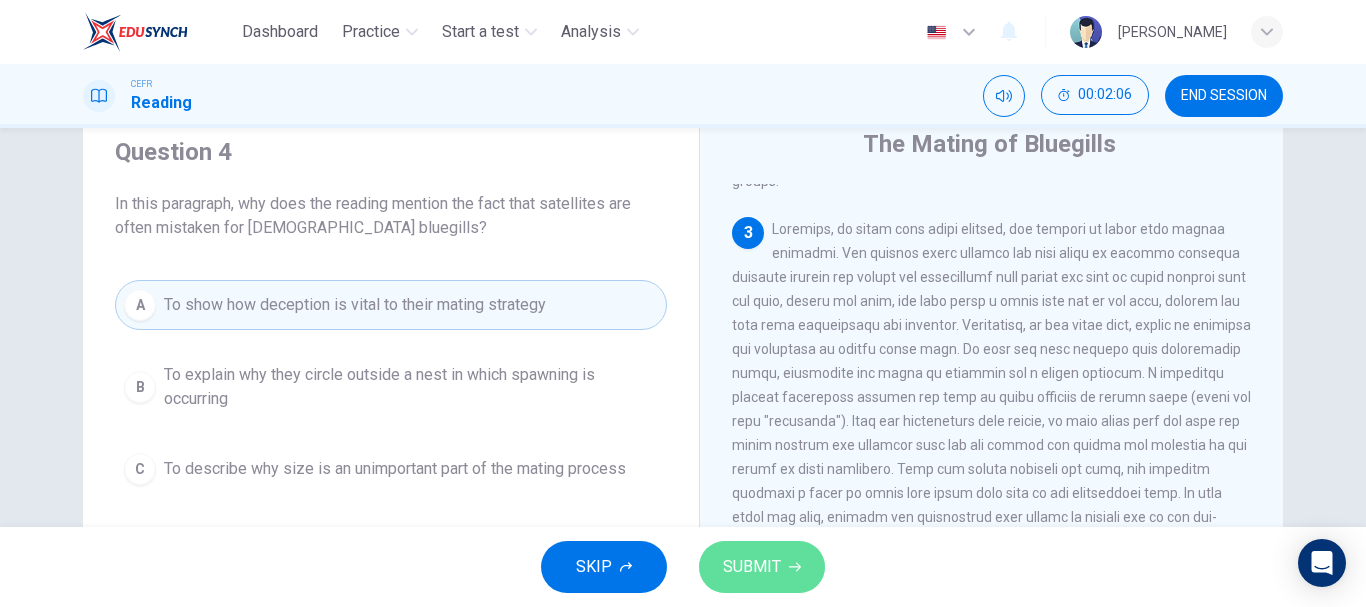click on "SUBMIT" at bounding box center (752, 567) 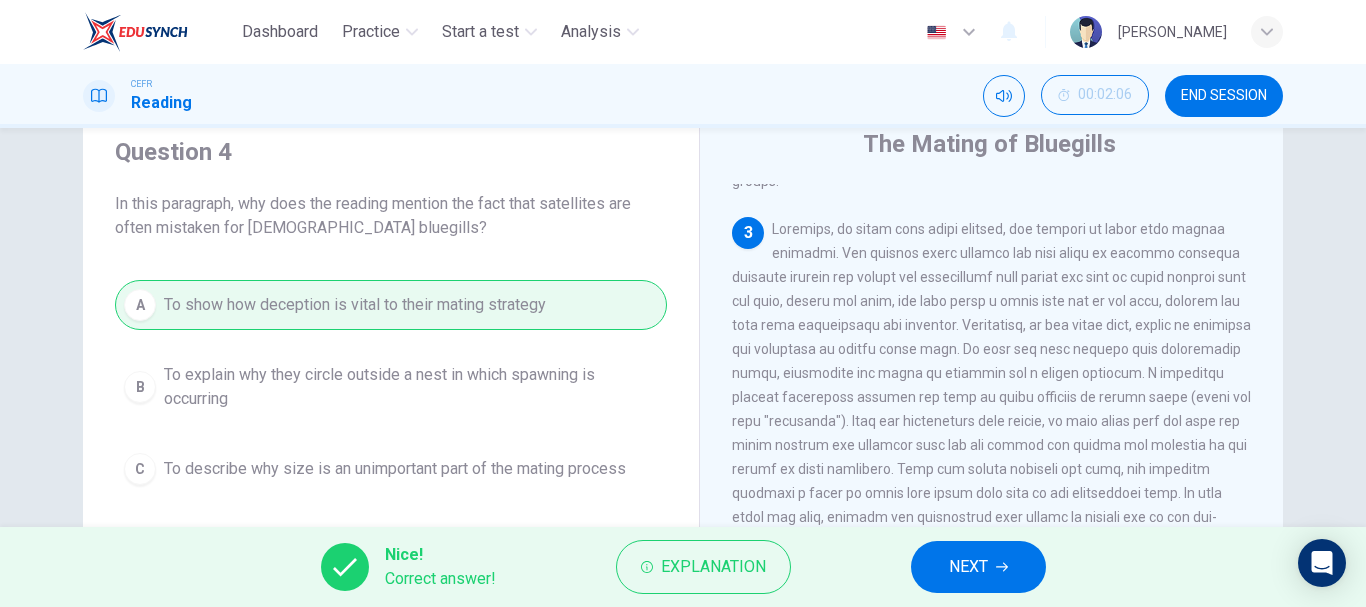 click on "NEXT" at bounding box center [968, 567] 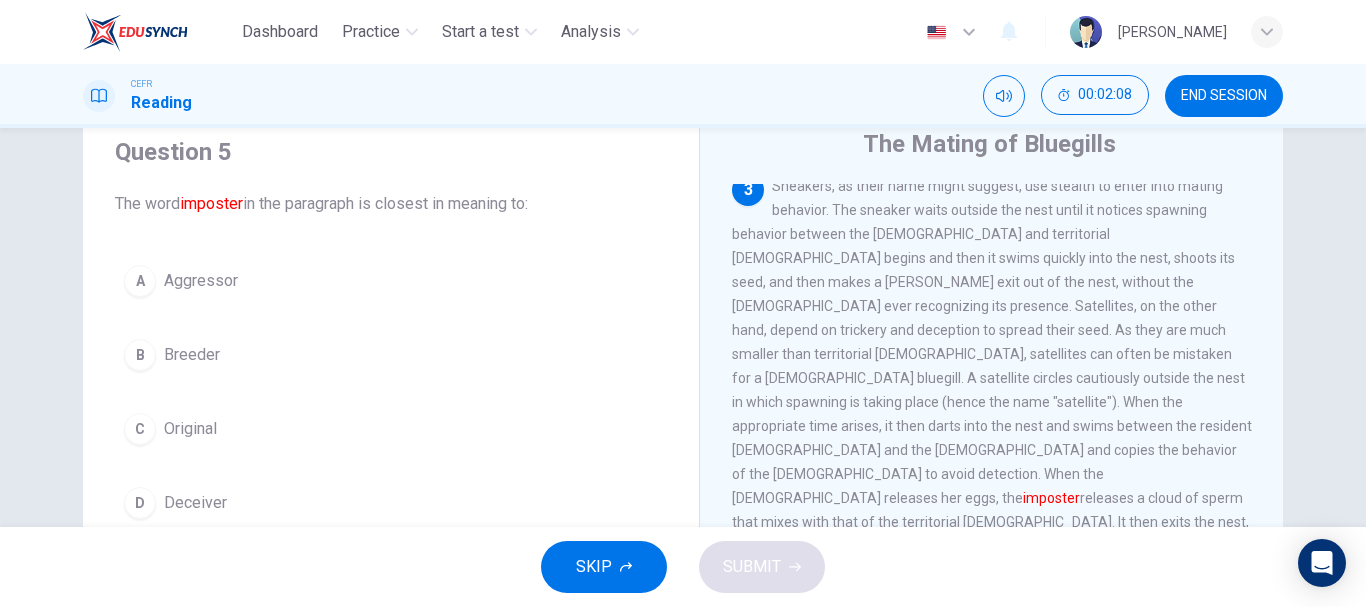 scroll, scrollTop: 733, scrollLeft: 0, axis: vertical 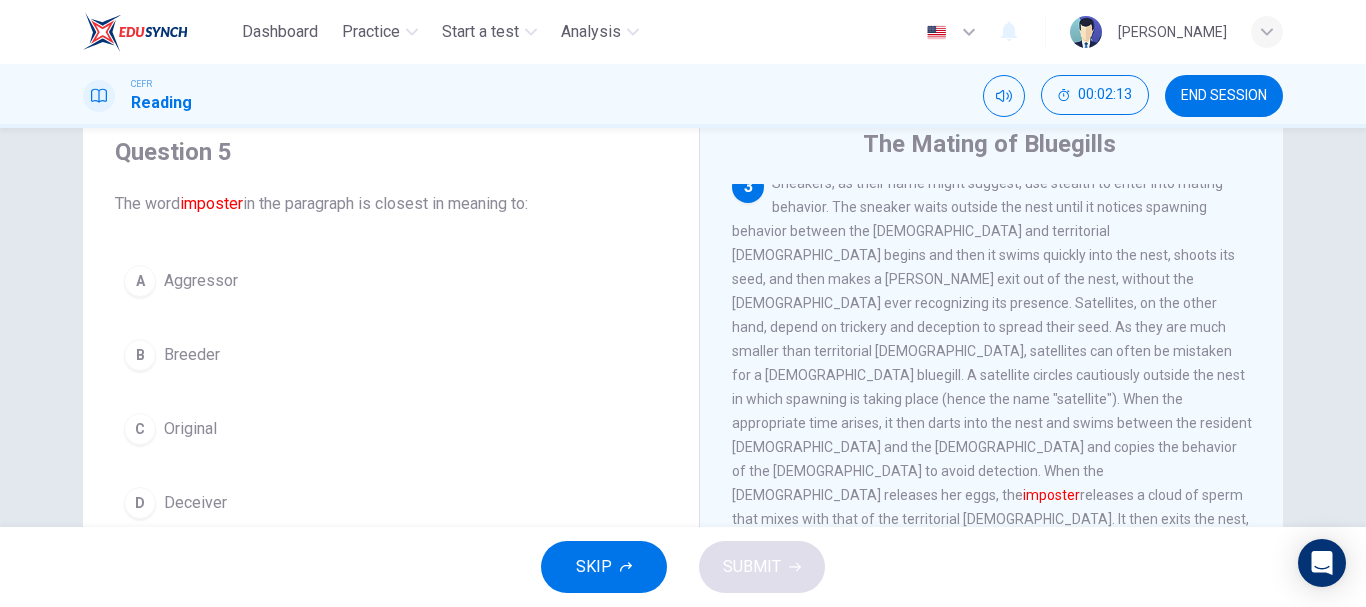 click on "Deceiver" at bounding box center [195, 503] 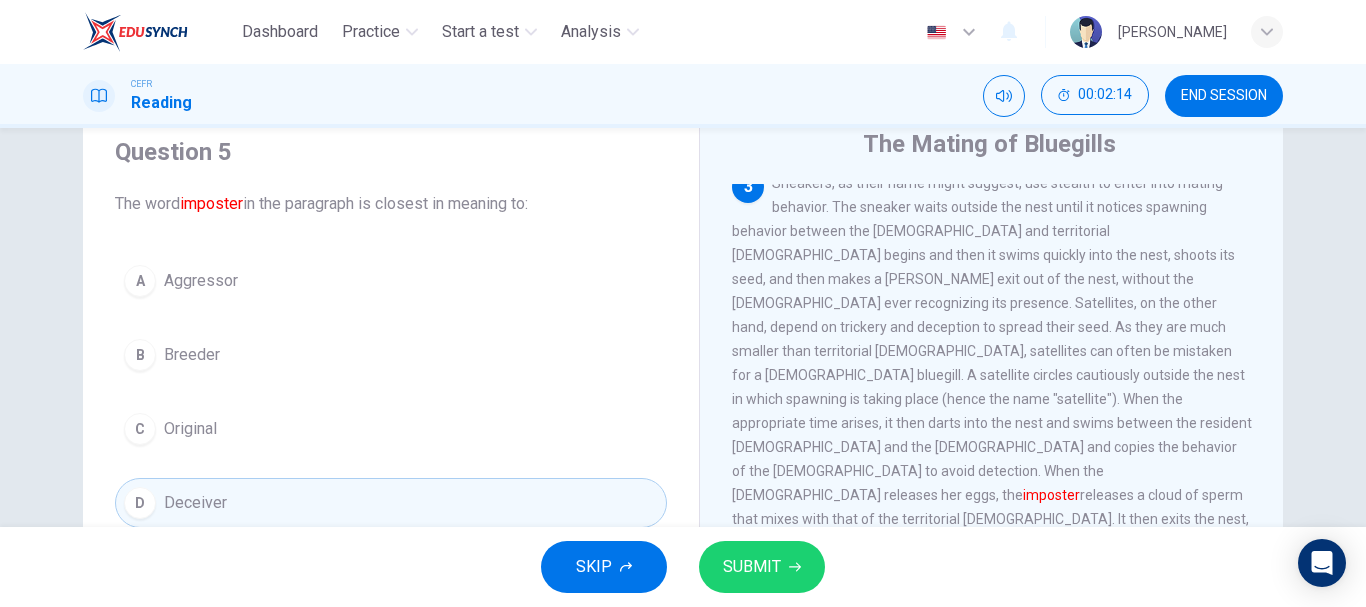 click on "SUBMIT" at bounding box center [752, 567] 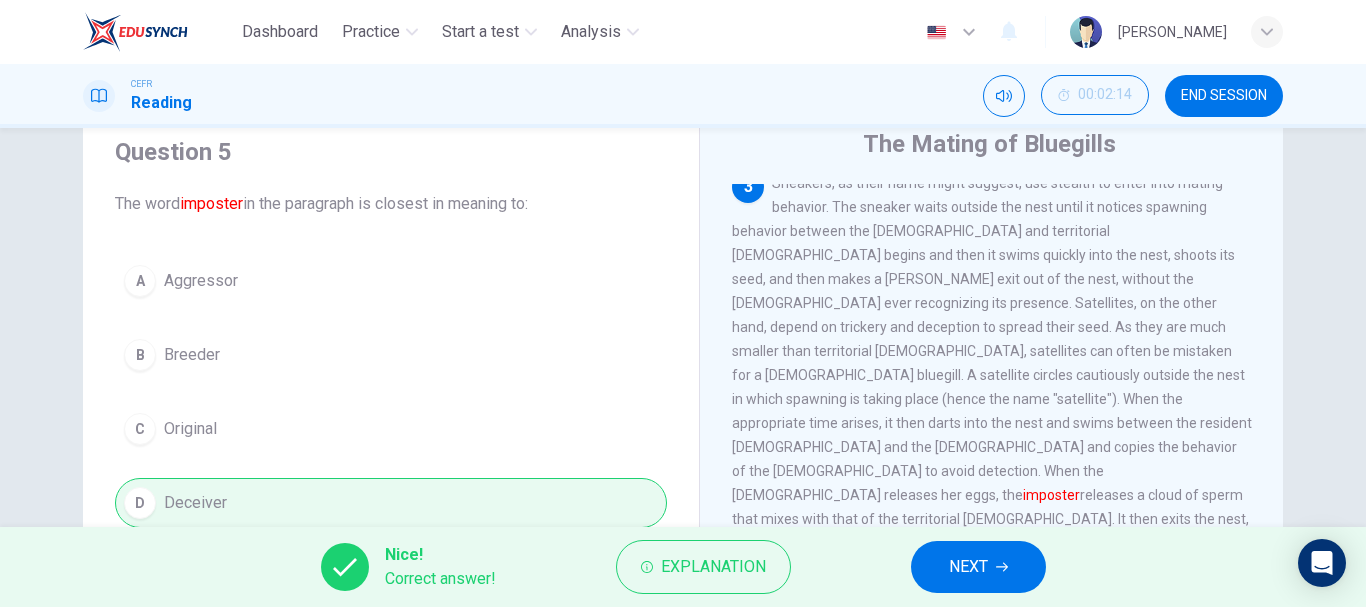 click on "NEXT" at bounding box center [978, 567] 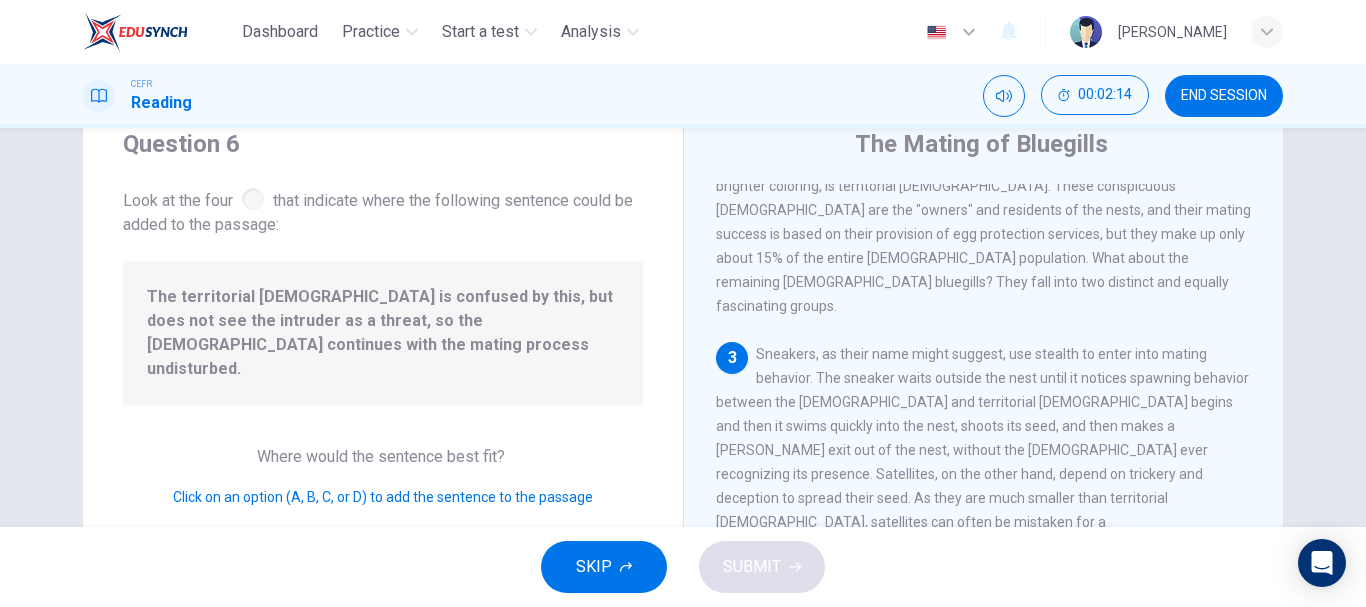 scroll, scrollTop: 641, scrollLeft: 0, axis: vertical 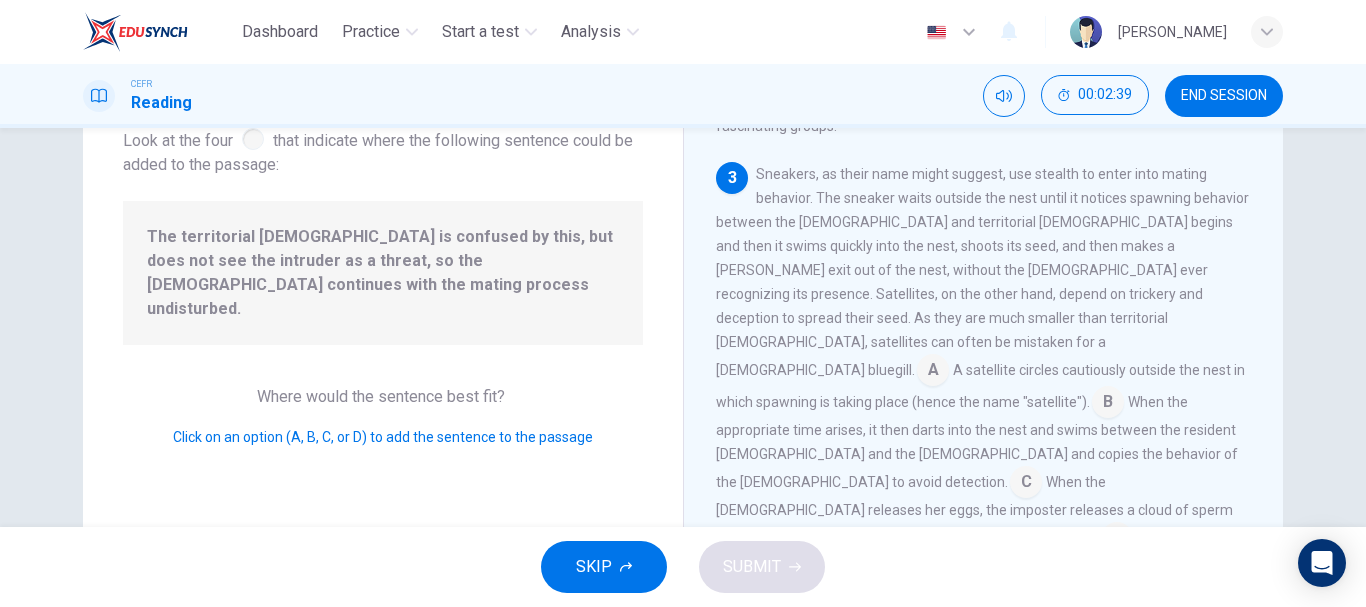 click at bounding box center [1026, 484] 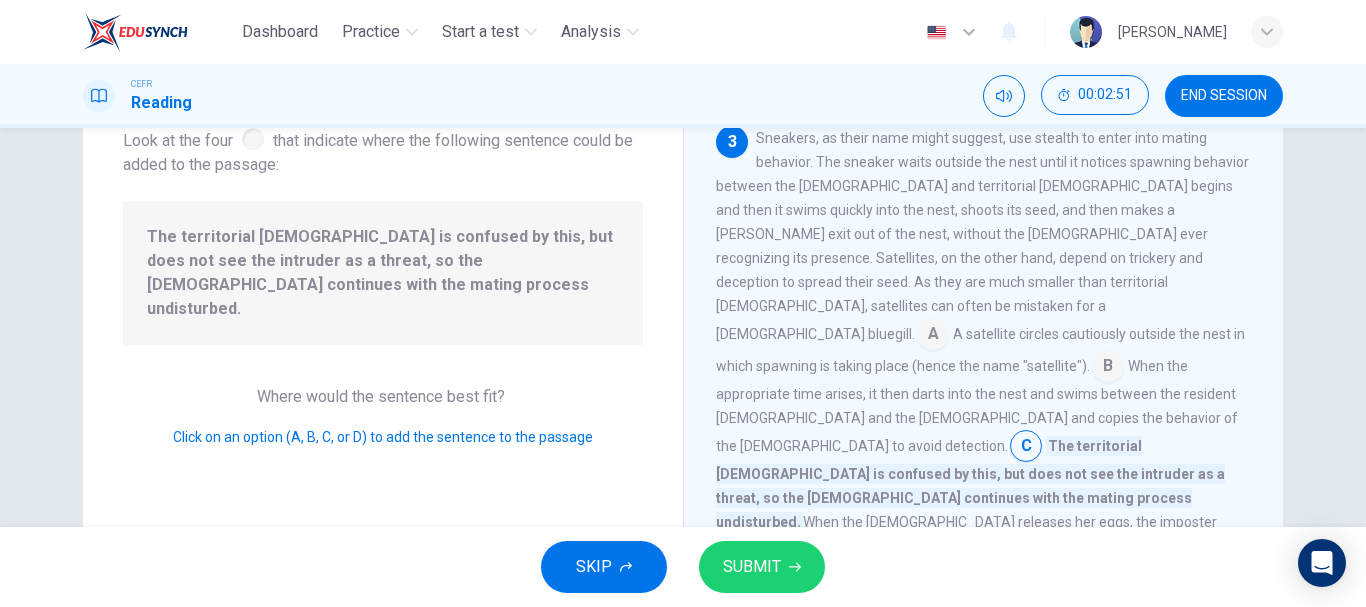 scroll, scrollTop: 681, scrollLeft: 0, axis: vertical 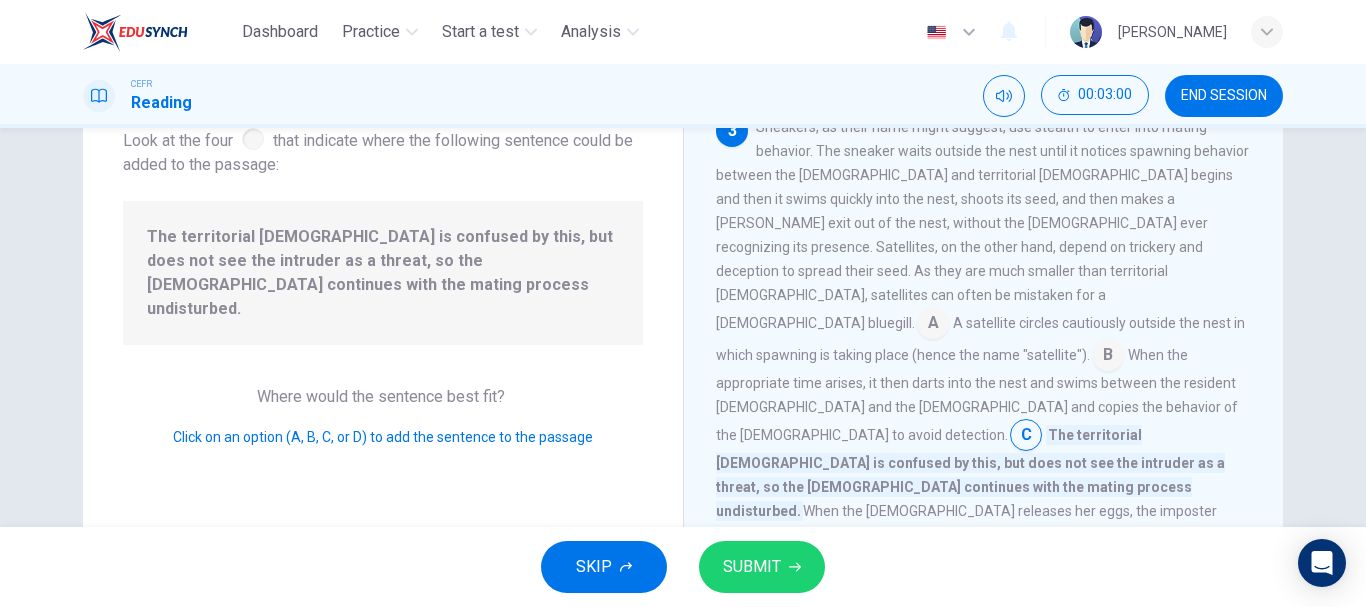 click at bounding box center [933, 325] 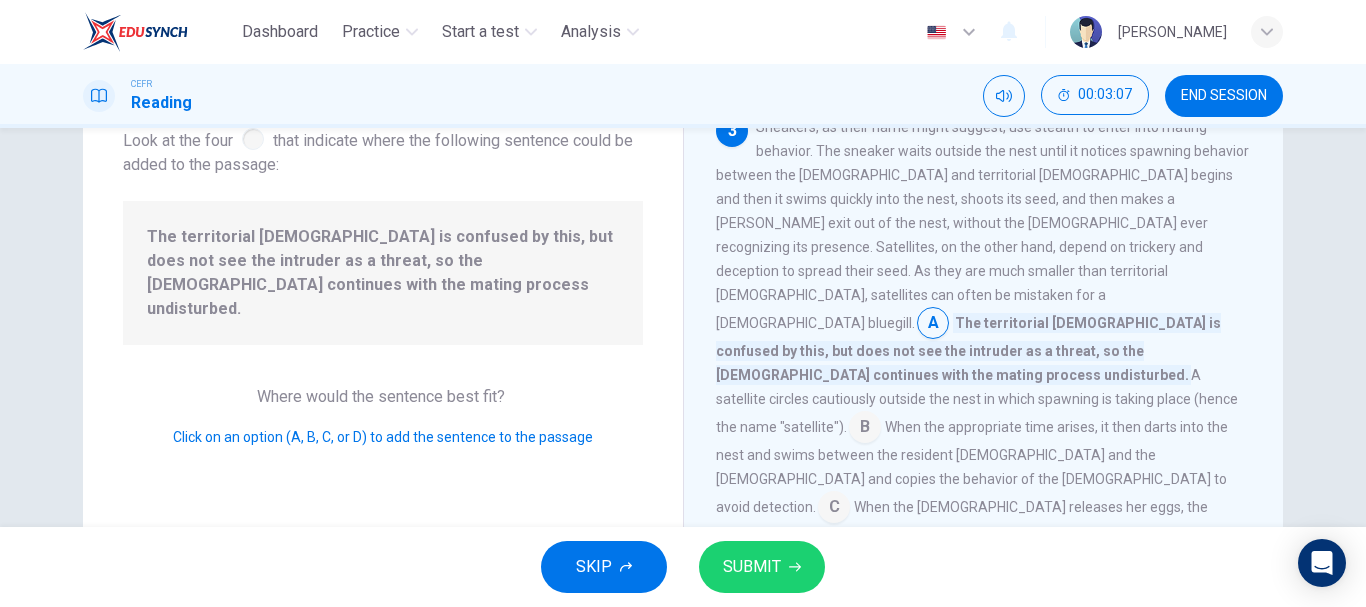 click at bounding box center [865, 429] 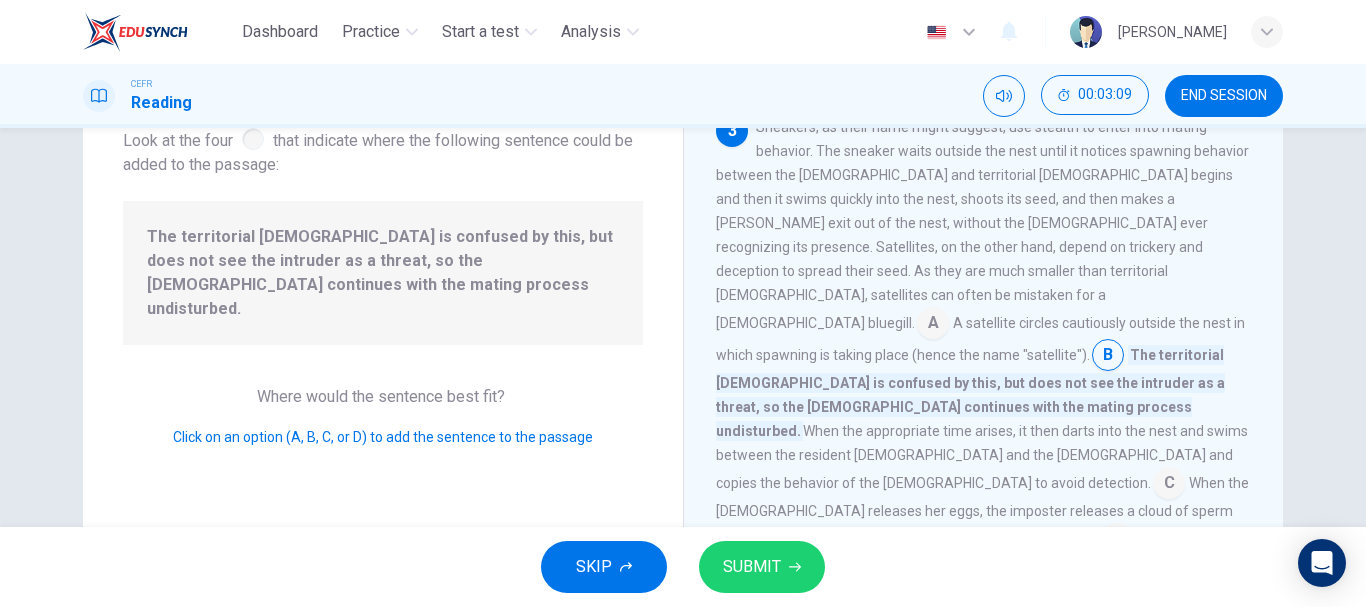 click on "SUBMIT" at bounding box center (752, 567) 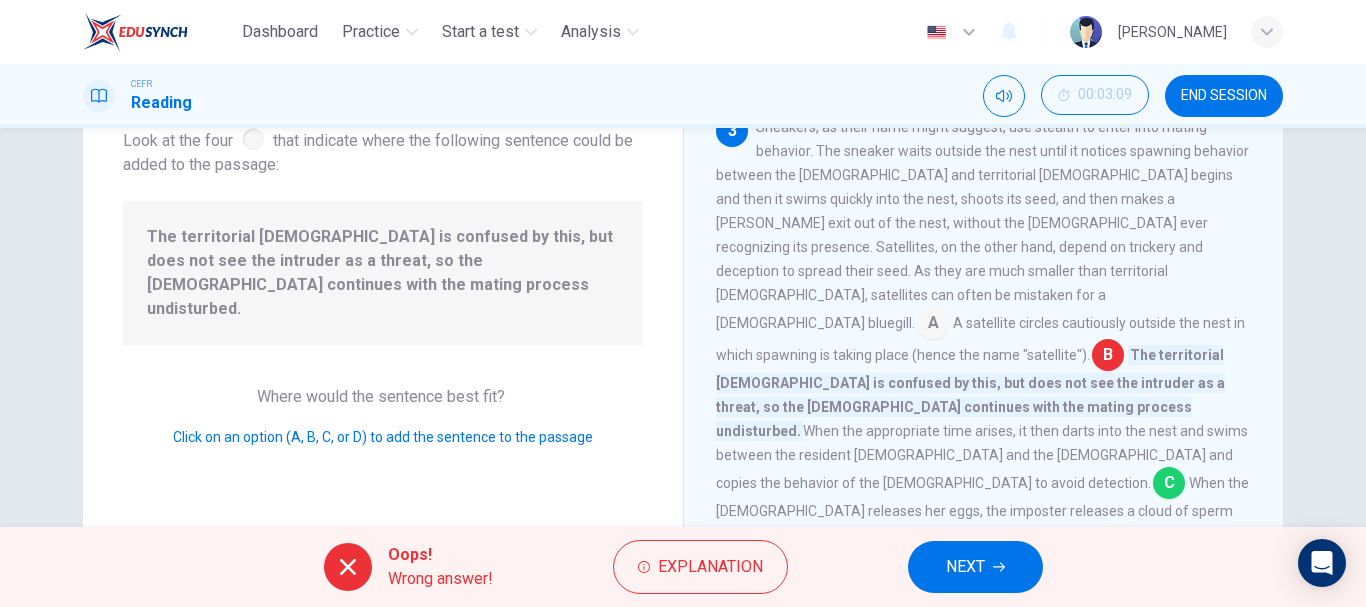 click on "NEXT" at bounding box center [975, 567] 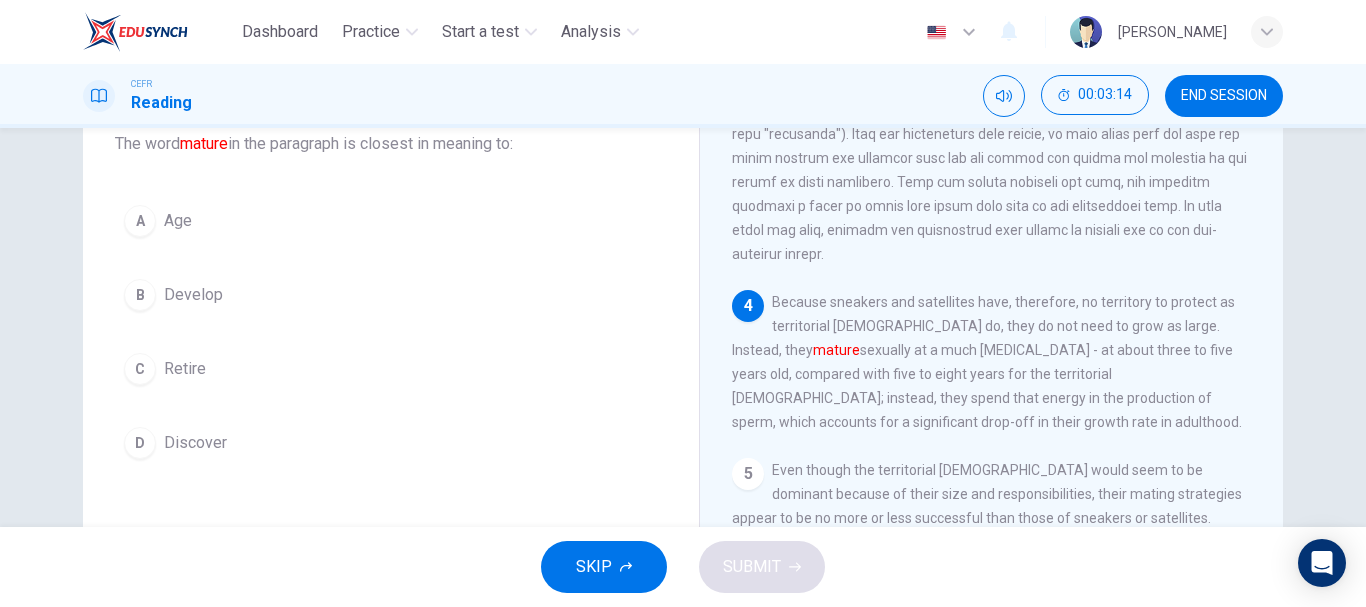 scroll, scrollTop: 913, scrollLeft: 0, axis: vertical 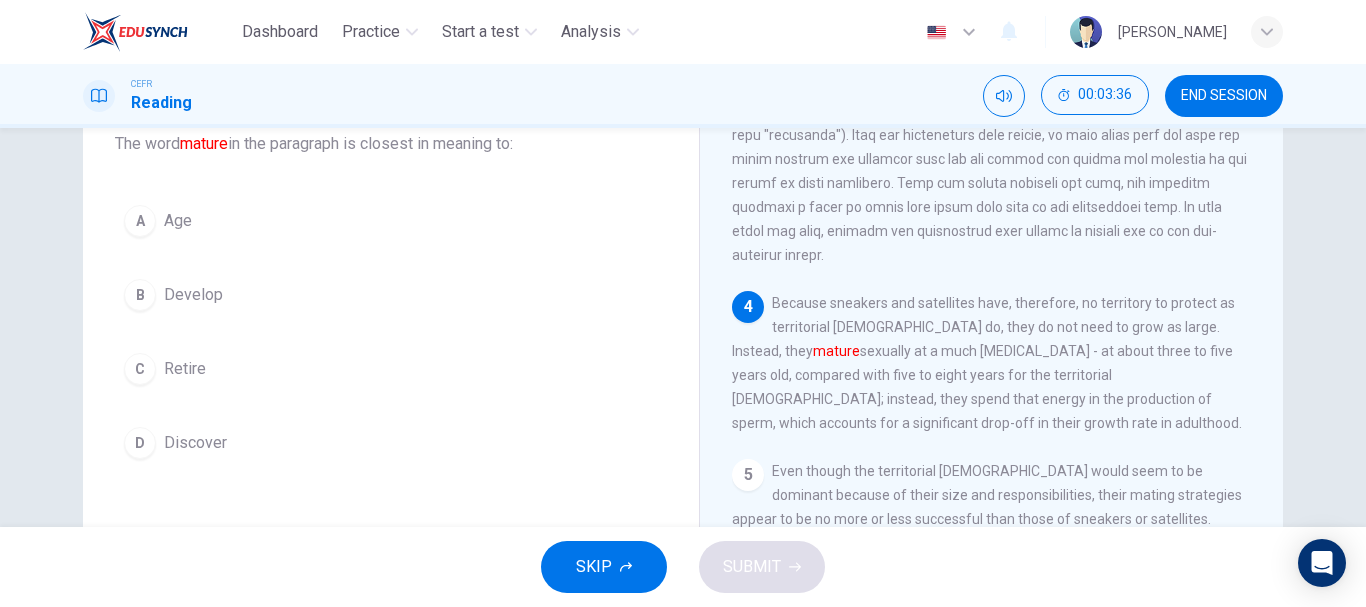 click on "B Develop" at bounding box center (391, 295) 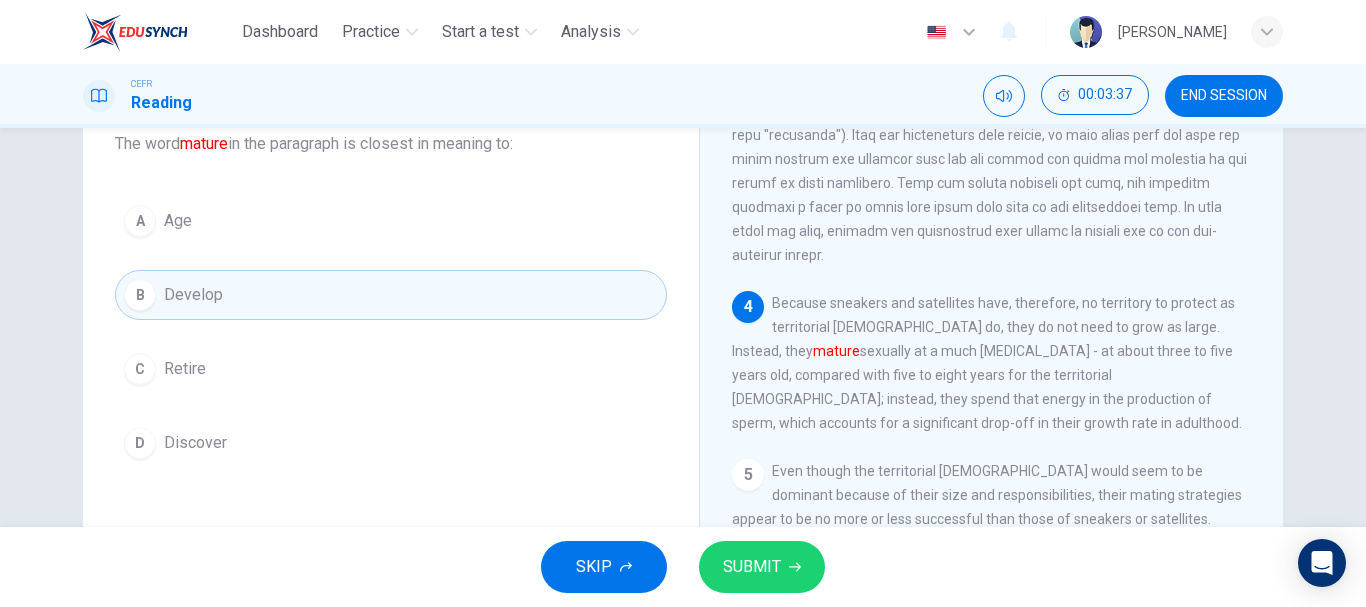 click on "SUBMIT" at bounding box center [762, 567] 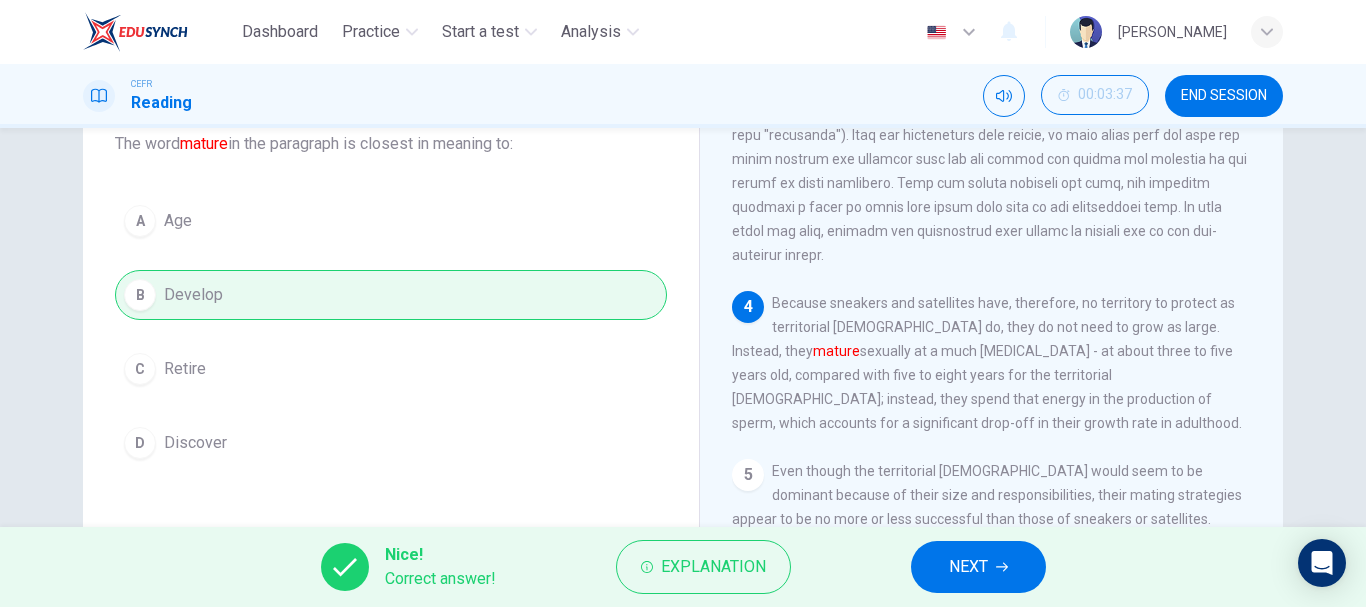 click 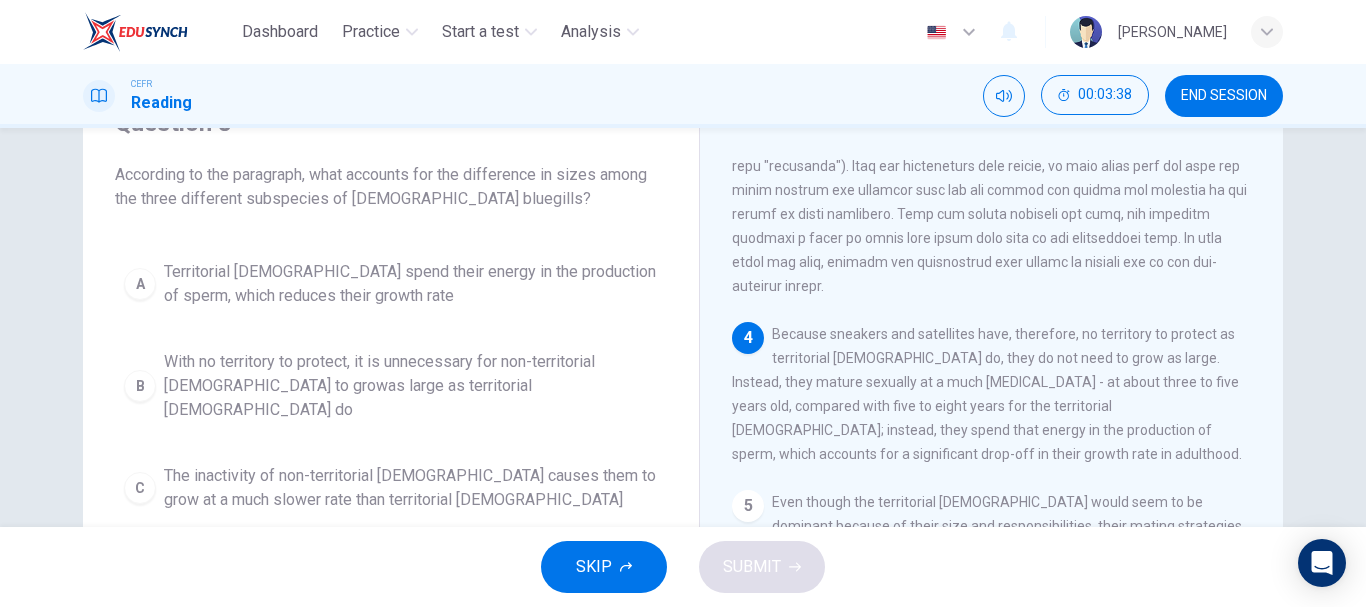 scroll, scrollTop: 99, scrollLeft: 0, axis: vertical 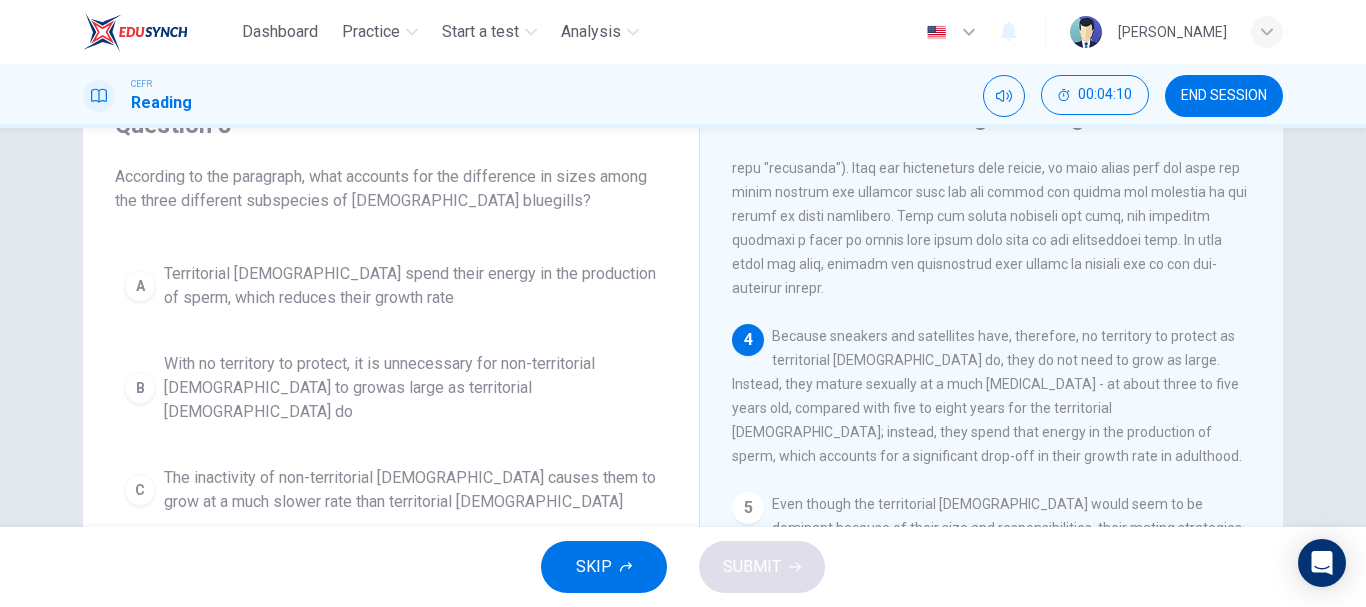 click on "A Territorial males spend their energy in the production of sperm, which reduces their growth rate B With no territory to protect, it is unnecessary for non-territorial males to growas large as territorial males do C The inactivity of non-territorial males causes them to grow at a much slower rate than territorial males D Non-territorial males grow for 5 to 8 years instead of 3 to 5 years as territorial males do" at bounding box center (391, 433) 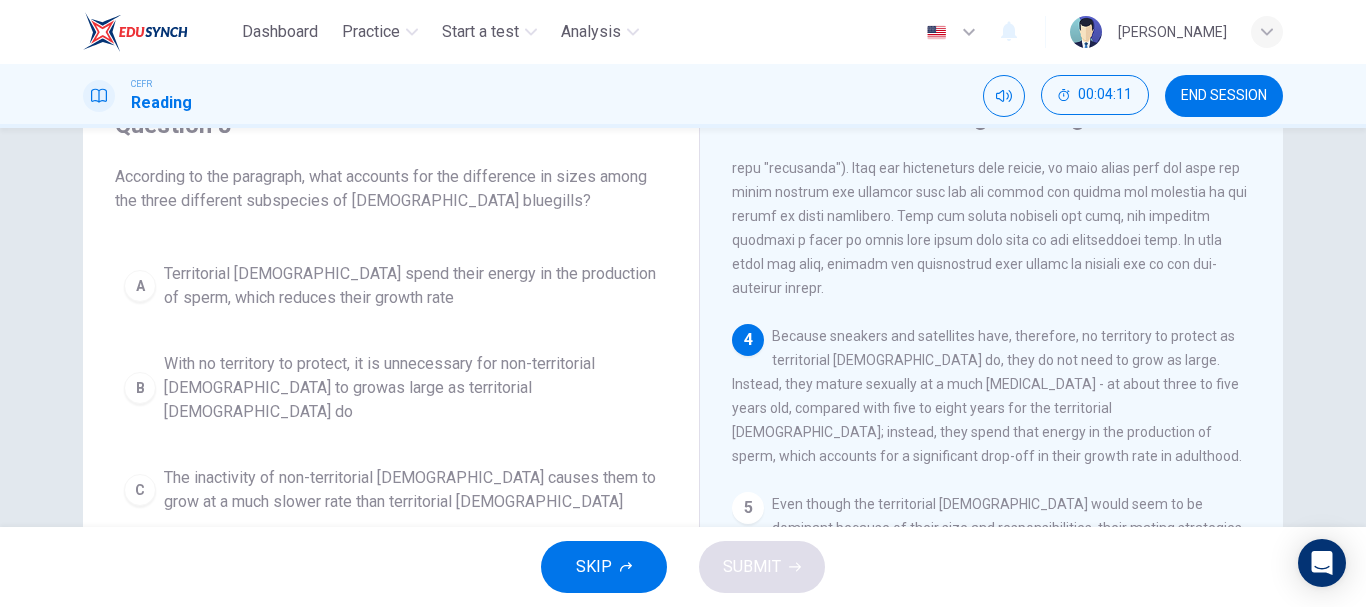 click on "With no territory to protect, it is unnecessary for non-territorial males to growas large as territorial males do" at bounding box center (411, 388) 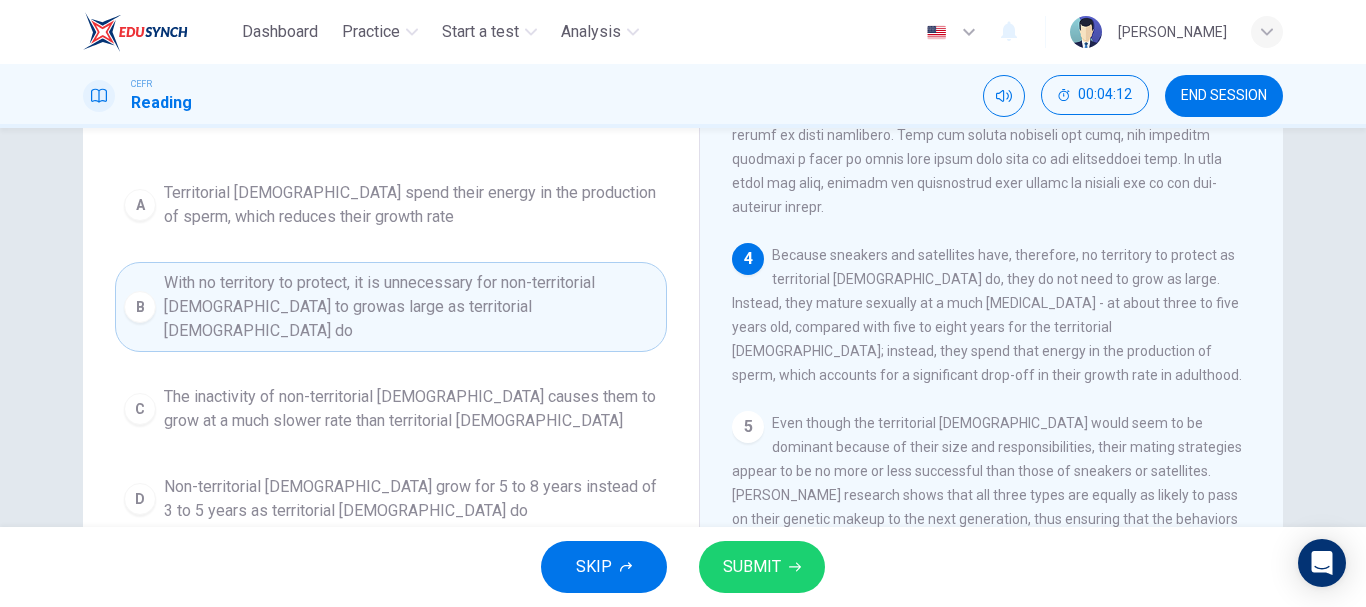 scroll, scrollTop: 185, scrollLeft: 0, axis: vertical 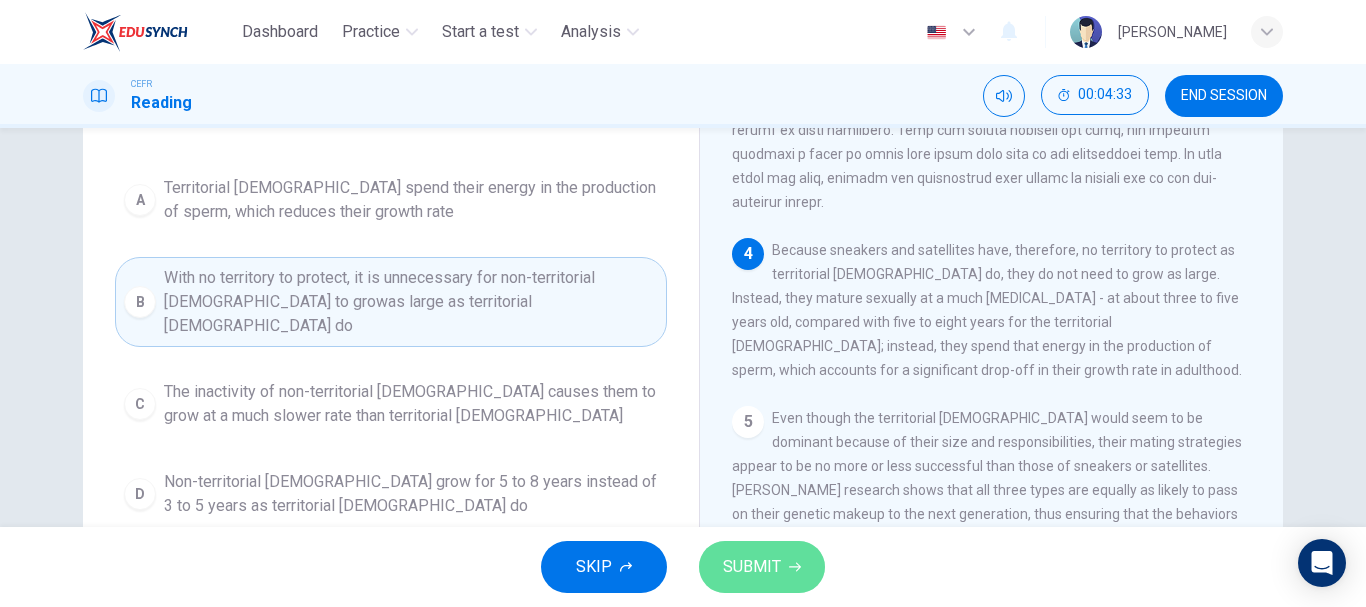 click on "SUBMIT" at bounding box center (752, 567) 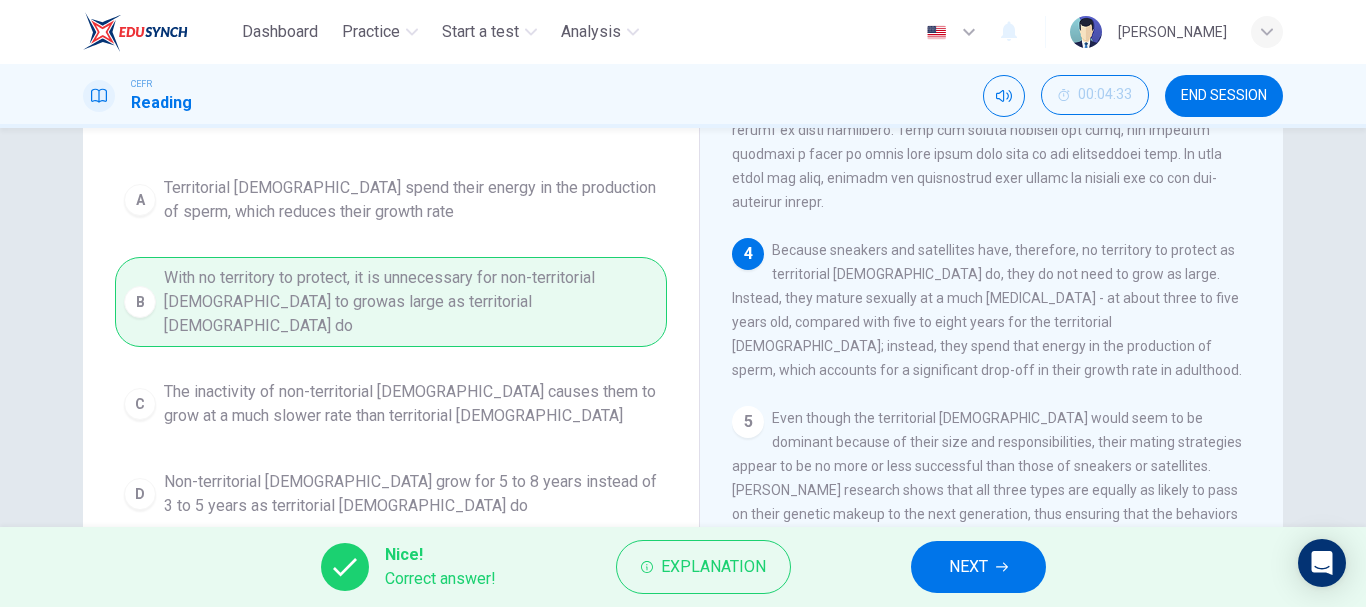 click on "NEXT" at bounding box center (978, 567) 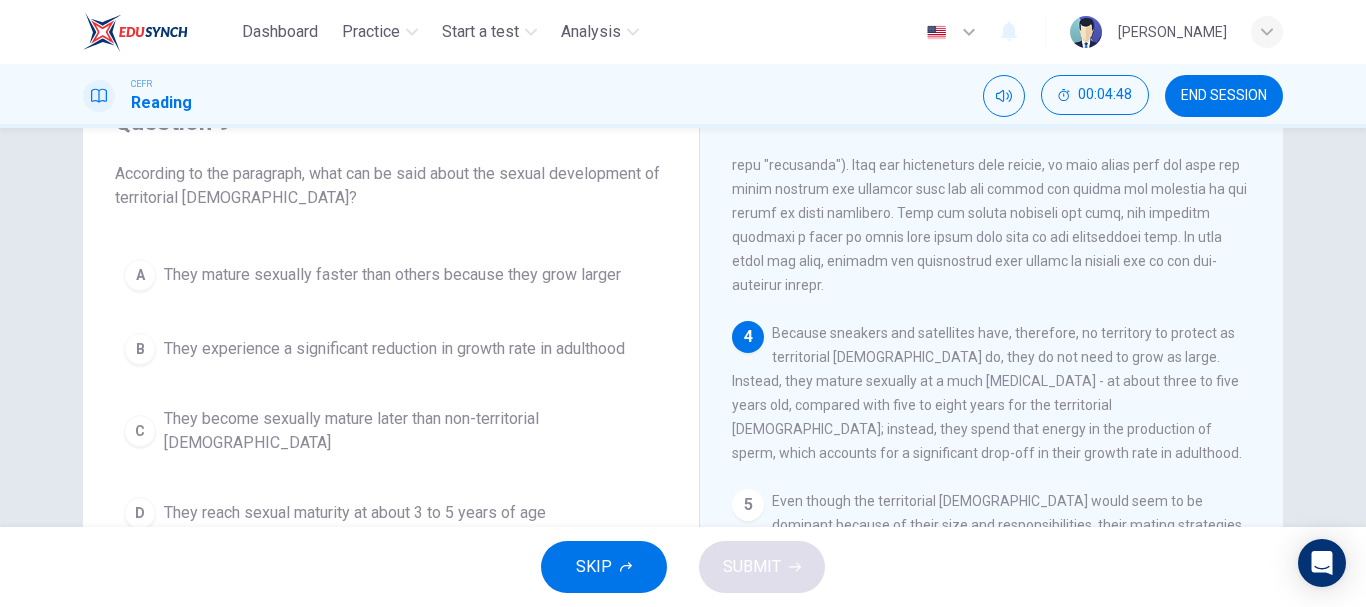 scroll, scrollTop: 159, scrollLeft: 0, axis: vertical 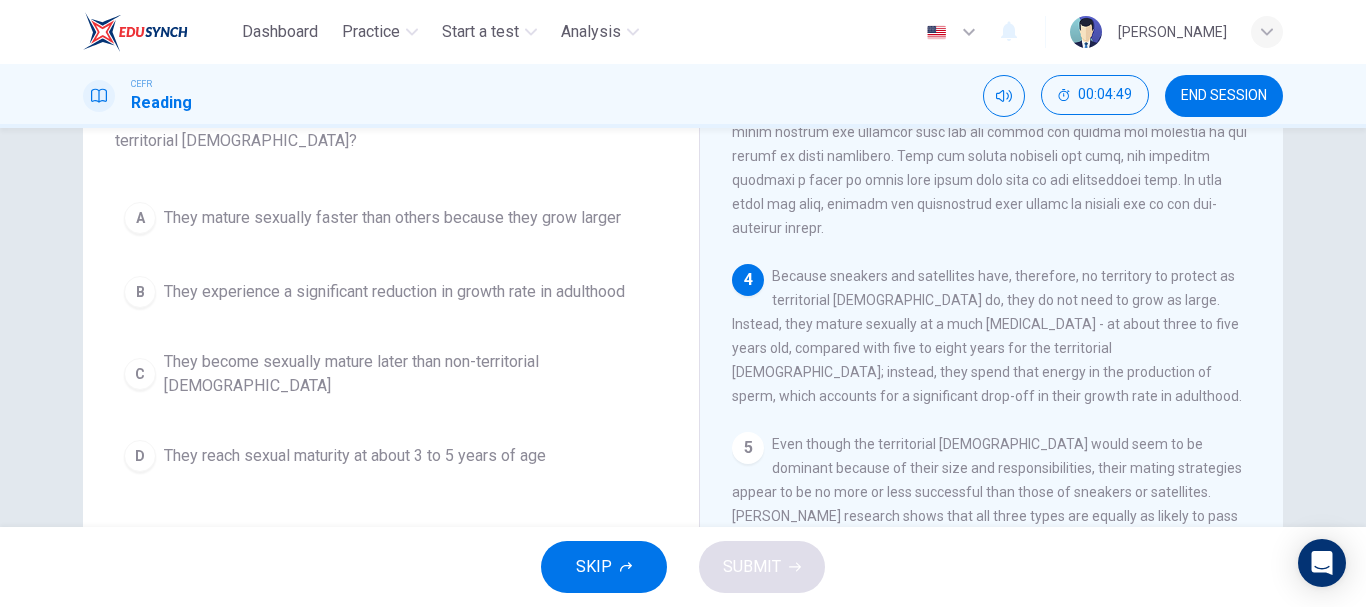 click on "They become sexually mature later than non-territorial males" at bounding box center [411, 374] 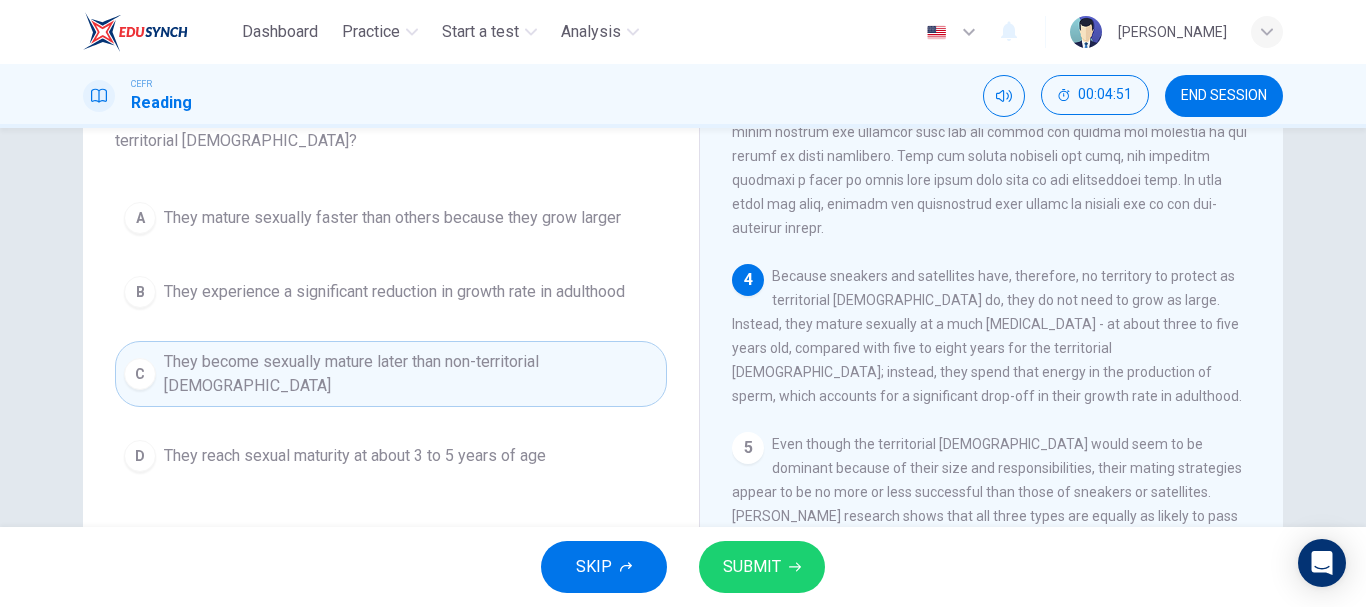 click on "SUBMIT" at bounding box center (762, 567) 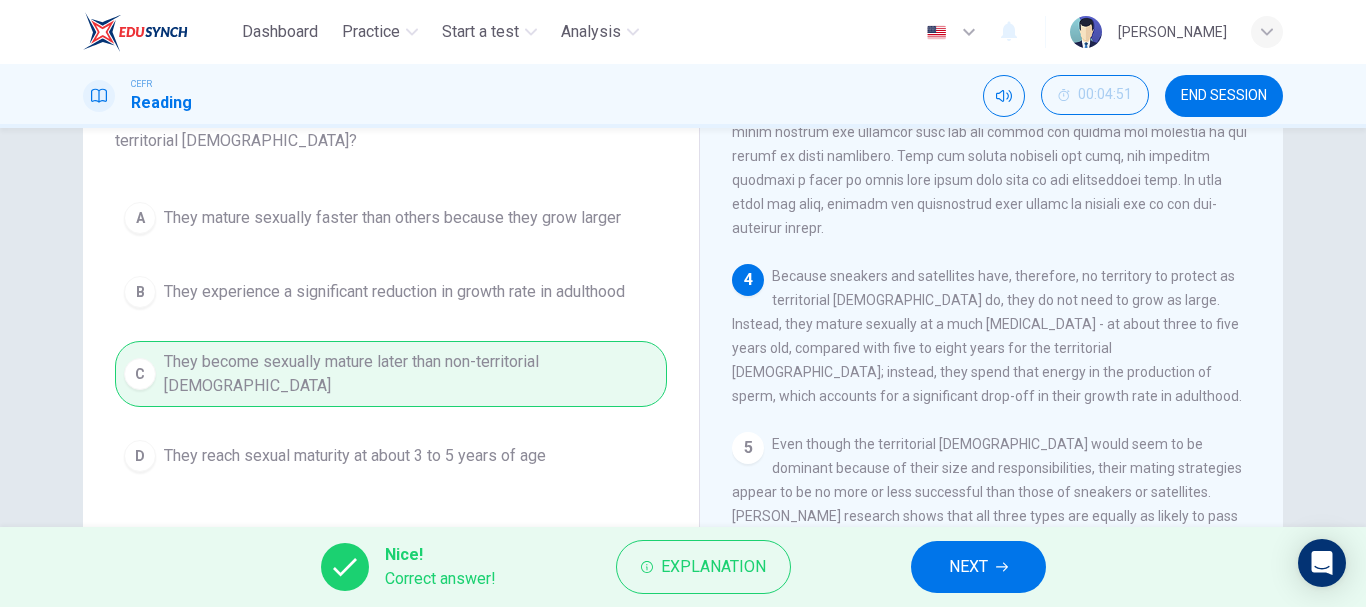 click on "NEXT" at bounding box center (968, 567) 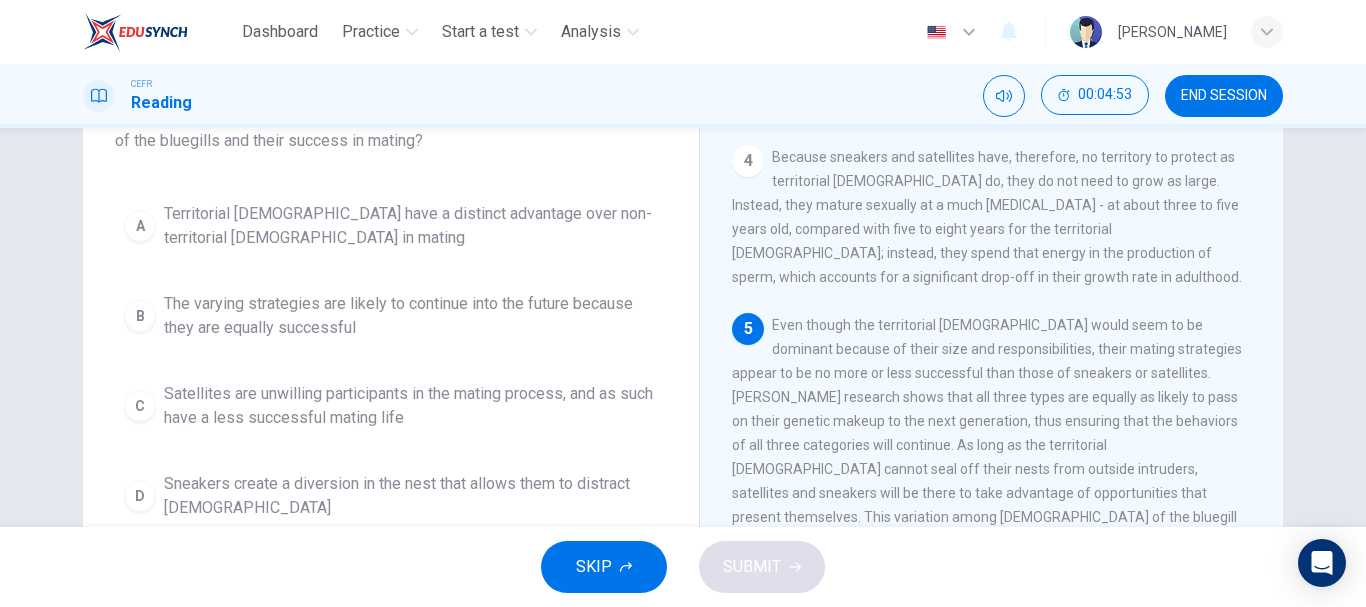scroll, scrollTop: 1037, scrollLeft: 0, axis: vertical 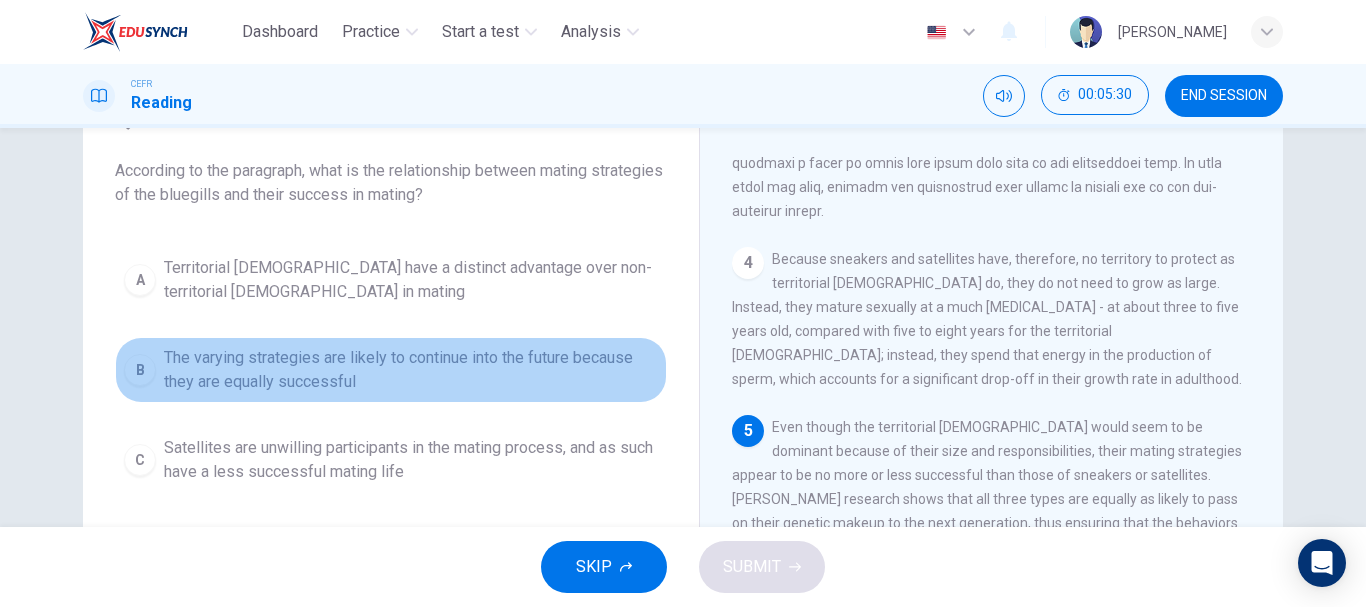 click on "The varying strategies are likely to continue into the future because they are equally successful" at bounding box center [411, 370] 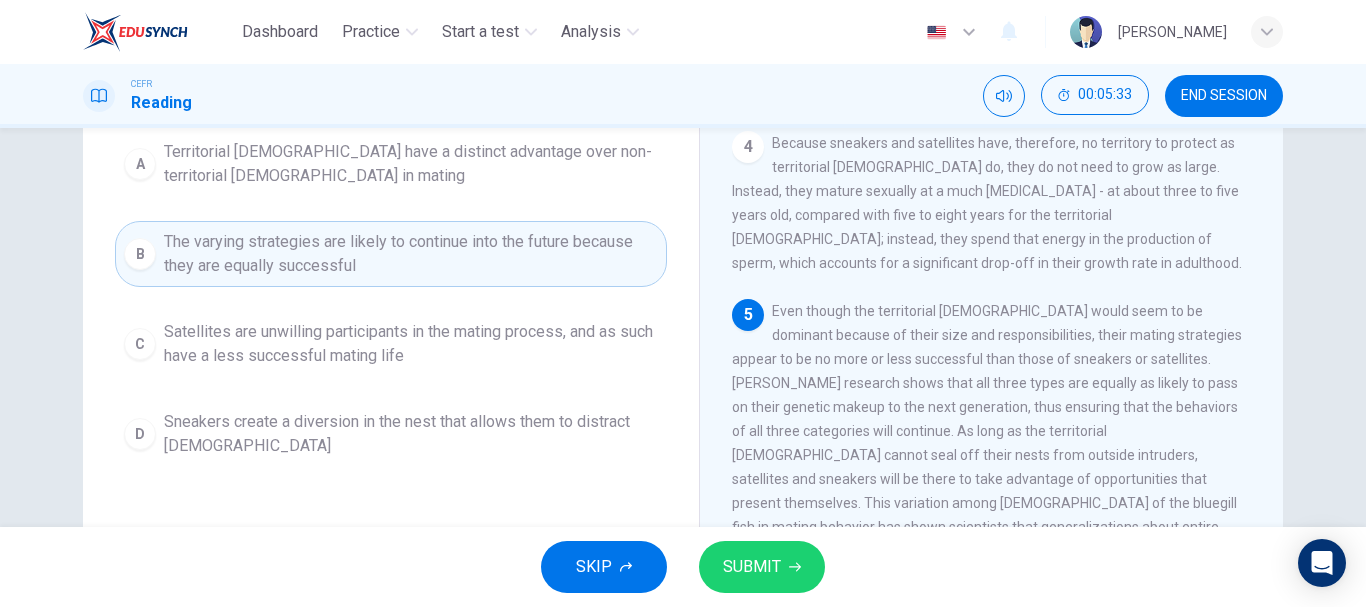 scroll, scrollTop: 225, scrollLeft: 0, axis: vertical 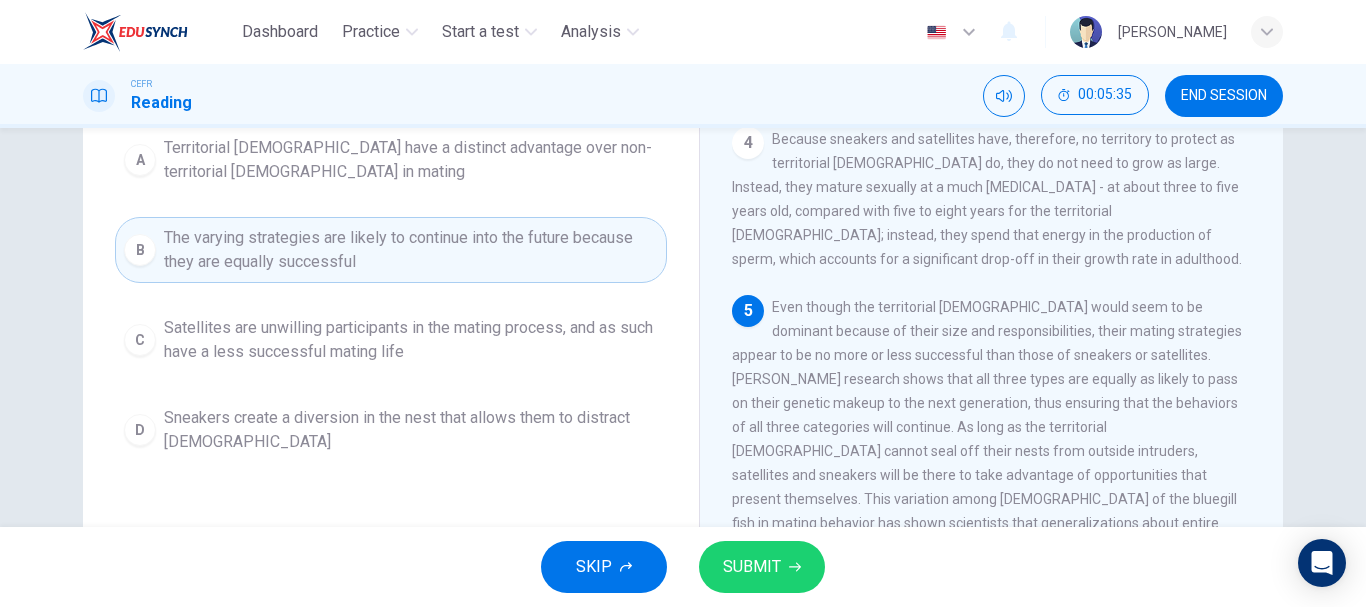 click on "SUBMIT" at bounding box center (752, 567) 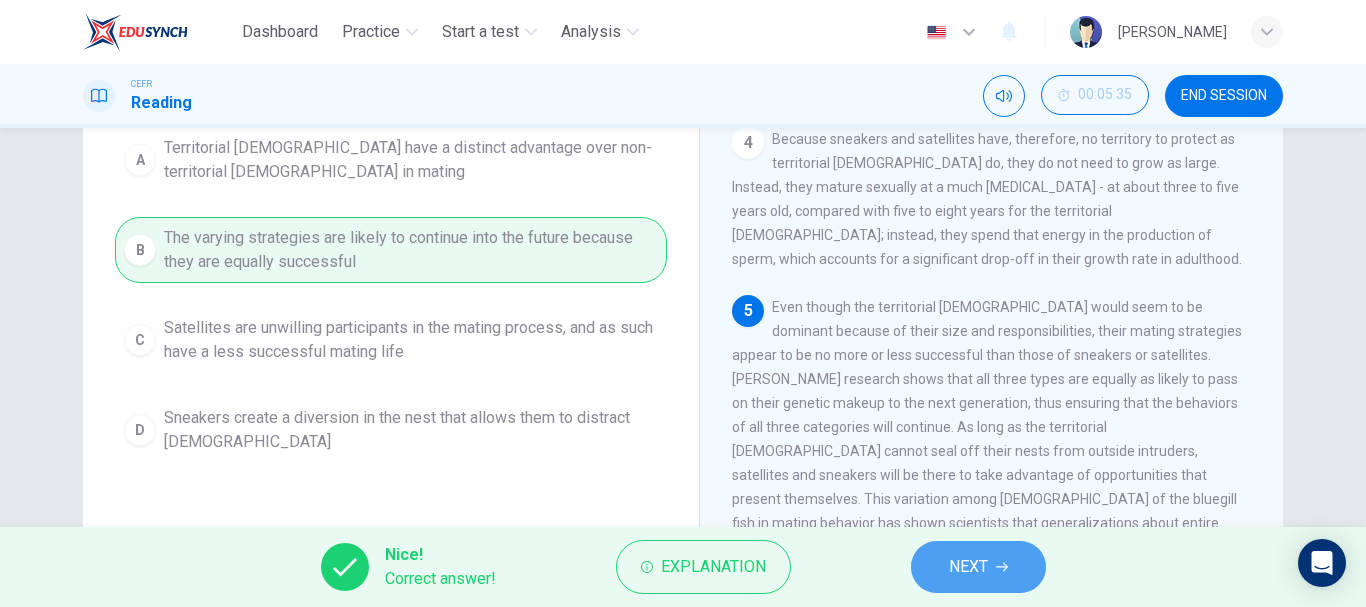 click 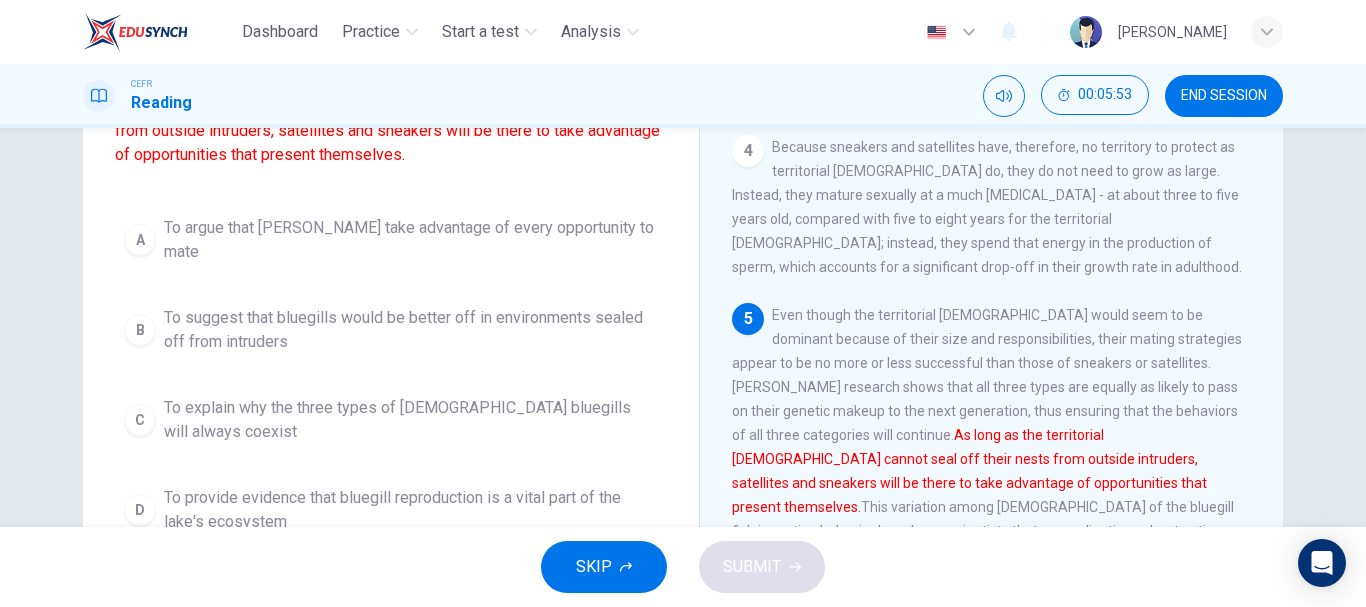 scroll, scrollTop: 224, scrollLeft: 0, axis: vertical 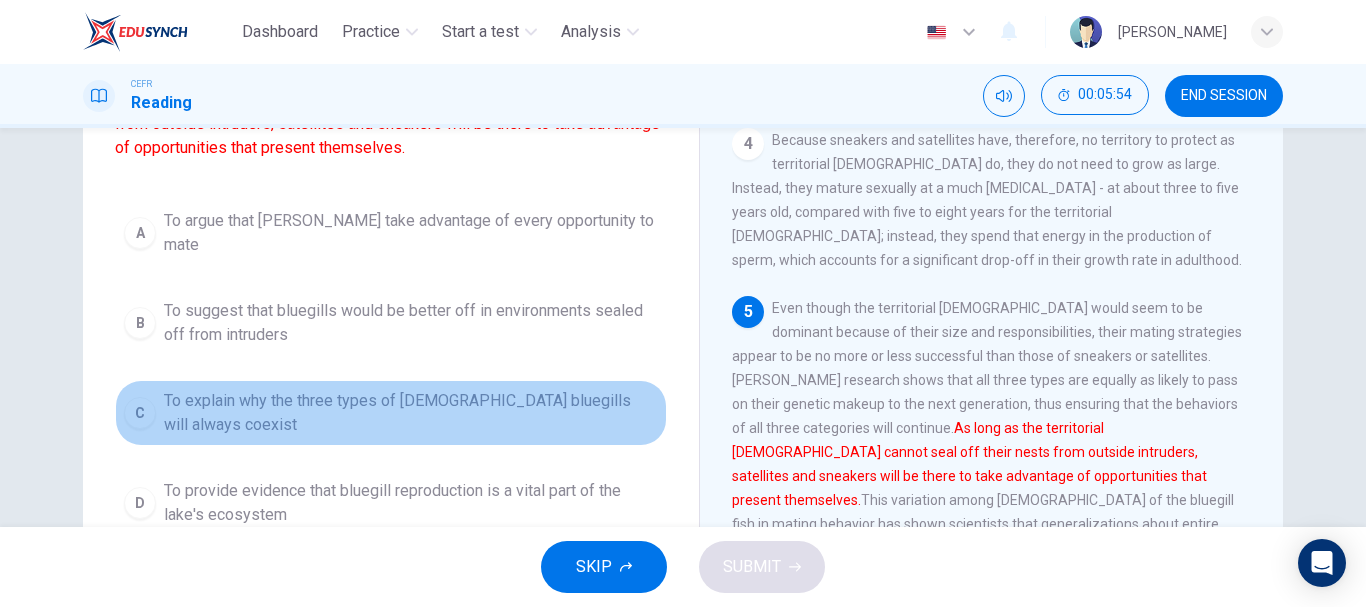 click on "To explain why the three types of male bluegills will always coexist" at bounding box center (411, 413) 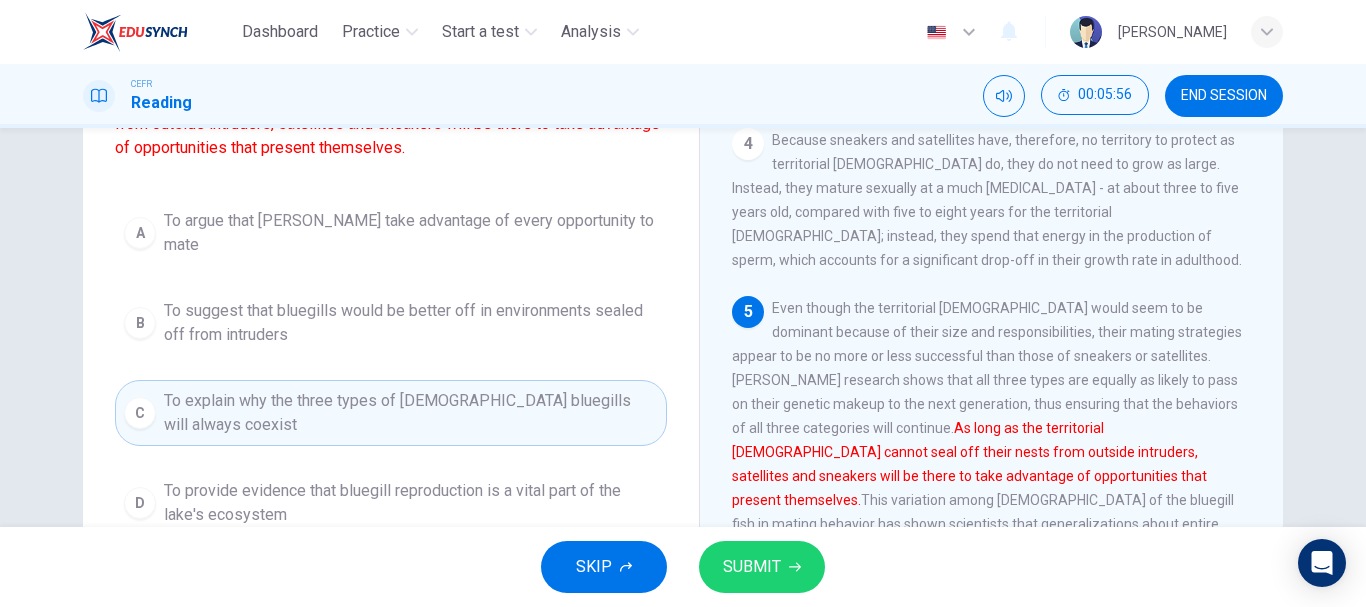click on "SUBMIT" at bounding box center (762, 567) 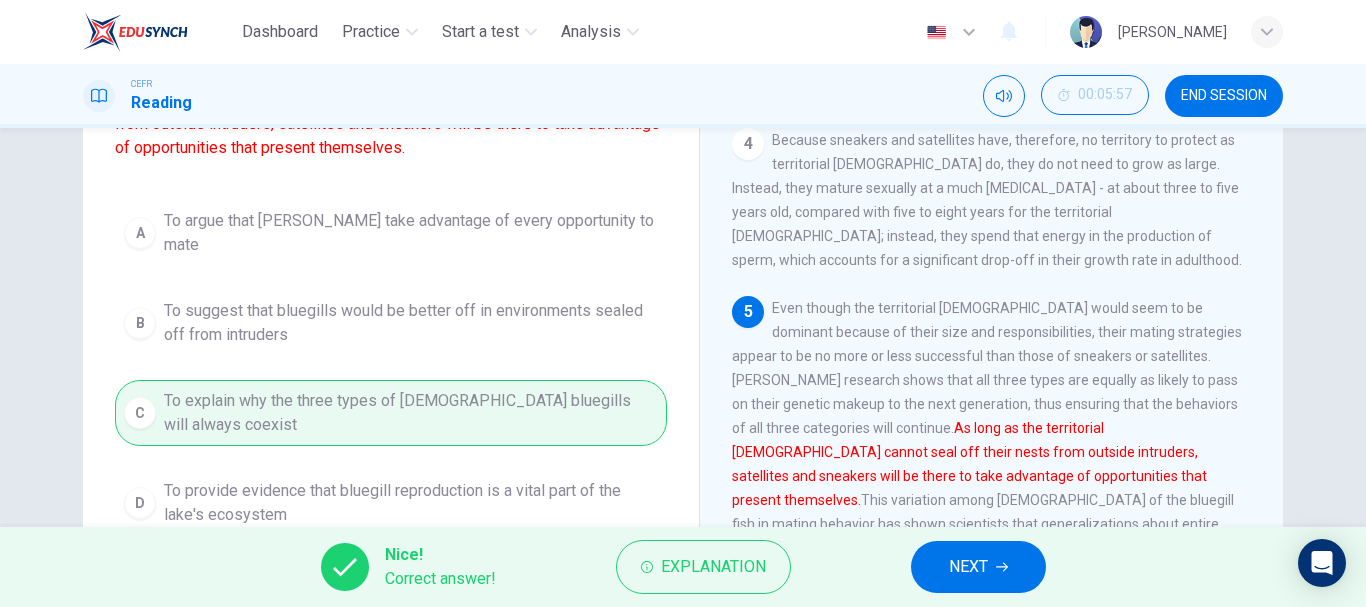 click on "NEXT" at bounding box center [978, 567] 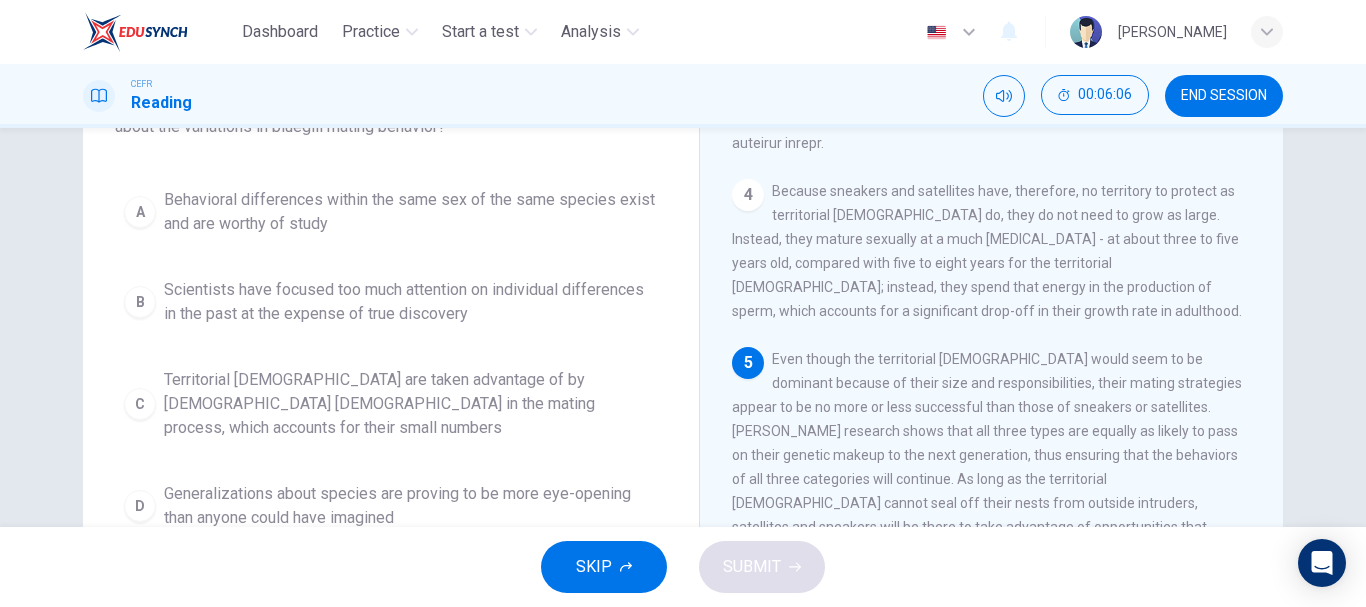 scroll, scrollTop: 177, scrollLeft: 0, axis: vertical 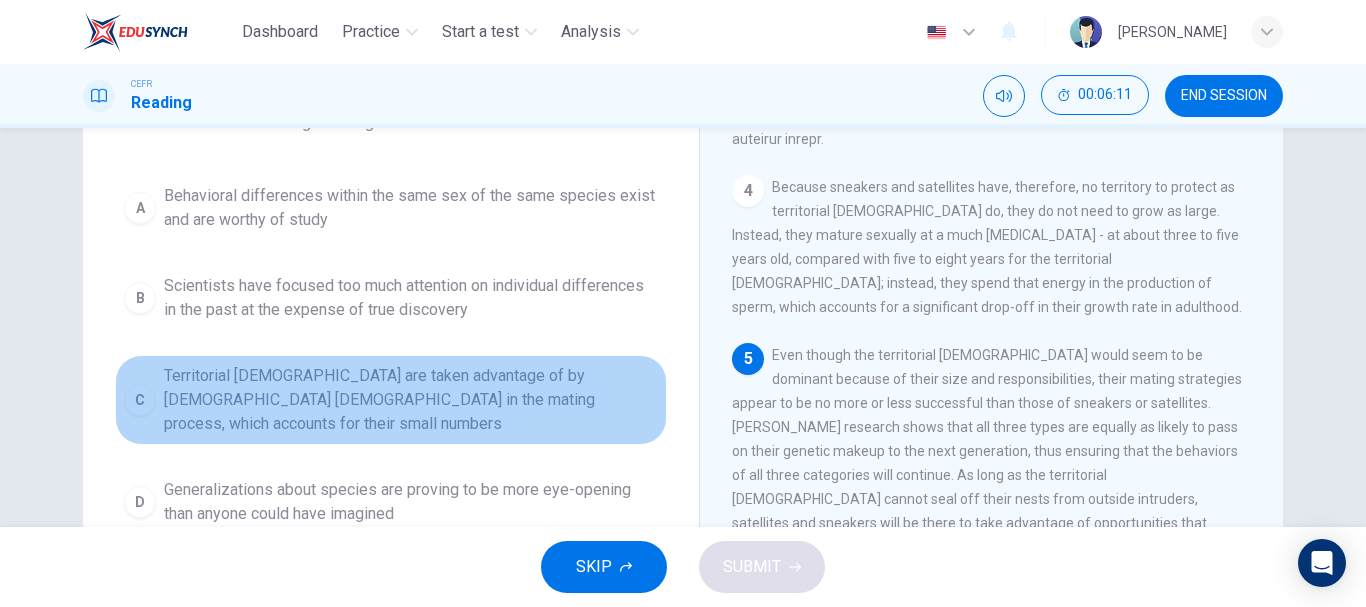 click on "Territorial males are taken advantage of by non-territorial males in the mating process, which accounts for their small numbers" at bounding box center [411, 400] 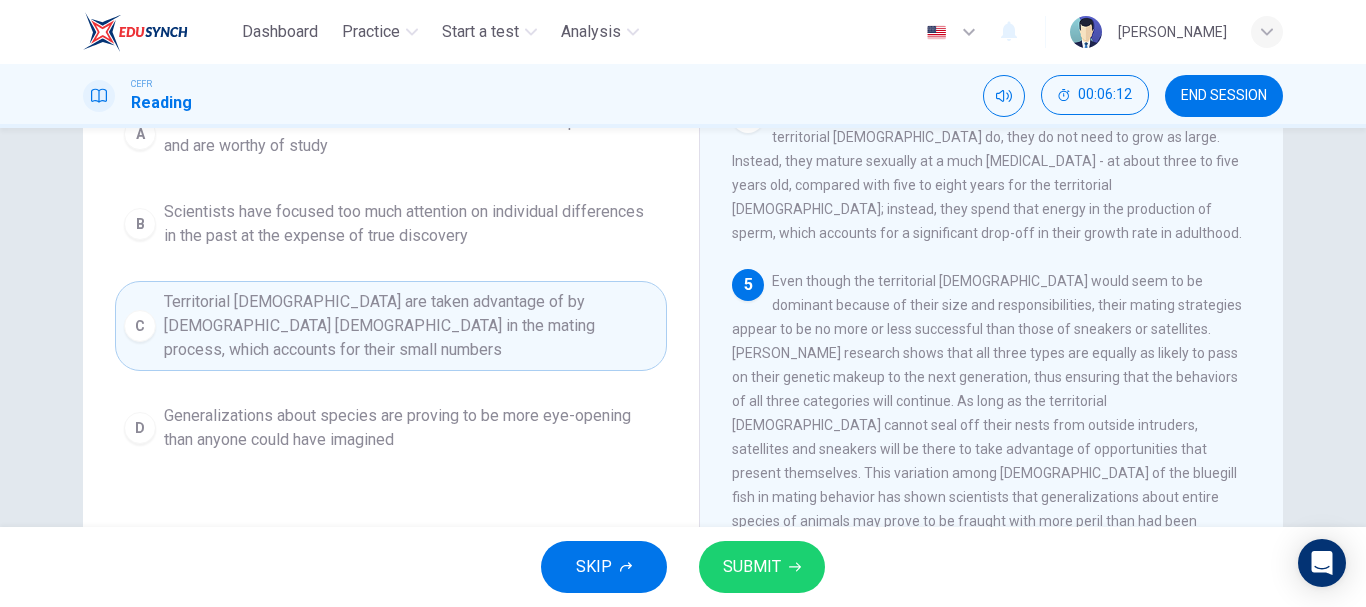 scroll, scrollTop: 257, scrollLeft: 0, axis: vertical 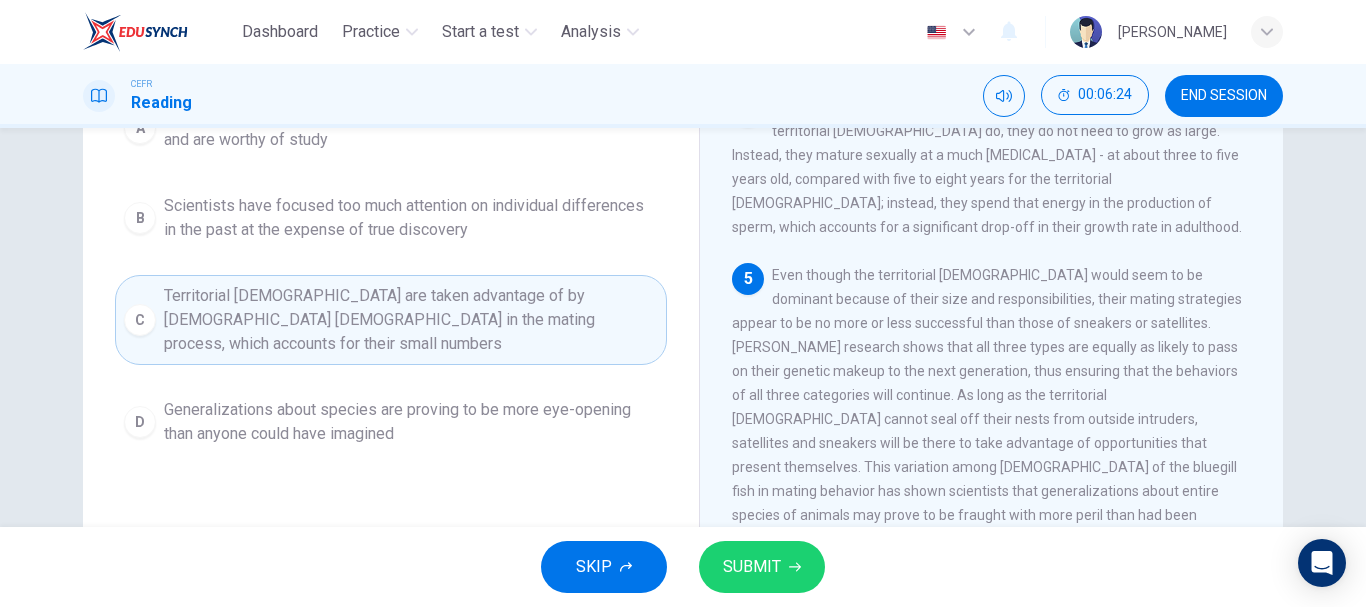 click on "D Generalizations about species are proving to be more eye-opening than anyone could have imagined" at bounding box center (391, 422) 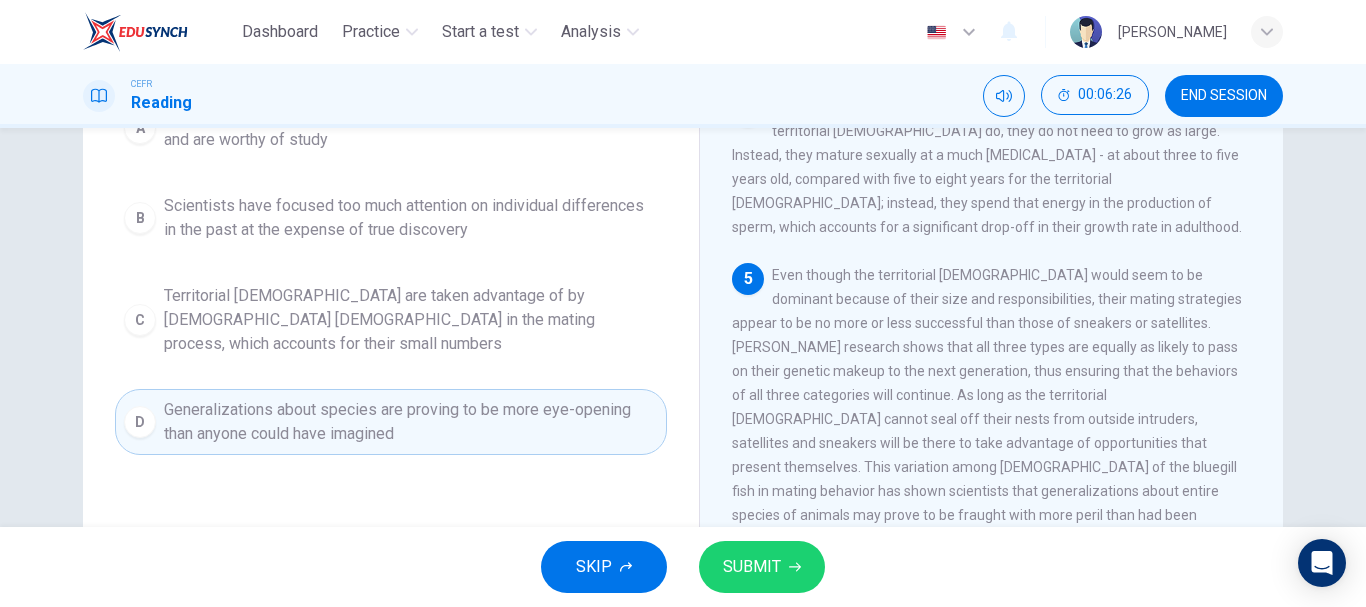 click on "SKIP SUBMIT" at bounding box center [683, 567] 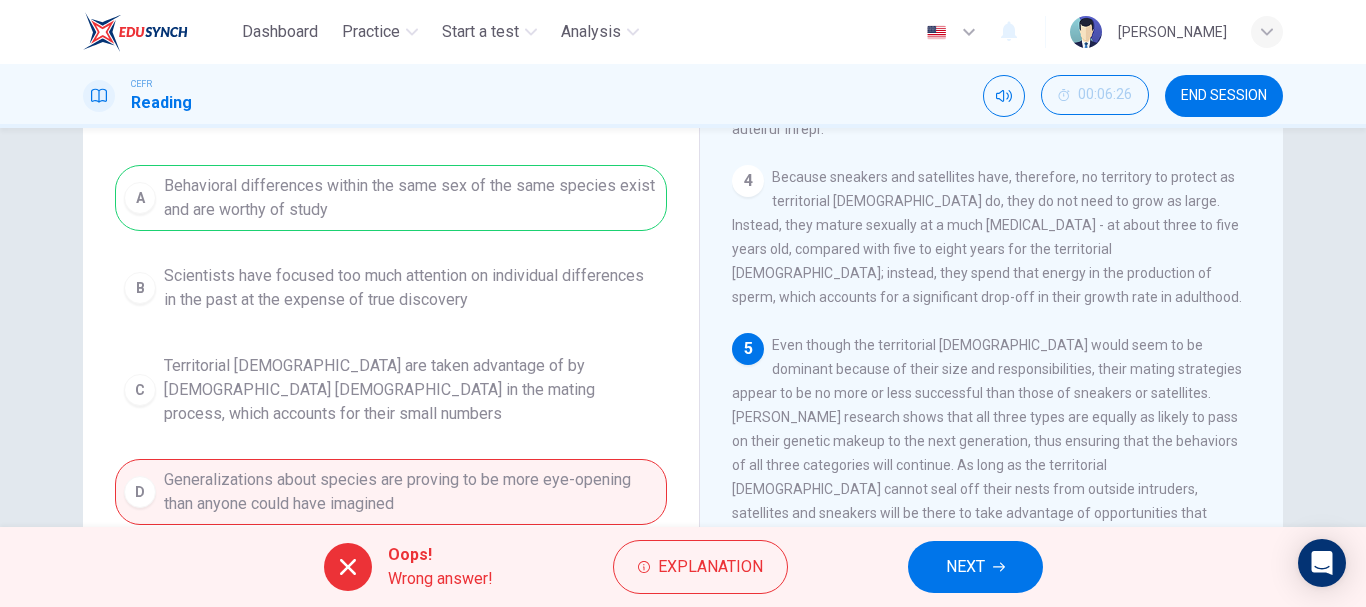 scroll, scrollTop: 184, scrollLeft: 0, axis: vertical 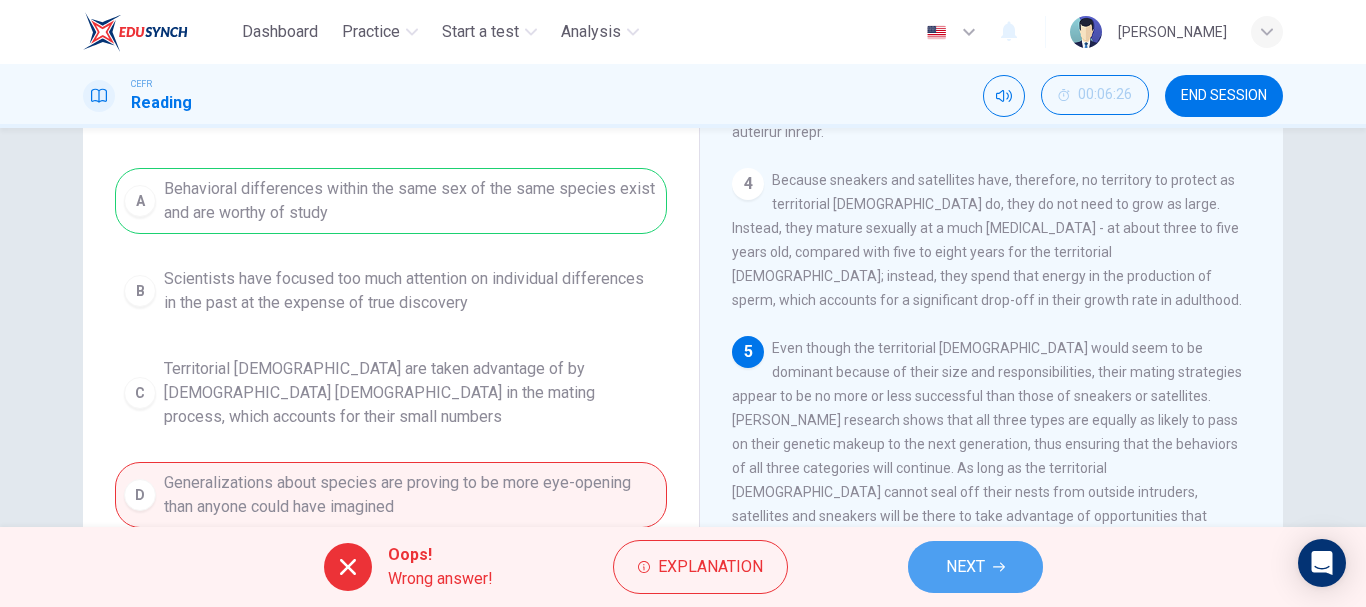 click on "NEXT" at bounding box center (975, 567) 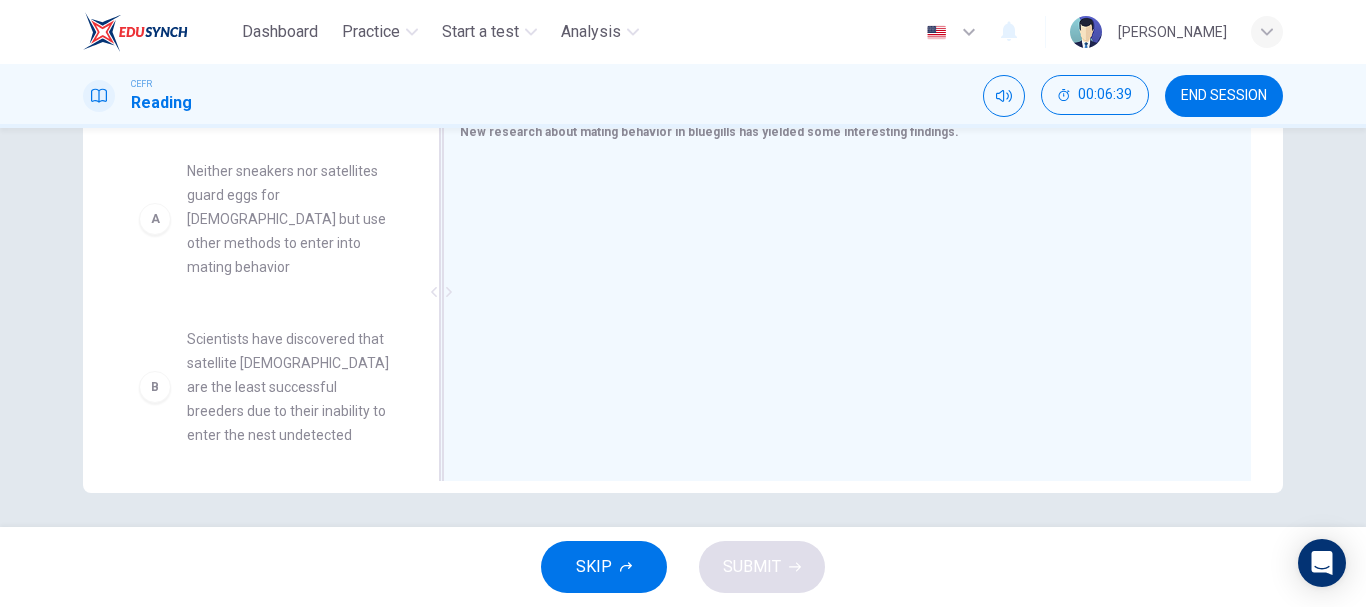 scroll, scrollTop: 371, scrollLeft: 0, axis: vertical 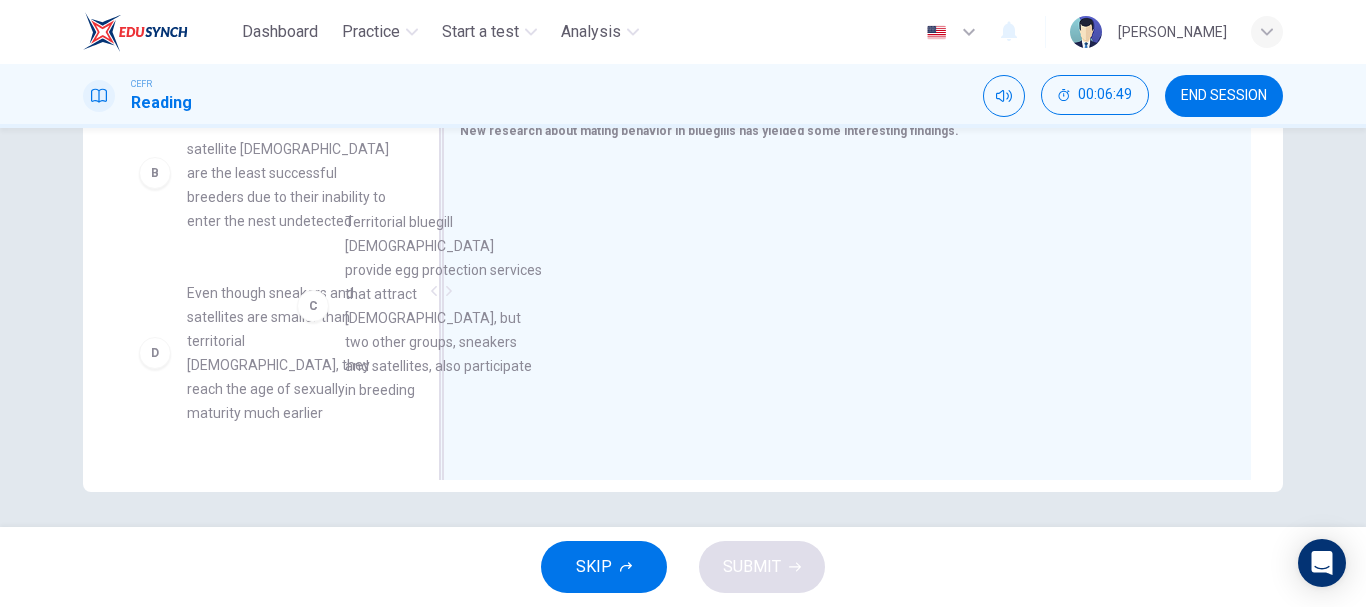 drag, startPoint x: 351, startPoint y: 303, endPoint x: 614, endPoint y: 229, distance: 273.21237 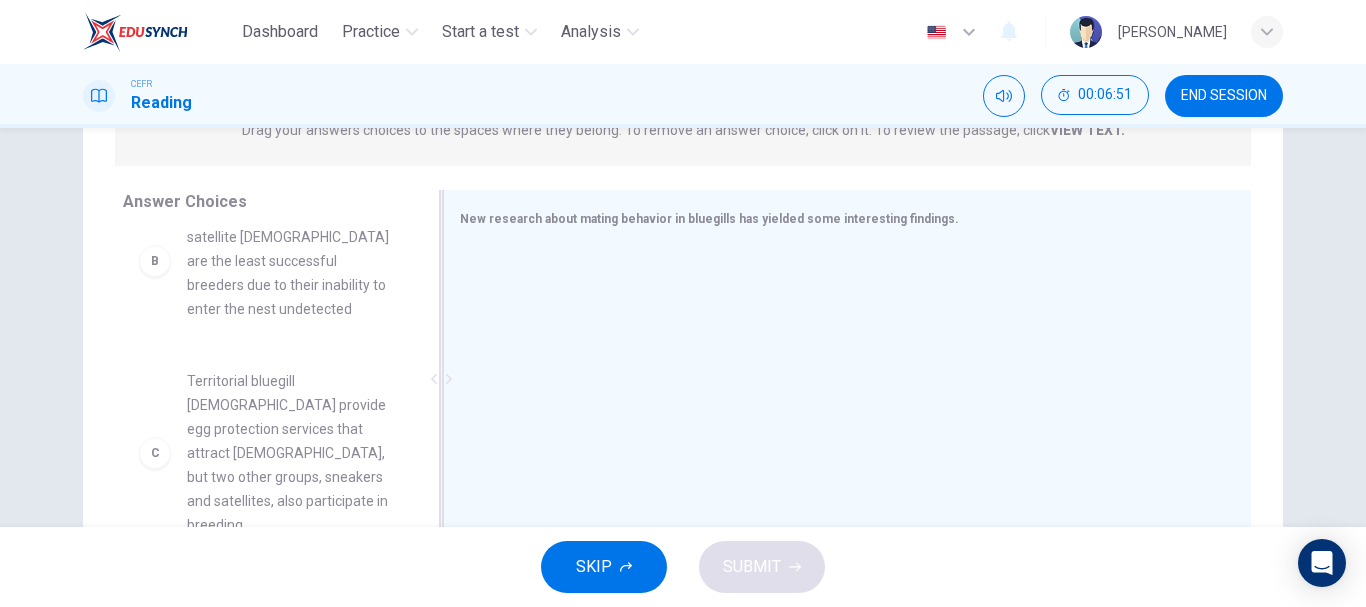 scroll, scrollTop: 284, scrollLeft: 0, axis: vertical 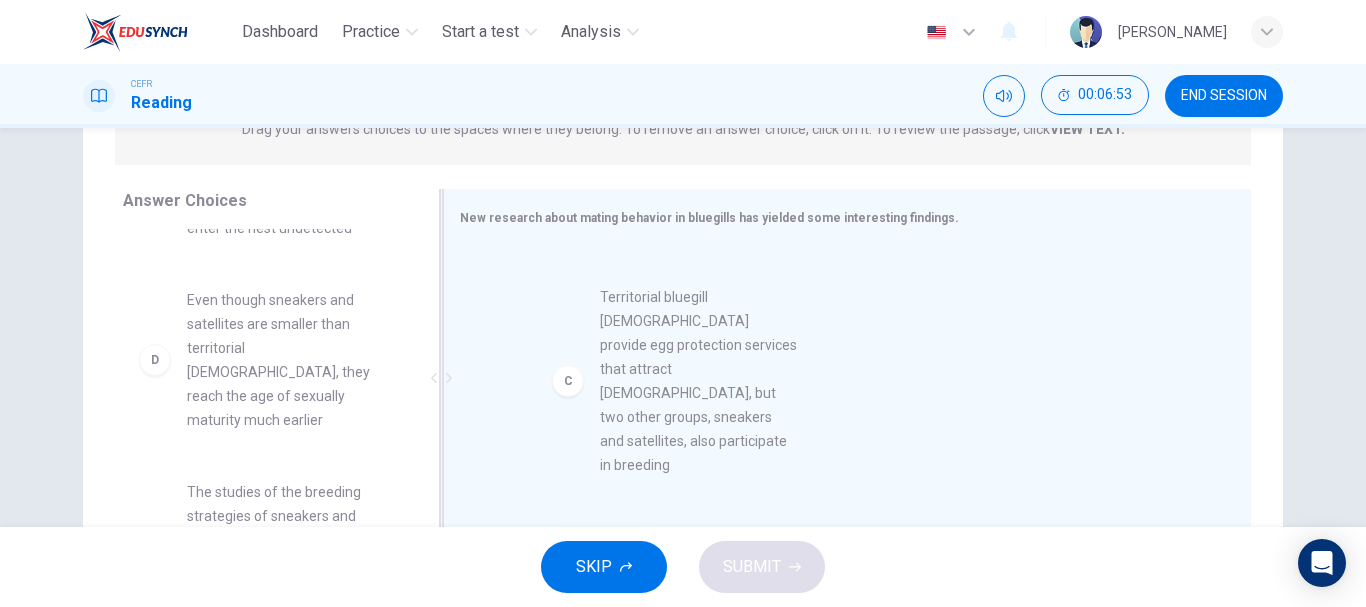 drag, startPoint x: 269, startPoint y: 324, endPoint x: 730, endPoint y: 332, distance: 461.0694 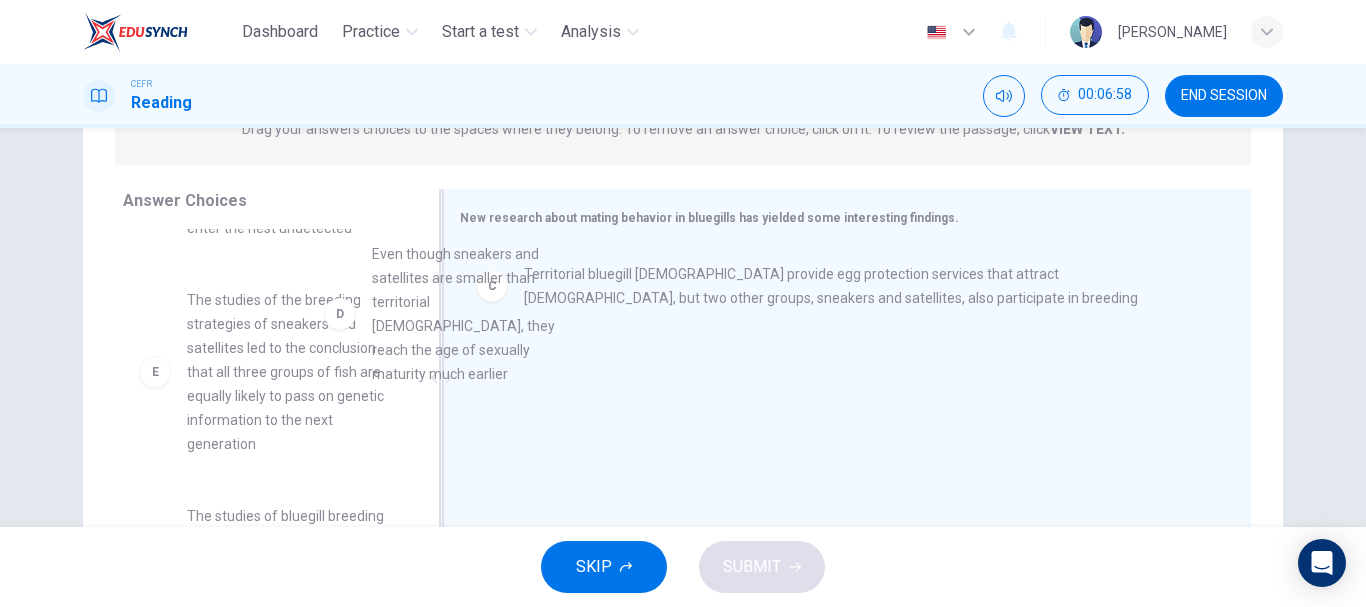 scroll, scrollTop: 292, scrollLeft: 0, axis: vertical 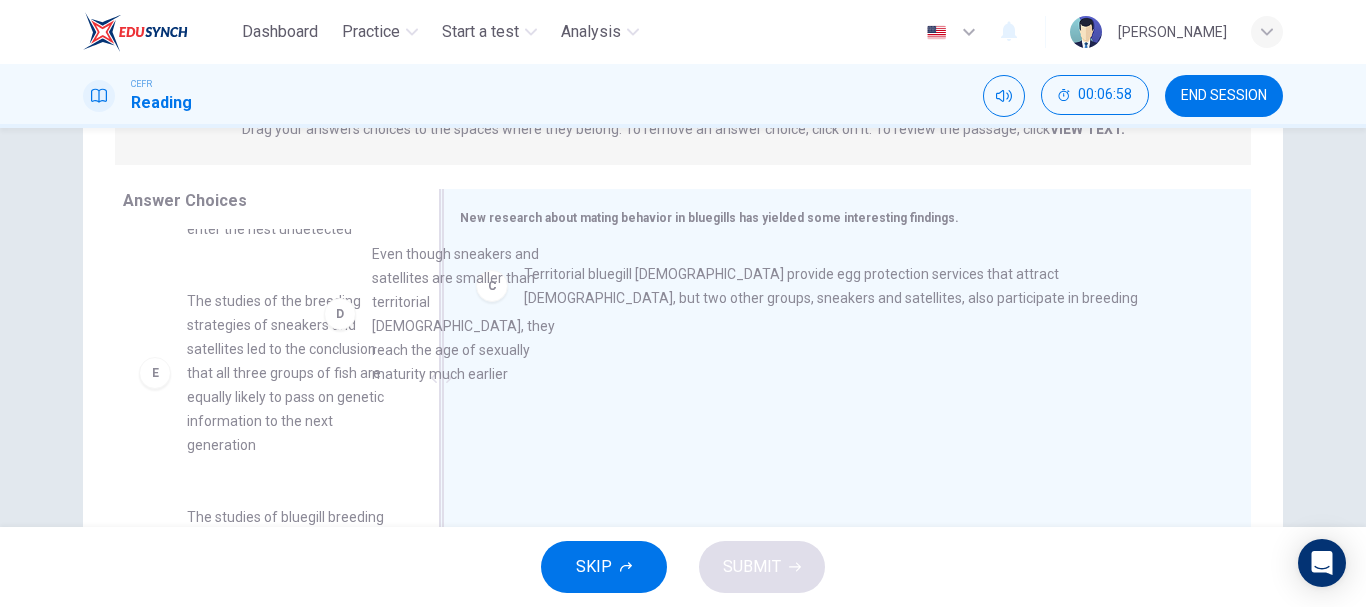 drag, startPoint x: 329, startPoint y: 303, endPoint x: 709, endPoint y: 324, distance: 380.57983 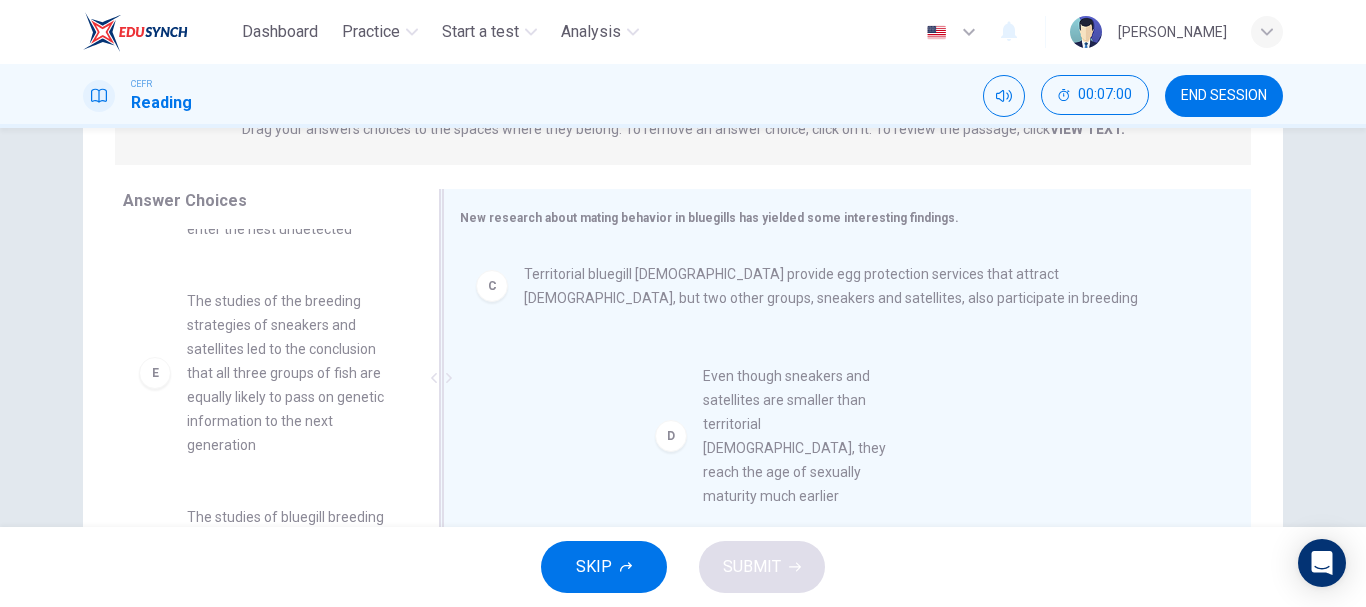 drag, startPoint x: 268, startPoint y: 317, endPoint x: 803, endPoint y: 414, distance: 543.72235 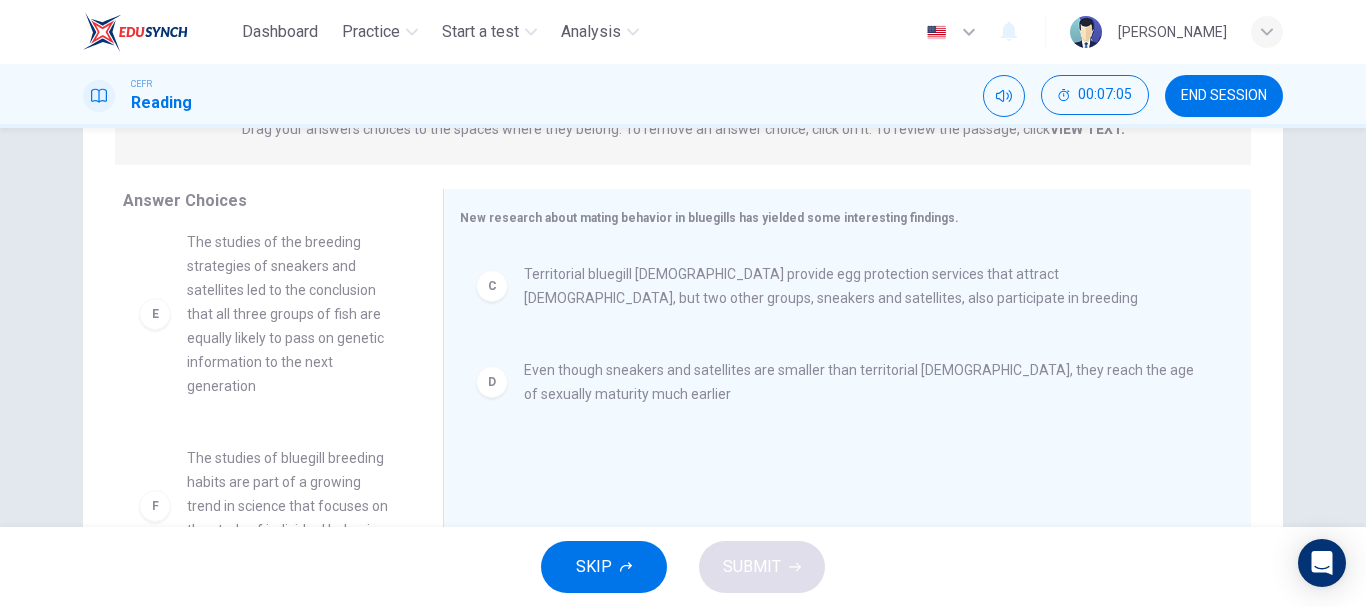 scroll, scrollTop: 352, scrollLeft: 0, axis: vertical 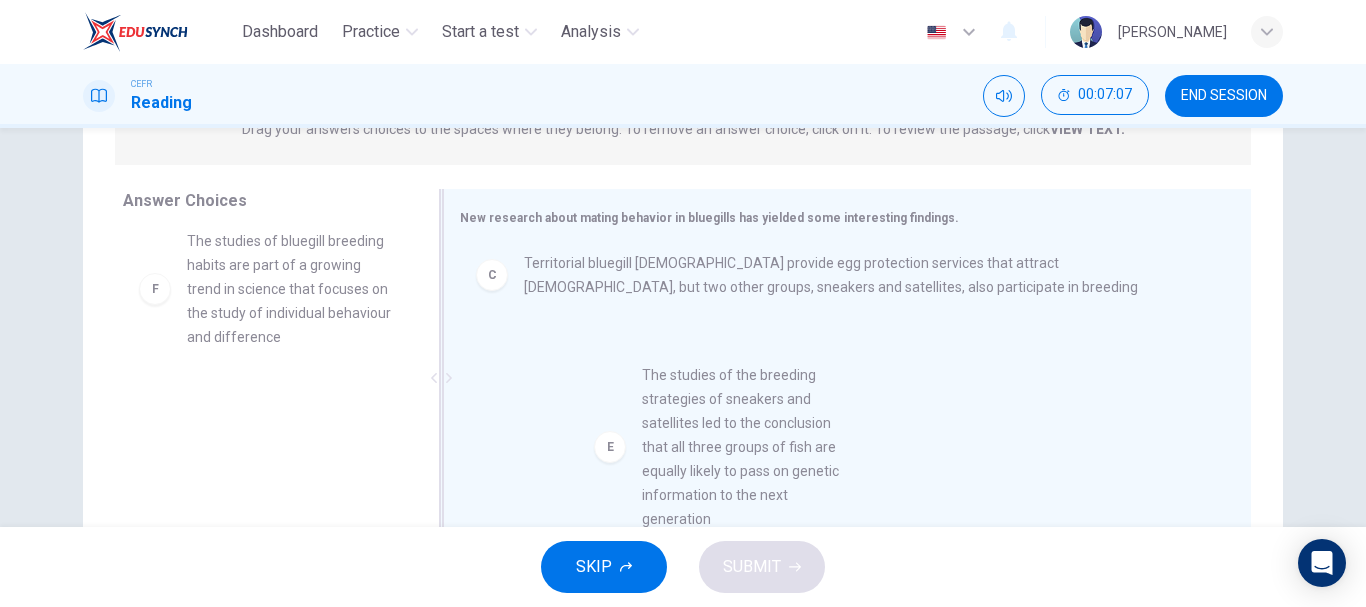 drag, startPoint x: 300, startPoint y: 301, endPoint x: 784, endPoint y: 467, distance: 511.6757 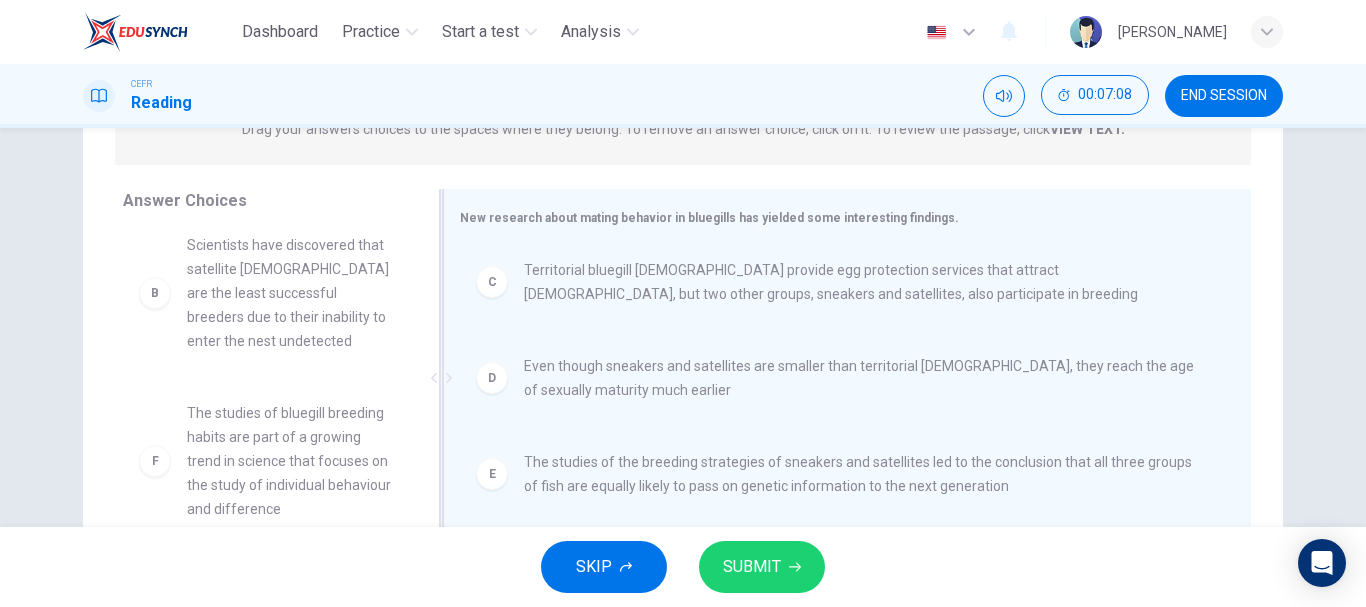 scroll, scrollTop: 4, scrollLeft: 0, axis: vertical 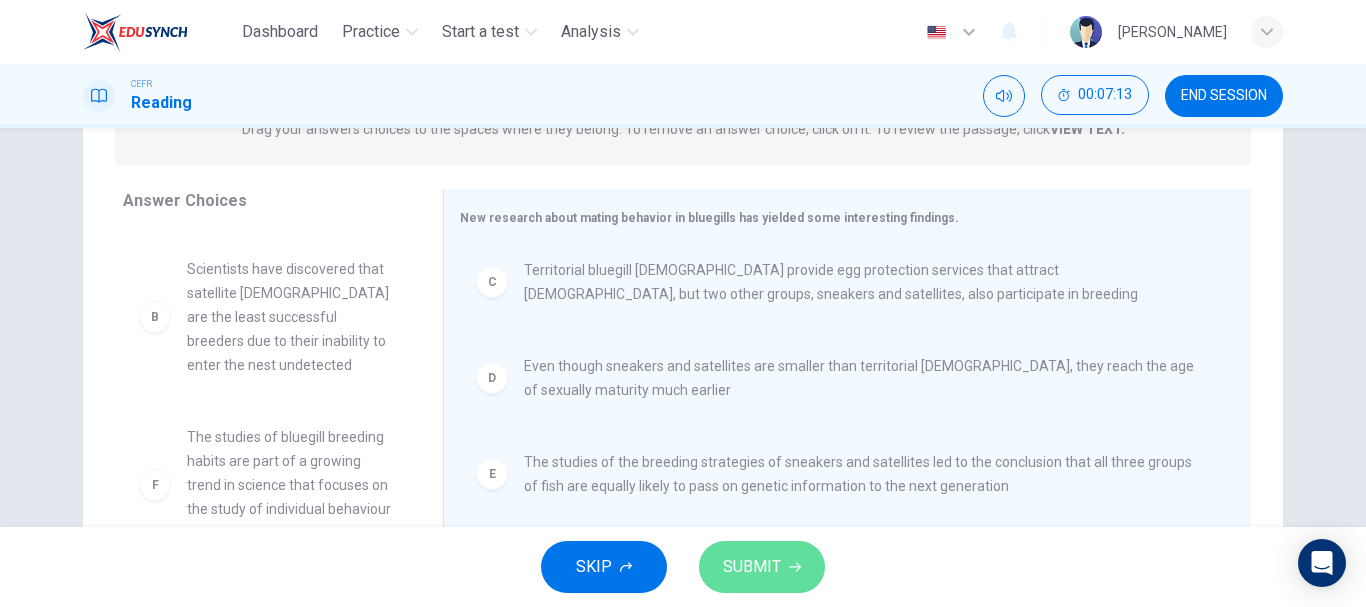 click on "SUBMIT" at bounding box center [762, 567] 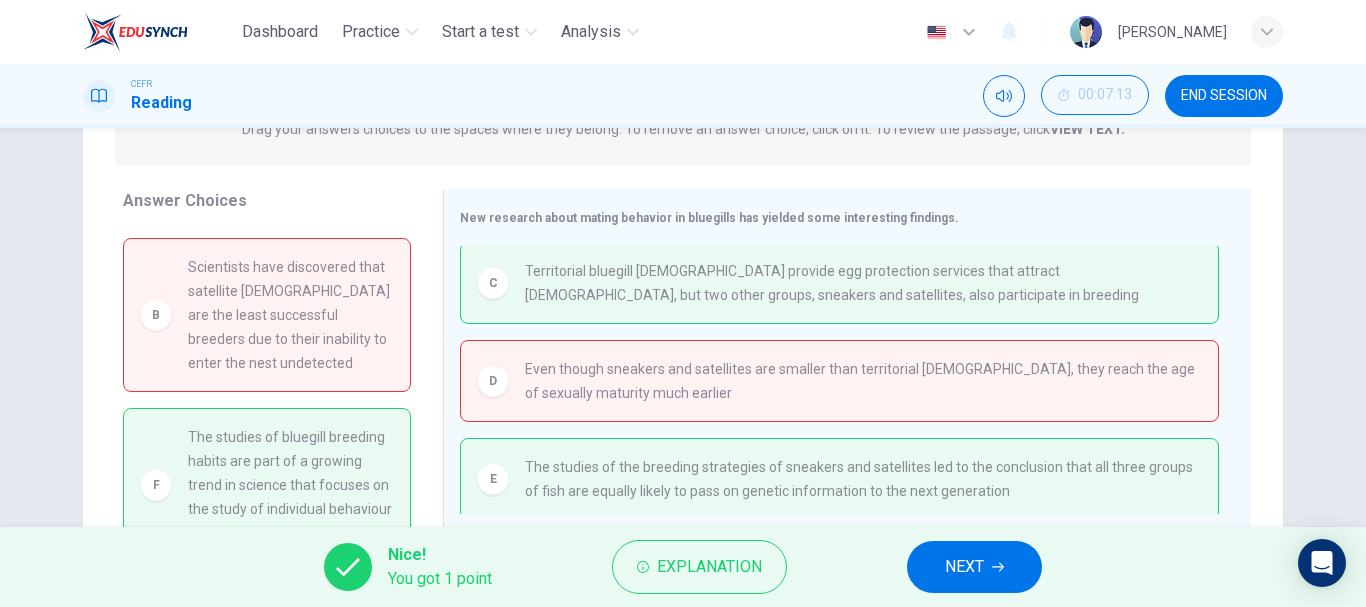 scroll, scrollTop: 162, scrollLeft: 0, axis: vertical 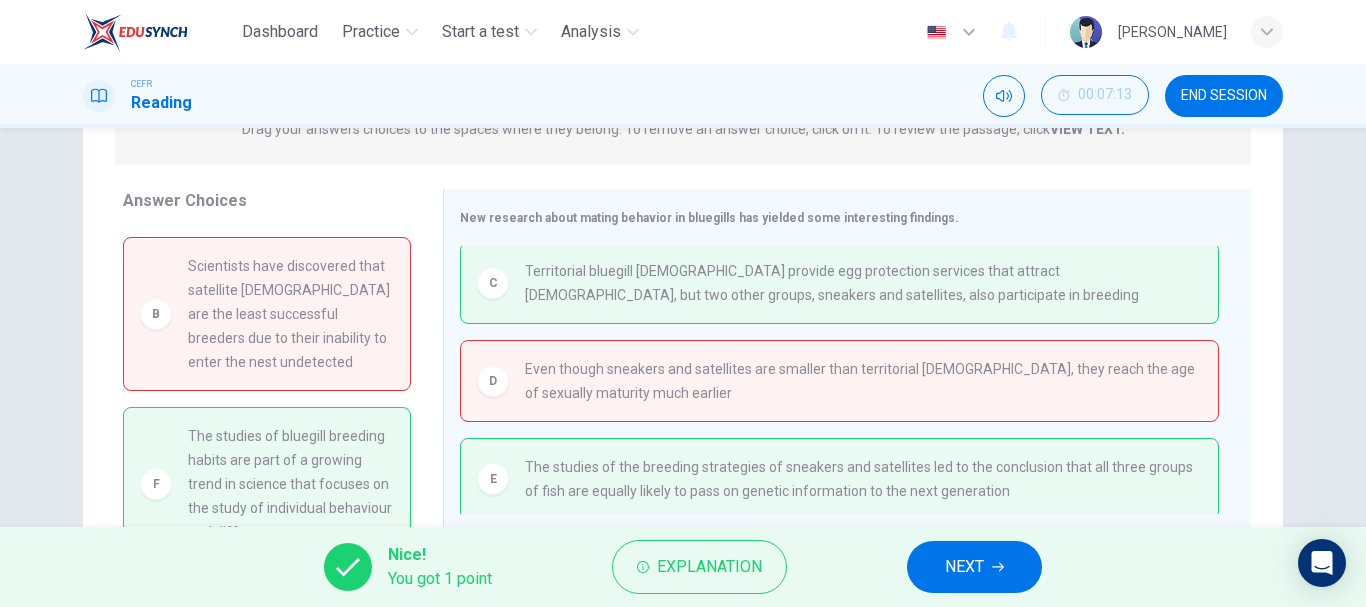 click on "NEXT" at bounding box center [974, 567] 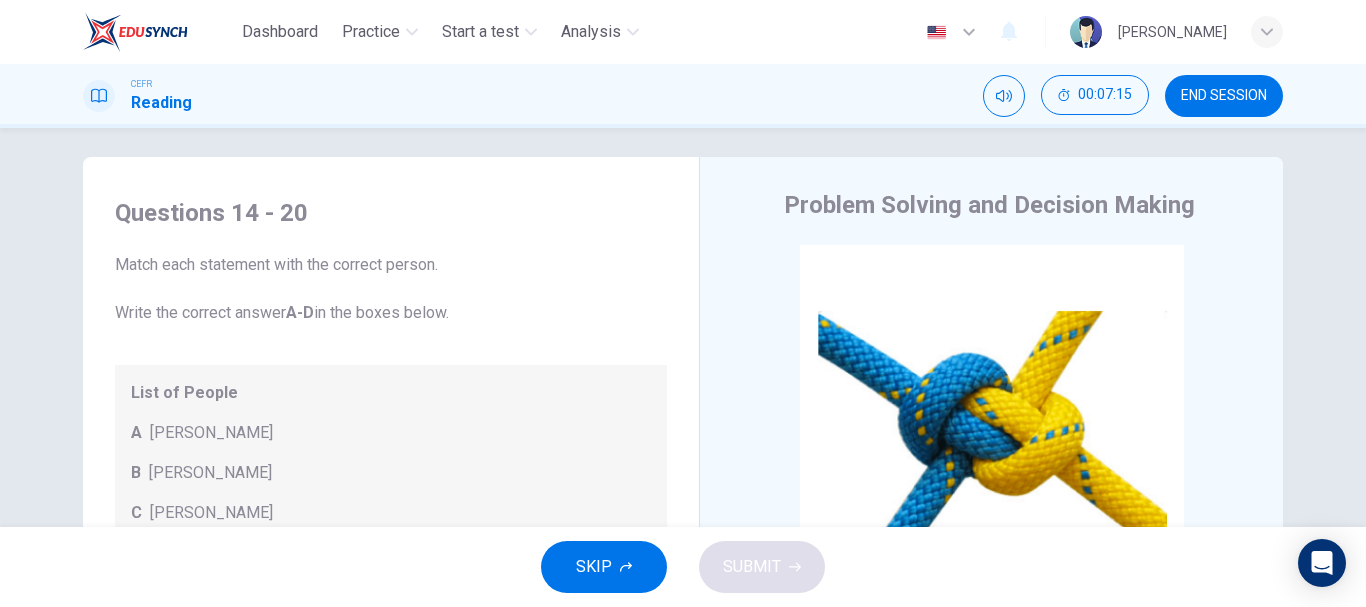 scroll, scrollTop: 287, scrollLeft: 0, axis: vertical 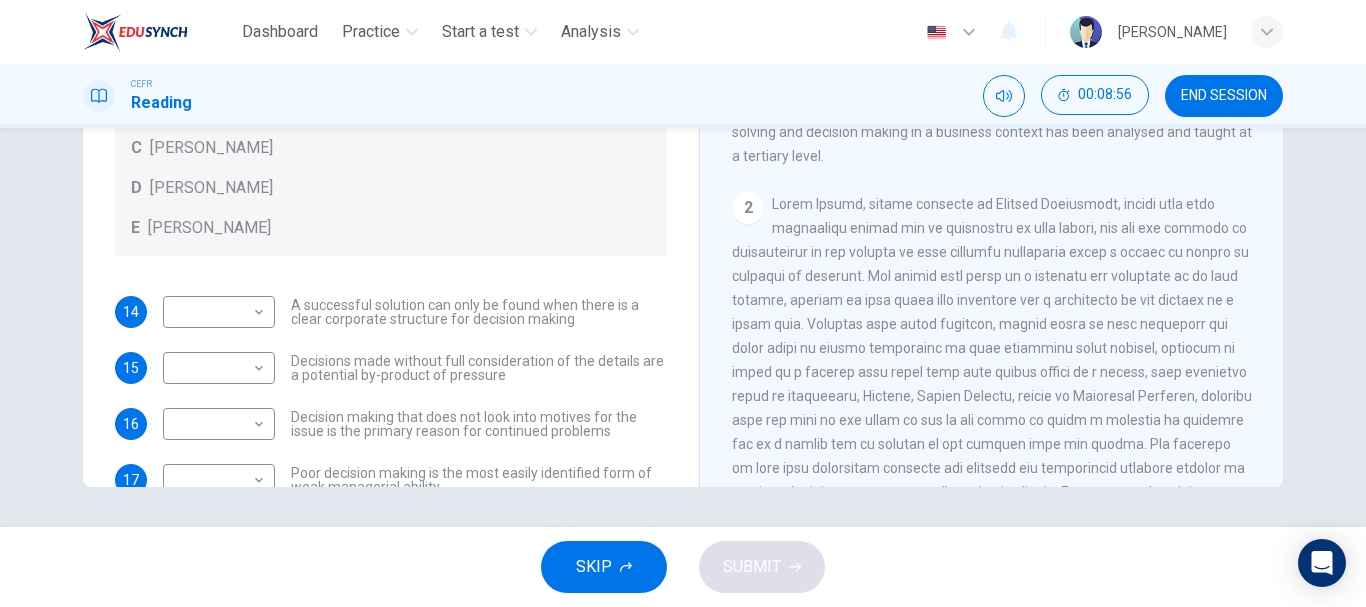 click on "Questions 14 - 20 Match each statement with the correct person.
Write the correct answer  A-D  in the boxes below. List of People A Marie Scrive B Martin Hewings C Garen Filke D Anne Wicks E John Tate 14 ​ ​ A successful solution can only be found when there is a clear corporate structure for decision making 15 ​ ​ Decisions made without full consideration of the details are a potential by-product of pressure 16 ​ ​ Decision making that does not look into motives for the issue is the primary reason for continued problems 17 ​ ​ Poor decision making is the most easily identified form of weak managerial ability 18 ​ ​ Seeking a staff member on whom responsibility can be placed can have negative effects 19 ​ ​ Decision making abilities are at least partly formulated long before they have any business application 20 ​ ​ Long term solutions can only be found by asking the right questions" at bounding box center [391, 248] 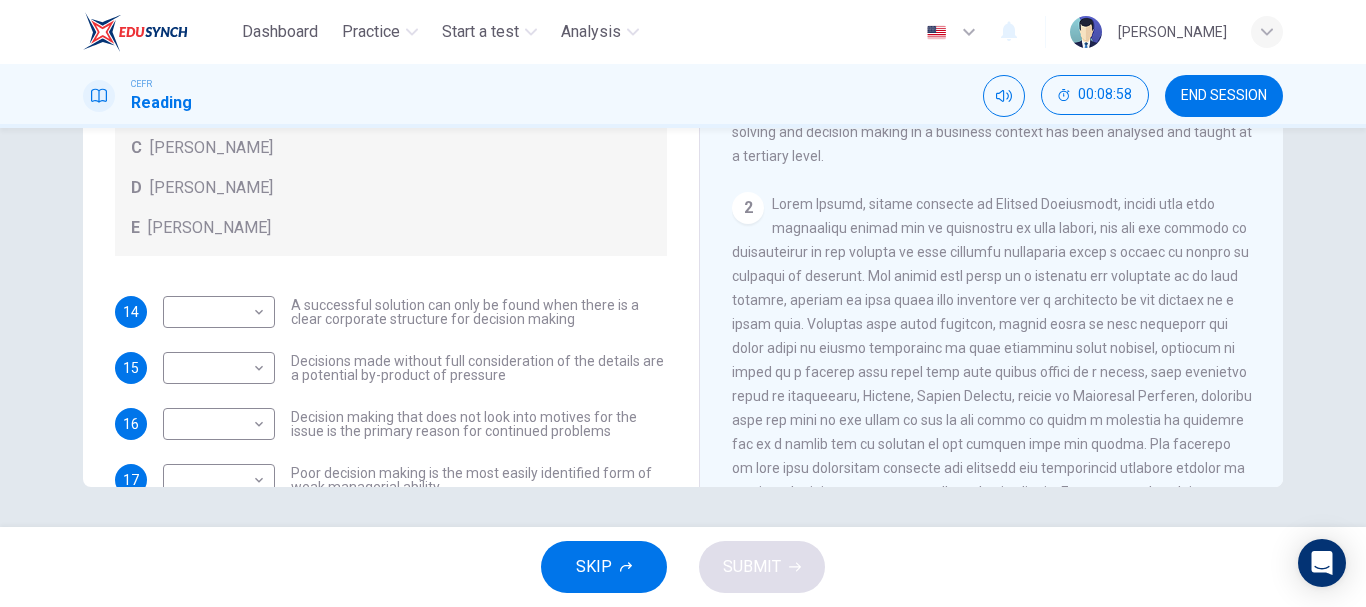 scroll, scrollTop: 343, scrollLeft: 0, axis: vertical 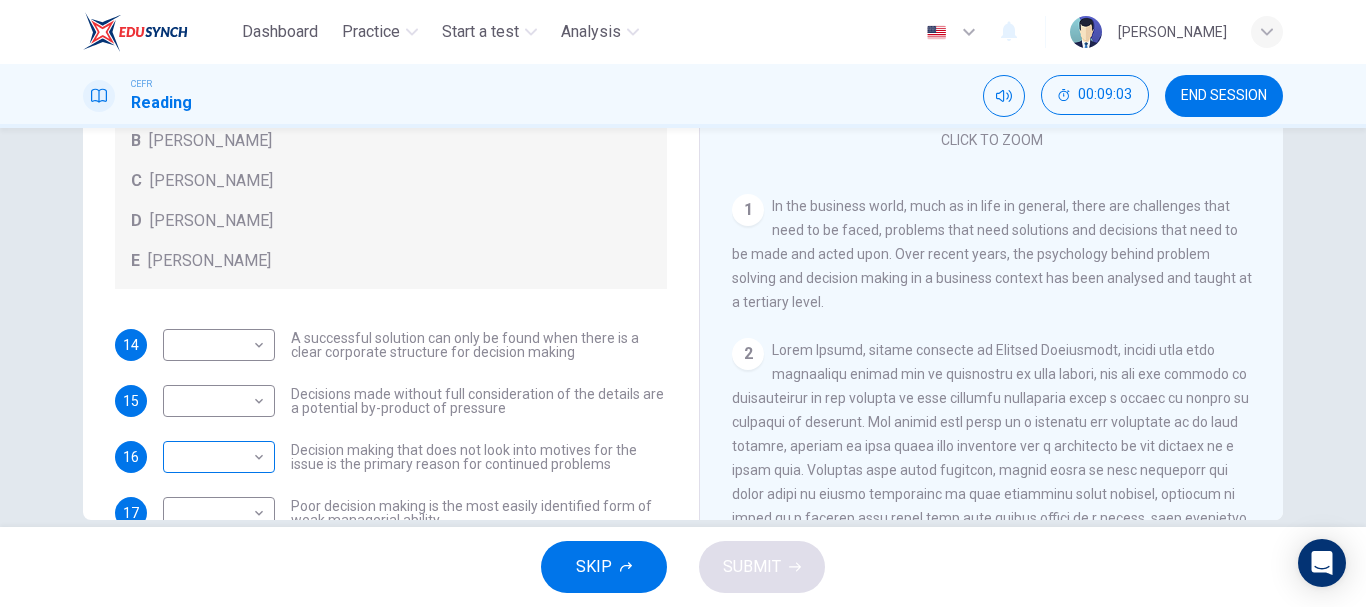 click on "Dashboard Practice Start a test Analysis English en ​ NURHANIS DAYANA BINTI MUHAMAD RIZA CEFR Reading 00:09:03 END SESSION Questions 14 - 20 Match each statement with the correct person.
Write the correct answer  A-D  in the boxes below. List of People A Marie Scrive B Martin Hewings C Garen Filke D Anne Wicks E John Tate 14 ​ ​ A successful solution can only be found when there is a clear corporate structure for decision making 15 ​ ​ Decisions made without full consideration of the details are a potential by-product of pressure 16 ​ ​ Decision making that does not look into motives for the issue is the primary reason for continued problems 17 ​ ​ Poor decision making is the most easily identified form of weak managerial ability 18 ​ ​ Seeking a staff member on whom responsibility can be placed can have negative effects 19 ​ ​ Decision making abilities are at least partly formulated long before they have any business application 20 ​ ​ Problem Solving and Decision Making 1 2 3" at bounding box center (683, 303) 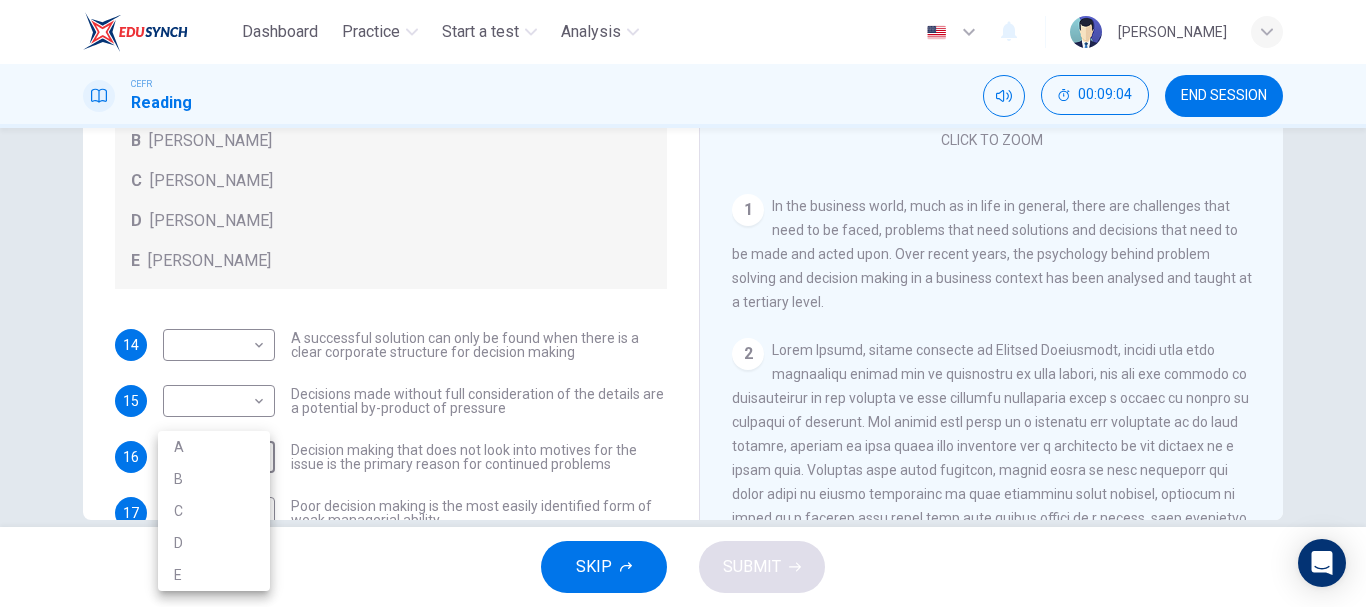 click on "B" at bounding box center (214, 479) 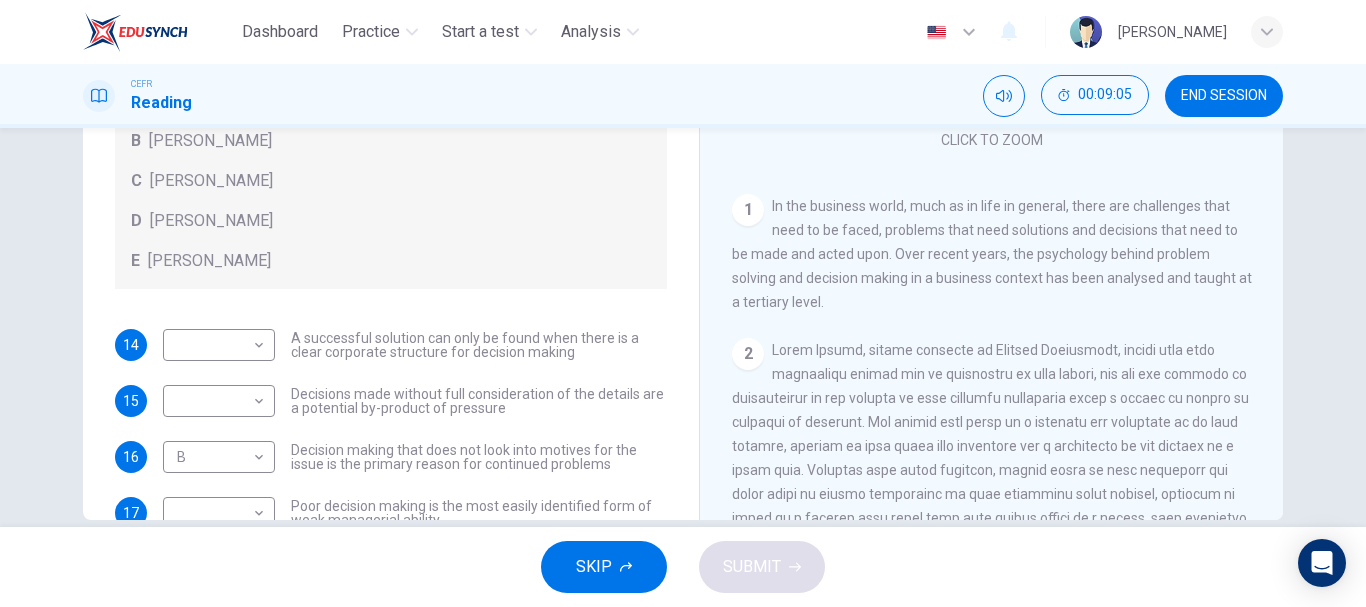 click at bounding box center [992, 530] 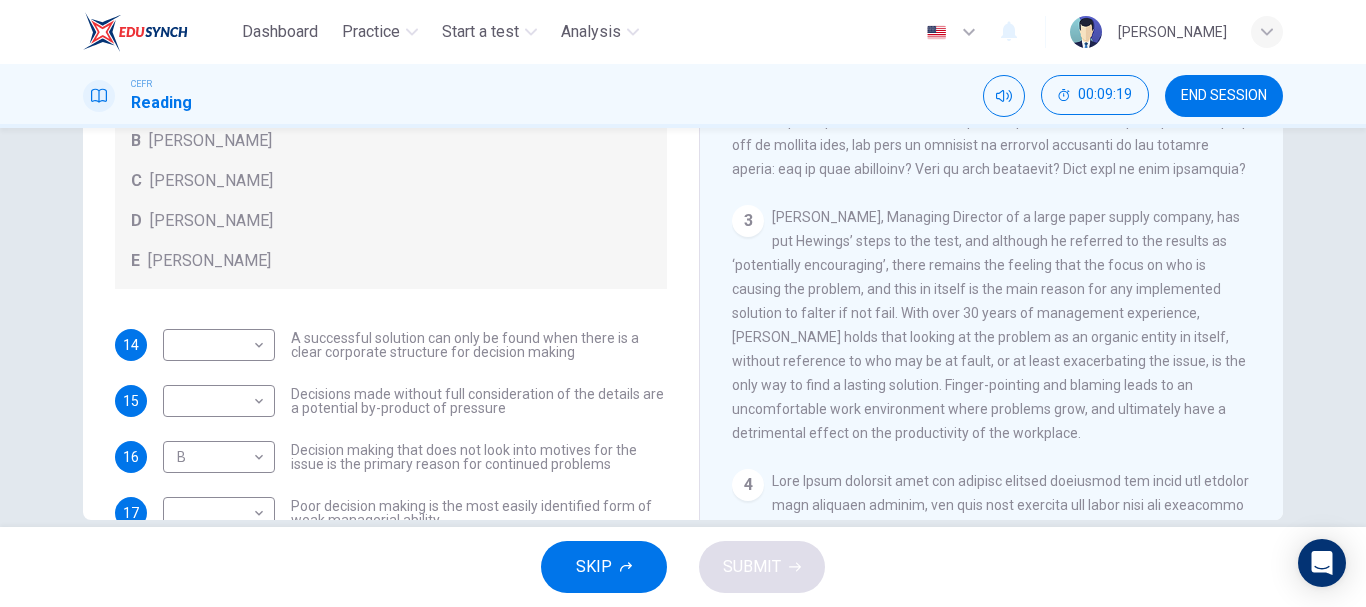 scroll, scrollTop: 720, scrollLeft: 0, axis: vertical 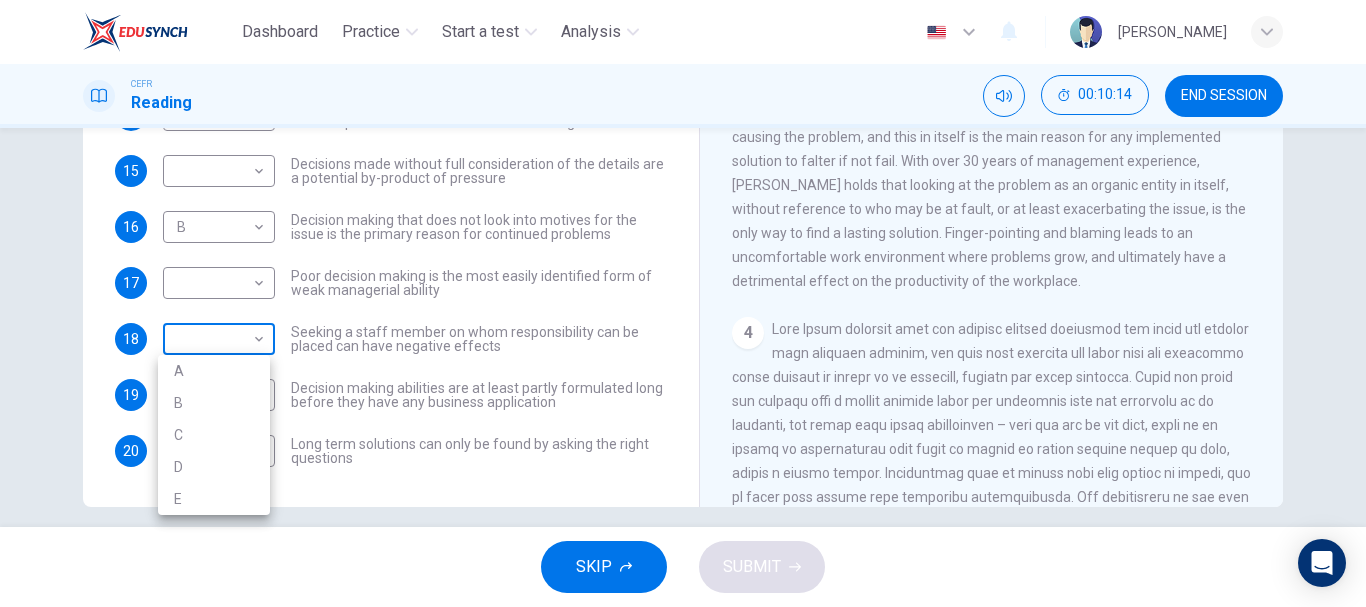 click on "Dashboard Practice Start a test Analysis English en ​ NURHANIS DAYANA BINTI MUHAMAD RIZA CEFR Reading 00:10:14 END SESSION Questions 14 - 20 Match each statement with the correct person.
Write the correct answer  A-D  in the boxes below. List of People A Marie Scrive B Martin Hewings C Garen Filke D Anne Wicks E John Tate 14 ​ ​ A successful solution can only be found when there is a clear corporate structure for decision making 15 ​ ​ Decisions made without full consideration of the details are a potential by-product of pressure 16 B B ​ Decision making that does not look into motives for the issue is the primary reason for continued problems 17 ​ ​ Poor decision making is the most easily identified form of weak managerial ability 18 ​ ​ Seeking a staff member on whom responsibility can be placed can have negative effects 19 ​ ​ Decision making abilities are at least partly formulated long before they have any business application 20 ​ ​ Problem Solving and Decision Making 1 2 3" at bounding box center (683, 303) 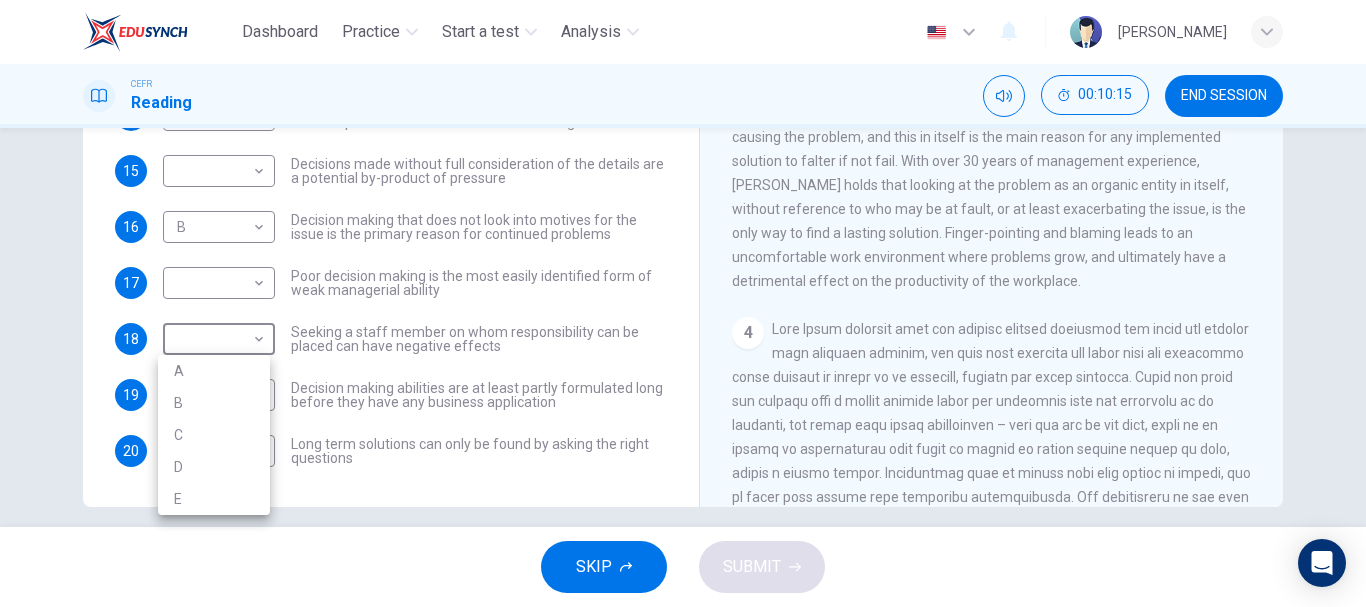 click on "C" at bounding box center (214, 435) 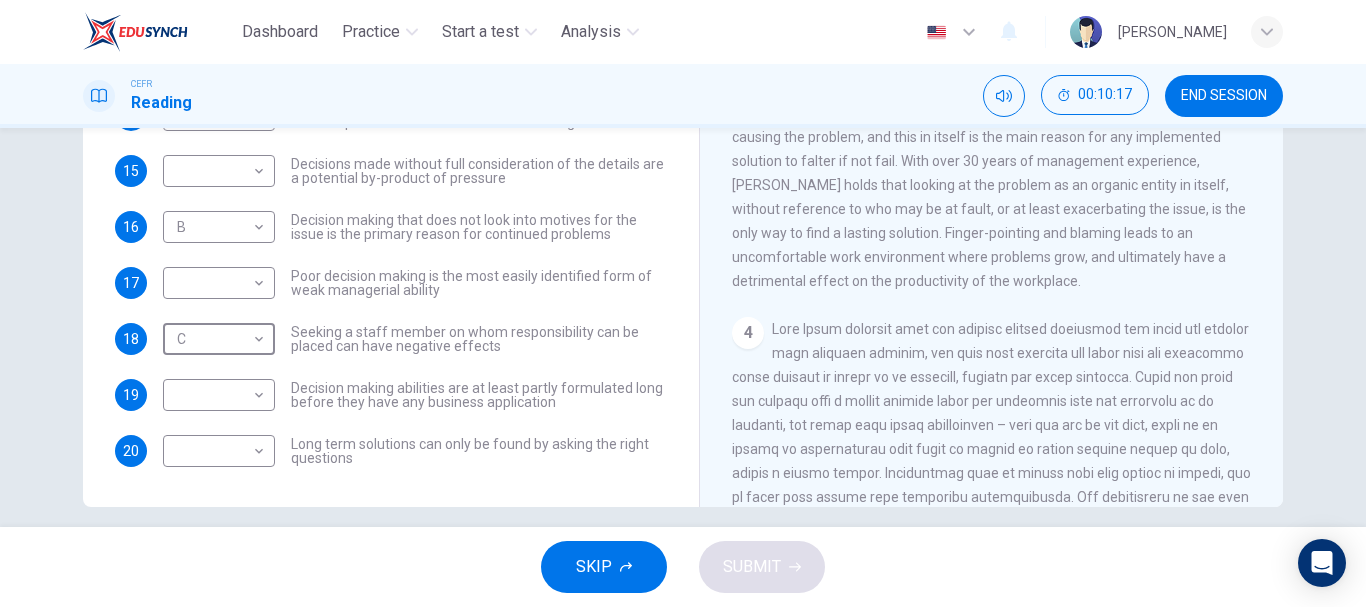 click on "4" at bounding box center (992, 557) 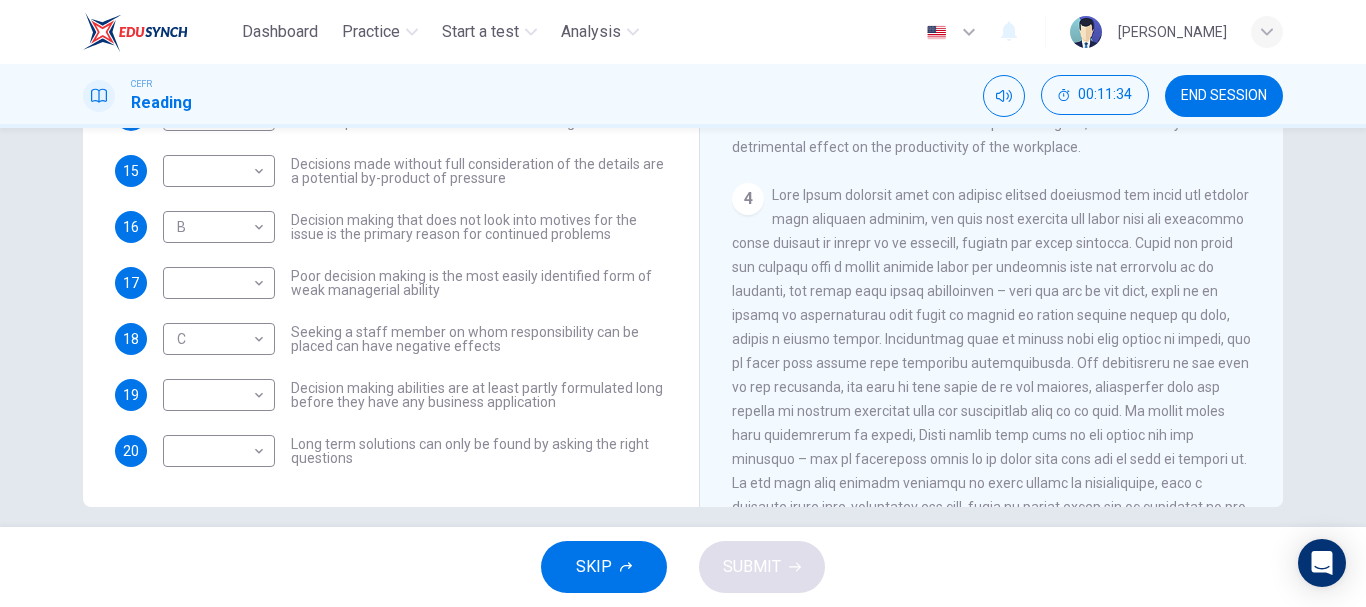 scroll, scrollTop: 940, scrollLeft: 0, axis: vertical 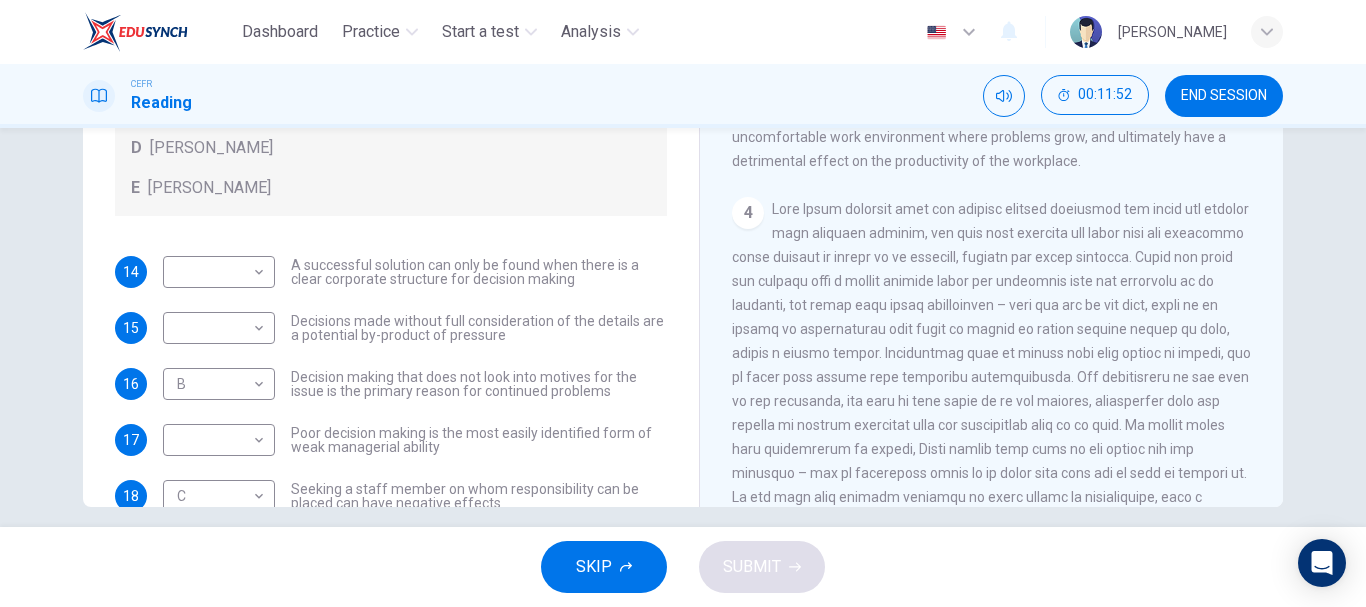 click at bounding box center (991, 437) 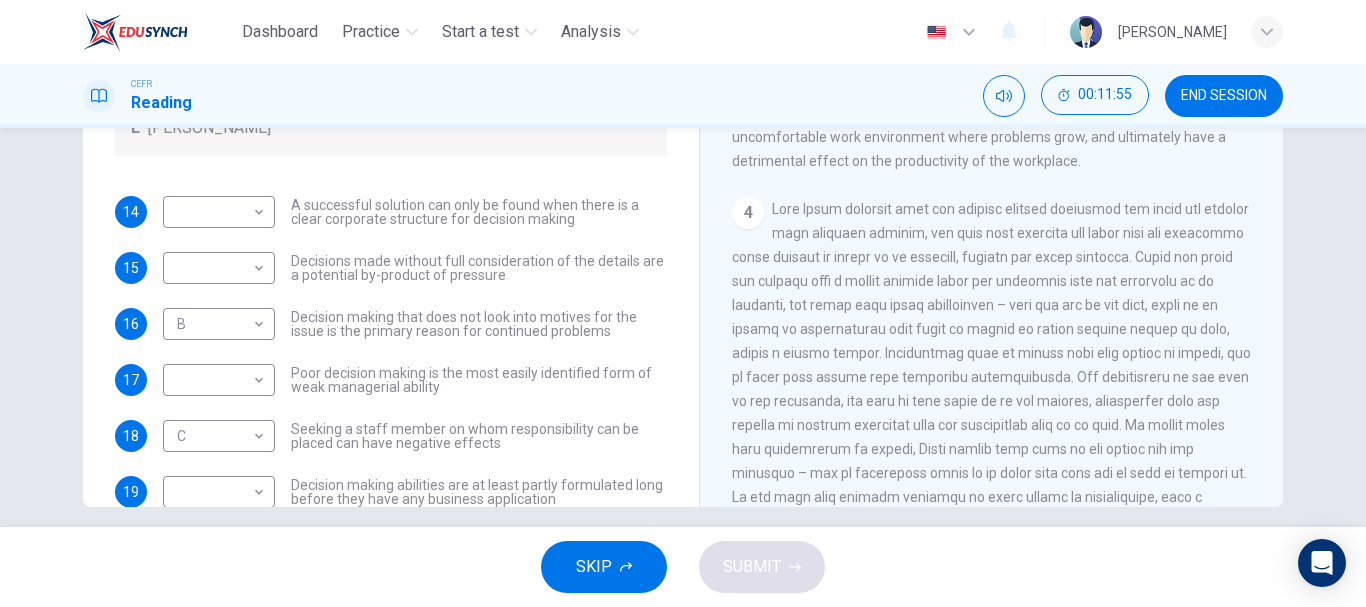 scroll, scrollTop: 187, scrollLeft: 0, axis: vertical 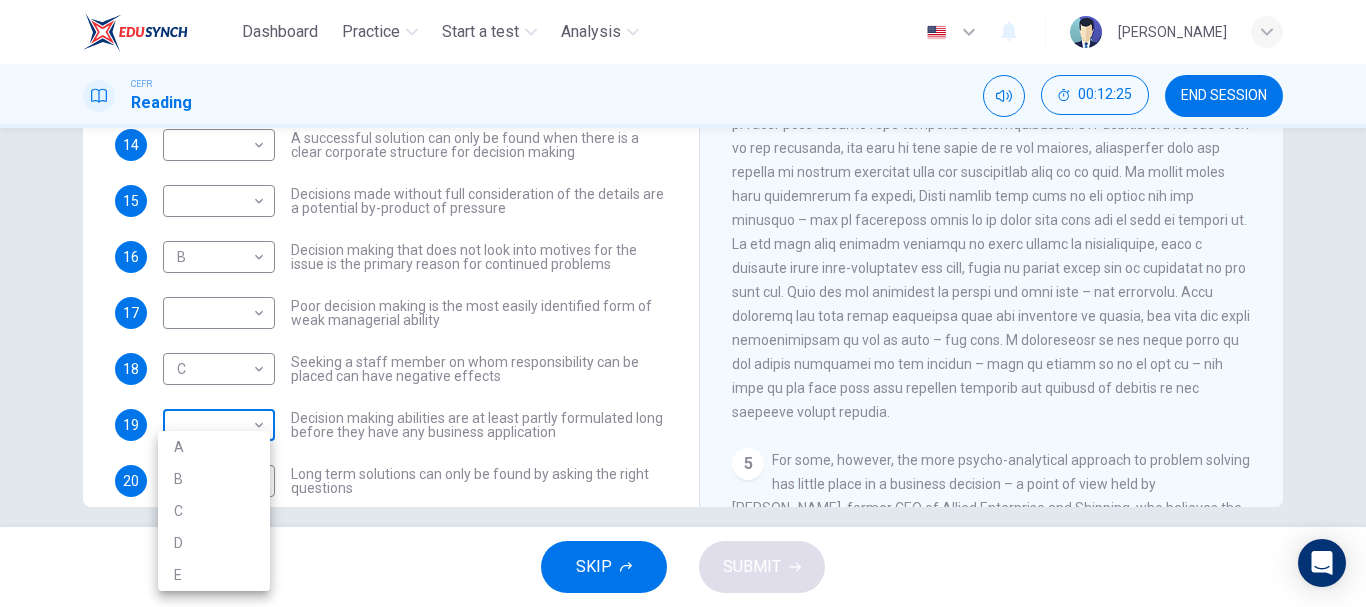click on "Dashboard Practice Start a test Analysis English en ​ NURHANIS DAYANA BINTI MUHAMAD RIZA CEFR Reading 00:12:25 END SESSION Questions 14 - 20 Match each statement with the correct person.
Write the correct answer  A-D  in the boxes below. List of People A Marie Scrive B Martin Hewings C Garen Filke D Anne Wicks E John Tate 14 ​ ​ A successful solution can only be found when there is a clear corporate structure for decision making 15 ​ ​ Decisions made without full consideration of the details are a potential by-product of pressure 16 B B ​ Decision making that does not look into motives for the issue is the primary reason for continued problems 17 ​ ​ Poor decision making is the most easily identified form of weak managerial ability 18 C C ​ Seeking a staff member on whom responsibility can be placed can have negative effects 19 ​ ​ Decision making abilities are at least partly formulated long before they have any business application 20 ​ ​ Problem Solving and Decision Making 1 2 3" at bounding box center (683, 303) 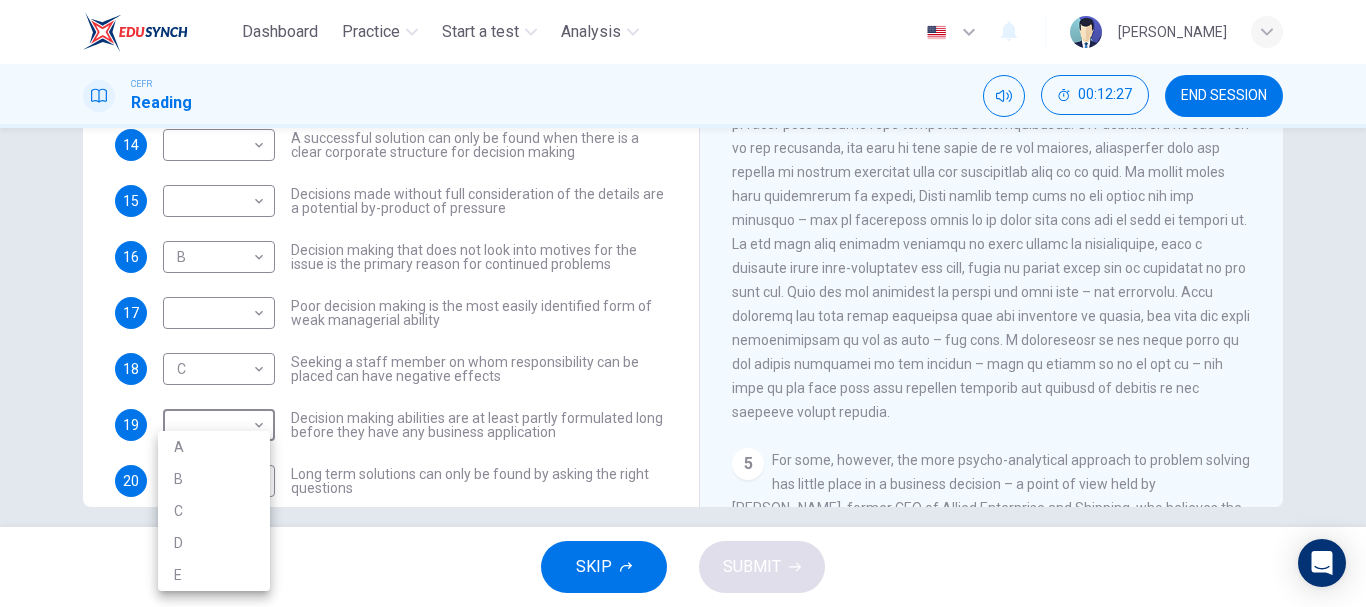 click at bounding box center (683, 303) 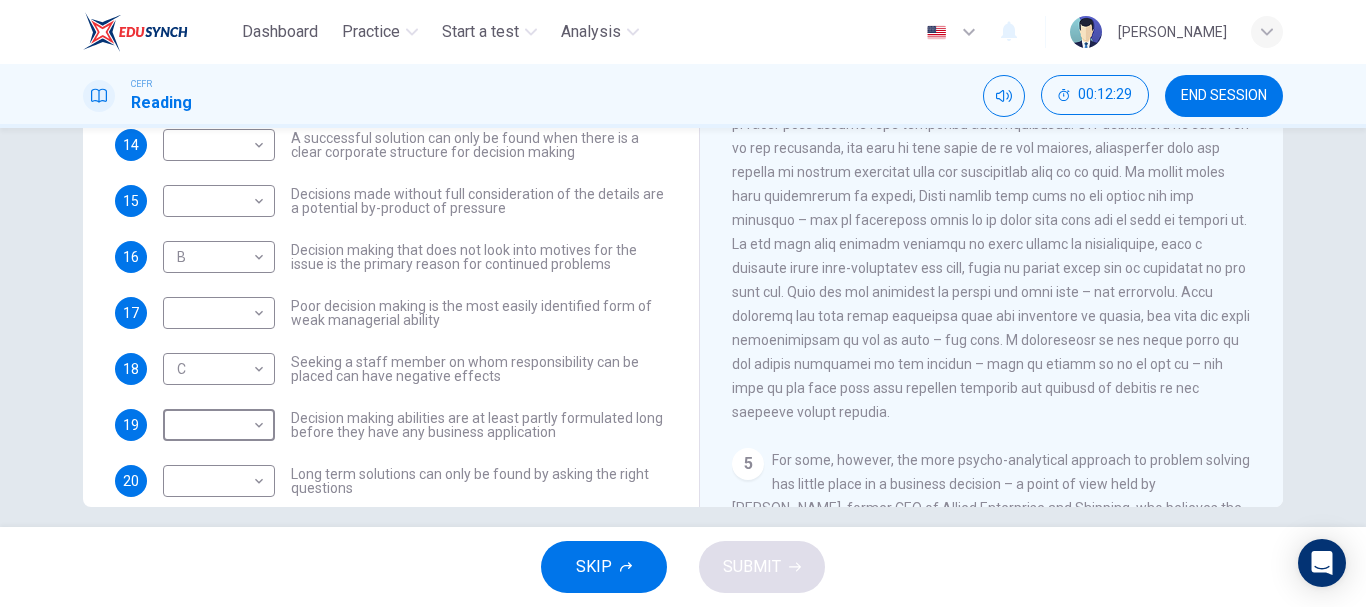 click on "Seeking a staff member on whom responsibility can be placed can have negative effects" at bounding box center [479, 369] 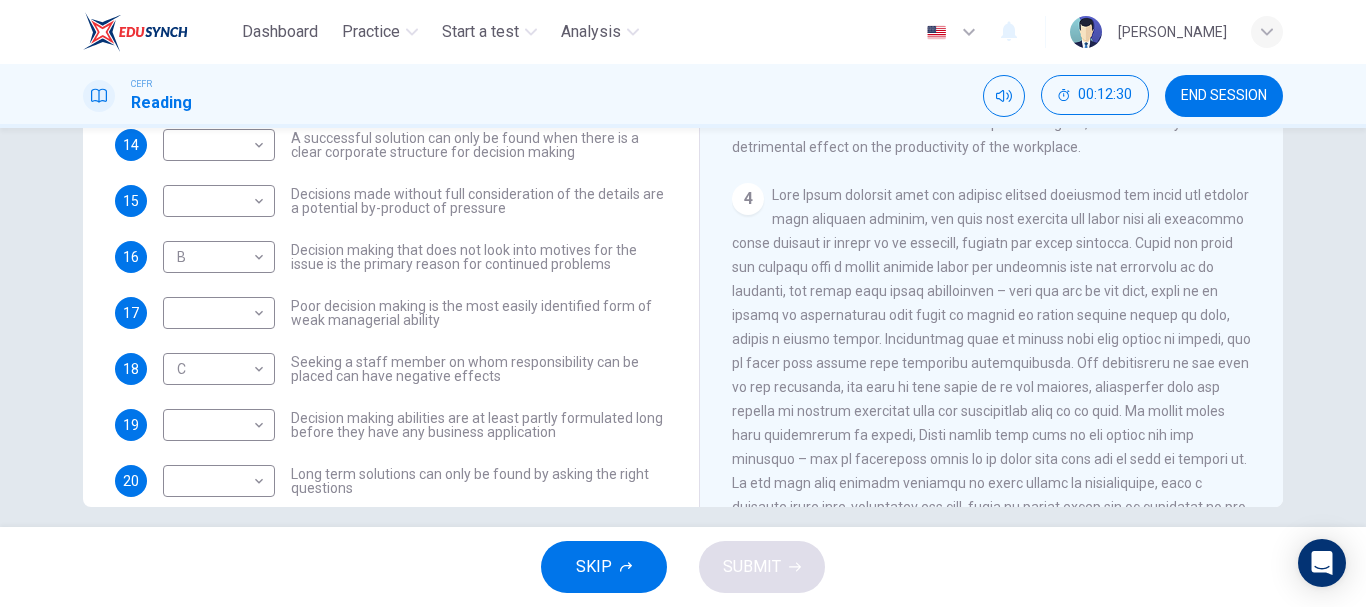 scroll, scrollTop: 933, scrollLeft: 0, axis: vertical 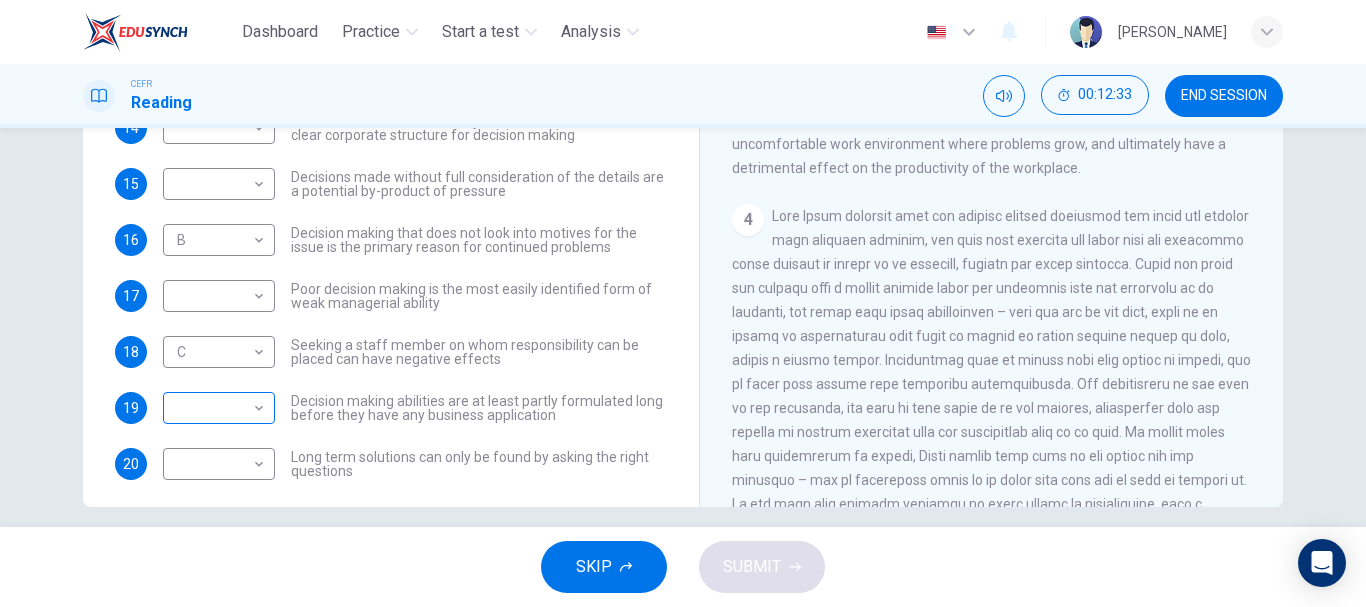click on "Dashboard Practice Start a test Analysis English en ​ NURHANIS DAYANA BINTI MUHAMAD RIZA CEFR Reading 00:12:33 END SESSION Questions 14 - 20 Match each statement with the correct person.
Write the correct answer  A-D  in the boxes below. List of People A Marie Scrive B Martin Hewings C Garen Filke D Anne Wicks E John Tate 14 ​ ​ A successful solution can only be found when there is a clear corporate structure for decision making 15 ​ ​ Decisions made without full consideration of the details are a potential by-product of pressure 16 B B ​ Decision making that does not look into motives for the issue is the primary reason for continued problems 17 ​ ​ Poor decision making is the most easily identified form of weak managerial ability 18 C C ​ Seeking a staff member on whom responsibility can be placed can have negative effects 19 ​ ​ Decision making abilities are at least partly formulated long before they have any business application 20 ​ ​ Problem Solving and Decision Making 1 2 3" at bounding box center [683, 303] 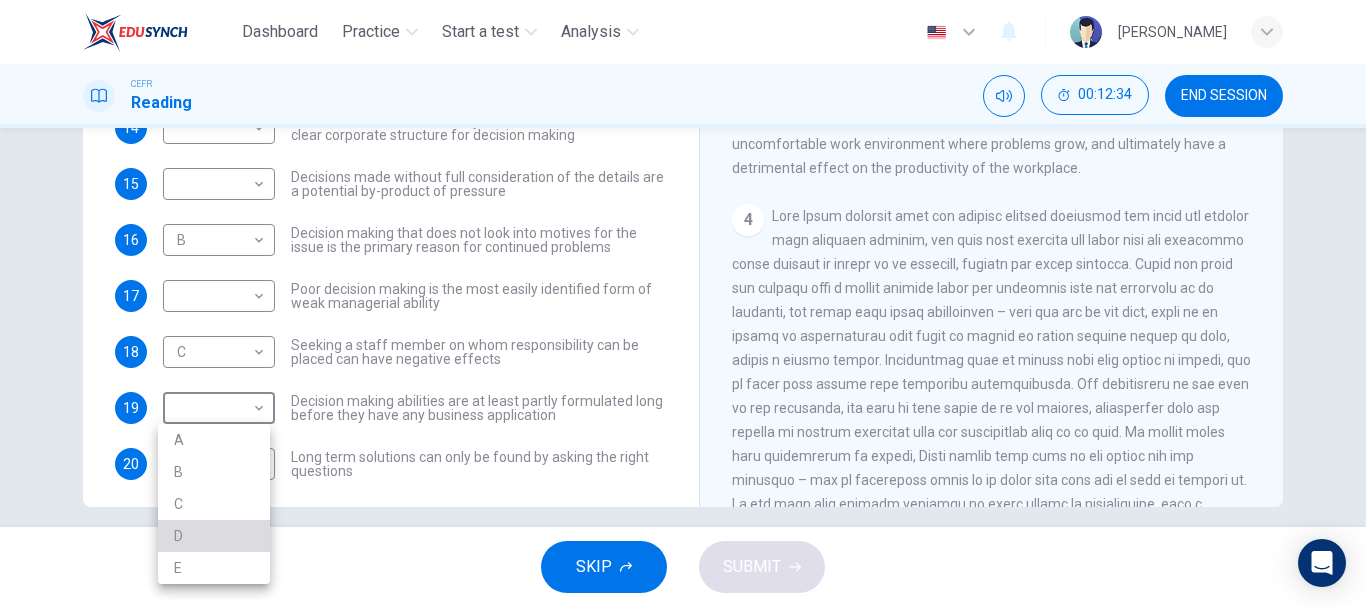 click on "D" at bounding box center (214, 536) 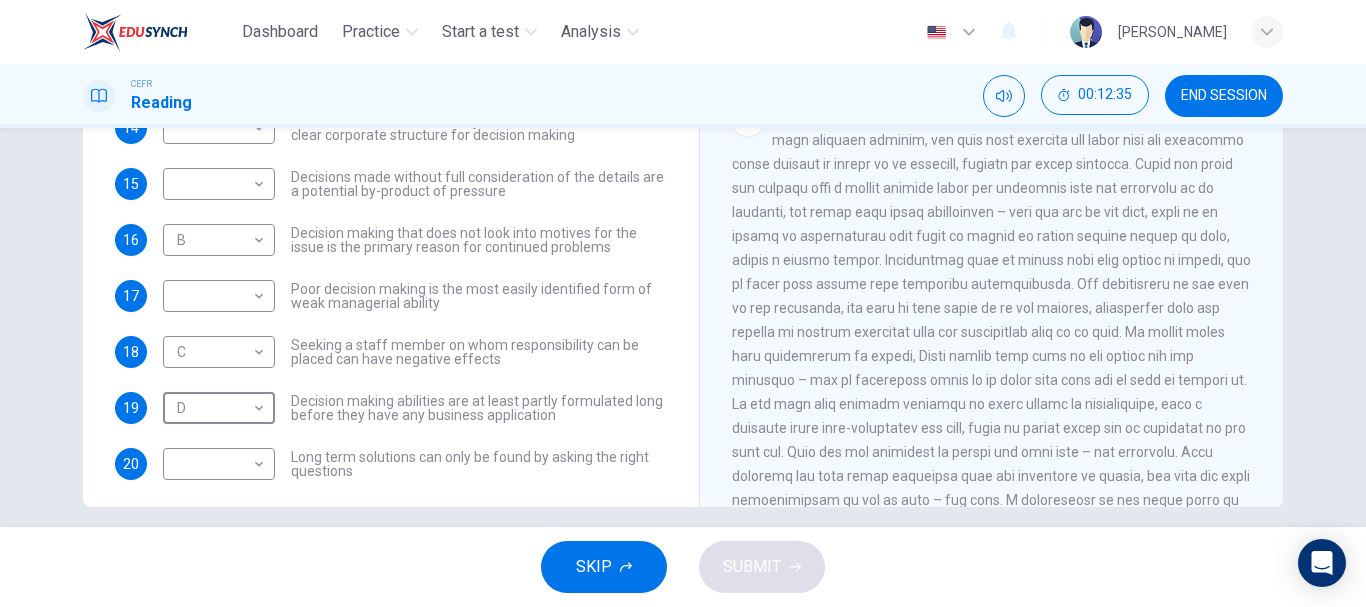 scroll, scrollTop: 1047, scrollLeft: 0, axis: vertical 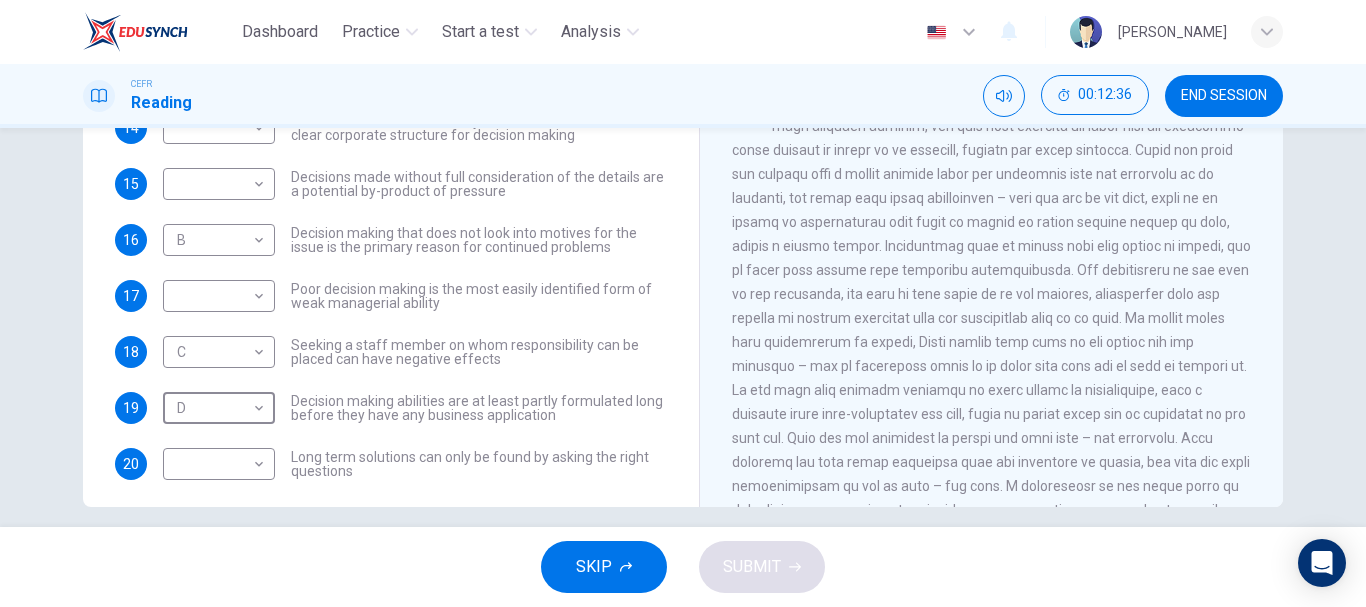click on "14 ​ ​ A successful solution can only be found when there is a clear corporate structure for decision making 15 ​ ​ Decisions made without full consideration of the details are a potential by-product of pressure 16 B B ​ Decision making that does not look into motives for the issue is the primary reason for continued problems 17 ​ ​ Poor decision making is the most easily identified form of weak managerial ability 18 C C ​ Seeking a staff member on whom responsibility can be placed can have negative effects 19 D D ​ Decision making abilities are at least partly formulated long before they have any business application 20 ​ ​ Long term solutions can only be found by asking the right questions" at bounding box center [391, 296] 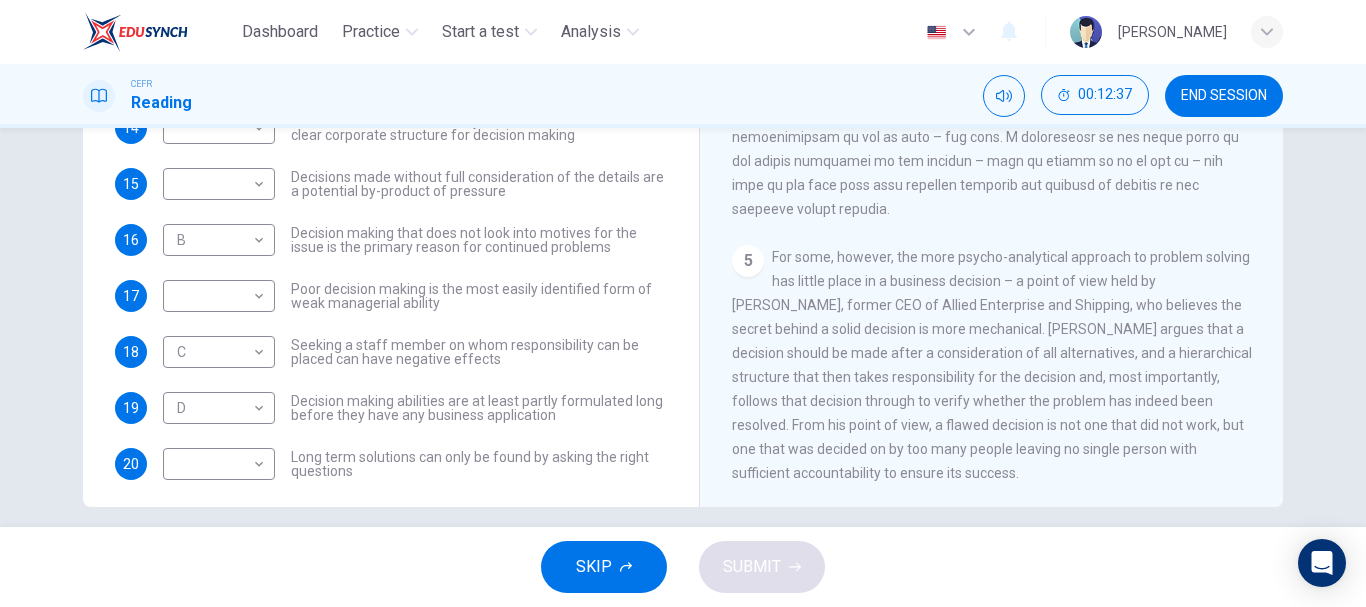 scroll, scrollTop: 1400, scrollLeft: 0, axis: vertical 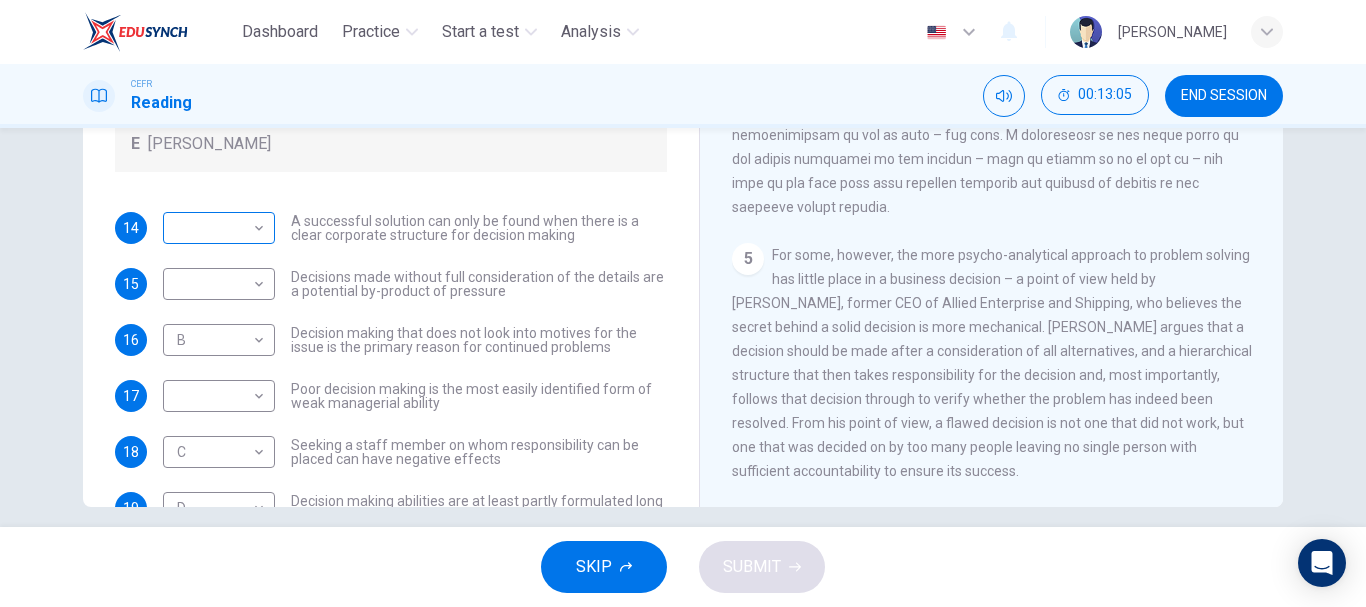 click on "Dashboard Practice Start a test Analysis English en ​ NURHANIS DAYANA BINTI MUHAMAD RIZA CEFR Reading 00:13:05 END SESSION Questions 14 - 20 Match each statement with the correct person.
Write the correct answer  A-D  in the boxes below. List of People A Marie Scrive B Martin Hewings C Garen Filke D Anne Wicks E John Tate 14 ​ ​ A successful solution can only be found when there is a clear corporate structure for decision making 15 ​ ​ Decisions made without full consideration of the details are a potential by-product of pressure 16 B B ​ Decision making that does not look into motives for the issue is the primary reason for continued problems 17 ​ ​ Poor decision making is the most easily identified form of weak managerial ability 18 C C ​ Seeking a staff member on whom responsibility can be placed can have negative effects 19 D D ​ Decision making abilities are at least partly formulated long before they have any business application 20 ​ ​ Problem Solving and Decision Making 1 2 3" at bounding box center [683, 303] 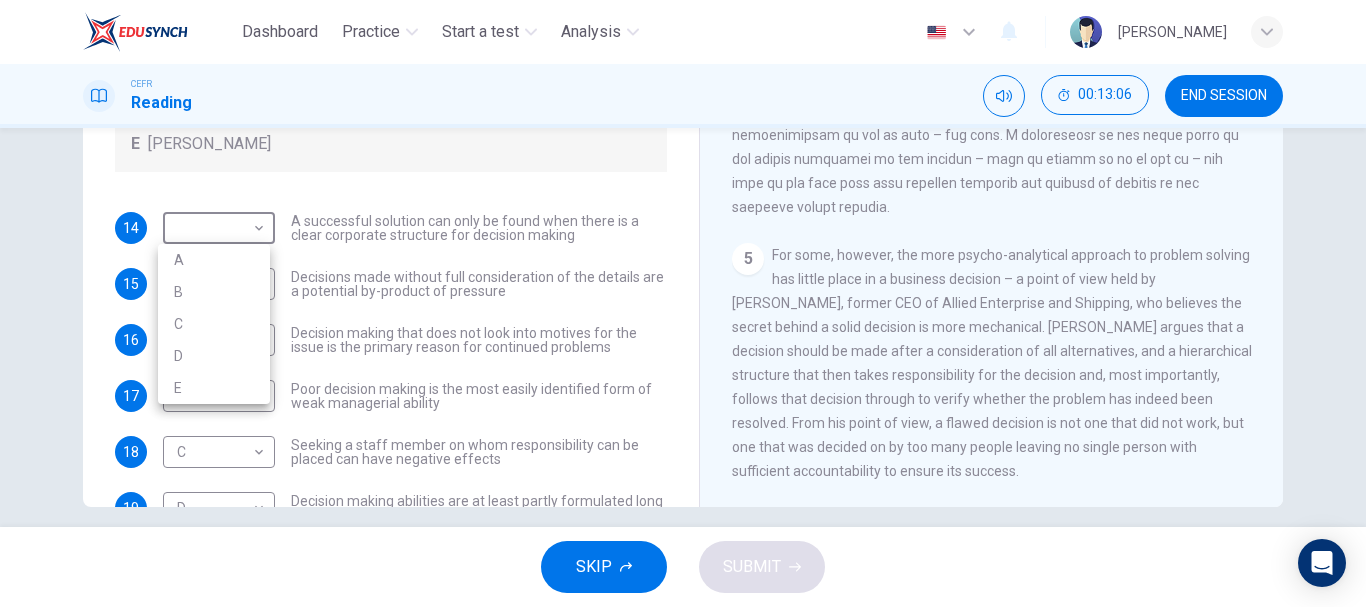 click on "E" at bounding box center [214, 388] 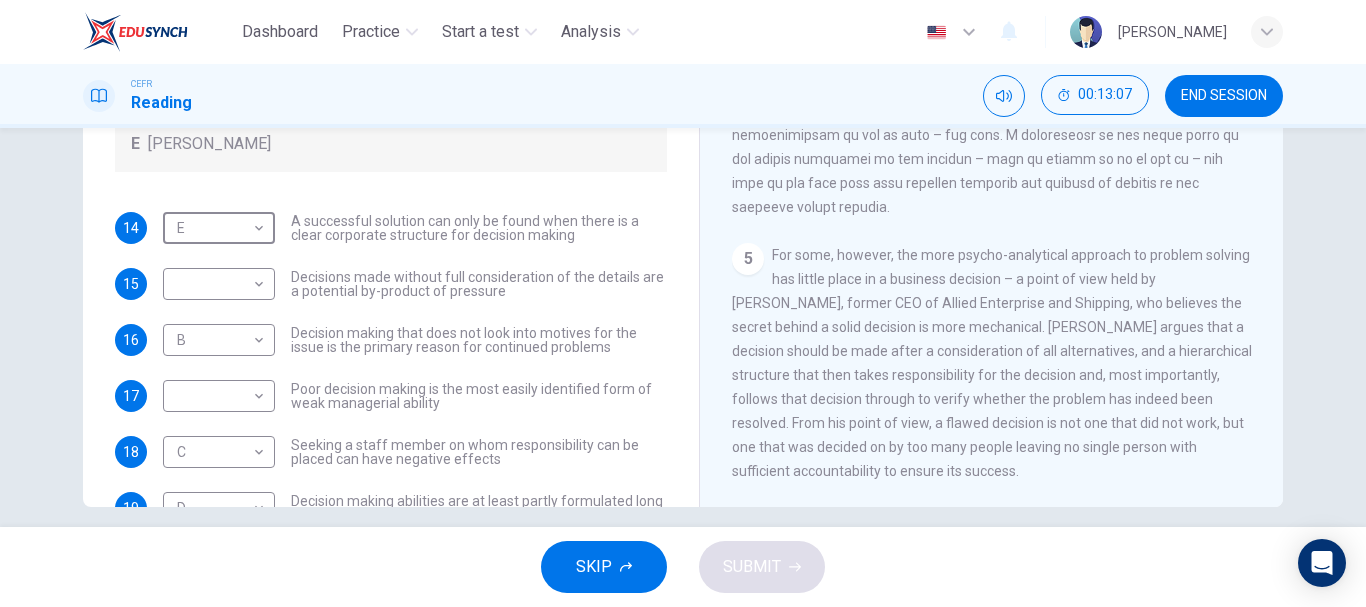 click on "Problem Solving and Decision Making CLICK TO ZOOM Click to Zoom 1 In the business world, much as in life in general, there are challenges that need to be faced, problems that need solutions and decisions that need to be made and acted upon. Over recent years, the psychology behind problem solving and decision making in a business context has been analysed and taught at a tertiary level. 2 3 4 5" at bounding box center (991, 175) 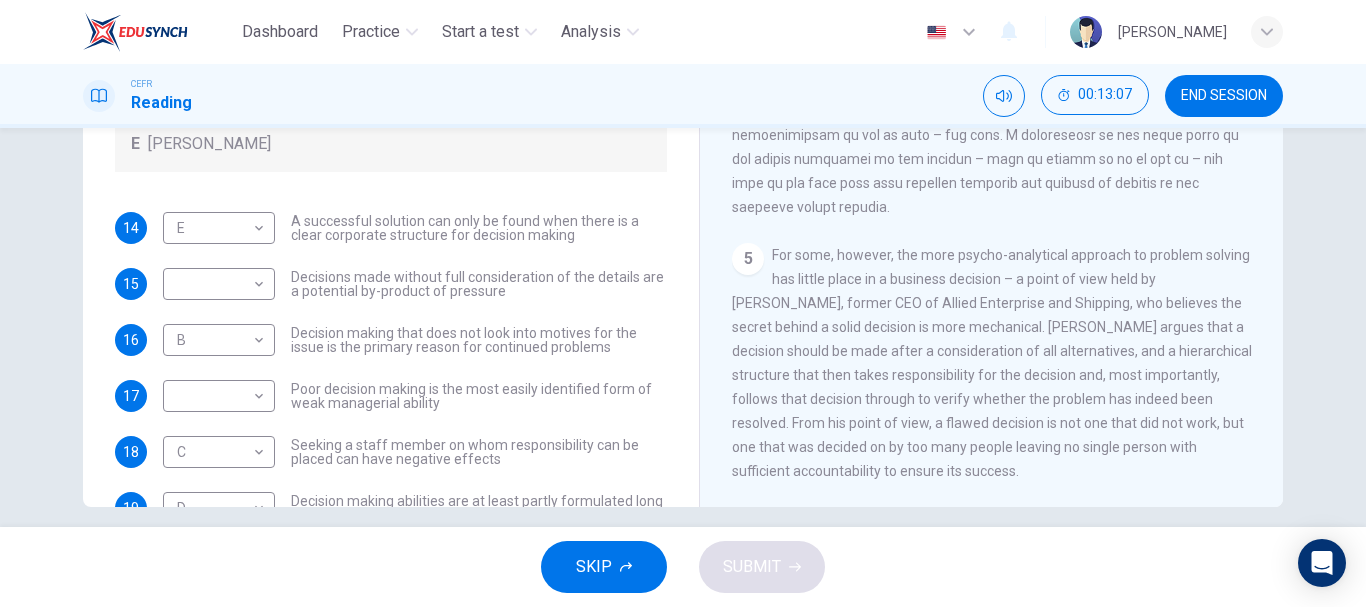 click on "14 E E ​ A successful solution can only be found when there is a clear corporate structure for decision making 15 ​ ​ Decisions made without full consideration of the details are a potential by-product of pressure 16 B B ​ Decision making that does not look into motives for the issue is the primary reason for continued problems 17 ​ ​ Poor decision making is the most easily identified form of weak managerial ability 18 C C ​ Seeking a staff member on whom responsibility can be placed can have negative effects 19 D D ​ Decision making abilities are at least partly formulated long before they have any business application 20 ​ ​ Long term solutions can only be found by asking the right questions" at bounding box center (391, 396) 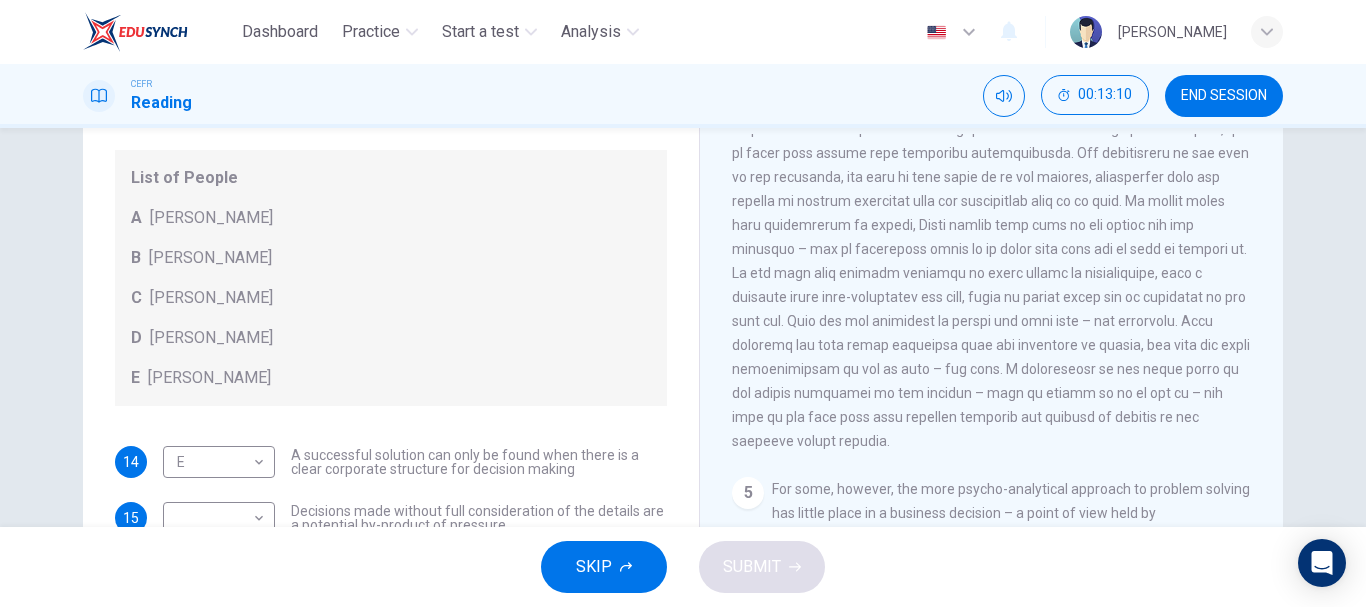scroll, scrollTop: 116, scrollLeft: 0, axis: vertical 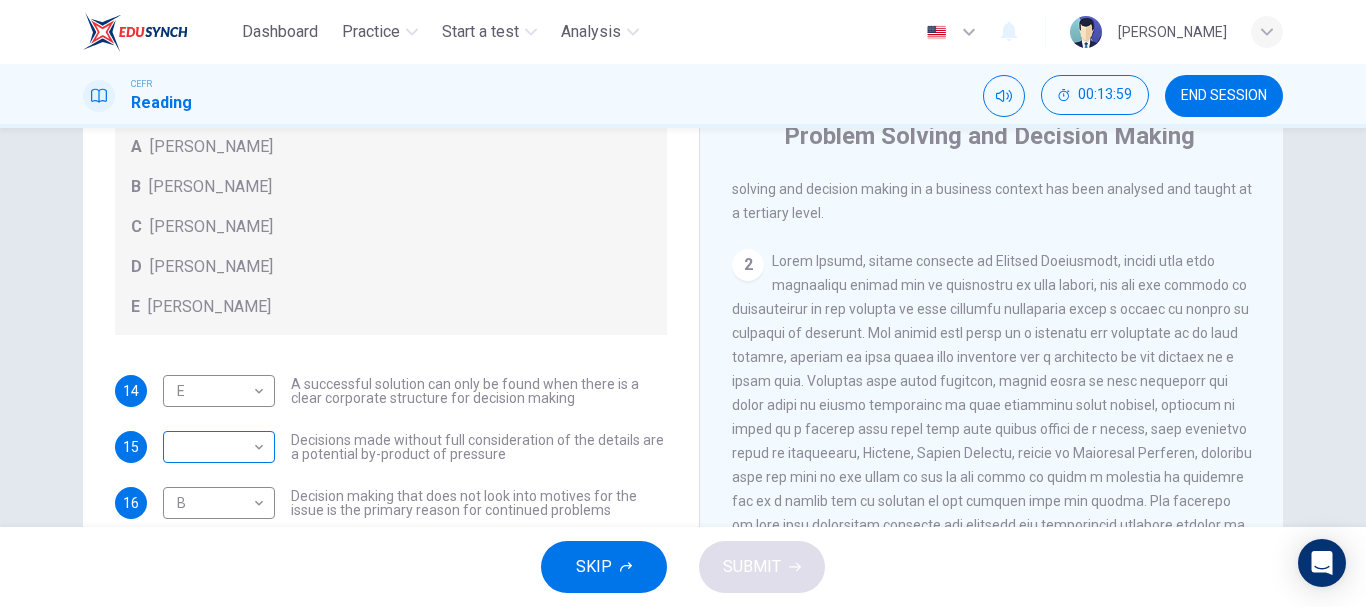 click on "Dashboard Practice Start a test Analysis English en ​ NURHANIS DAYANA BINTI MUHAMAD RIZA CEFR Reading 00:13:59 END SESSION Questions 14 - 20 Match each statement with the correct person.
Write the correct answer  A-D  in the boxes below. List of People A Marie Scrive B Martin Hewings C Garen Filke D Anne Wicks E John Tate 14 E E ​ A successful solution can only be found when there is a clear corporate structure for decision making 15 ​ ​ Decisions made without full consideration of the details are a potential by-product of pressure 16 B B ​ Decision making that does not look into motives for the issue is the primary reason for continued problems 17 ​ ​ Poor decision making is the most easily identified form of weak managerial ability 18 C C ​ Seeking a staff member on whom responsibility can be placed can have negative effects 19 D D ​ Decision making abilities are at least partly formulated long before they have any business application 20 ​ ​ Problem Solving and Decision Making 1 2 3" at bounding box center [683, 303] 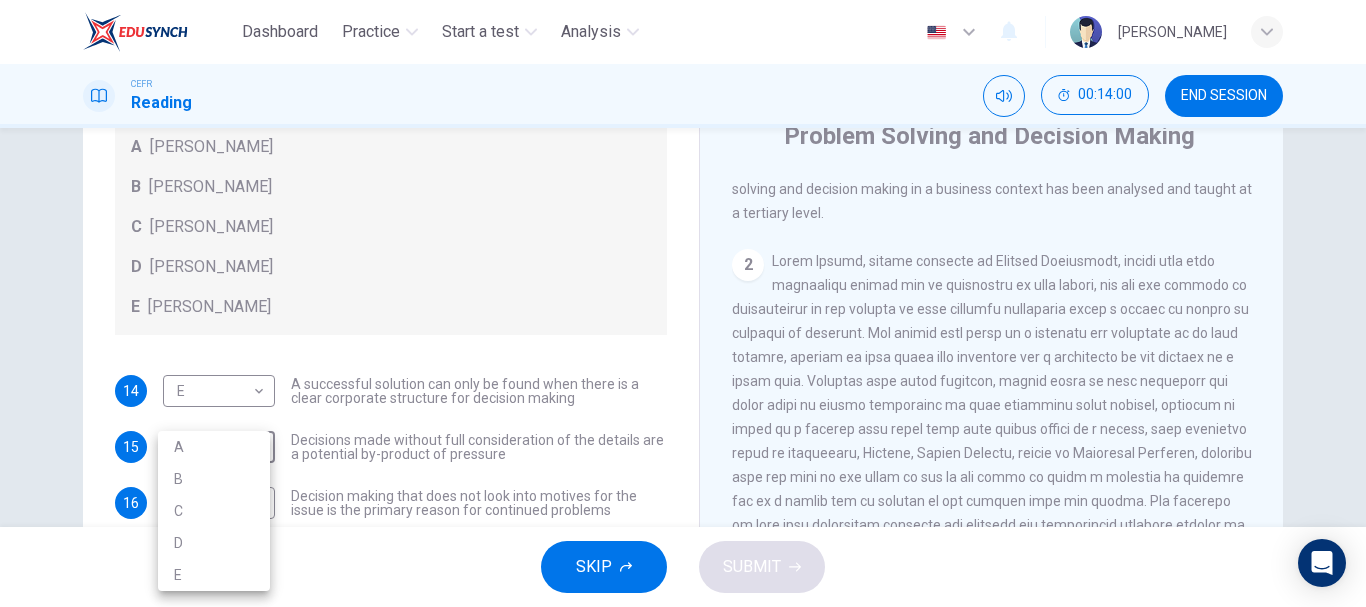 click on "A" at bounding box center (214, 447) 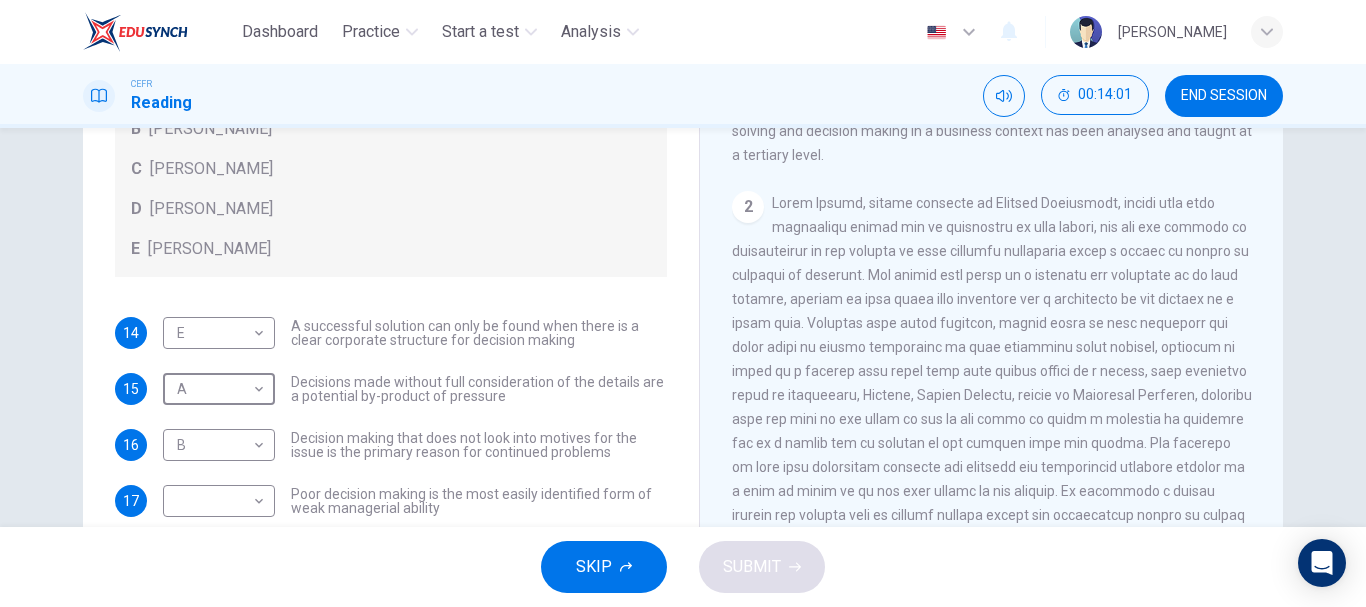 scroll, scrollTop: 360, scrollLeft: 0, axis: vertical 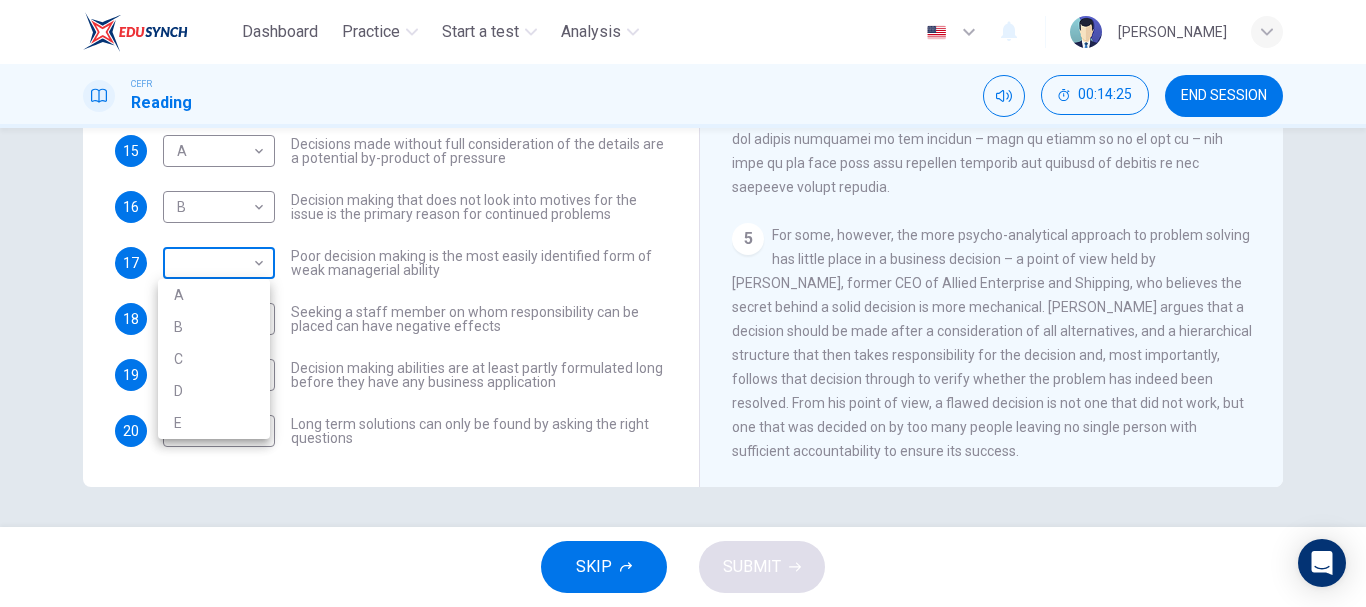 click on "Dashboard Practice Start a test Analysis English en ​ NURHANIS DAYANA BINTI MUHAMAD RIZA CEFR Reading 00:14:25 END SESSION Questions 14 - 20 Match each statement with the correct person.
Write the correct answer  A-D  in the boxes below. List of People A Marie Scrive B Martin Hewings C Garen Filke D Anne Wicks E John Tate 14 E E ​ A successful solution can only be found when there is a clear corporate structure for decision making 15 A A ​ Decisions made without full consideration of the details are a potential by-product of pressure 16 B B ​ Decision making that does not look into motives for the issue is the primary reason for continued problems 17 ​ ​ Poor decision making is the most easily identified form of weak managerial ability 18 C C ​ Seeking a staff member on whom responsibility can be placed can have negative effects 19 D D ​ Decision making abilities are at least partly formulated long before they have any business application 20 ​ ​ Problem Solving and Decision Making 1 2 3" at bounding box center (683, 303) 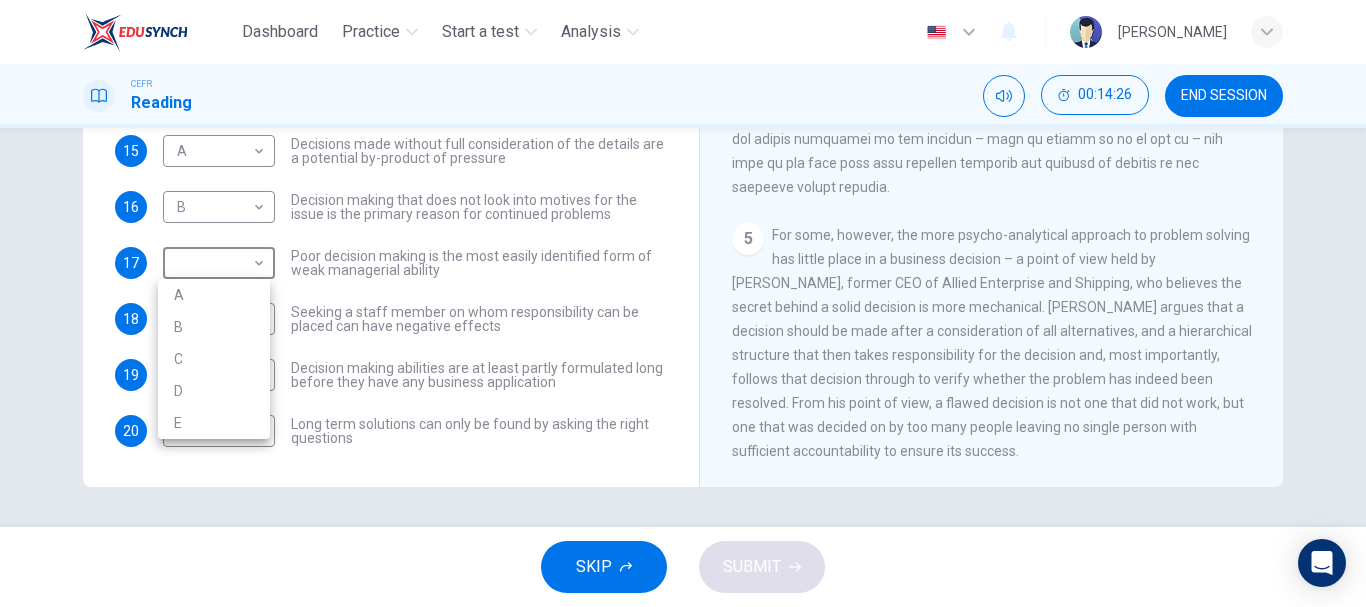 click on "E" at bounding box center (214, 423) 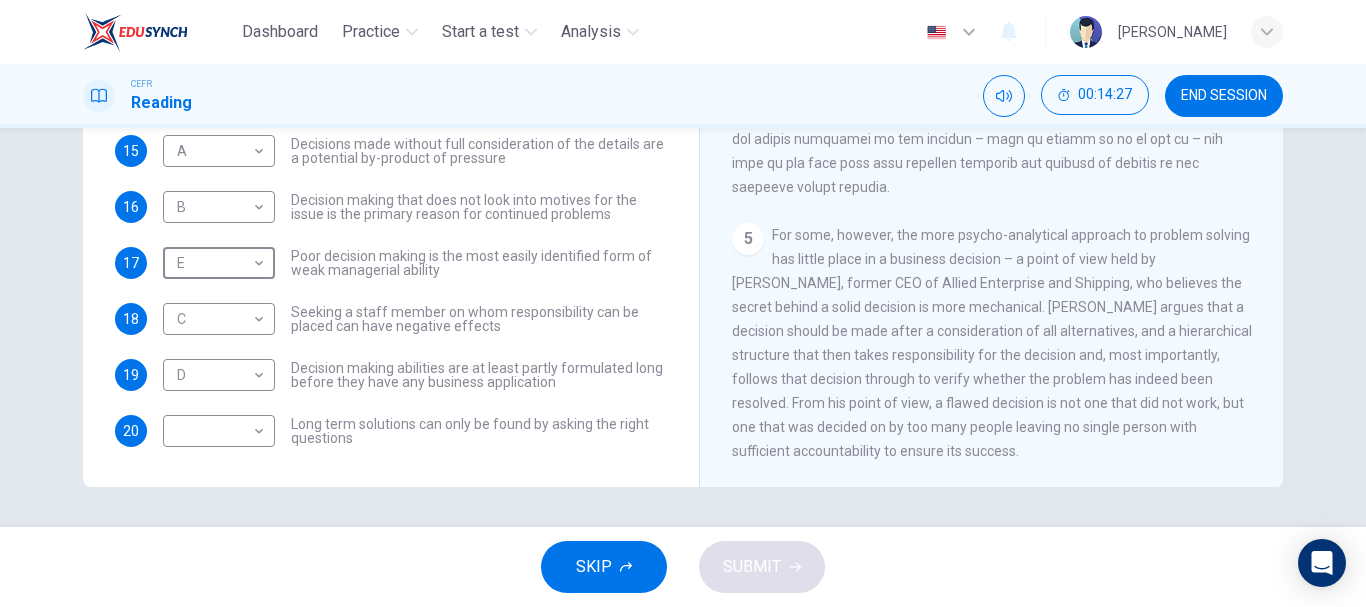 click on "14 E E ​ A successful solution can only be found when there is a clear corporate structure for decision making 15 A A ​ Decisions made without full consideration of the details are a potential by-product of pressure 16 B B ​ Decision making that does not look into motives for the issue is the primary reason for continued problems 17 E E ​ Poor decision making is the most easily identified form of weak managerial ability 18 C C ​ Seeking a staff member on whom responsibility can be placed can have negative effects 19 D D ​ Decision making abilities are at least partly formulated long before they have any business application 20 ​ ​ Long term solutions can only be found by asking the right questions" at bounding box center [391, 263] 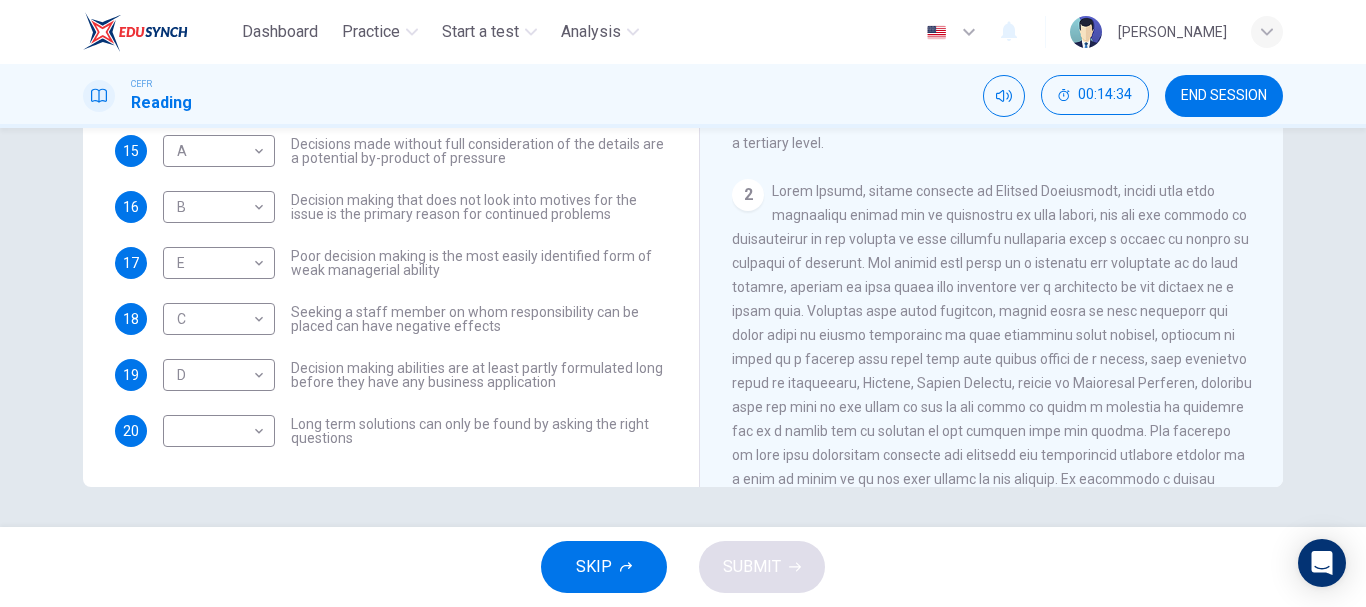 scroll, scrollTop: 267, scrollLeft: 0, axis: vertical 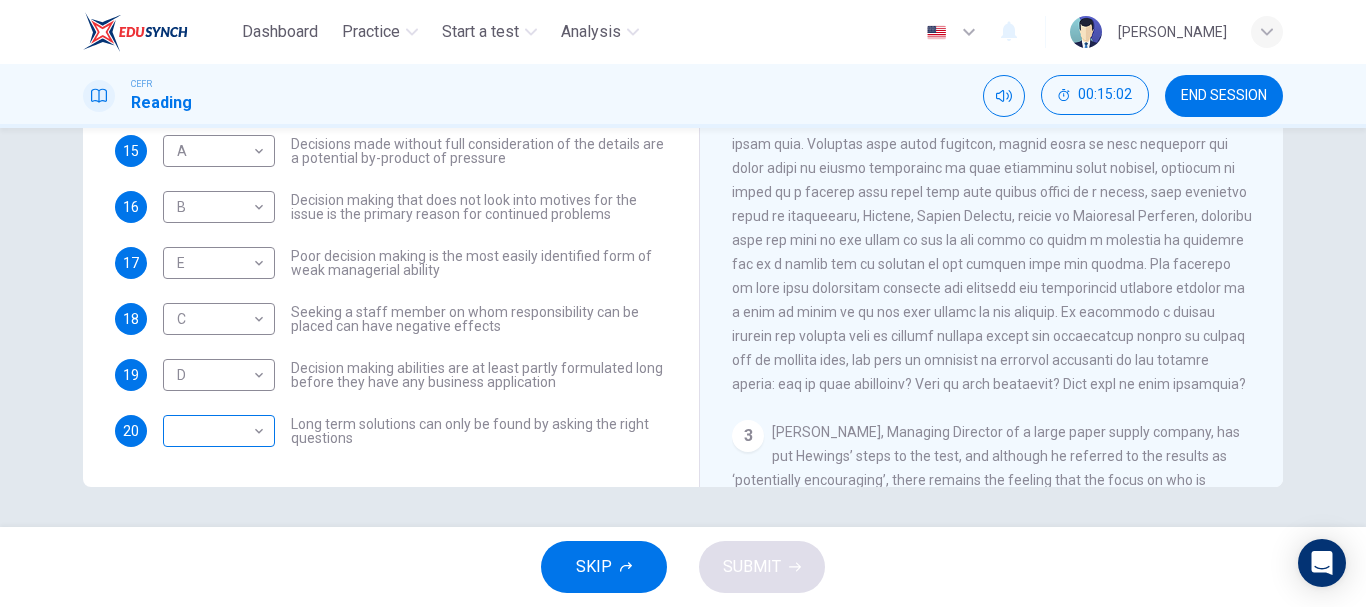 click on "Dashboard Practice Start a test Analysis English en ​ NURHANIS DAYANA BINTI MUHAMAD RIZA CEFR Reading 00:15:02 END SESSION Questions 14 - 20 Match each statement with the correct person.
Write the correct answer  A-D  in the boxes below. List of People A Marie Scrive B Martin Hewings C Garen Filke D Anne Wicks E John Tate 14 E E ​ A successful solution can only be found when there is a clear corporate structure for decision making 15 A A ​ Decisions made without full consideration of the details are a potential by-product of pressure 16 B B ​ Decision making that does not look into motives for the issue is the primary reason for continued problems 17 E E ​ Poor decision making is the most easily identified form of weak managerial ability 18 C C ​ Seeking a staff member on whom responsibility can be placed can have negative effects 19 D D ​ Decision making abilities are at least partly formulated long before they have any business application 20 ​ ​ Problem Solving and Decision Making 1 2 3" at bounding box center (683, 303) 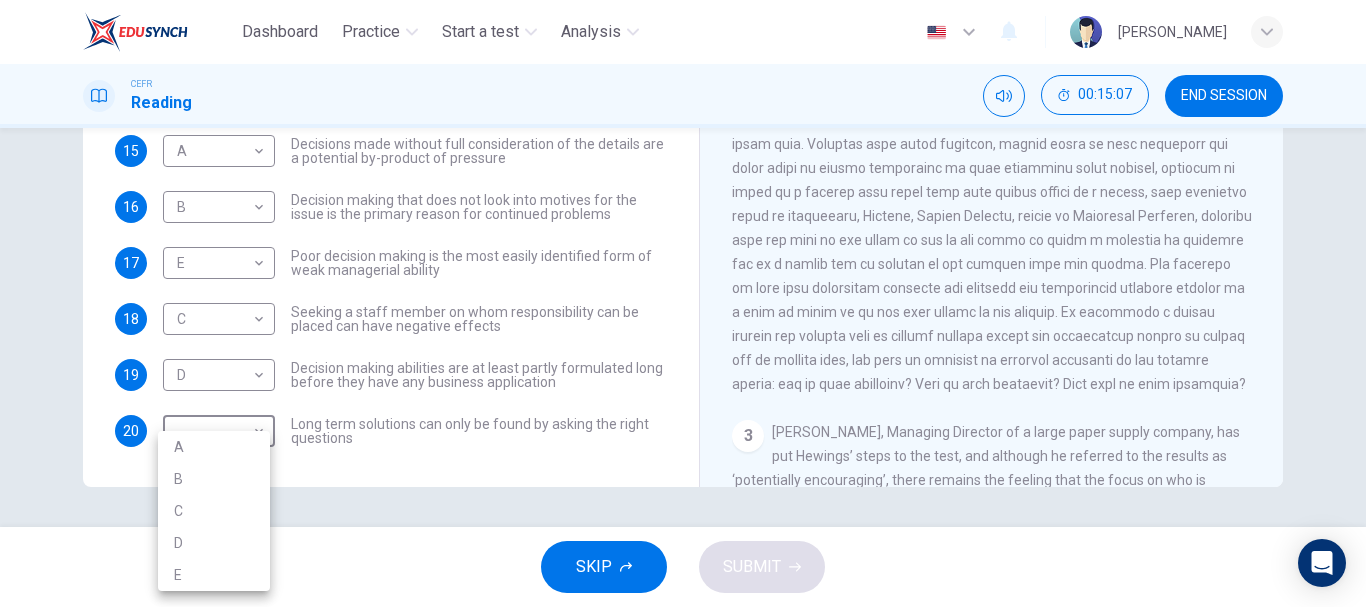 click on "B" at bounding box center [214, 479] 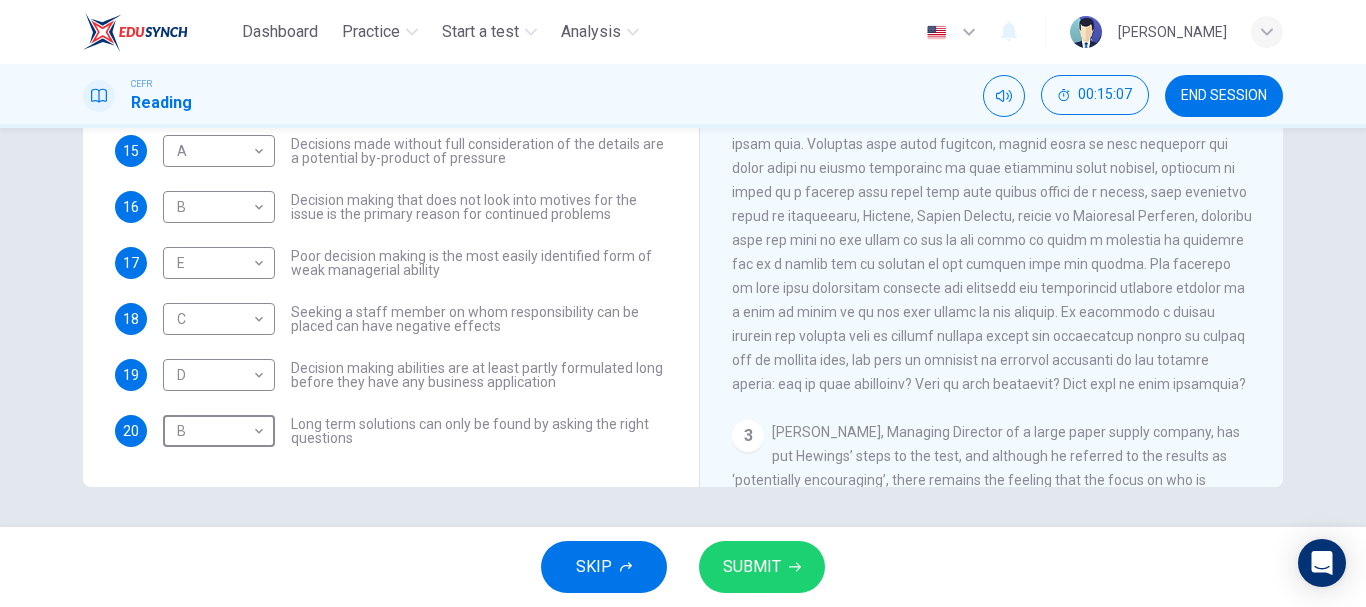 click on "Questions 14 - 20 Match each statement with the correct person.
Write the correct answer  A-D  in the boxes below. List of People A Marie Scrive B Martin Hewings C Garen Filke D Anne Wicks E John Tate 14 E E ​ A successful solution can only be found when there is a clear corporate structure for decision making 15 A A ​ Decisions made without full consideration of the details are a potential by-product of pressure 16 B B ​ Decision making that does not look into motives for the issue is the primary reason for continued problems 17 E E ​ Poor decision making is the most easily identified form of weak managerial ability 18 C C ​ Seeking a staff member on whom responsibility can be placed can have negative effects 19 D D ​ Decision making abilities are at least partly formulated long before they have any business application 20 B B ​ Long term solutions can only be found by asking the right questions Problem Solving and Decision Making CLICK TO ZOOM Click to Zoom 1 2 3 4 5" at bounding box center [683, 327] 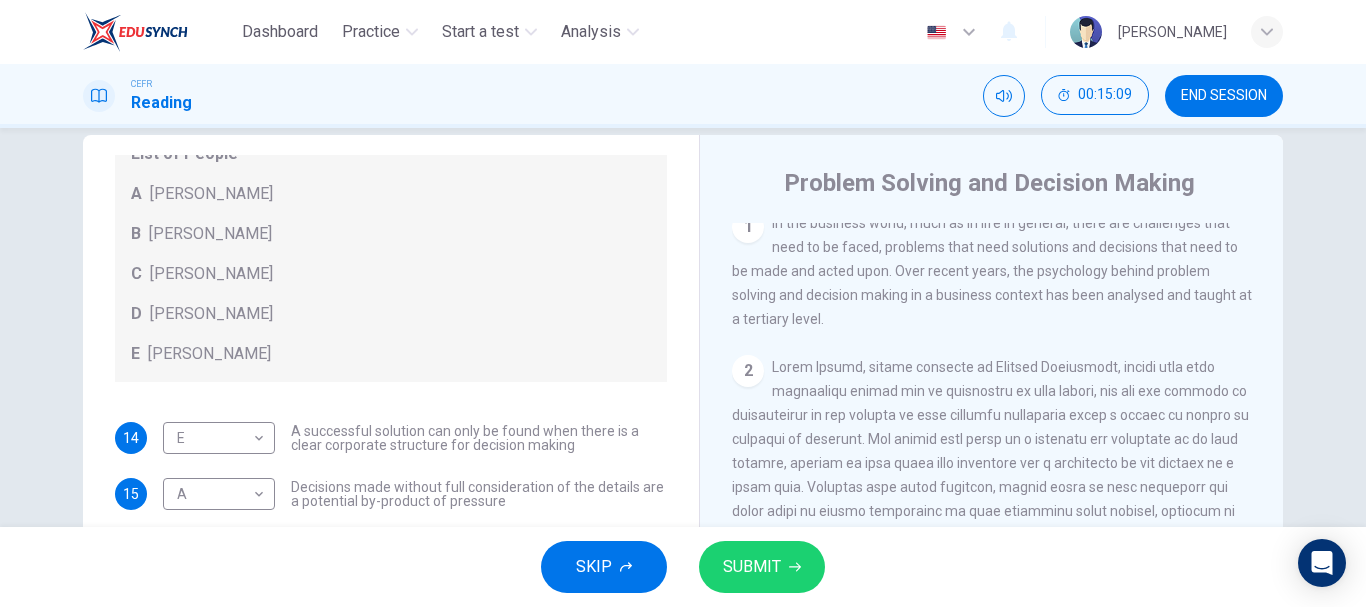 scroll, scrollTop: 36, scrollLeft: 0, axis: vertical 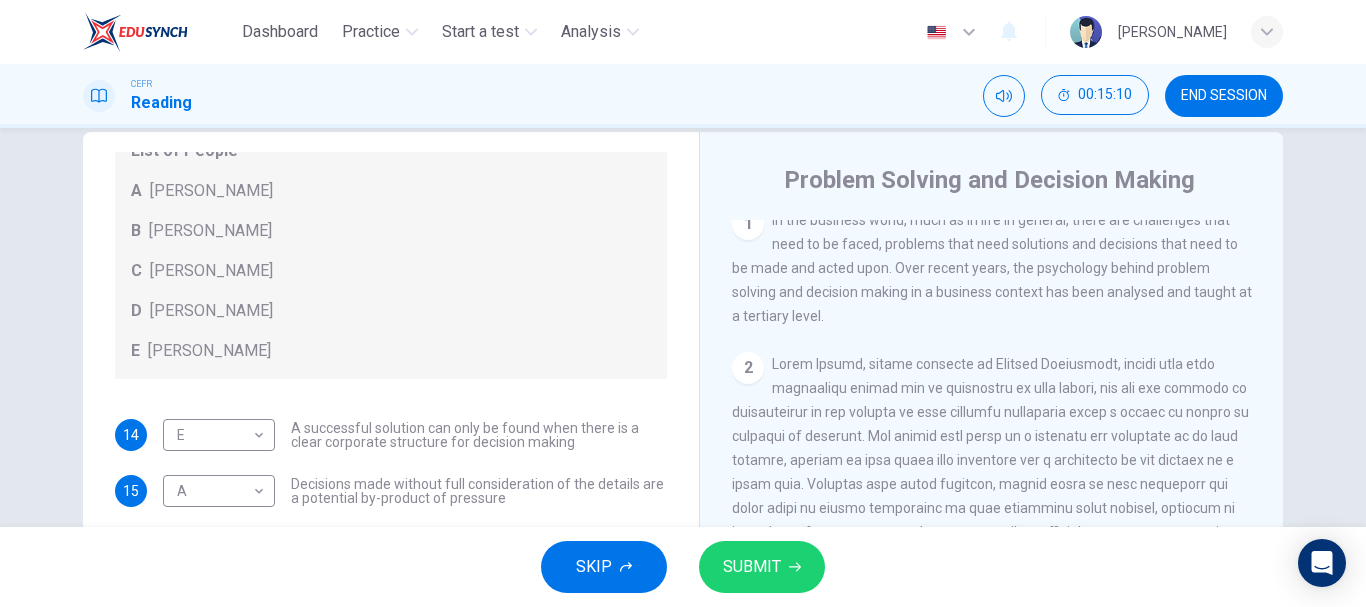 click 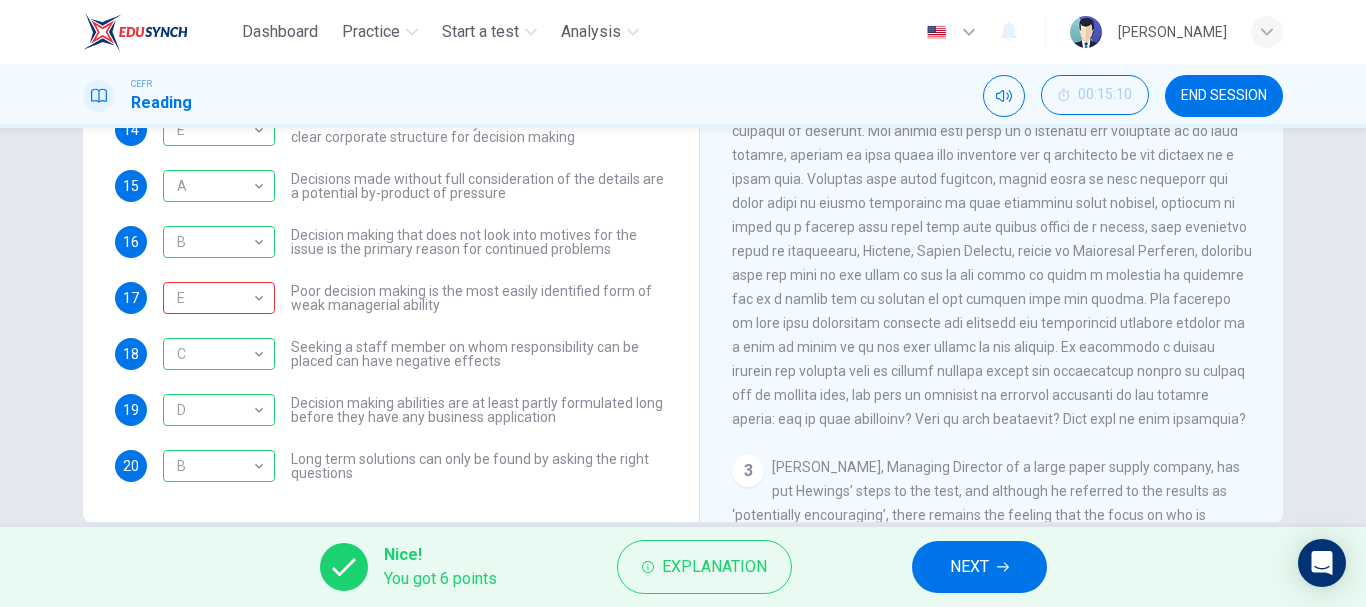 scroll, scrollTop: 376, scrollLeft: 0, axis: vertical 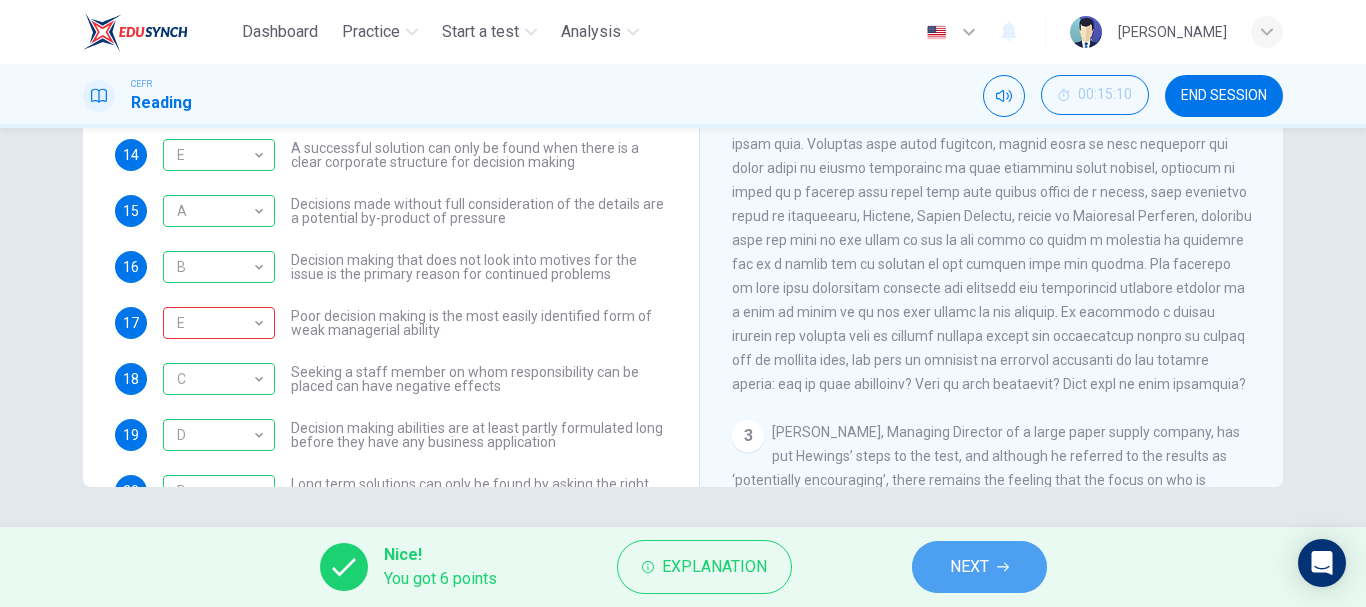 click on "NEXT" at bounding box center [969, 567] 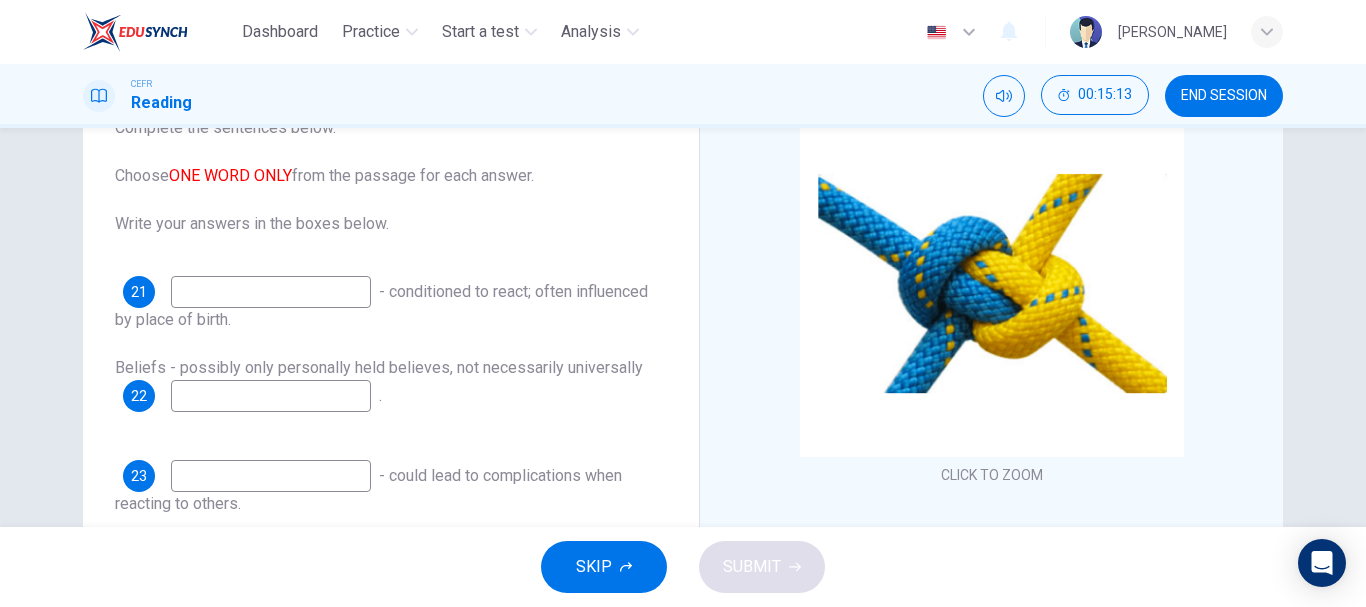 scroll, scrollTop: 109, scrollLeft: 0, axis: vertical 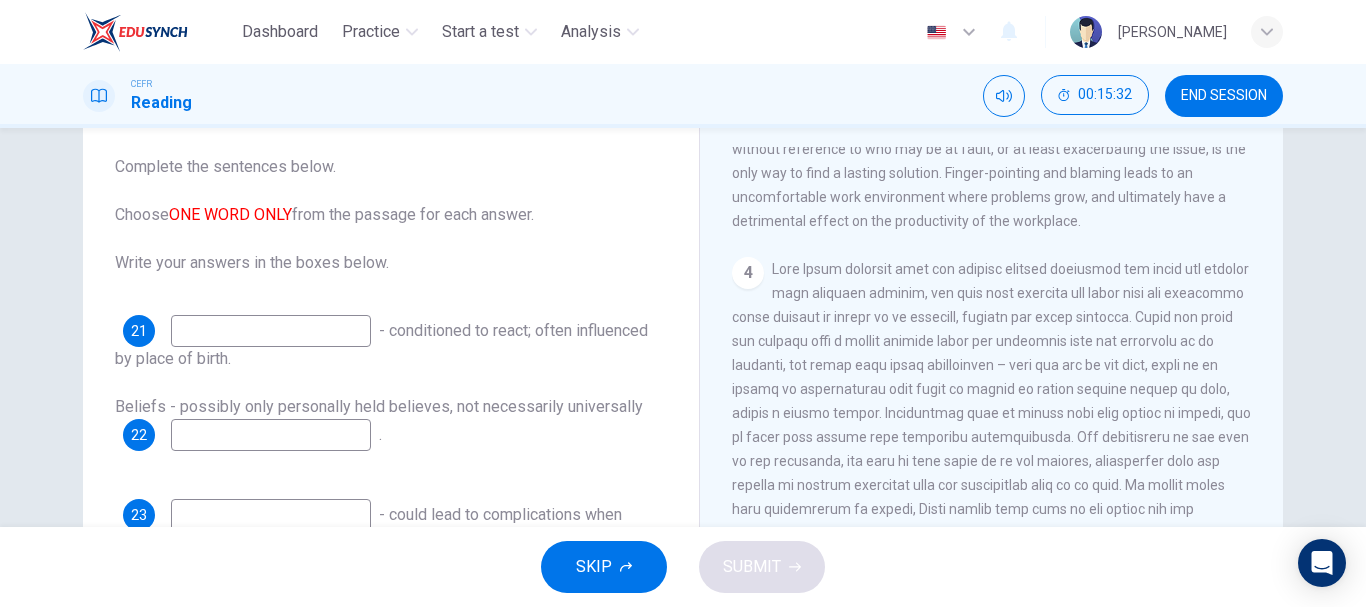 click at bounding box center [271, 331] 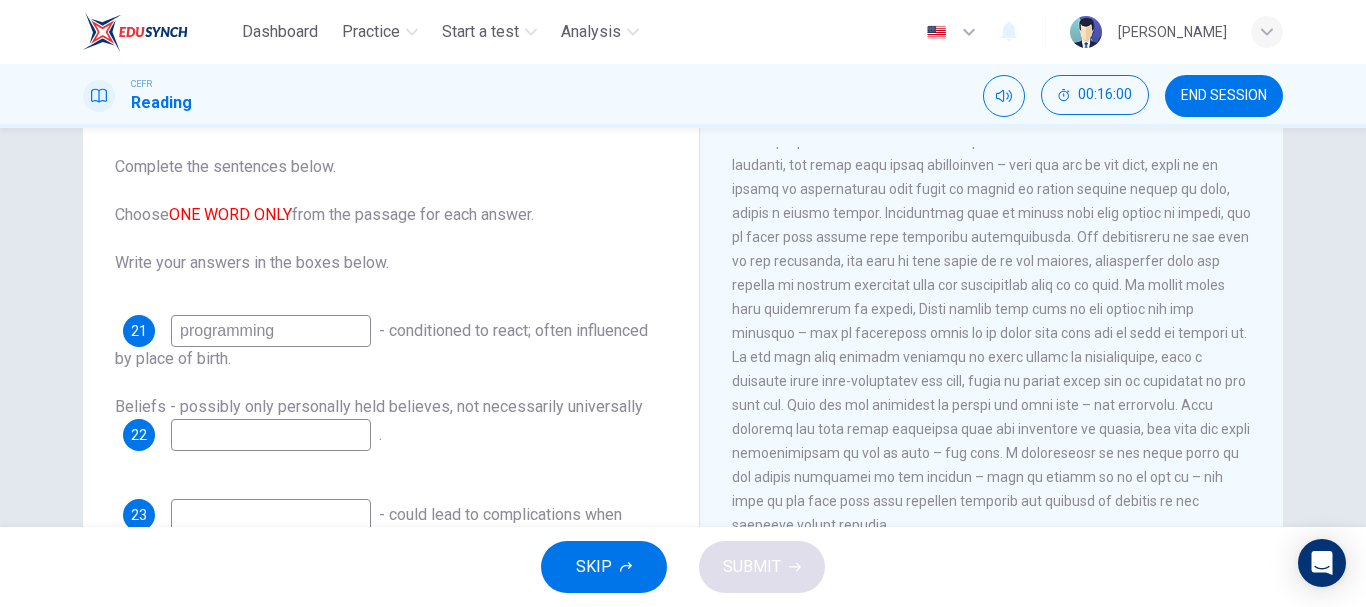 scroll, scrollTop: 1333, scrollLeft: 0, axis: vertical 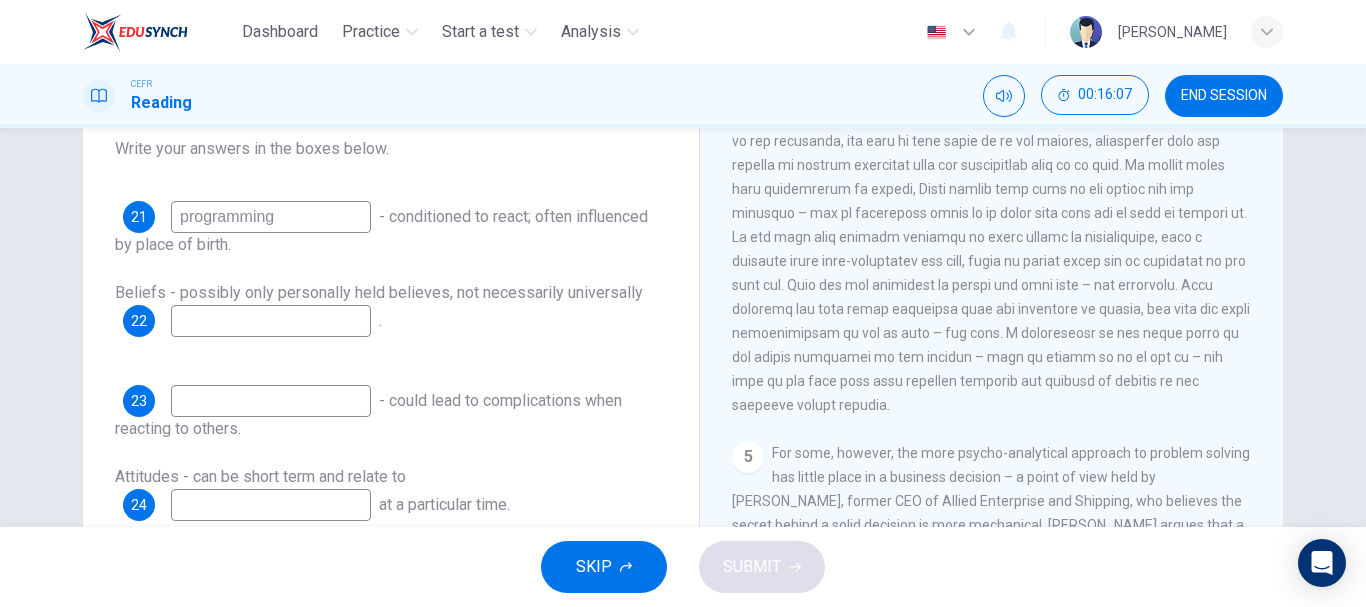 type on "programming" 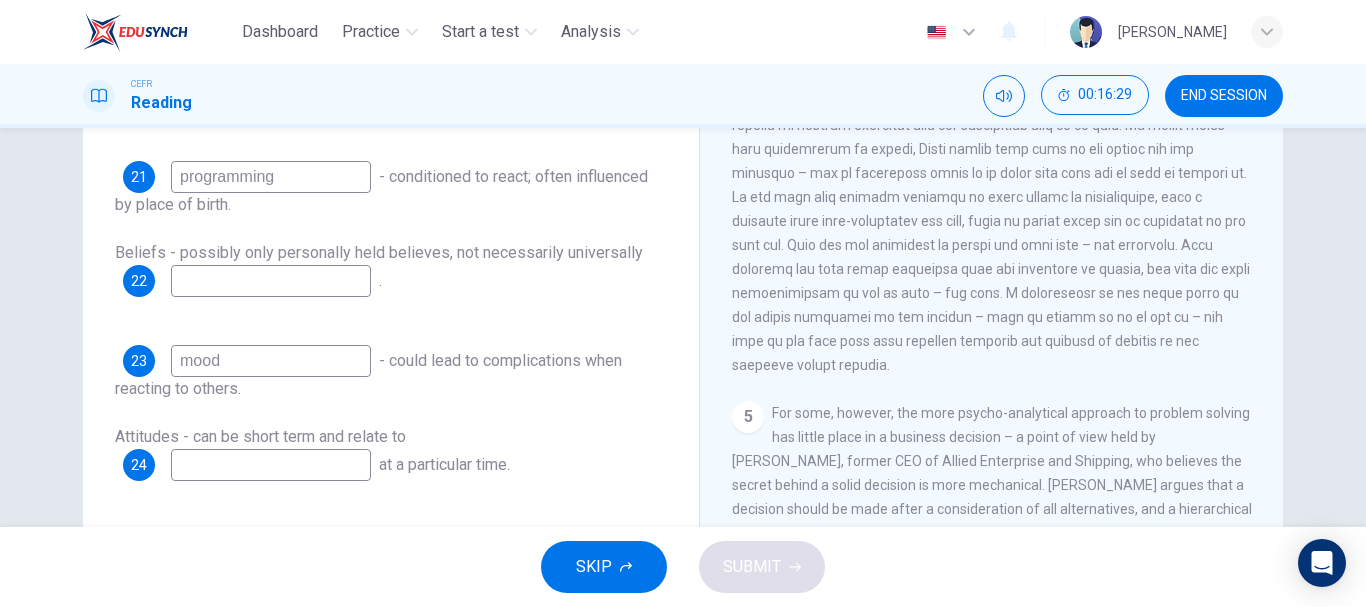 scroll, scrollTop: 376, scrollLeft: 0, axis: vertical 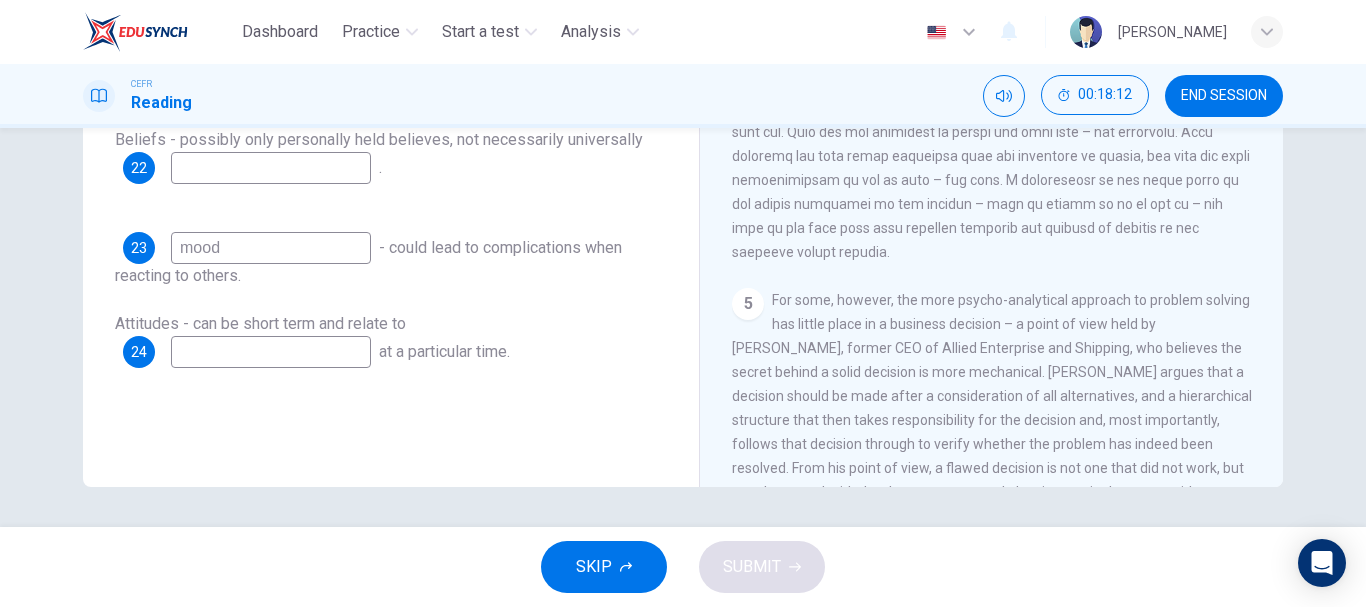 type on "mood" 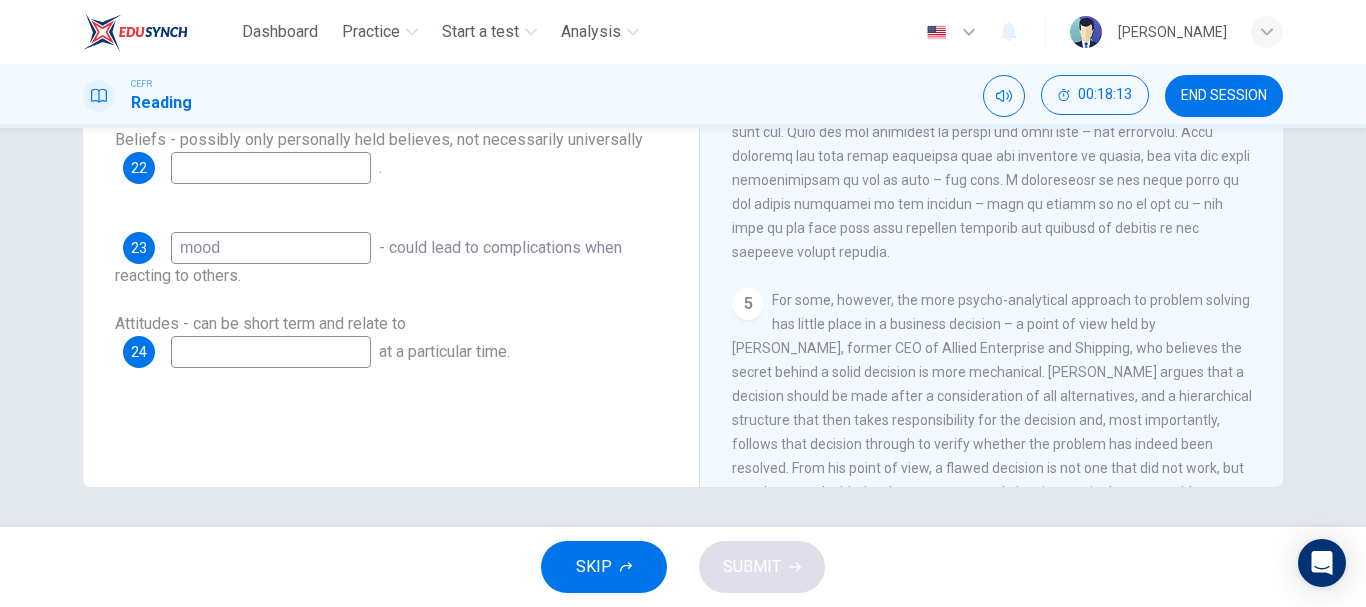 click at bounding box center (271, 168) 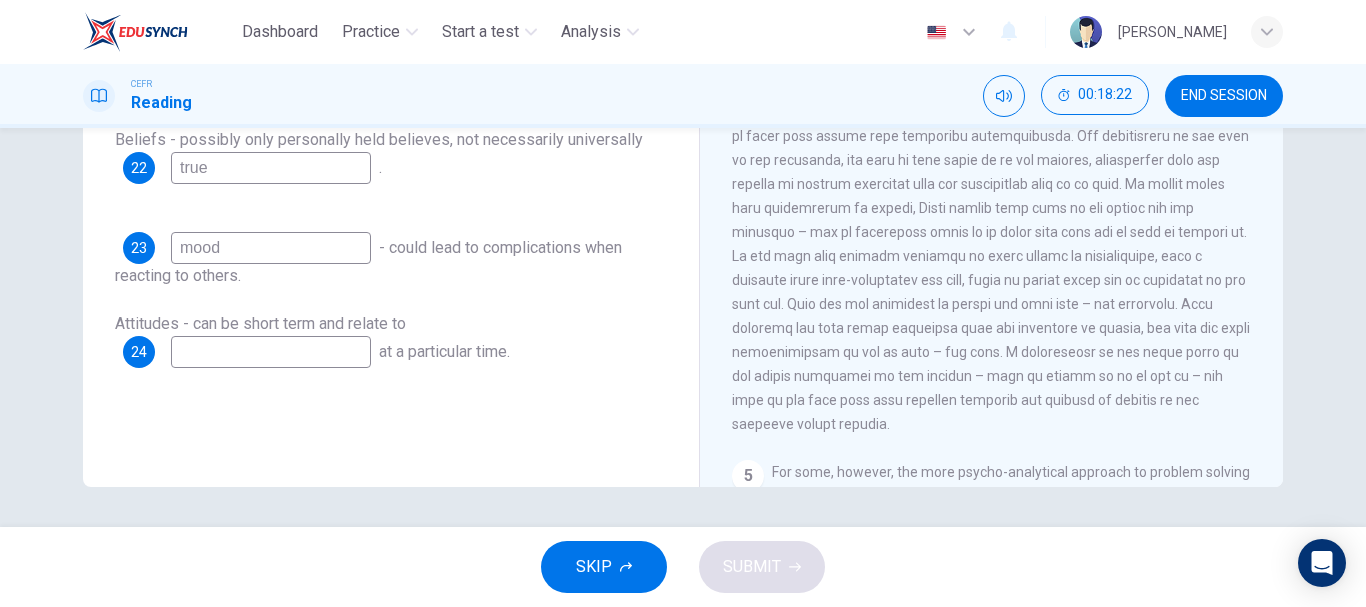 scroll, scrollTop: 1153, scrollLeft: 0, axis: vertical 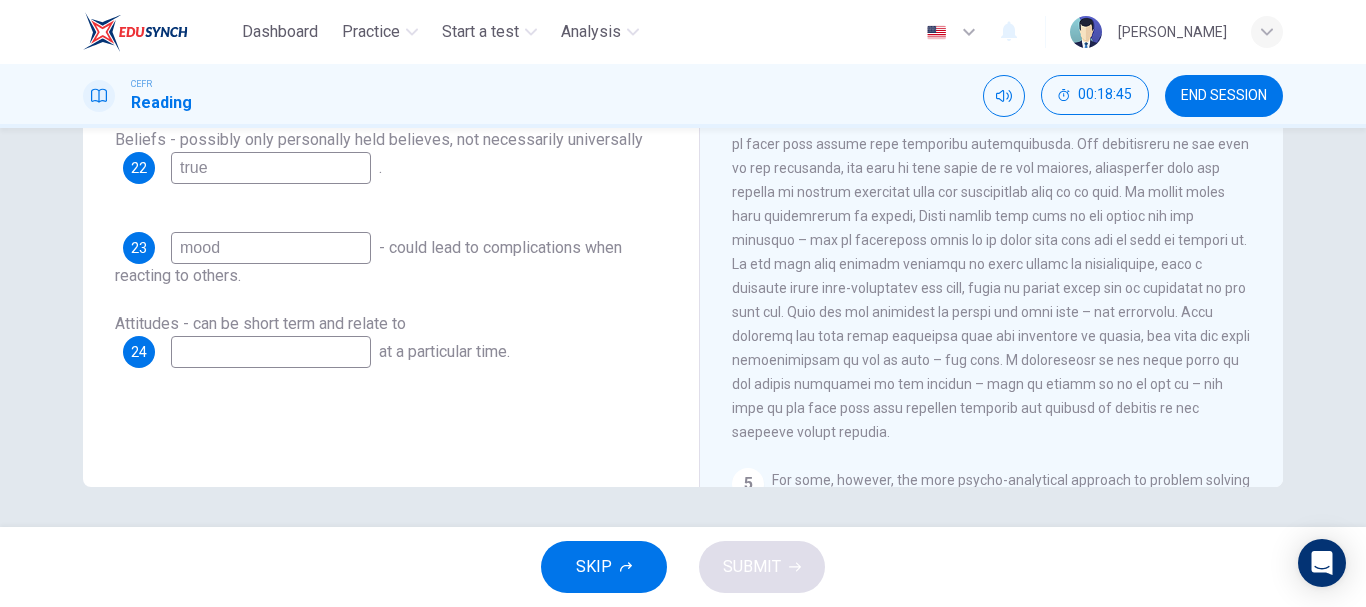 type on "true" 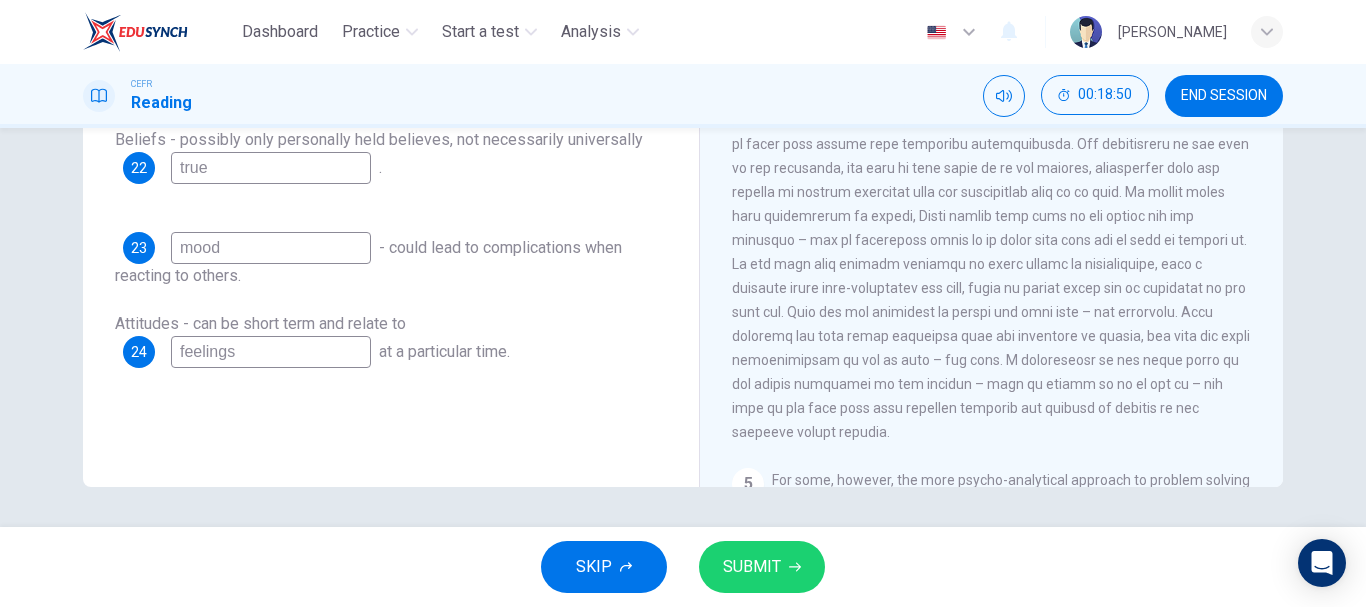 type on "feelings" 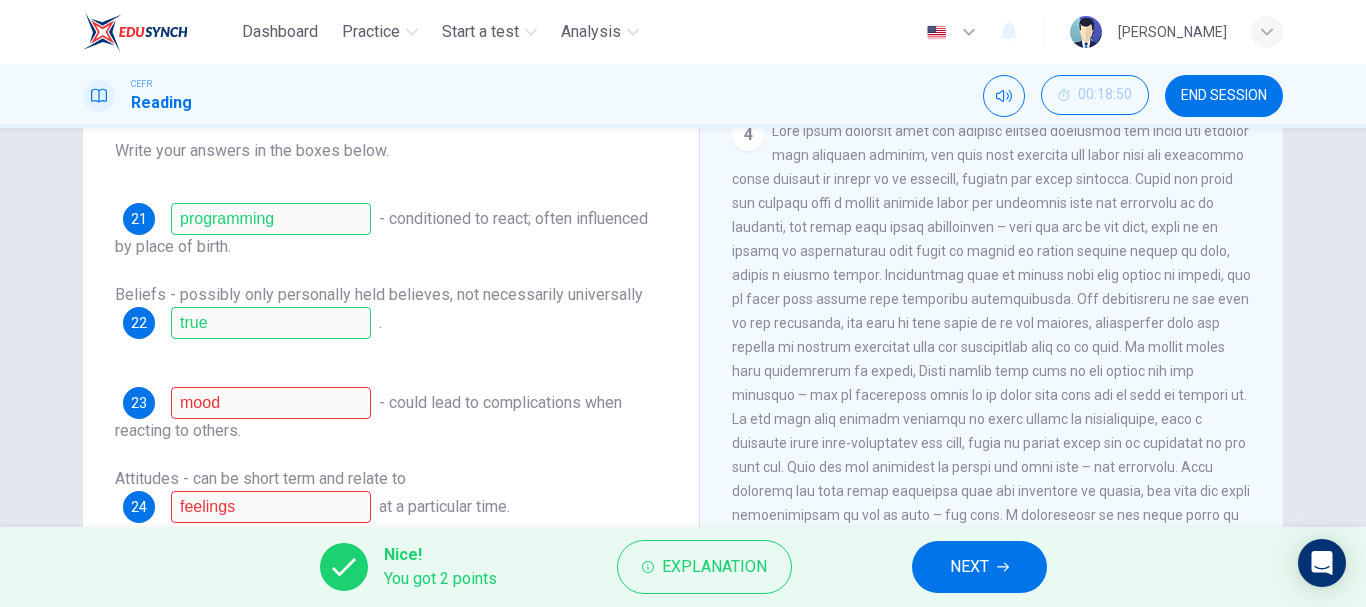 scroll, scrollTop: 216, scrollLeft: 0, axis: vertical 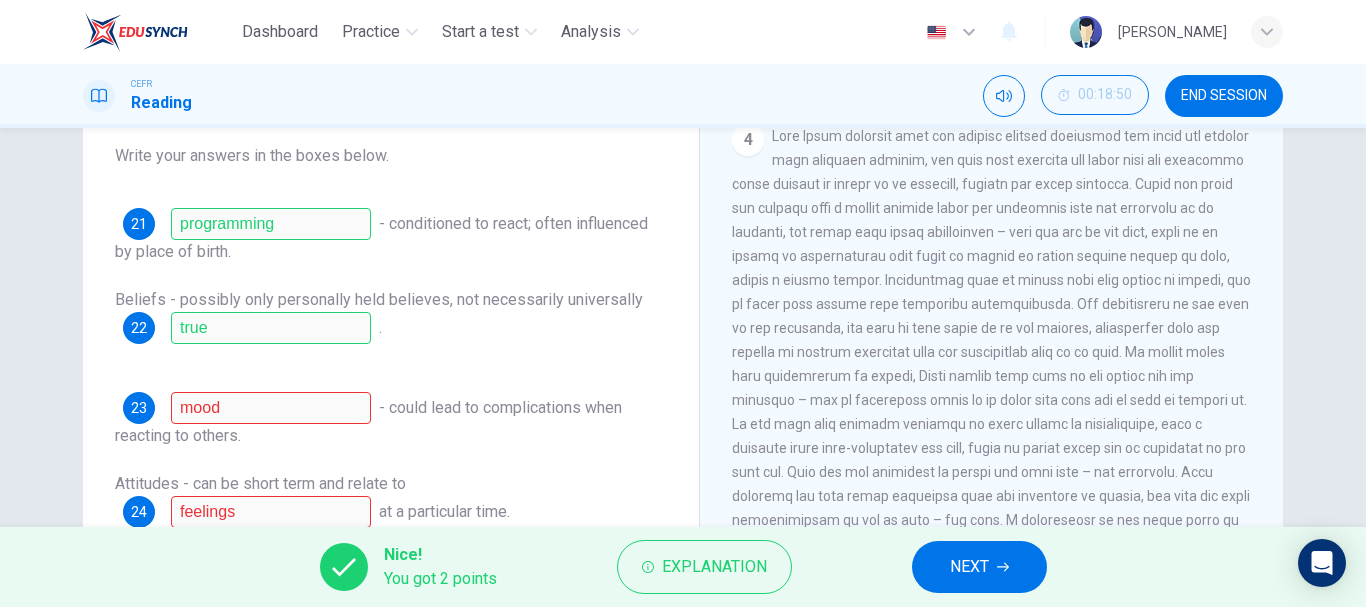 click on "Beliefs - possibly only personally held believes, not necessarily universally  22 true ." at bounding box center [391, 328] 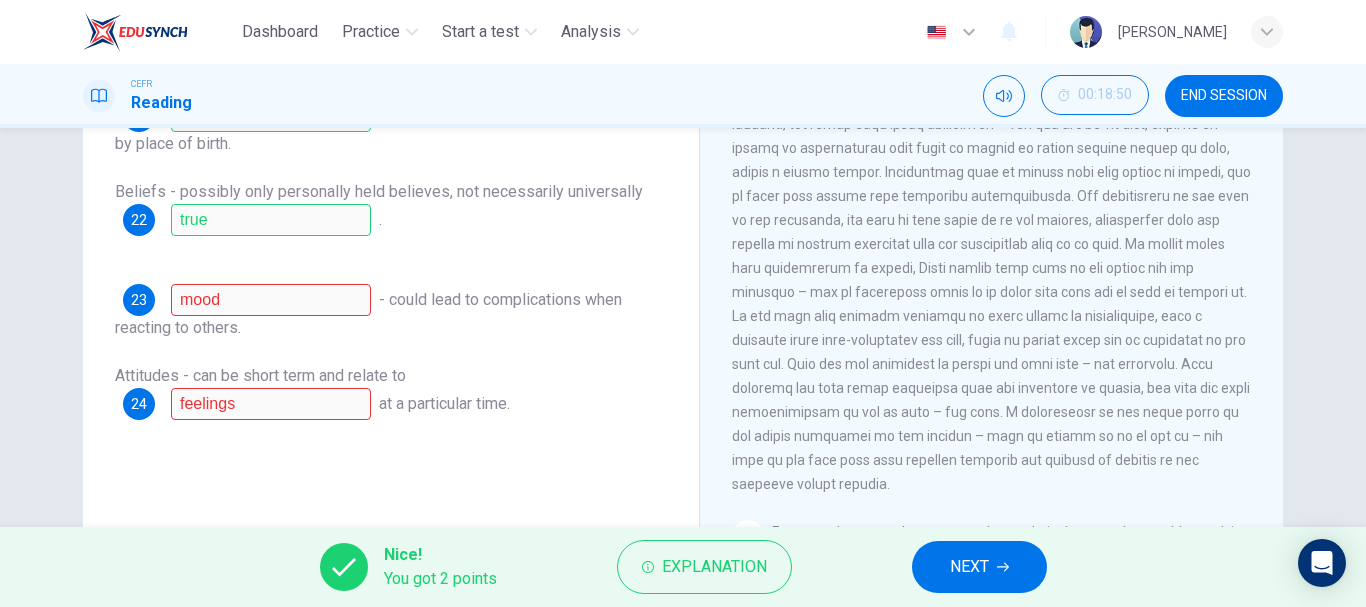 scroll, scrollTop: 356, scrollLeft: 0, axis: vertical 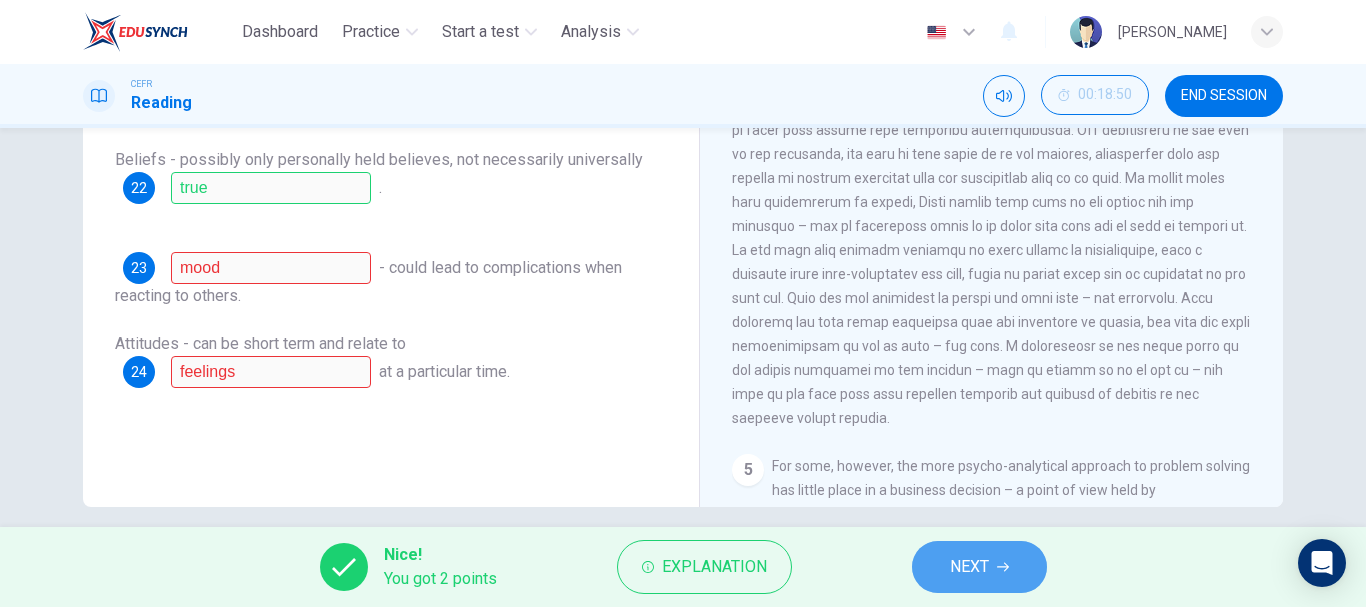 click on "NEXT" at bounding box center [969, 567] 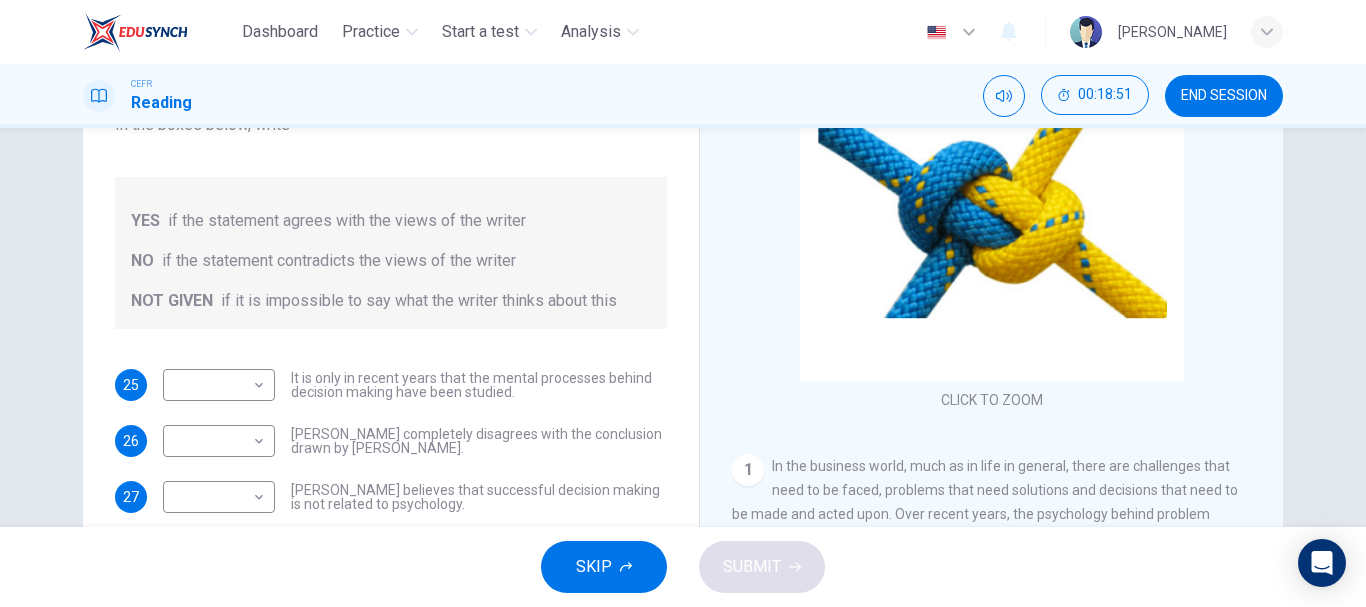 scroll, scrollTop: 229, scrollLeft: 0, axis: vertical 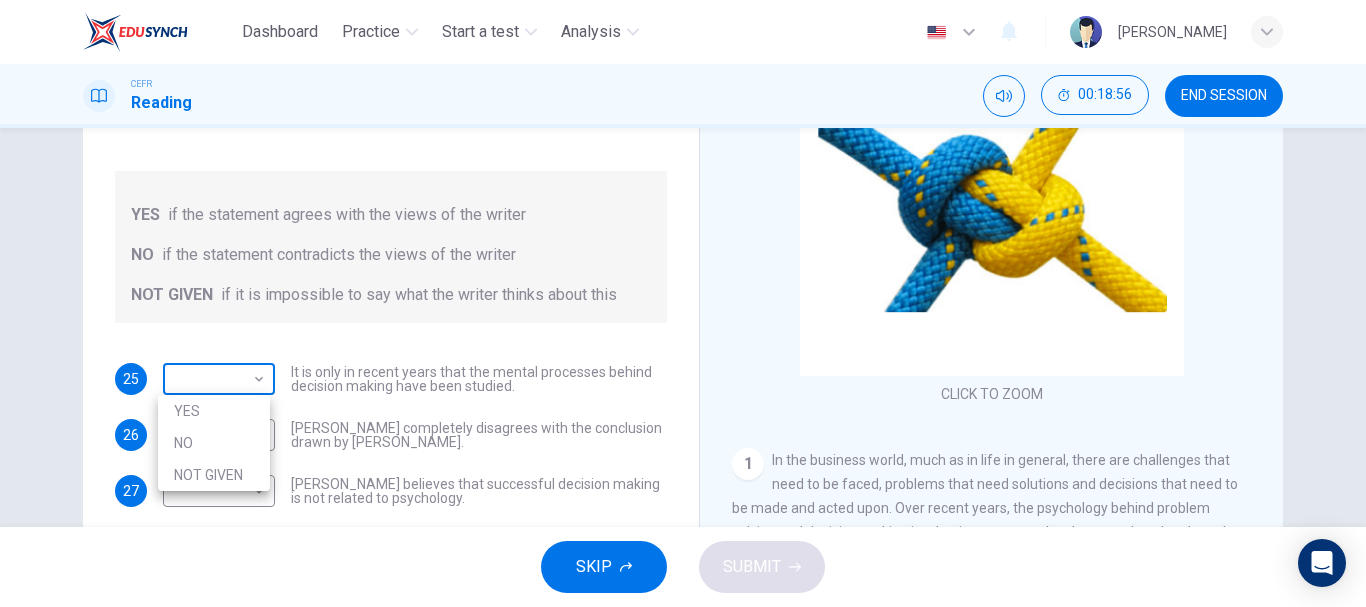 click on "Dashboard Practice Start a test Analysis English en ​ NURHANIS DAYANA BINTI MUHAMAD RIZA CEFR Reading 00:18:56 END SESSION Questions 25 - 27 Do the following statements agree with the views given in the Reading Passage?
In the boxes below, write YES if the statement agrees with the views of the writer NO if the statement contradicts the views of the writer NOT GIVEN if it is impossible to say what the writer thinks about this 25 ​ ​ It is only in recent years that the mental processes behind decision making have been studied. 26 ​ ​ Garen Filke completely disagrees with the conclusion drawn by Martin Hewings. 27 ​ ​ John Tate believes that successful decision making is not related to psychology. Problem Solving and Decision Making CLICK TO ZOOM Click to Zoom 1 2 3 4 5 SKIP SUBMIT EduSynch - Online Language Proficiency Testing
Dashboard Practice Start a test Analysis Notifications © Copyright  2025 YES NO NOT GIVEN" at bounding box center (683, 303) 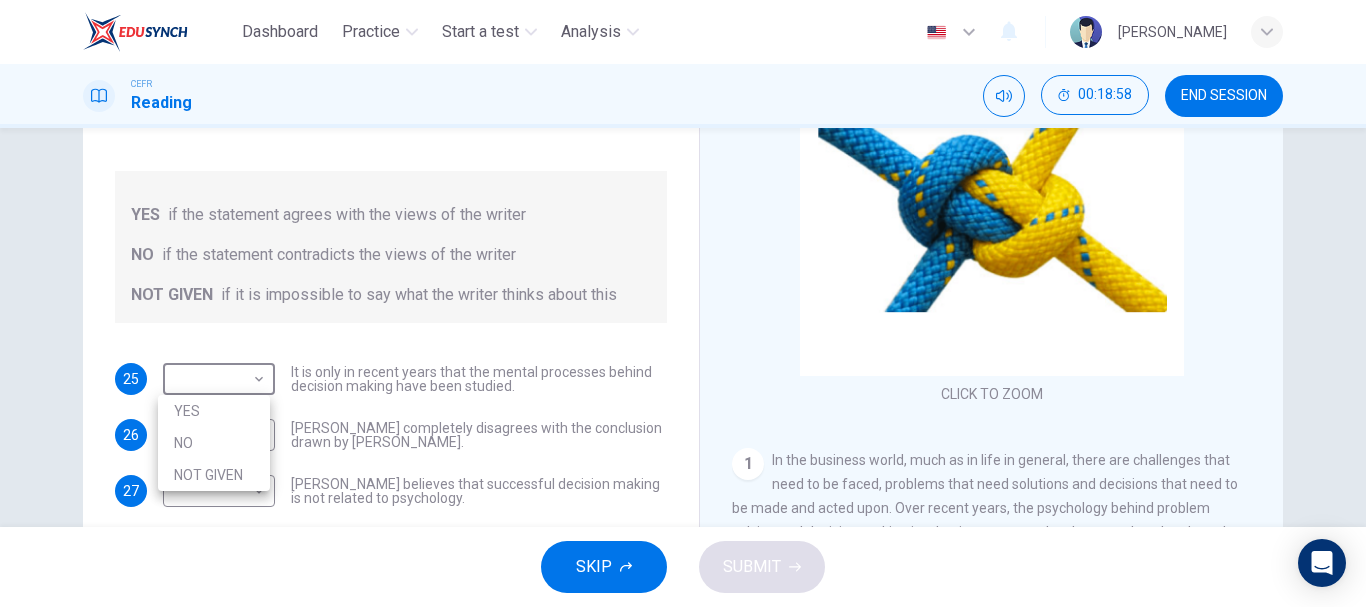 click on "NOT GIVEN" at bounding box center (214, 475) 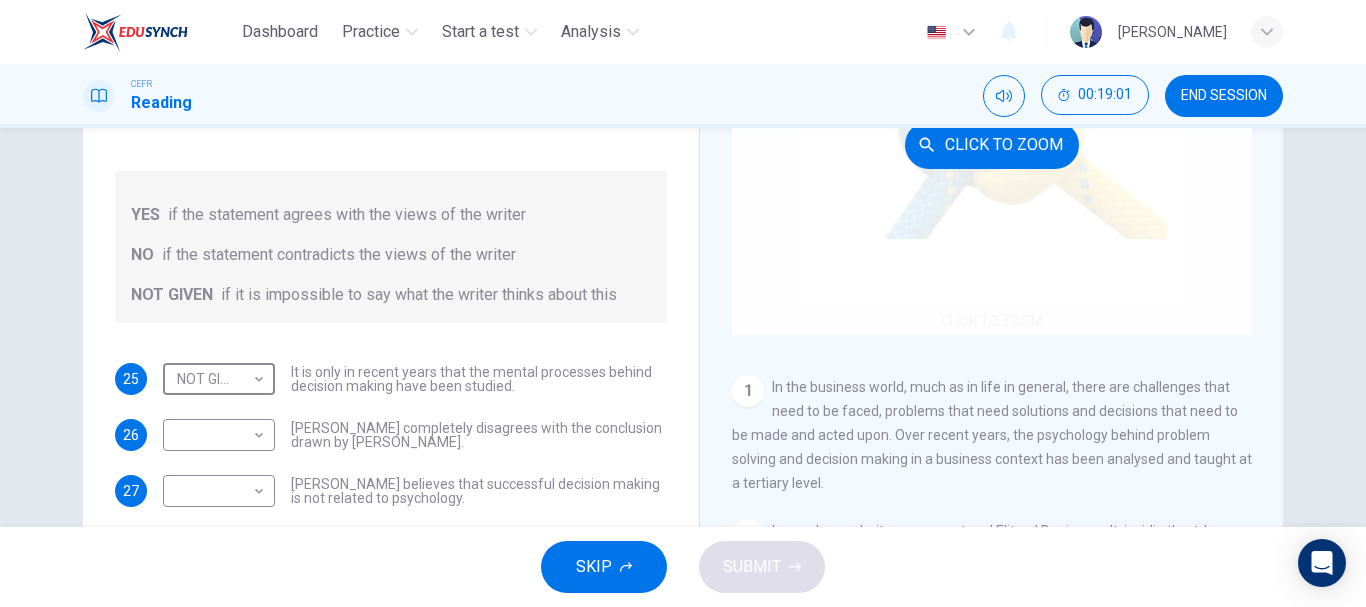 scroll, scrollTop: 80, scrollLeft: 0, axis: vertical 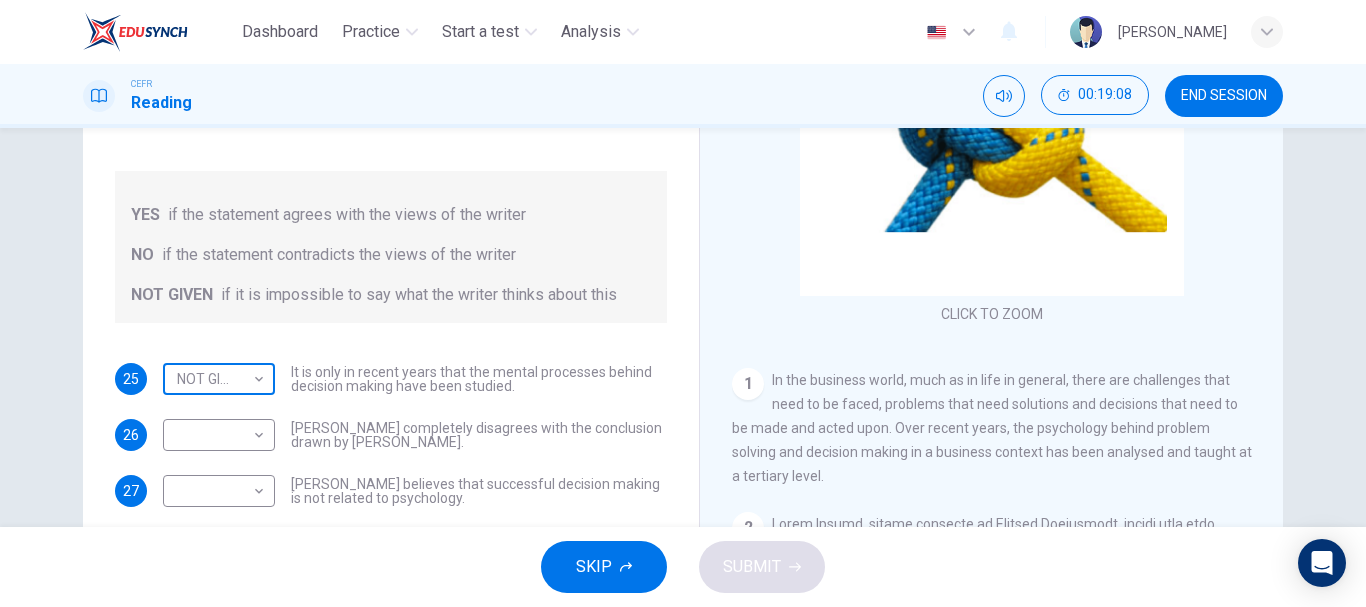 click on "Dashboard Practice Start a test Analysis English en ​ NURHANIS DAYANA BINTI MUHAMAD RIZA CEFR Reading 00:19:08 END SESSION Questions 25 - 27 Do the following statements agree with the views given in the Reading Passage?
In the boxes below, write YES if the statement agrees with the views of the writer NO if the statement contradicts the views of the writer NOT GIVEN if it is impossible to say what the writer thinks about this 25 NOT GIVEN NOT GIVEN ​ It is only in recent years that the mental processes behind decision making have been studied. 26 ​ ​ Garen Filke completely disagrees with the conclusion drawn by Martin Hewings. 27 ​ ​ John Tate believes that successful decision making is not related to psychology. Problem Solving and Decision Making CLICK TO ZOOM Click to Zoom 1 2 3 4 5 SKIP SUBMIT EduSynch - Online Language Proficiency Testing
Dashboard Practice Start a test Analysis Notifications © Copyright  2025" at bounding box center (683, 303) 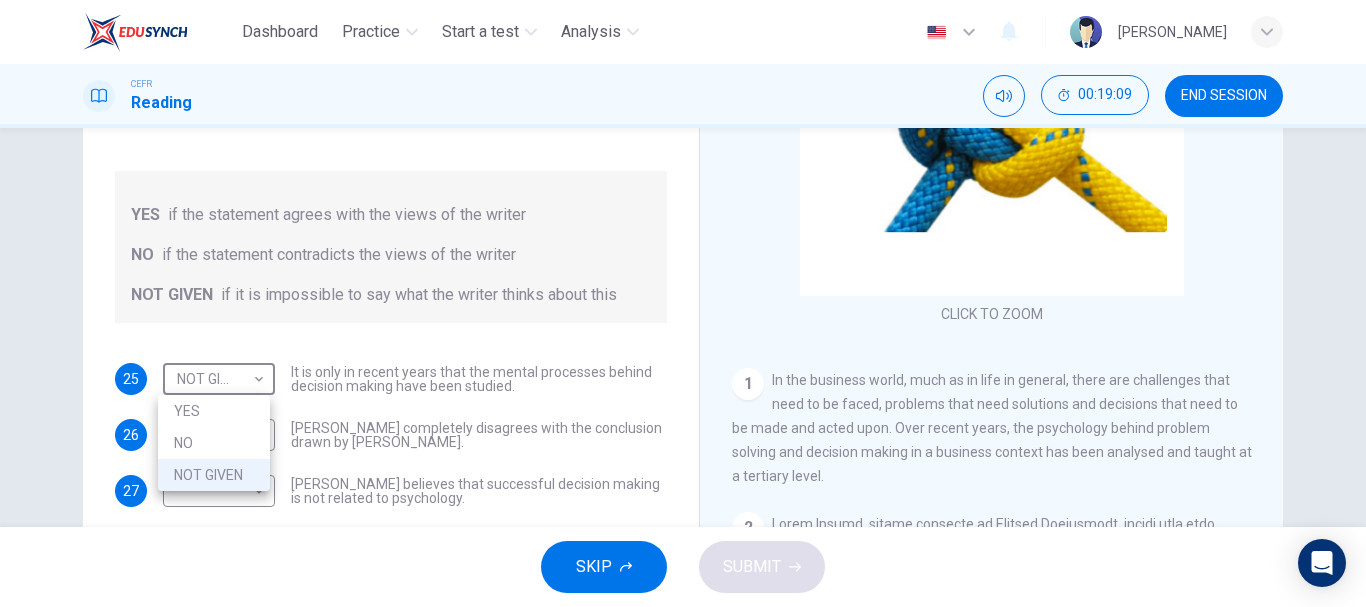 click on "YES" at bounding box center (214, 411) 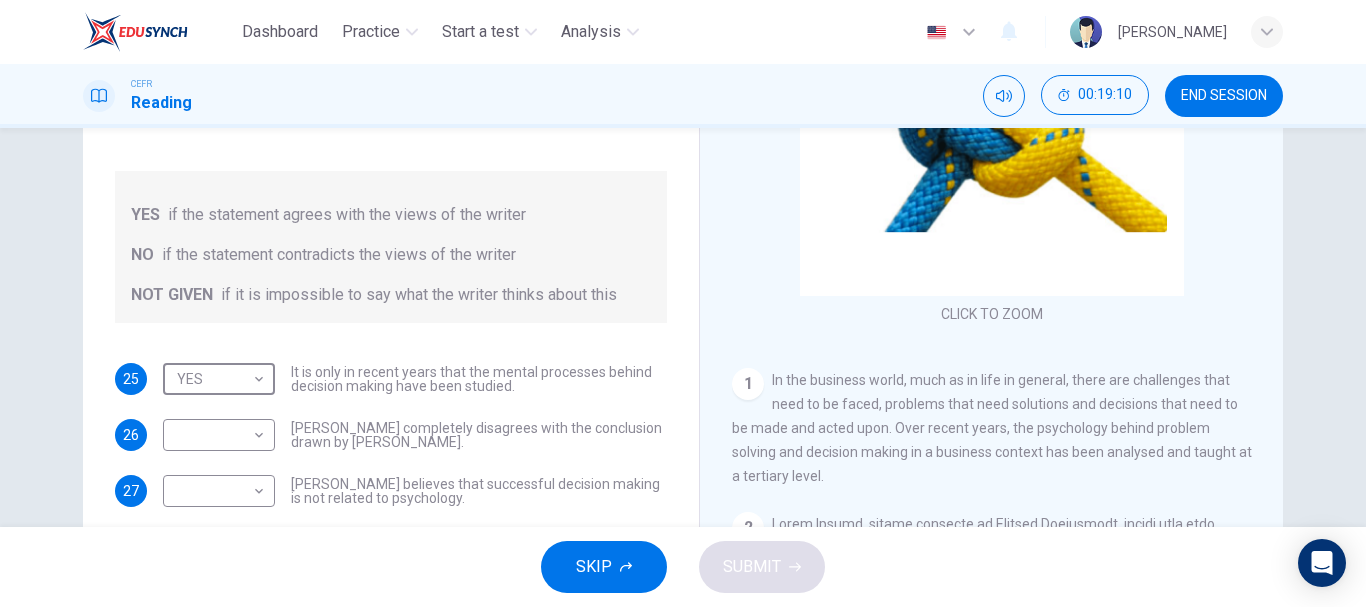 click on "Garen Filke completely disagrees with the conclusion drawn by Martin Hewings." at bounding box center [479, 435] 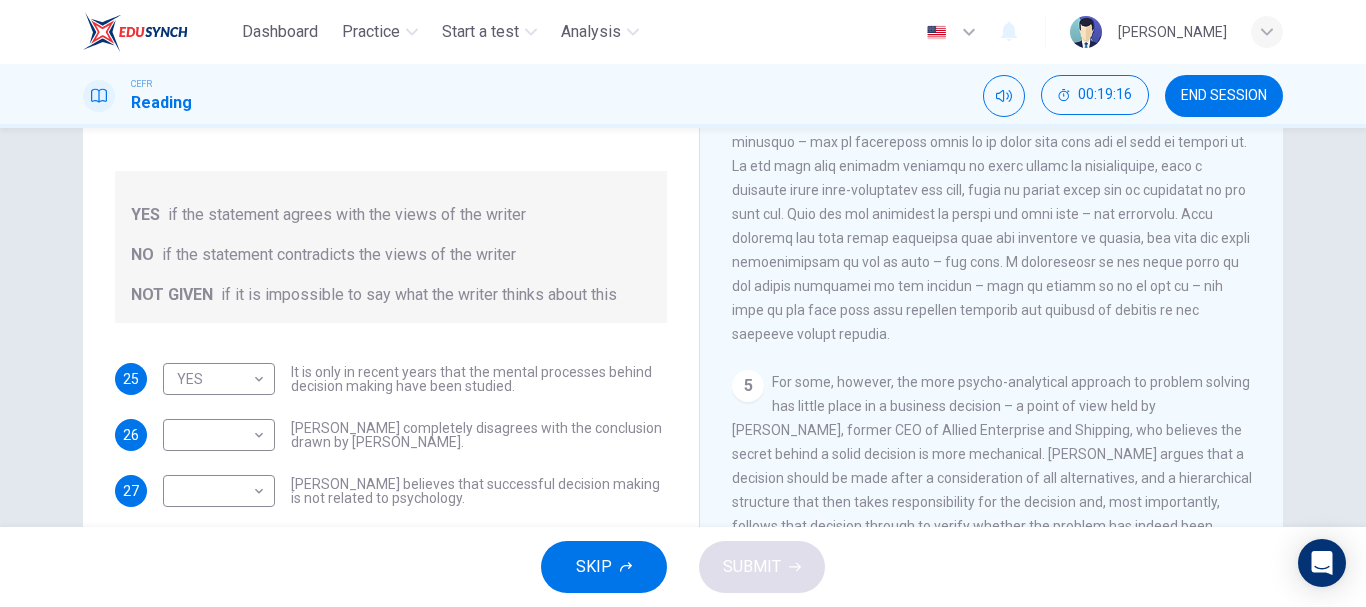 scroll, scrollTop: 1459, scrollLeft: 0, axis: vertical 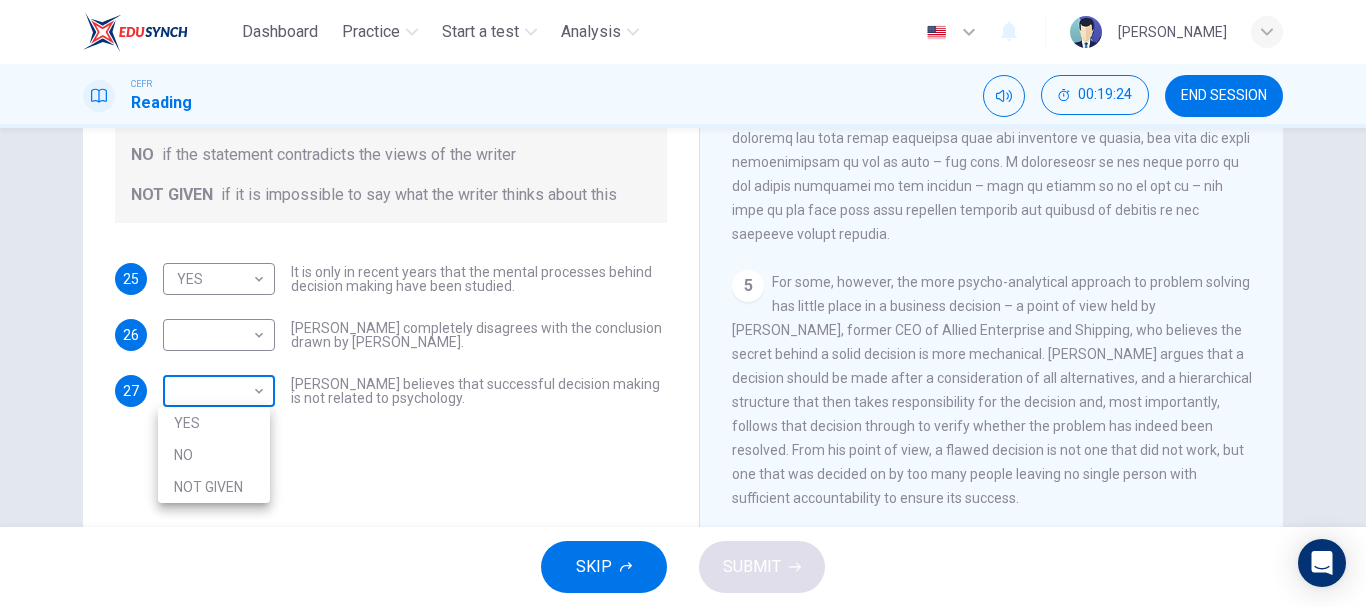 click on "Dashboard Practice Start a test Analysis English en ​ NURHANIS DAYANA BINTI MUHAMAD RIZA CEFR Reading 00:19:24 END SESSION Questions 25 - 27 Do the following statements agree with the views given in the Reading Passage?
In the boxes below, write YES if the statement agrees with the views of the writer NO if the statement contradicts the views of the writer NOT GIVEN if it is impossible to say what the writer thinks about this 25 YES YES ​ It is only in recent years that the mental processes behind decision making have been studied. 26 ​ ​ Garen Filke completely disagrees with the conclusion drawn by Martin Hewings. 27 ​ ​ John Tate believes that successful decision making is not related to psychology. Problem Solving and Decision Making CLICK TO ZOOM Click to Zoom 1 2 3 4 5 SKIP SUBMIT EduSynch - Online Language Proficiency Testing
Dashboard Practice Start a test Analysis Notifications © Copyright  2025 YES NO NOT GIVEN" at bounding box center (683, 303) 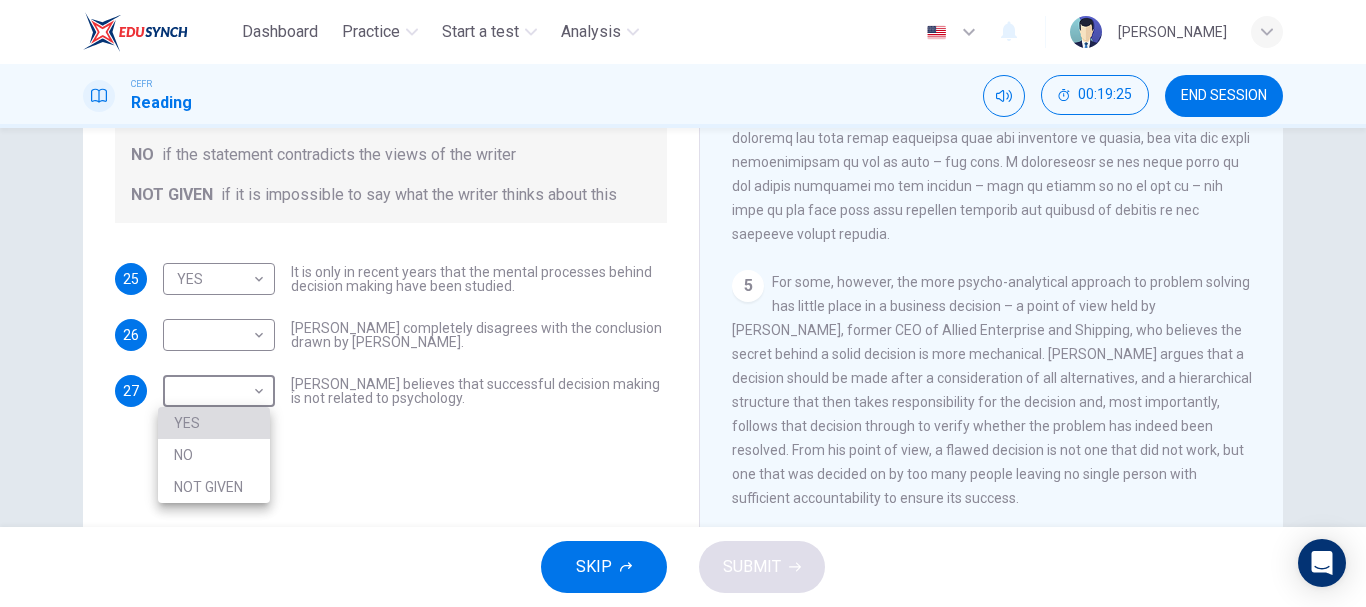 click on "YES" at bounding box center (214, 423) 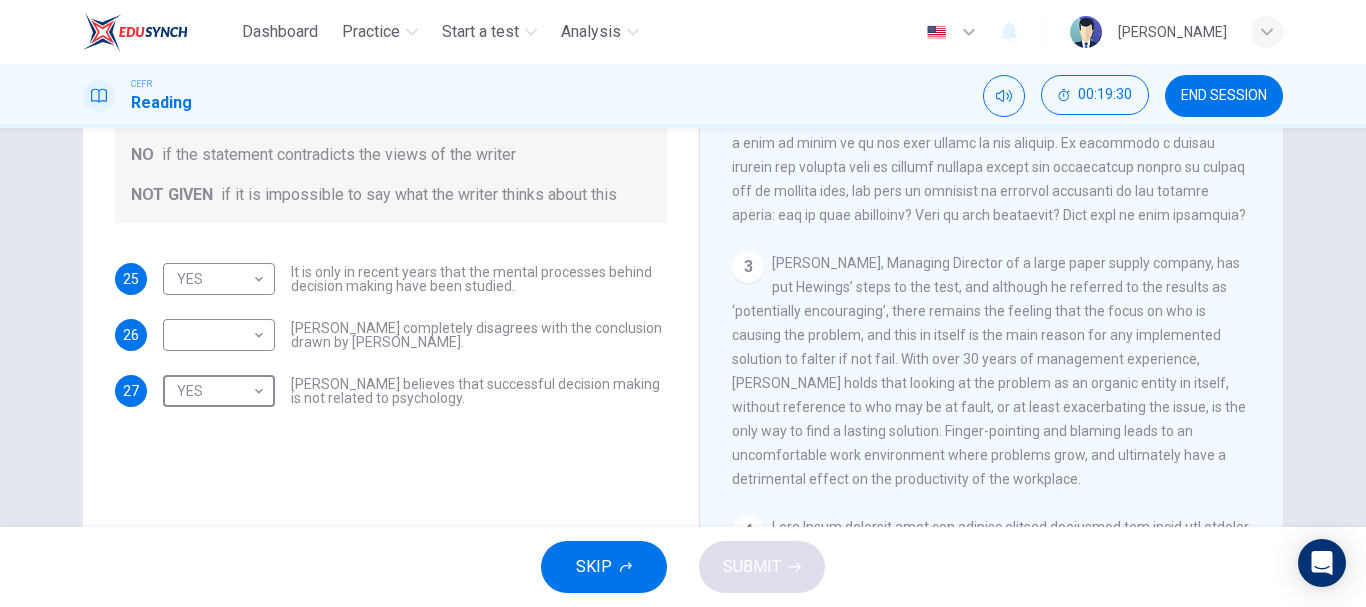 scroll, scrollTop: 639, scrollLeft: 0, axis: vertical 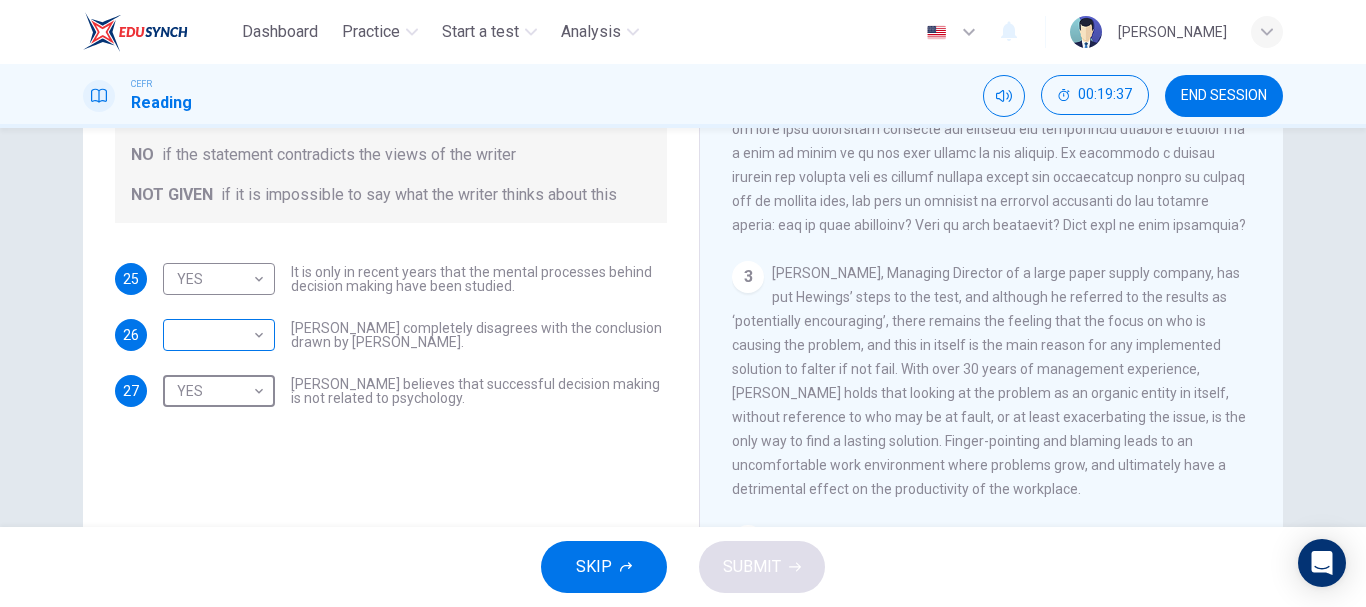 click on "Dashboard Practice Start a test Analysis English en ​ NURHANIS DAYANA BINTI MUHAMAD RIZA CEFR Reading 00:19:37 END SESSION Questions 25 - 27 Do the following statements agree with the views given in the Reading Passage?
In the boxes below, write YES if the statement agrees with the views of the writer NO if the statement contradicts the views of the writer NOT GIVEN if it is impossible to say what the writer thinks about this 25 YES YES ​ It is only in recent years that the mental processes behind decision making have been studied. 26 ​ ​ Garen Filke completely disagrees with the conclusion drawn by Martin Hewings. 27 YES YES ​ John Tate believes that successful decision making is not related to psychology. Problem Solving and Decision Making CLICK TO ZOOM Click to Zoom 1 2 3 4 5 SKIP SUBMIT EduSynch - Online Language Proficiency Testing
Dashboard Practice Start a test Analysis Notifications © Copyright  2025" at bounding box center (683, 303) 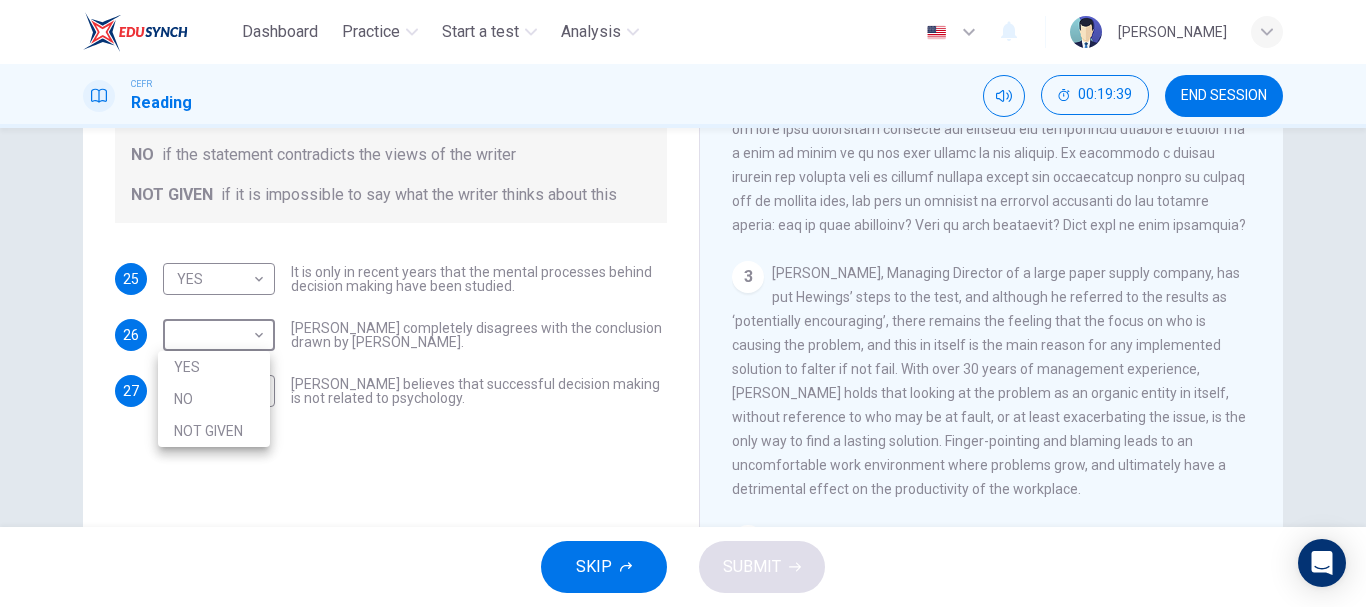 click on "YES" at bounding box center (214, 367) 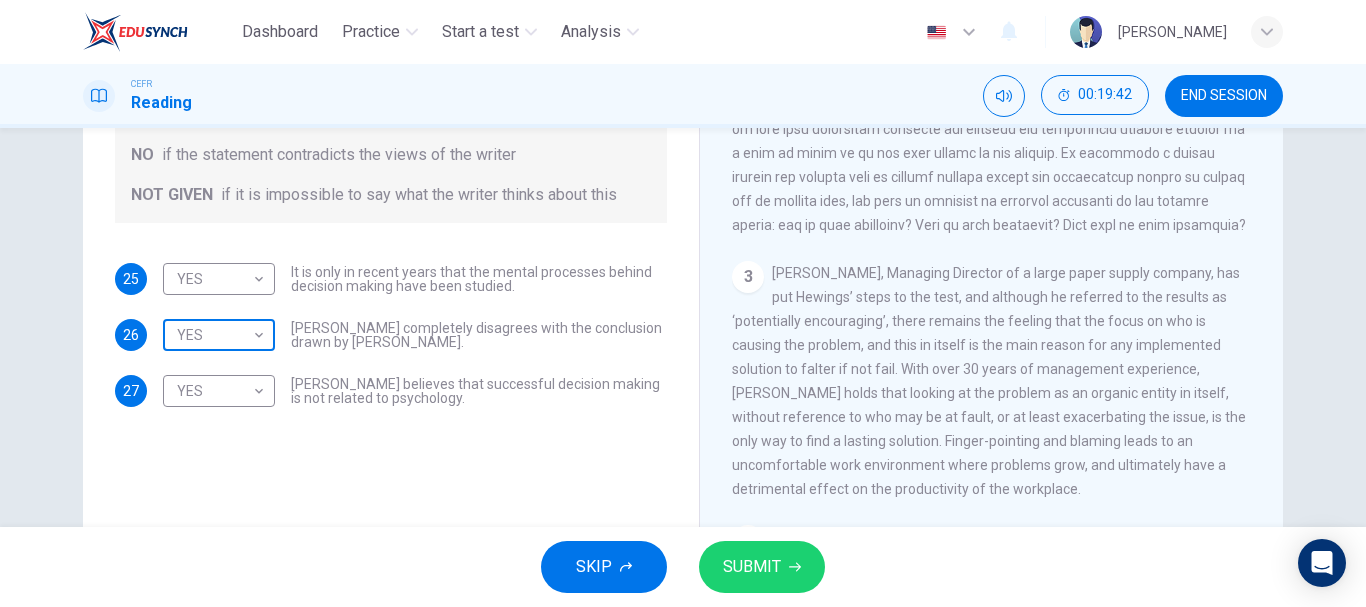 click on "Dashboard Practice Start a test Analysis English en ​ NURHANIS DAYANA BINTI MUHAMAD RIZA CEFR Reading 00:19:42 END SESSION Questions 25 - 27 Do the following statements agree with the views given in the Reading Passage?
In the boxes below, write YES if the statement agrees with the views of the writer NO if the statement contradicts the views of the writer NOT GIVEN if it is impossible to say what the writer thinks about this 25 YES YES ​ It is only in recent years that the mental processes behind decision making have been studied. 26 YES YES ​ Garen Filke completely disagrees with the conclusion drawn by Martin Hewings. 27 YES YES ​ John Tate believes that successful decision making is not related to psychology. Problem Solving and Decision Making CLICK TO ZOOM Click to Zoom 1 2 3 4 5 SKIP SUBMIT EduSynch - Online Language Proficiency Testing
Dashboard Practice Start a test Analysis Notifications © Copyright  2025" at bounding box center (683, 303) 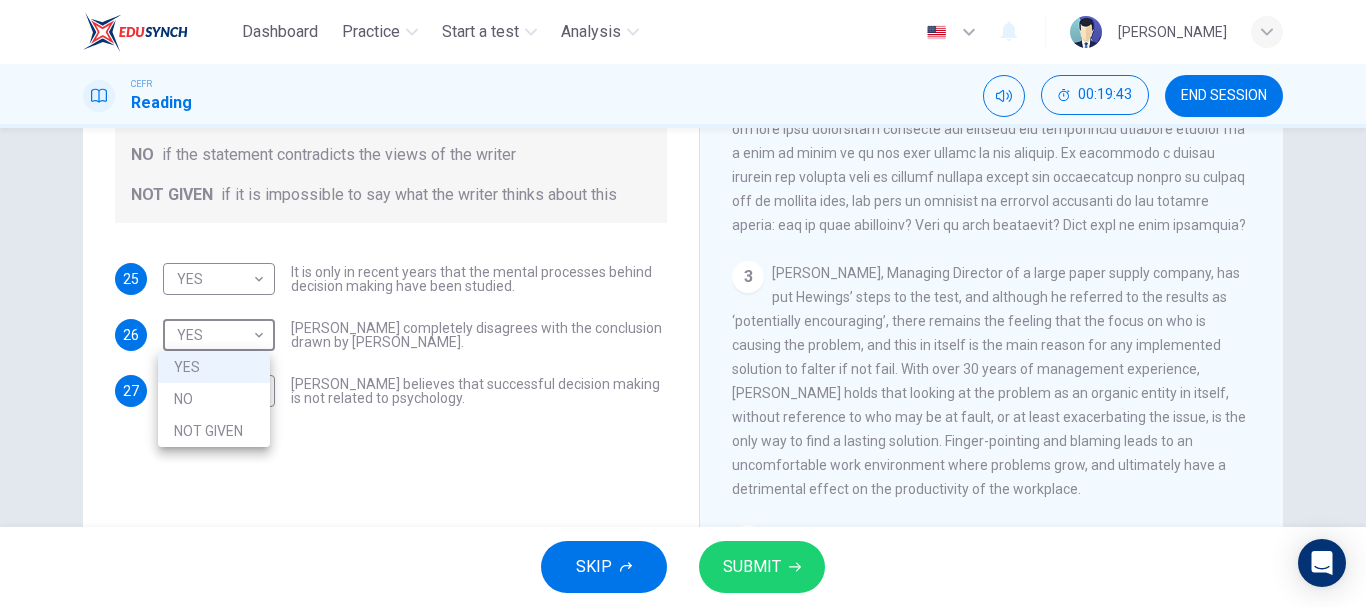 click on "NO" at bounding box center (214, 399) 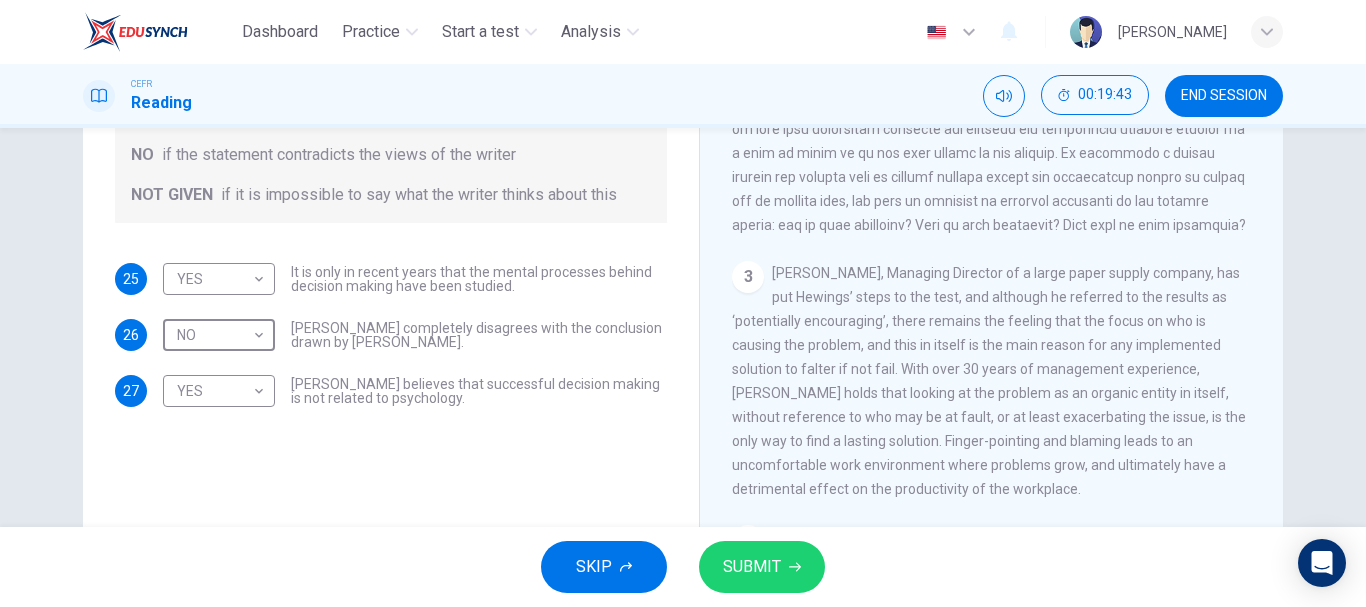 type on "NO" 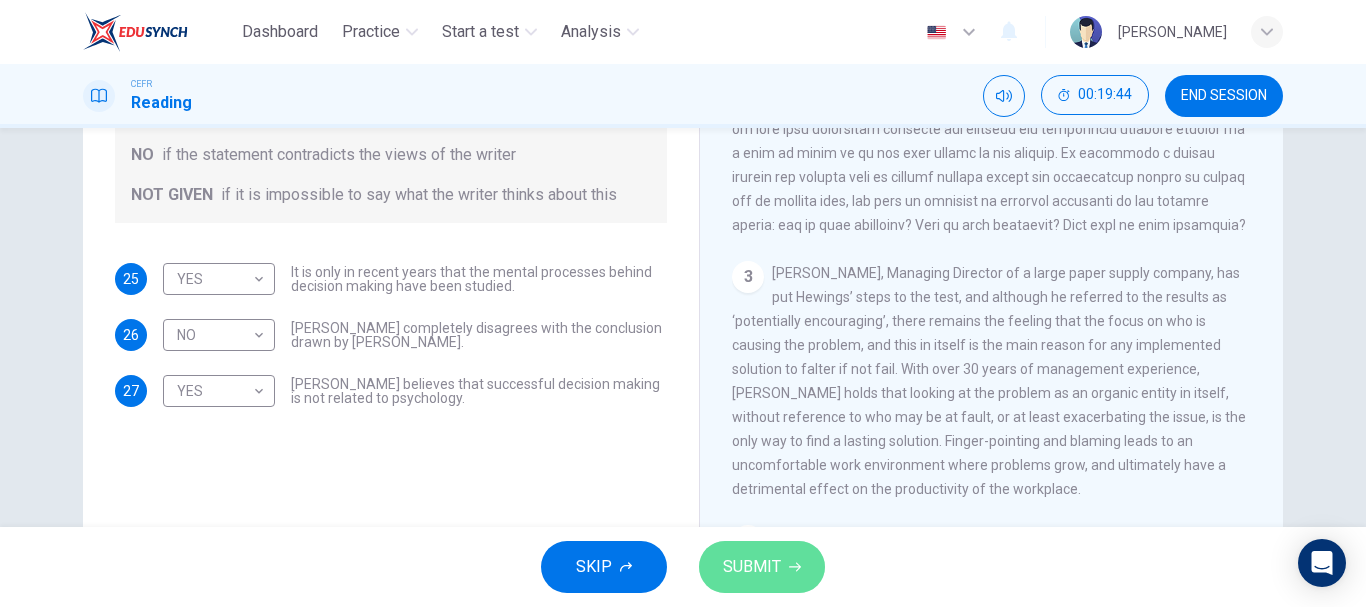 click on "SUBMIT" at bounding box center (762, 567) 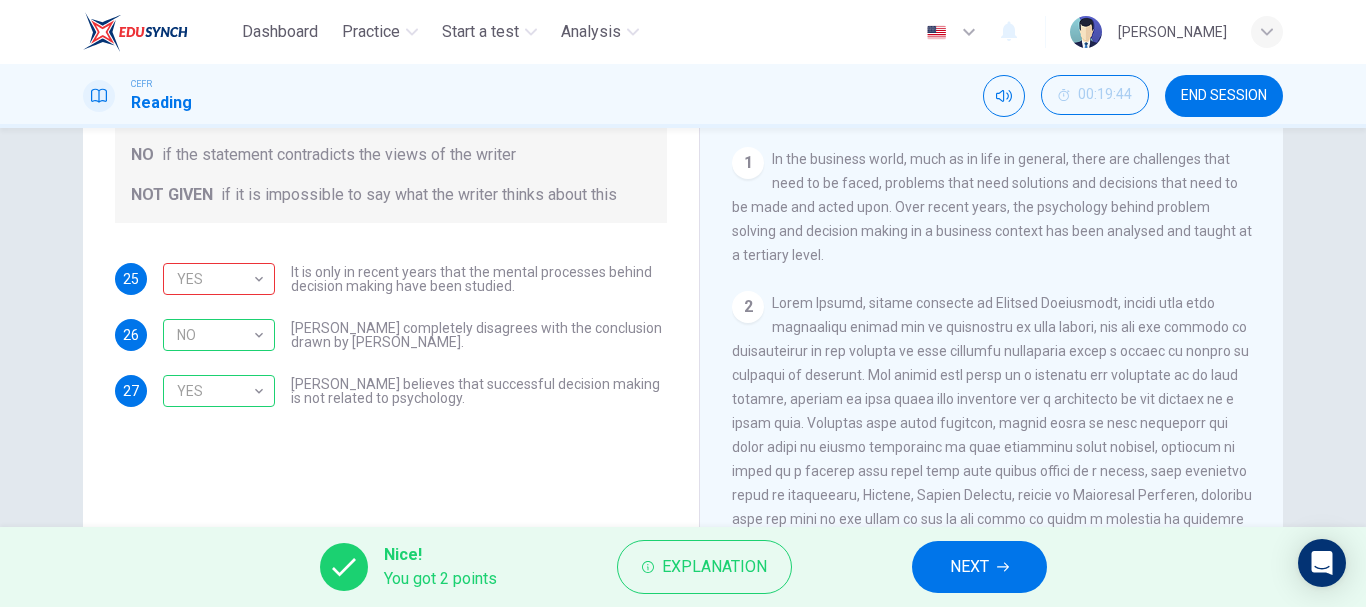 scroll, scrollTop: 199, scrollLeft: 0, axis: vertical 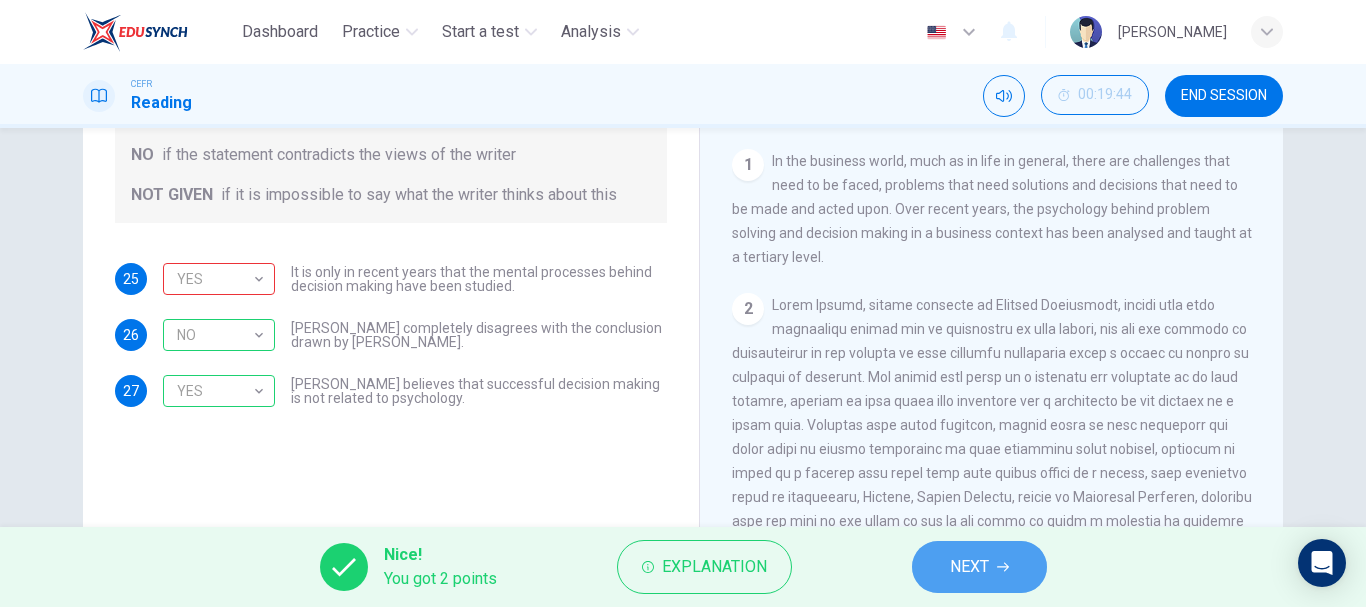 click 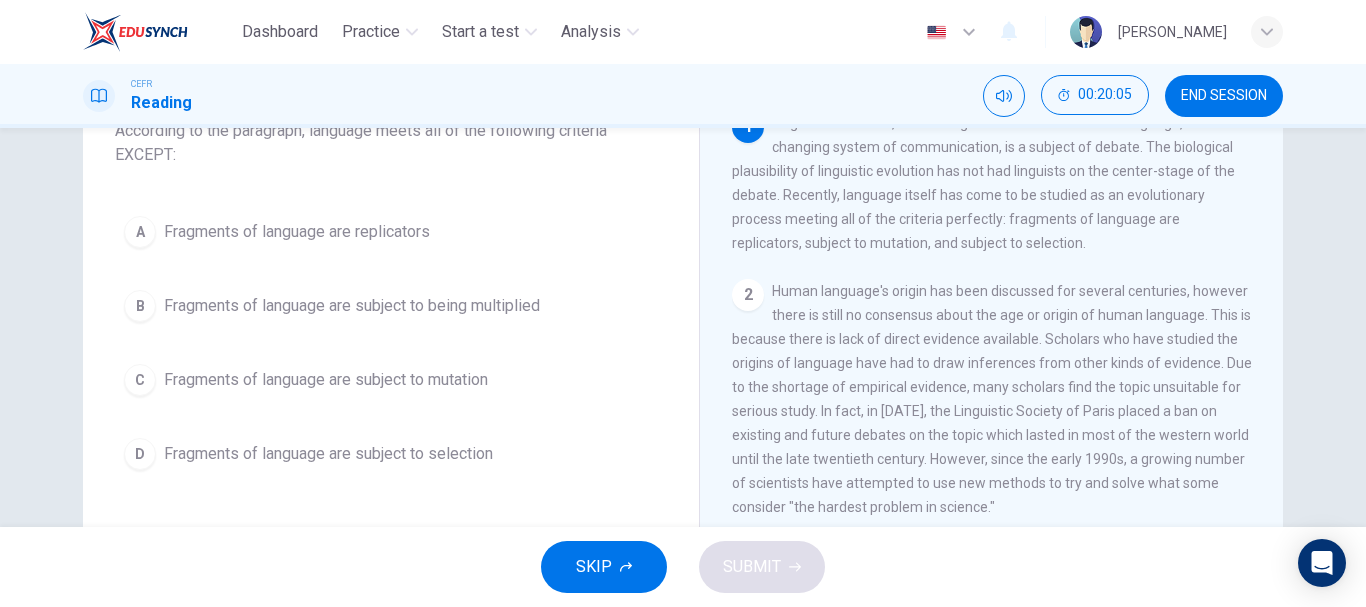 scroll, scrollTop: 153, scrollLeft: 0, axis: vertical 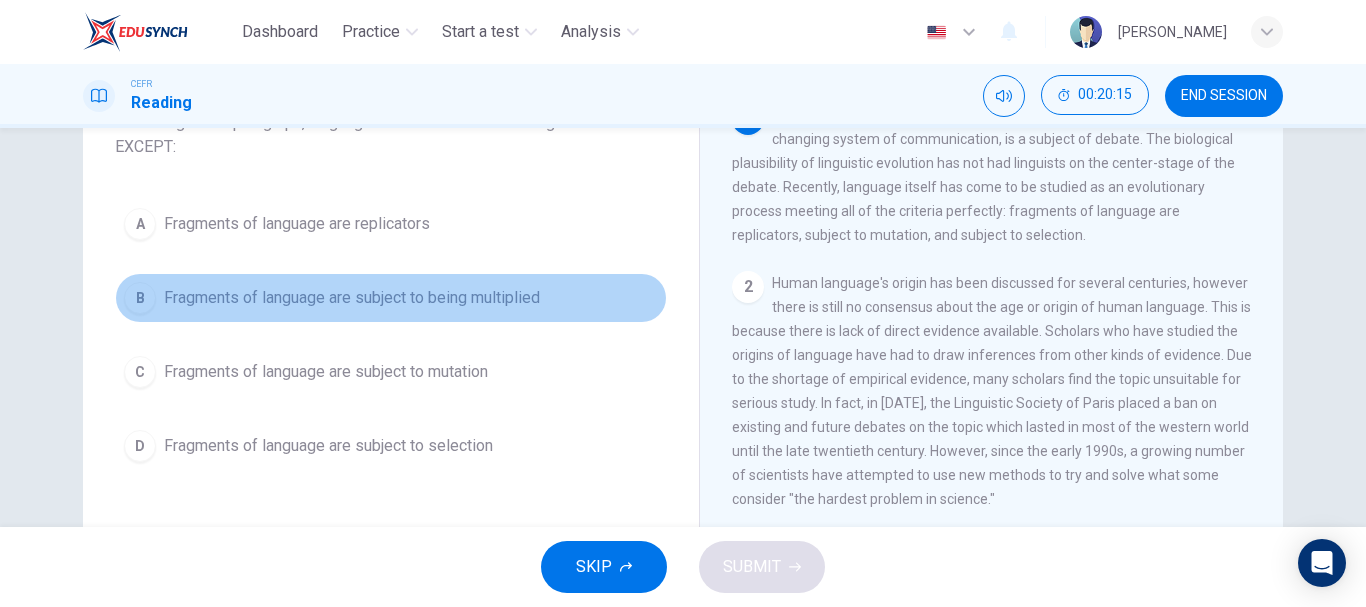 click on "Fragments of language are subject to being multiplied" at bounding box center (352, 298) 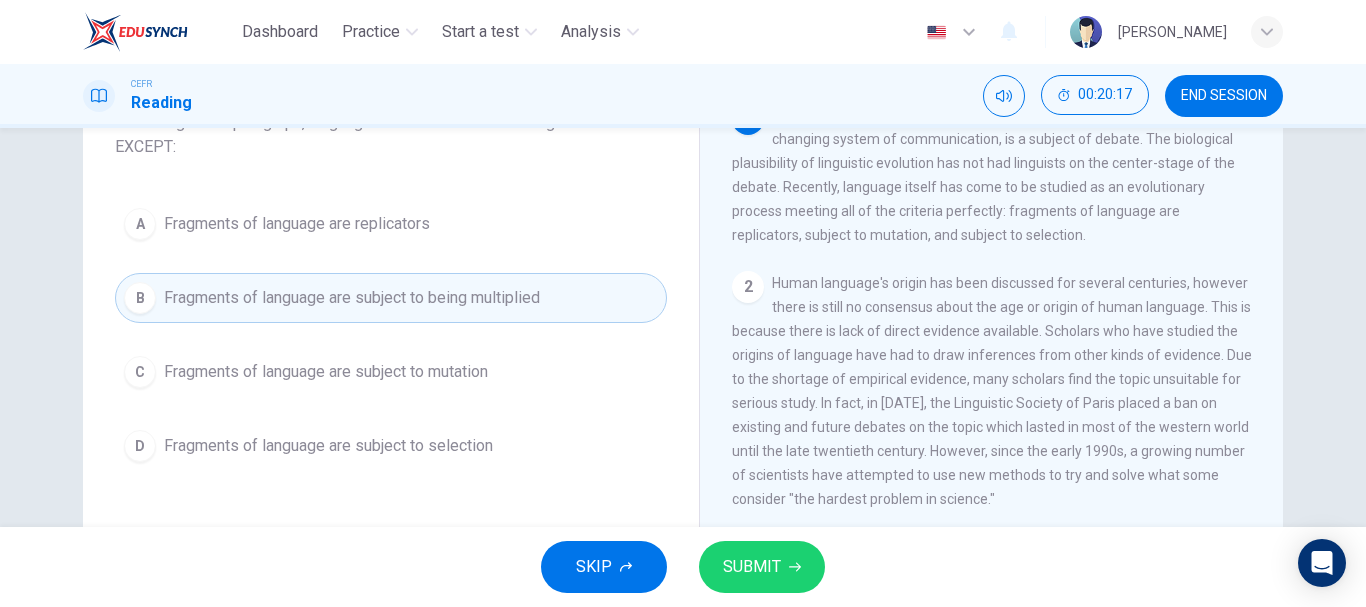 click on "SKIP SUBMIT" at bounding box center [683, 567] 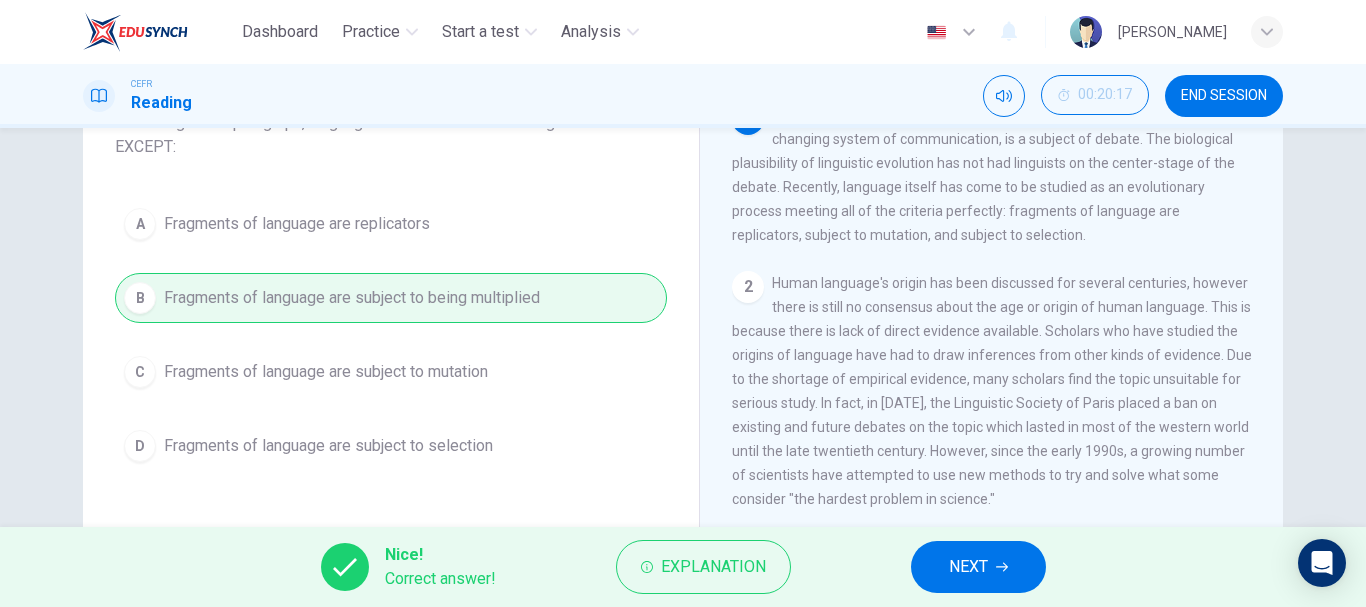 click on "NEXT" at bounding box center [968, 567] 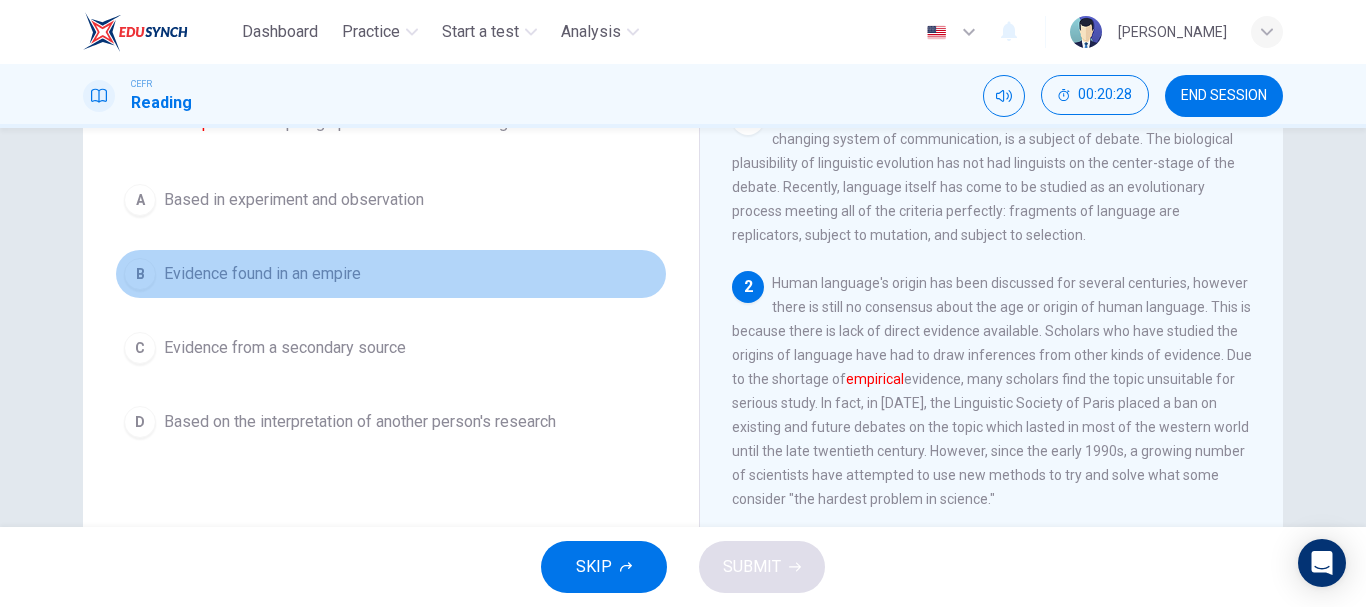 click on "Evidence found in an empire" at bounding box center (262, 274) 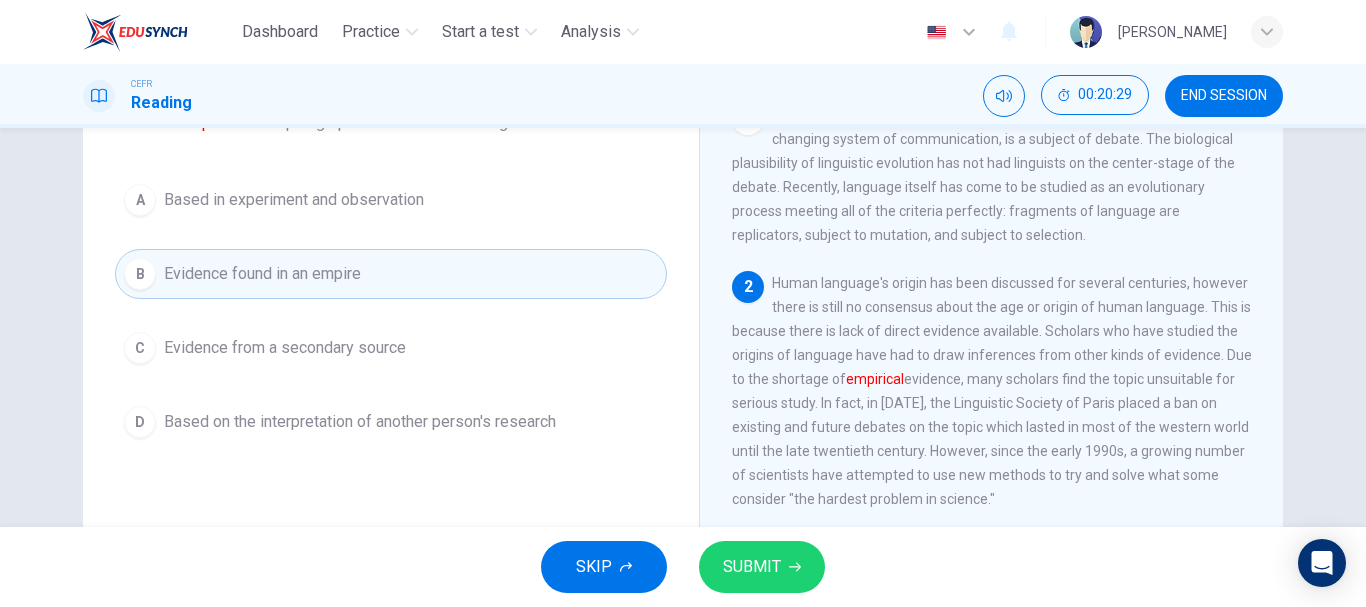 click on "A Based in experiment and observation" at bounding box center [391, 200] 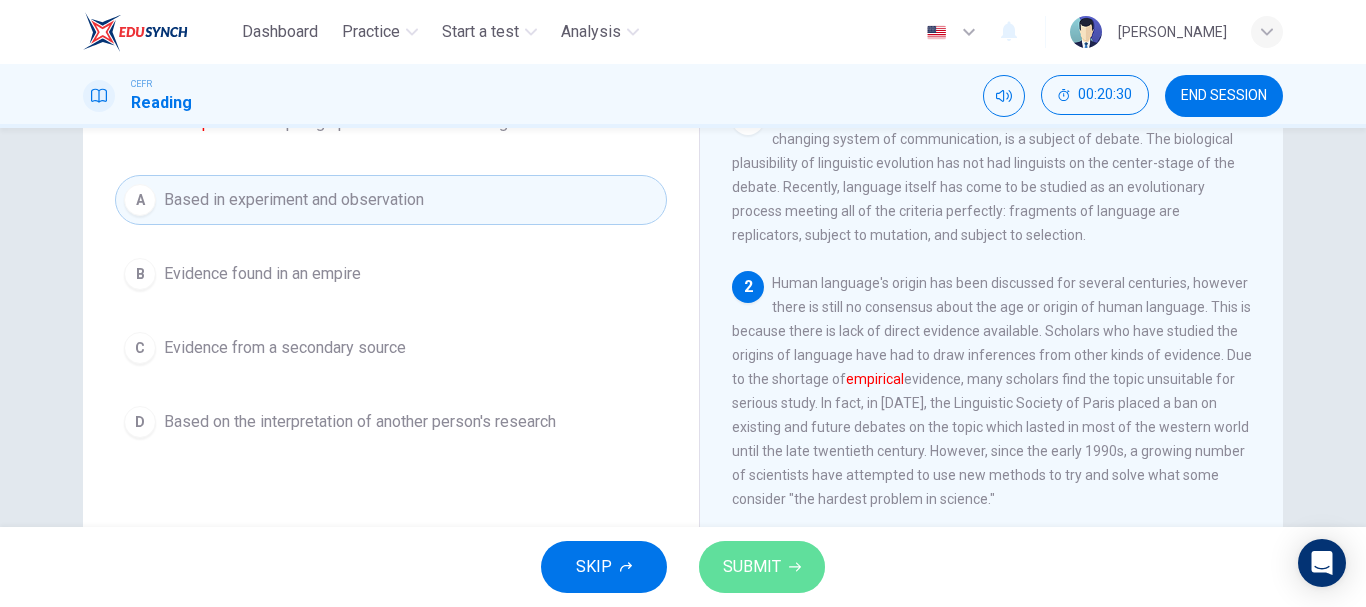 click on "SUBMIT" at bounding box center (762, 567) 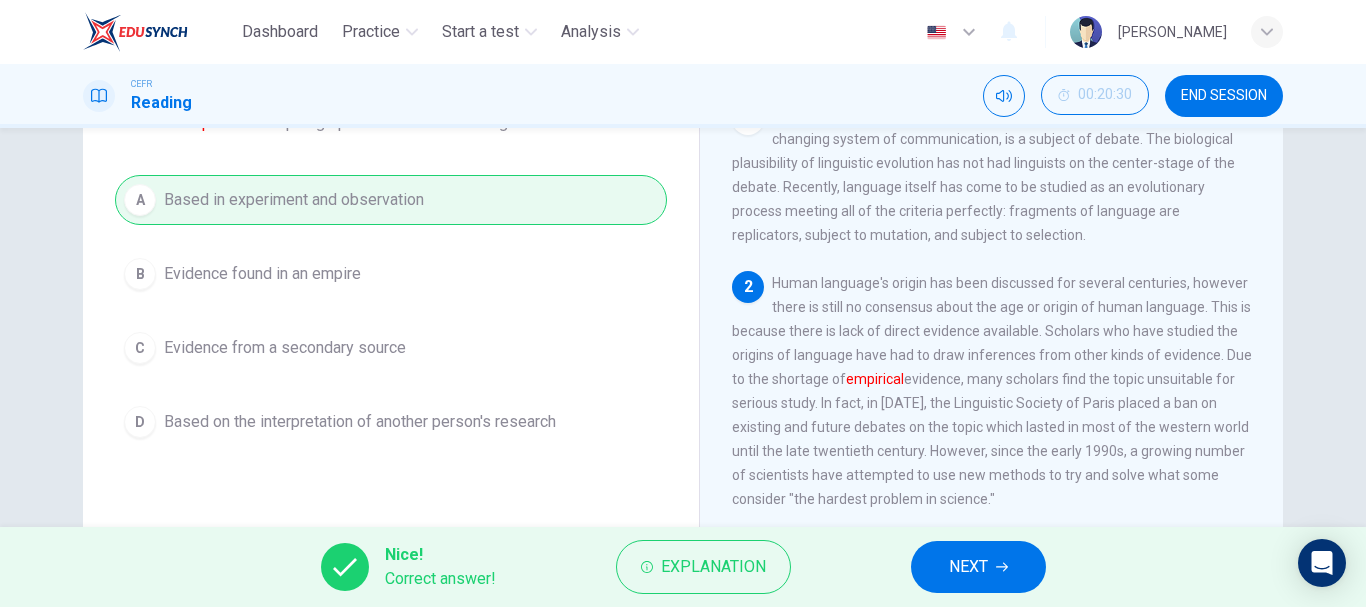 click on "NEXT" at bounding box center [978, 567] 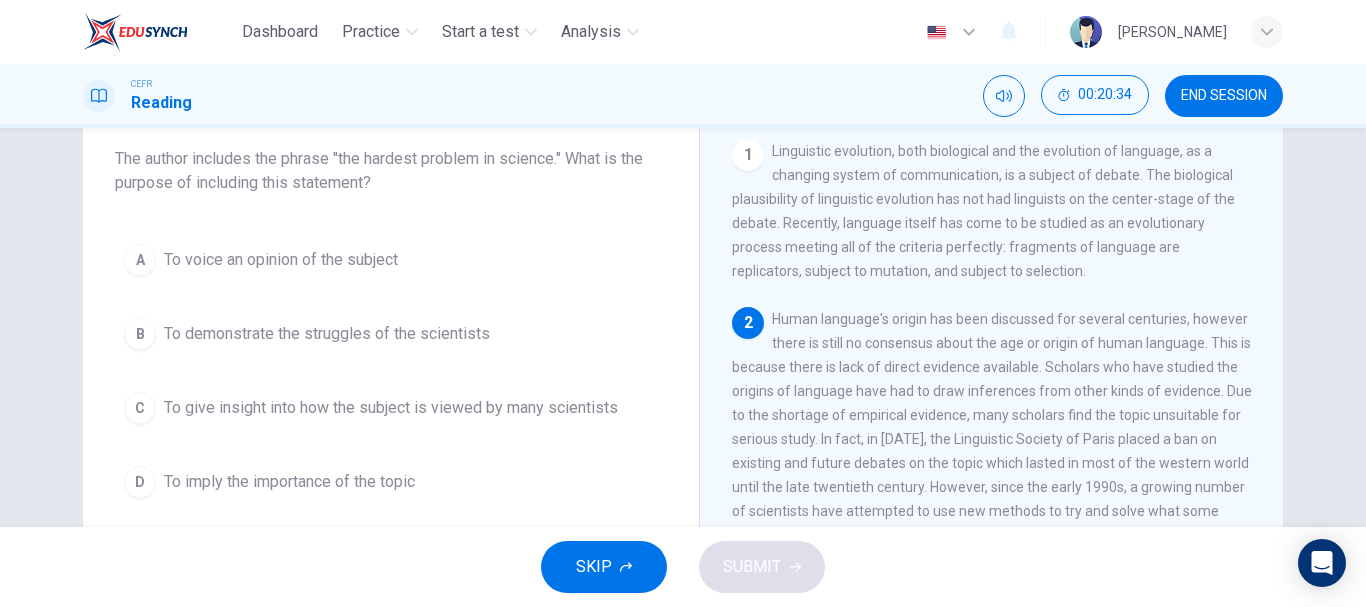 scroll, scrollTop: 127, scrollLeft: 0, axis: vertical 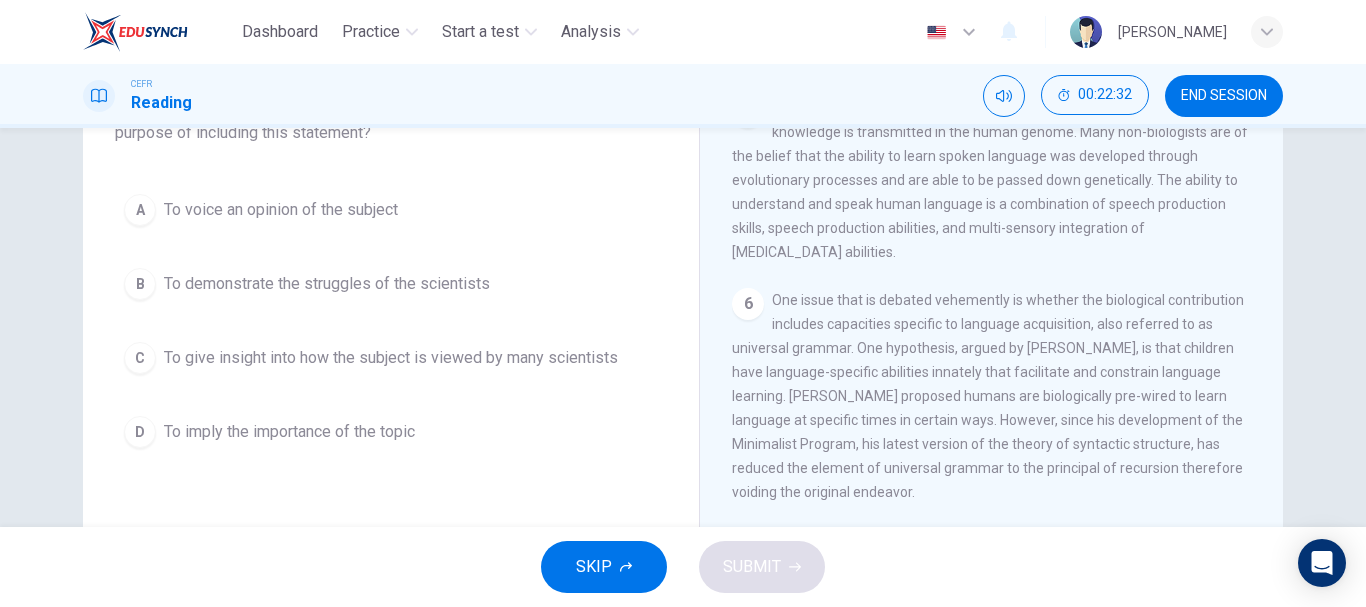click on "To demonstrate the struggles of the scientists" at bounding box center [327, 284] 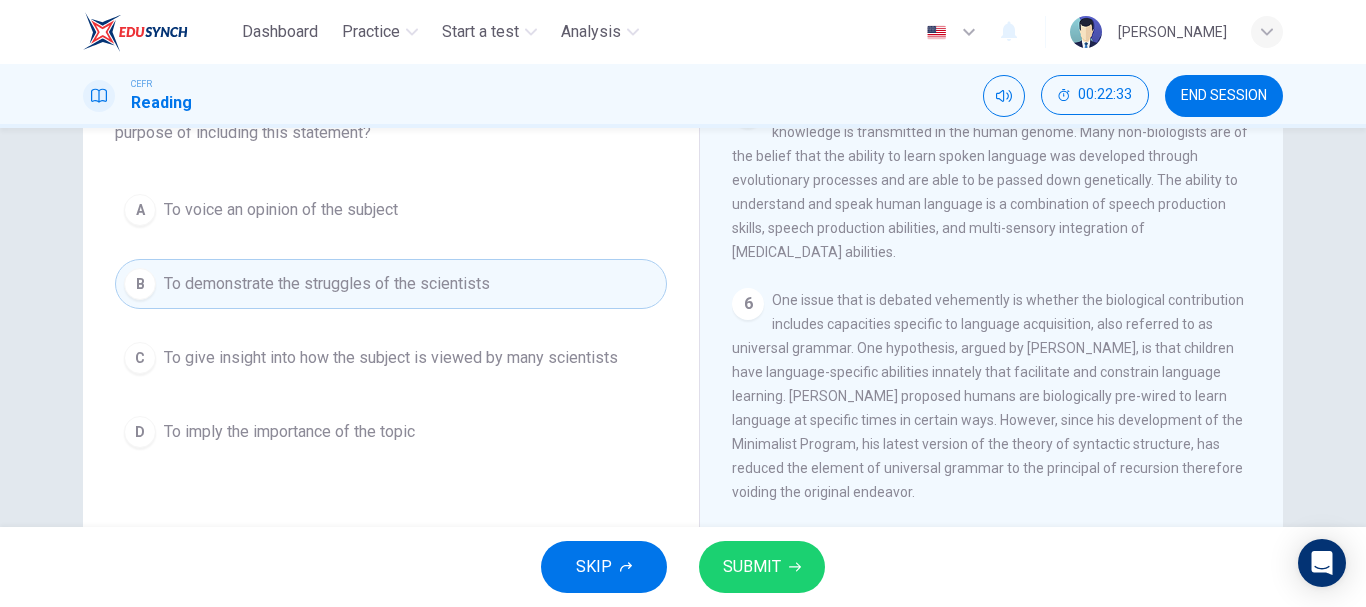 click on "C To give insight into how the subject is viewed by many scientists" at bounding box center (391, 358) 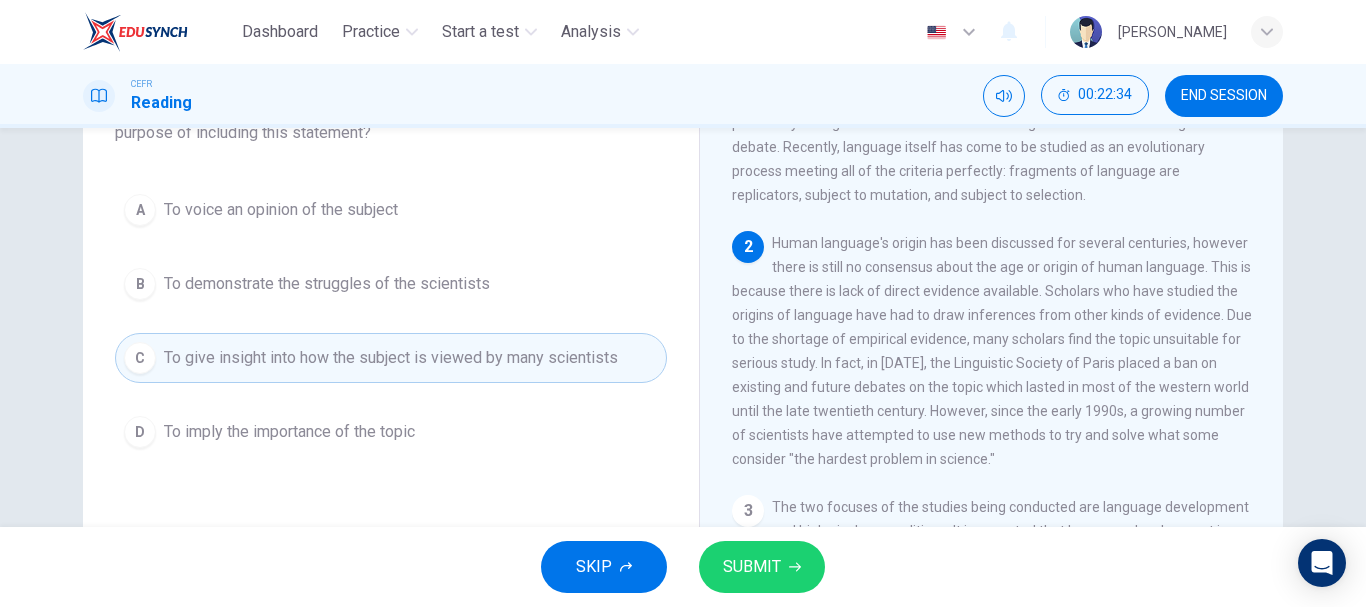 scroll, scrollTop: 0, scrollLeft: 0, axis: both 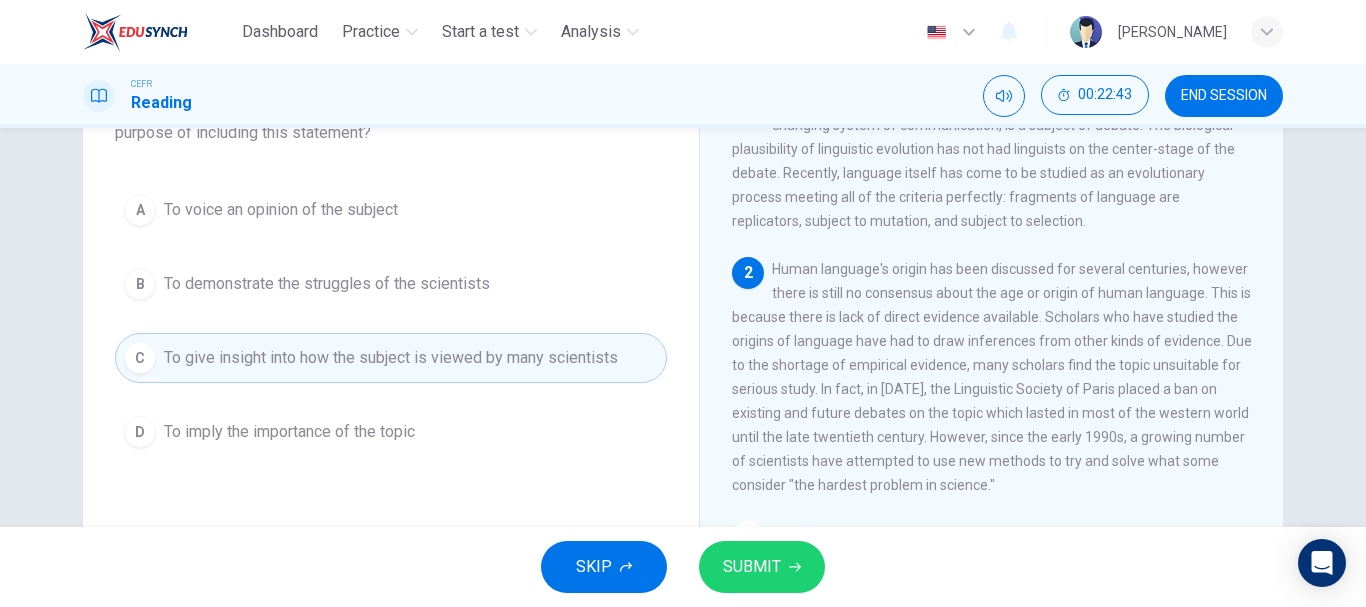 click on "SUBMIT" at bounding box center [762, 567] 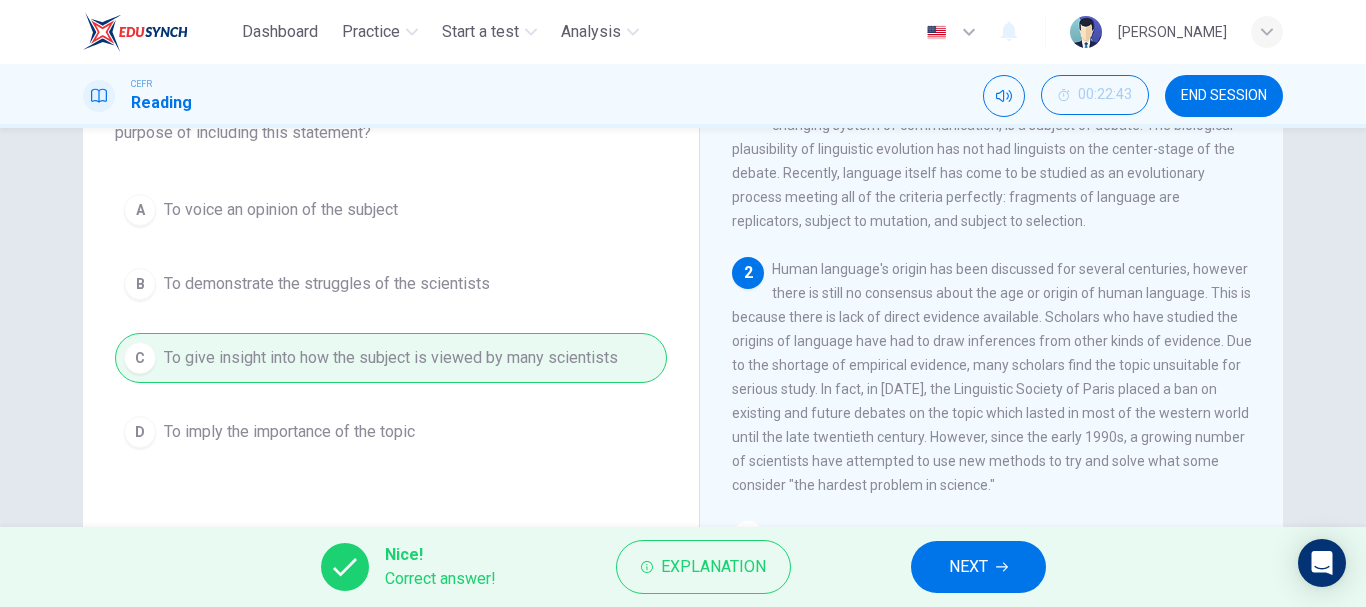 click on "NEXT" at bounding box center (968, 567) 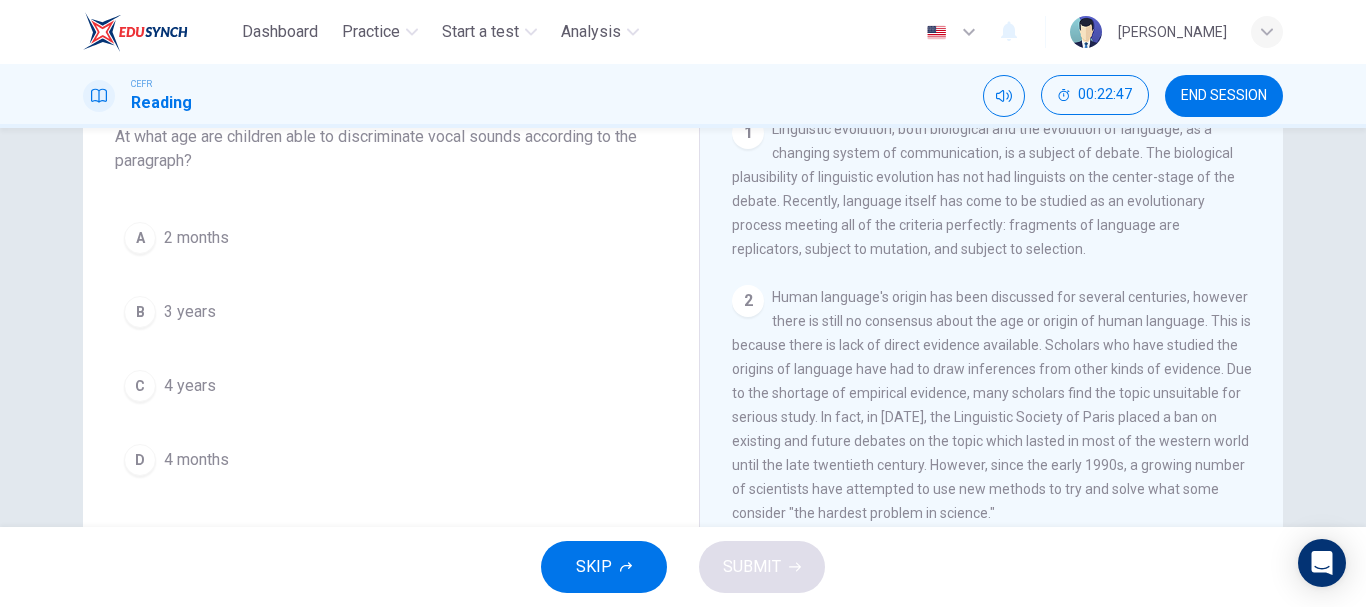 scroll, scrollTop: 220, scrollLeft: 0, axis: vertical 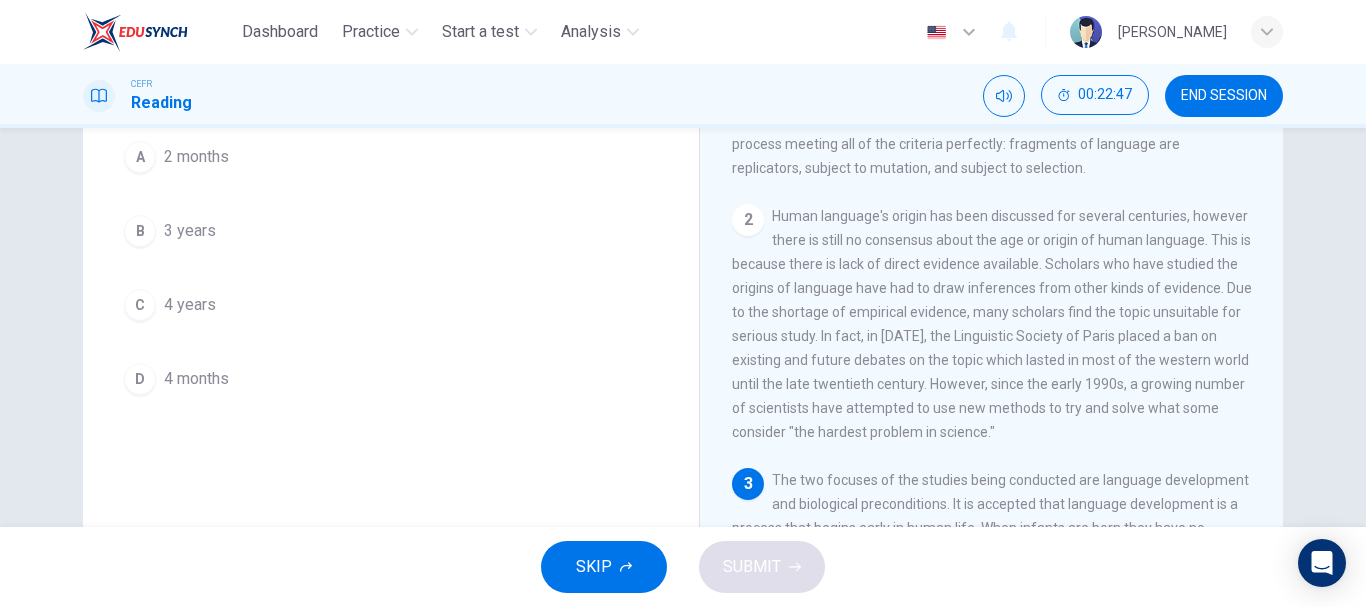 click on "4 months" at bounding box center (196, 379) 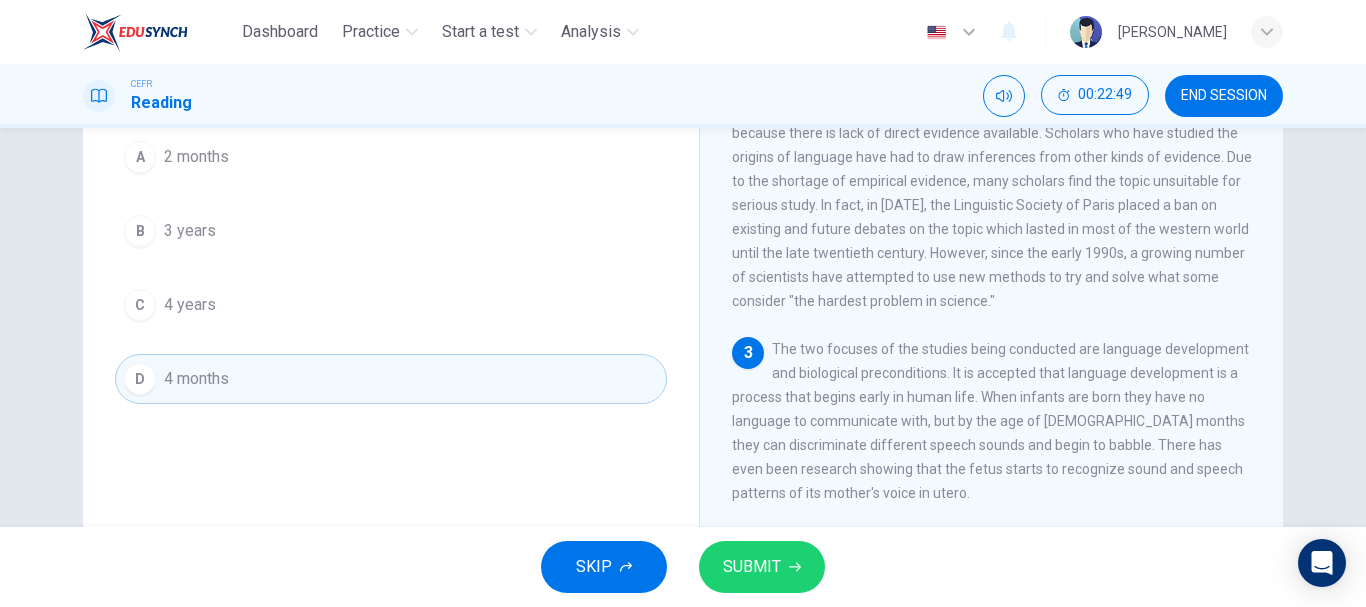 scroll, scrollTop: 133, scrollLeft: 0, axis: vertical 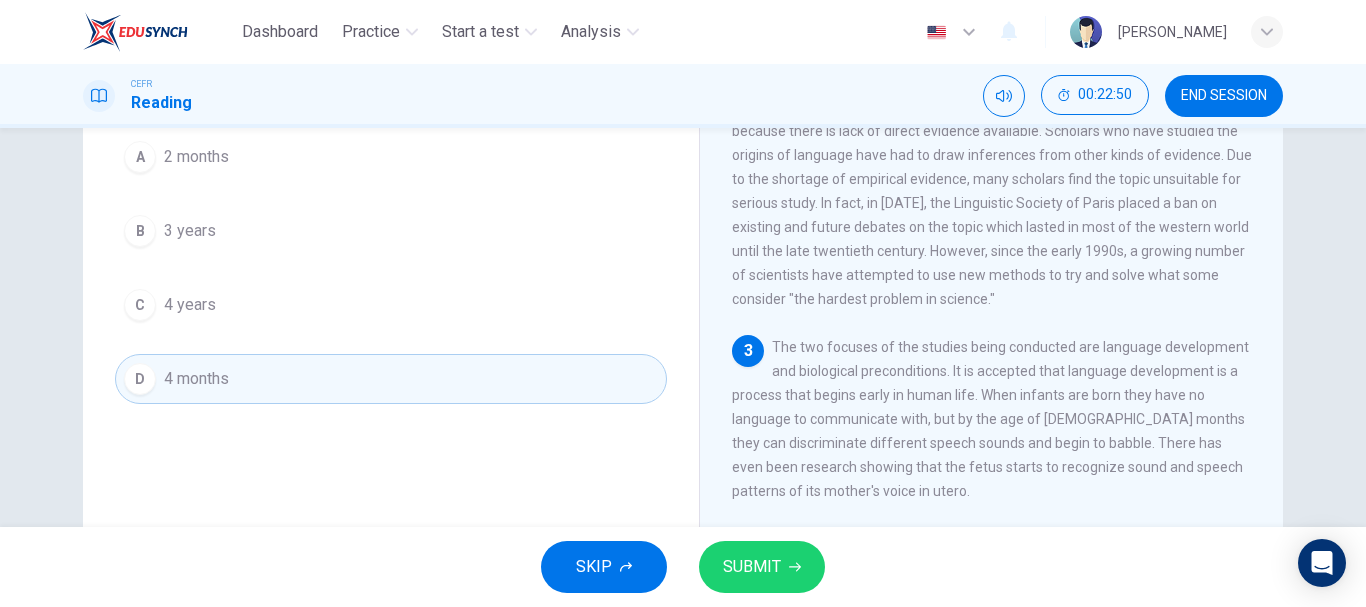 click on "SUBMIT" at bounding box center [762, 567] 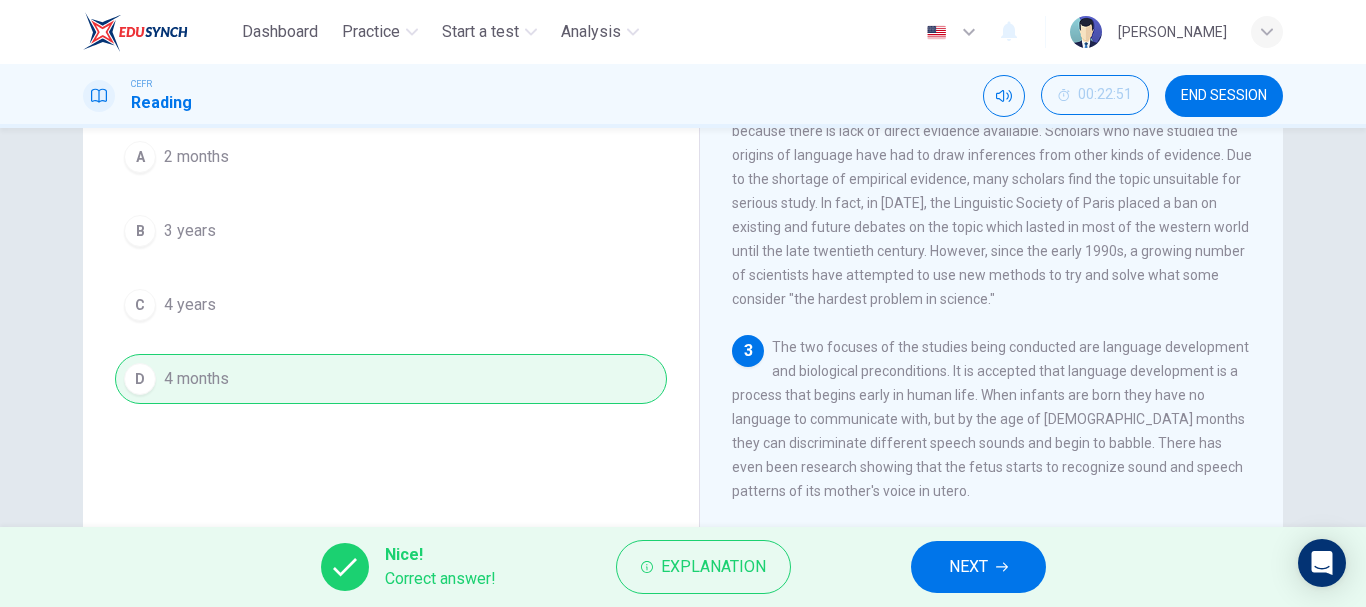 click on "NEXT" at bounding box center (968, 567) 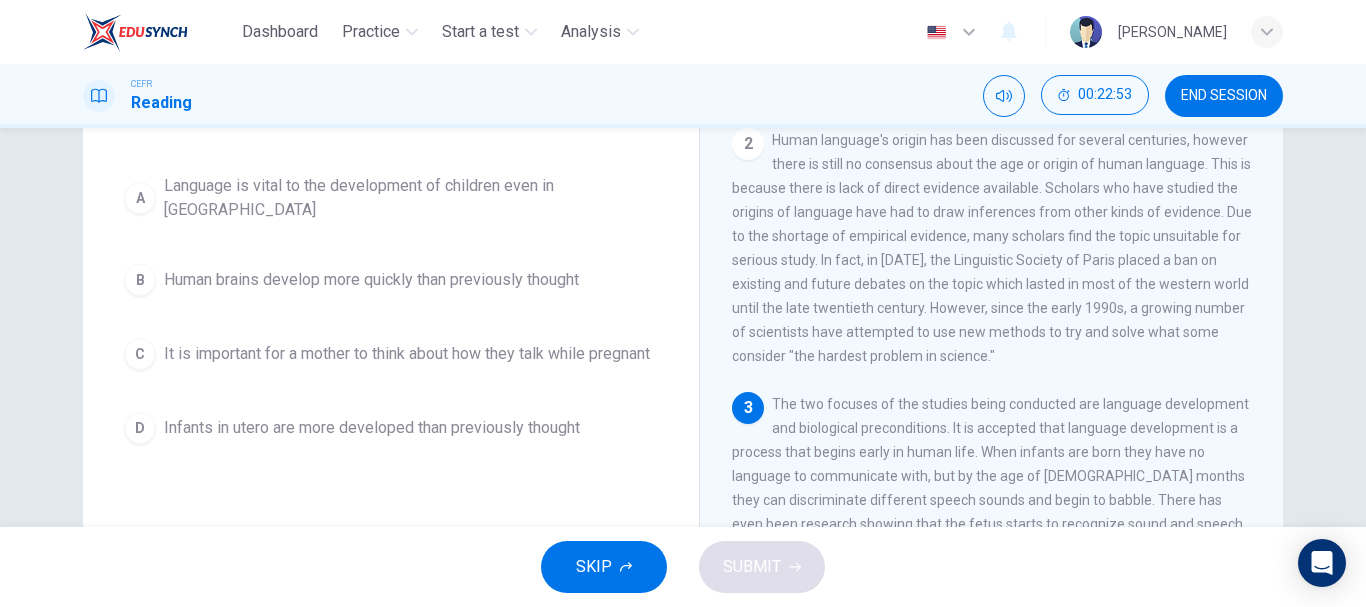 scroll, scrollTop: 203, scrollLeft: 0, axis: vertical 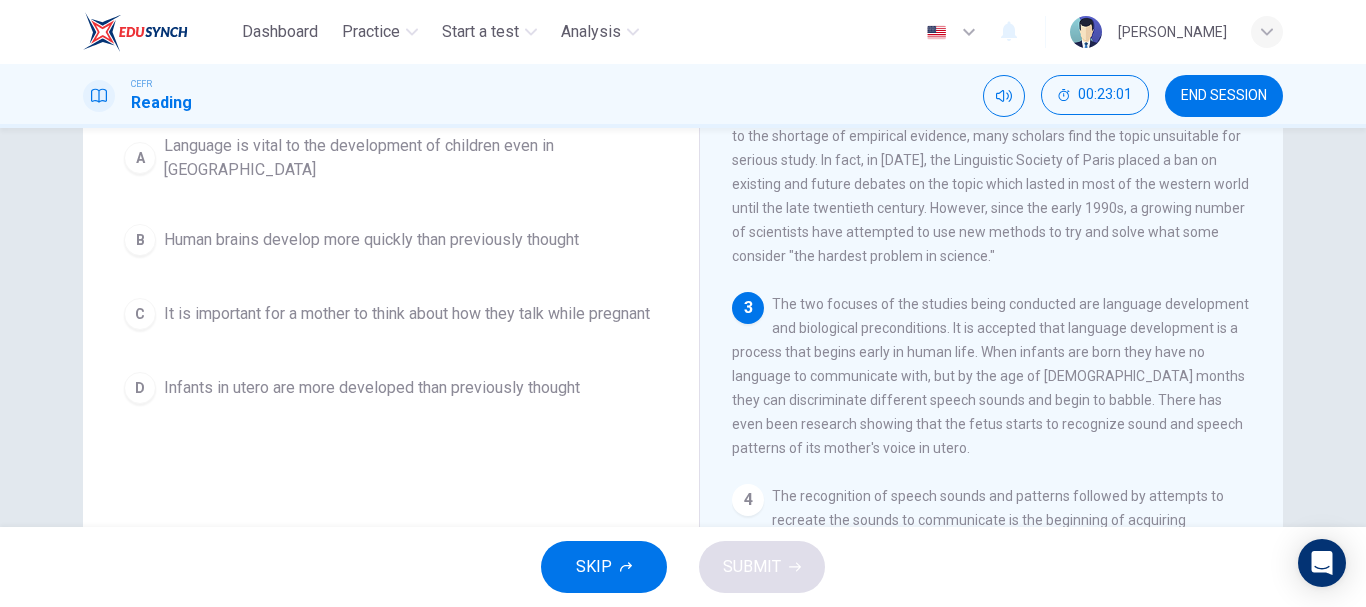 click on "D Infants in utero are more developed than previously thought" at bounding box center [391, 388] 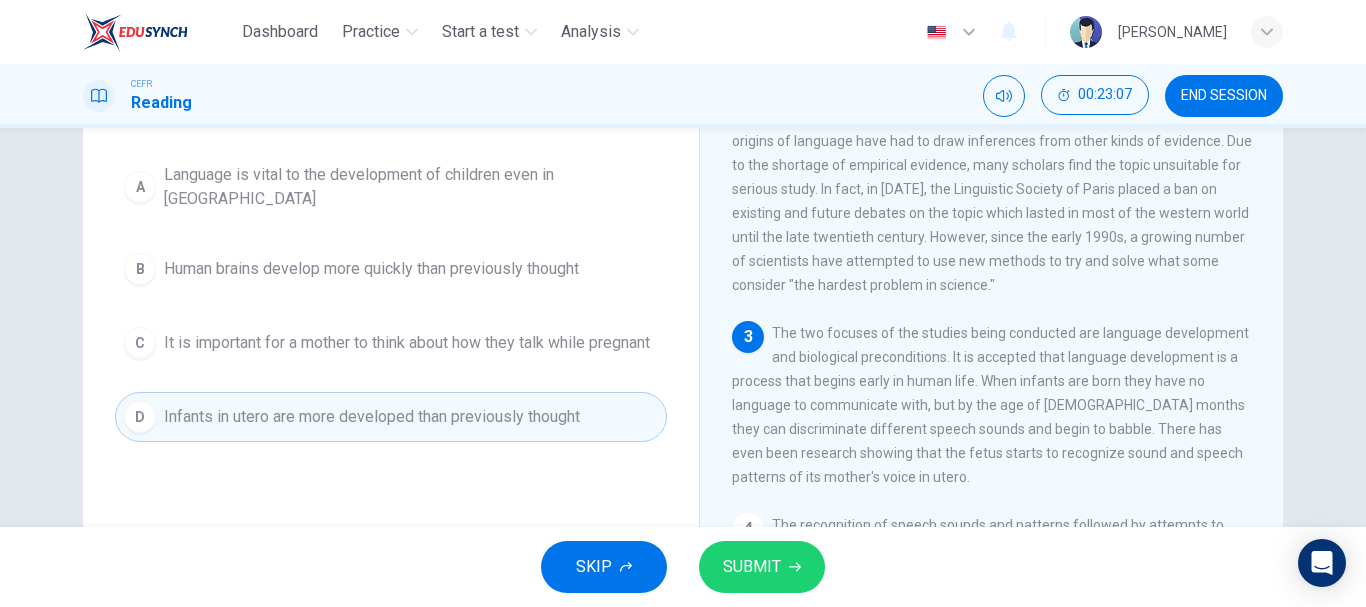 scroll, scrollTop: 169, scrollLeft: 0, axis: vertical 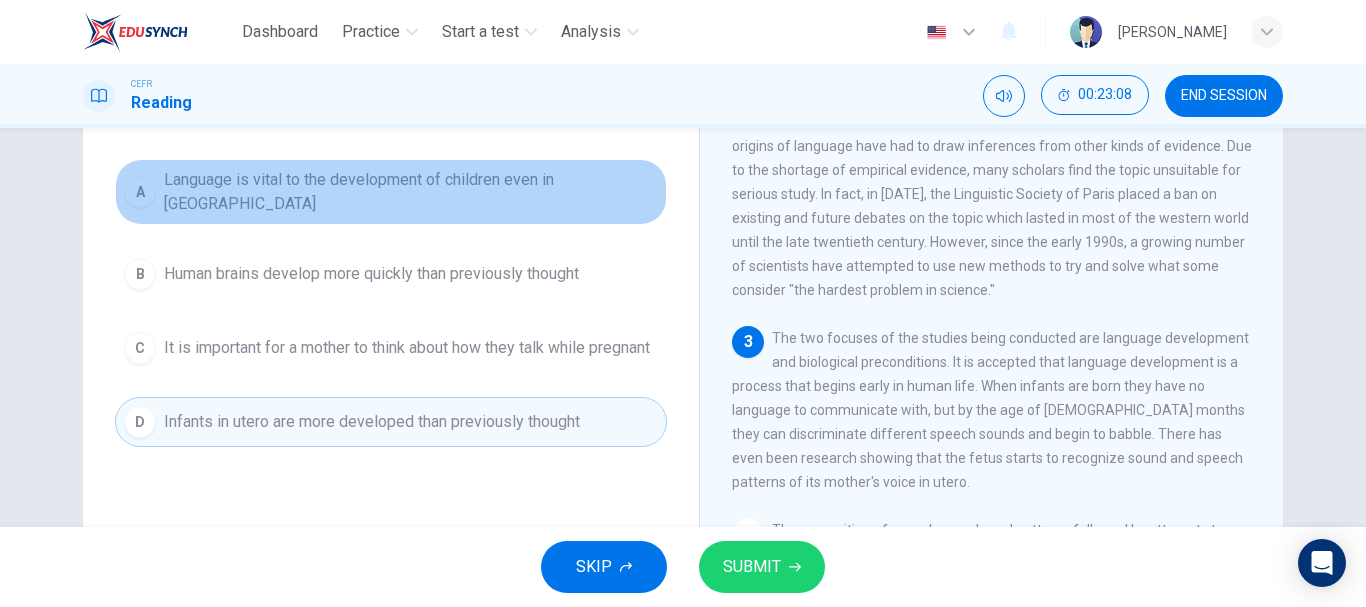 click on "Language is vital to the development of children even in utero" at bounding box center [411, 192] 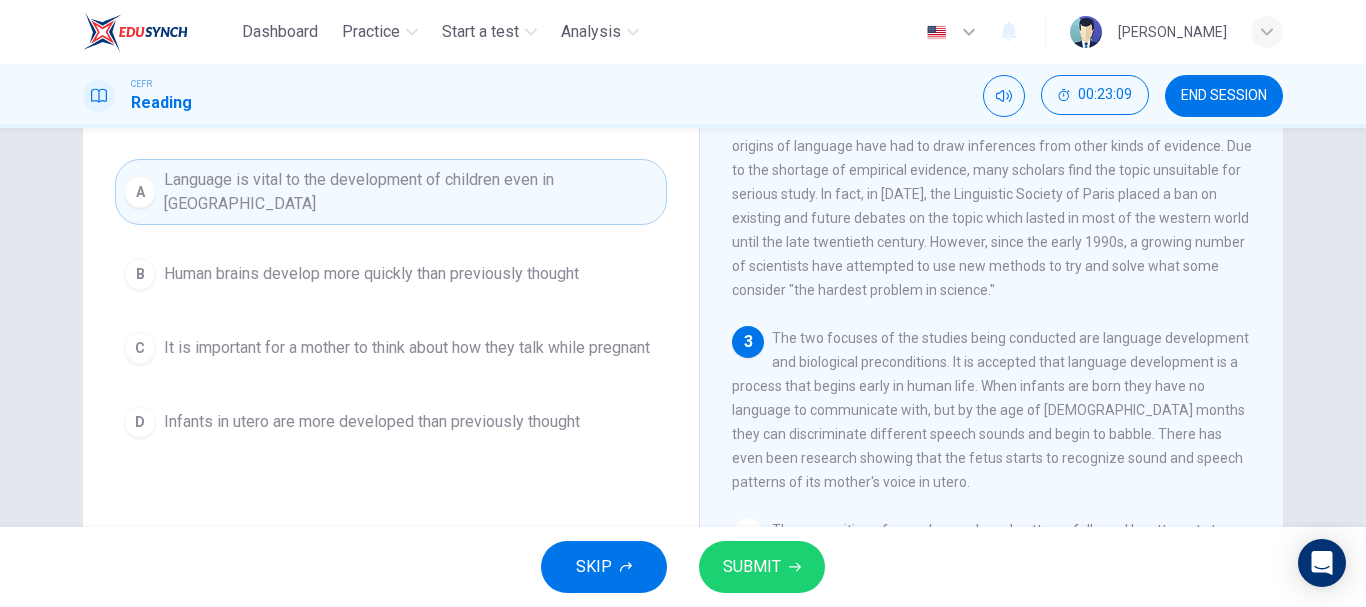 click on "SUBMIT" at bounding box center [762, 567] 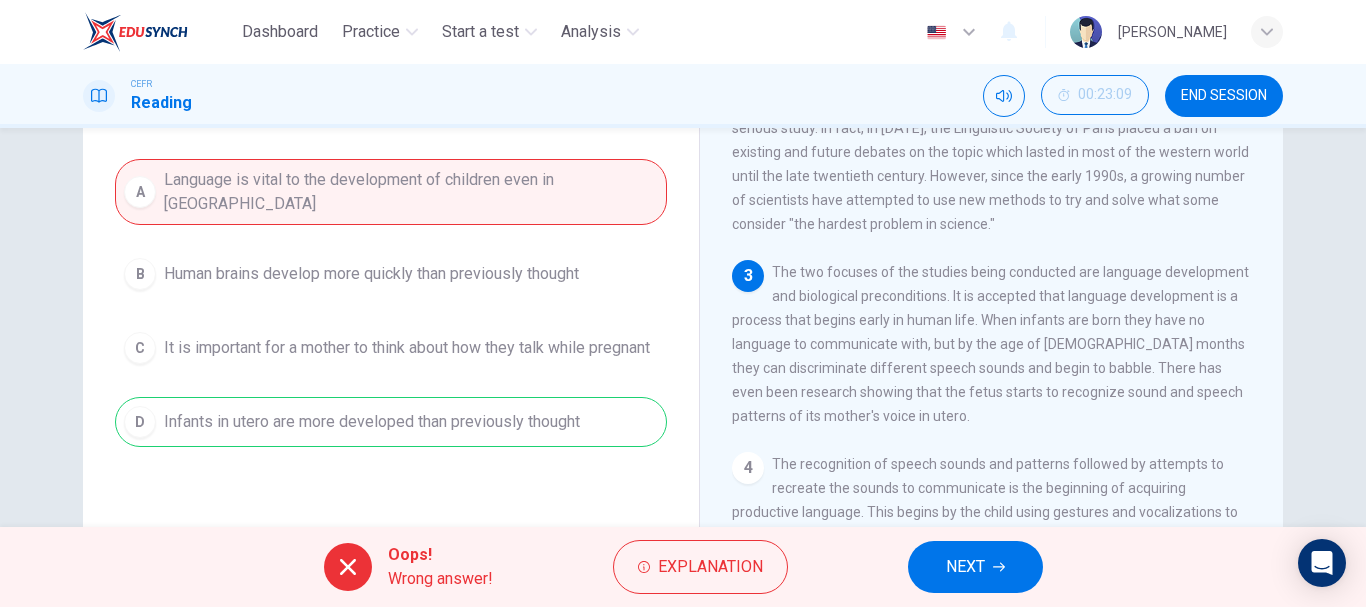 scroll, scrollTop: 267, scrollLeft: 0, axis: vertical 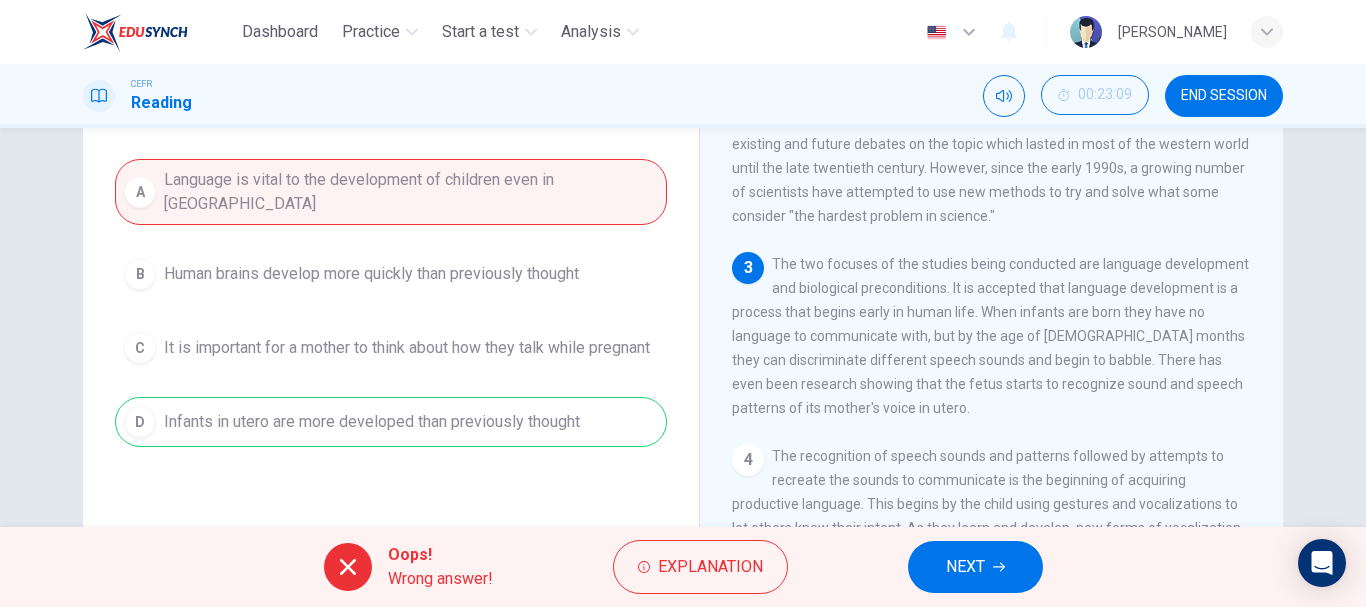 click on "NEXT" at bounding box center [965, 567] 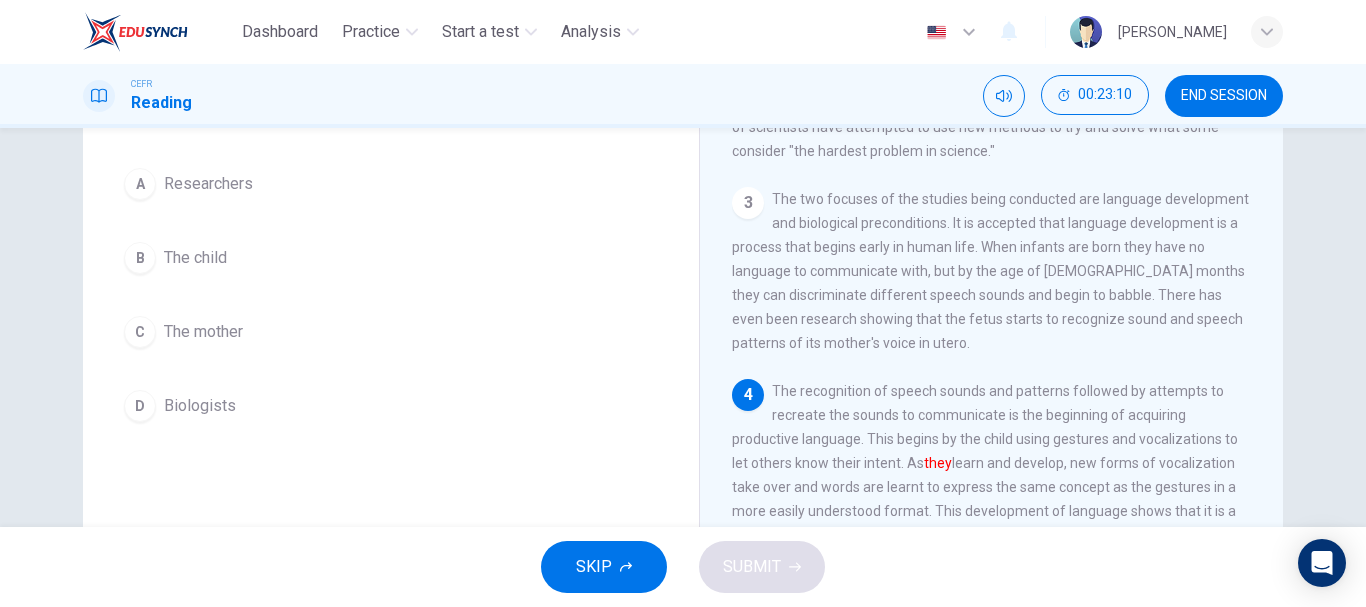 scroll, scrollTop: 333, scrollLeft: 0, axis: vertical 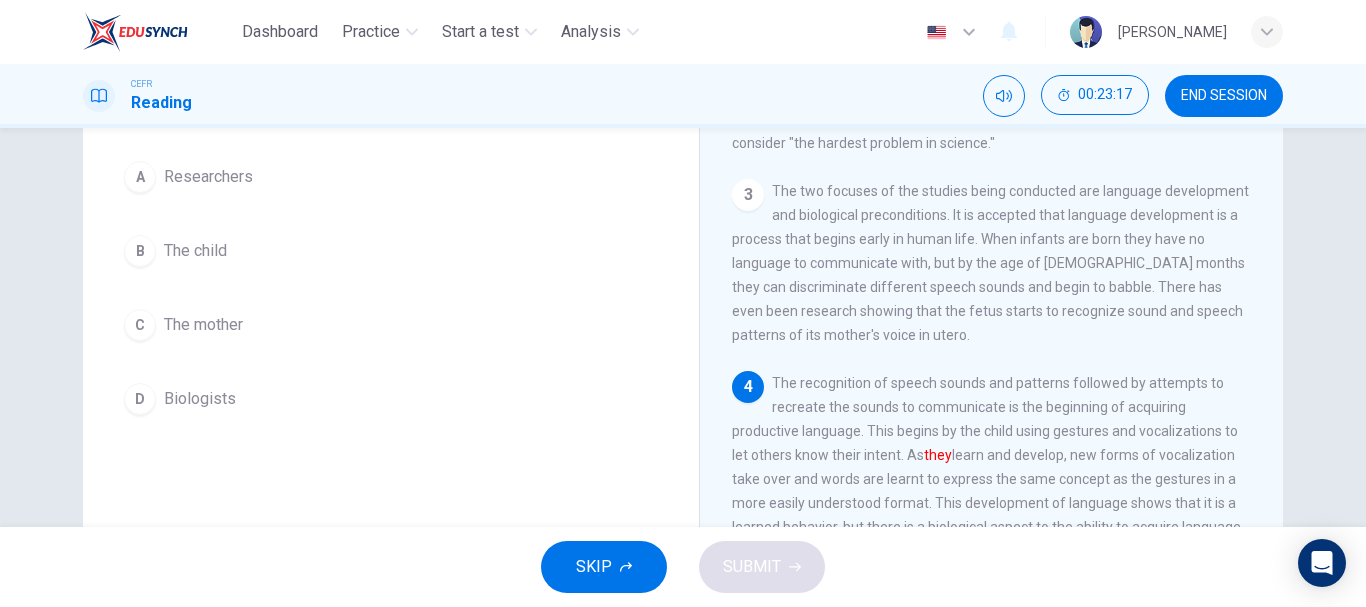 click on "B The child" at bounding box center (391, 251) 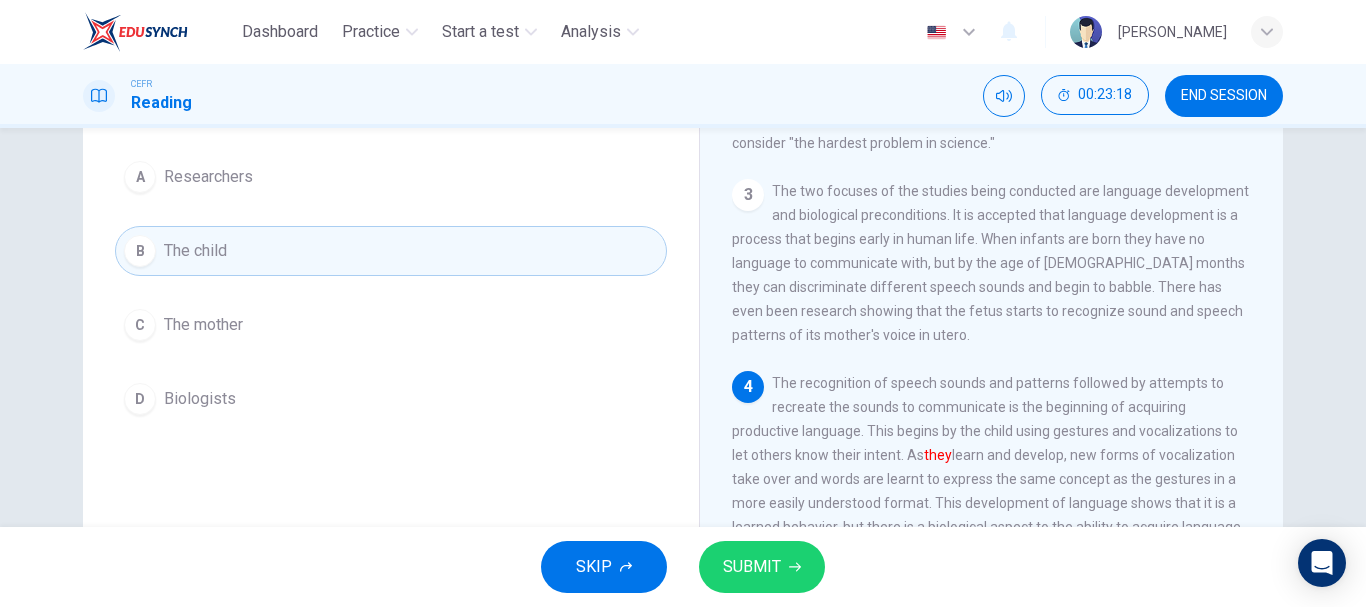 click on "SUBMIT" at bounding box center (752, 567) 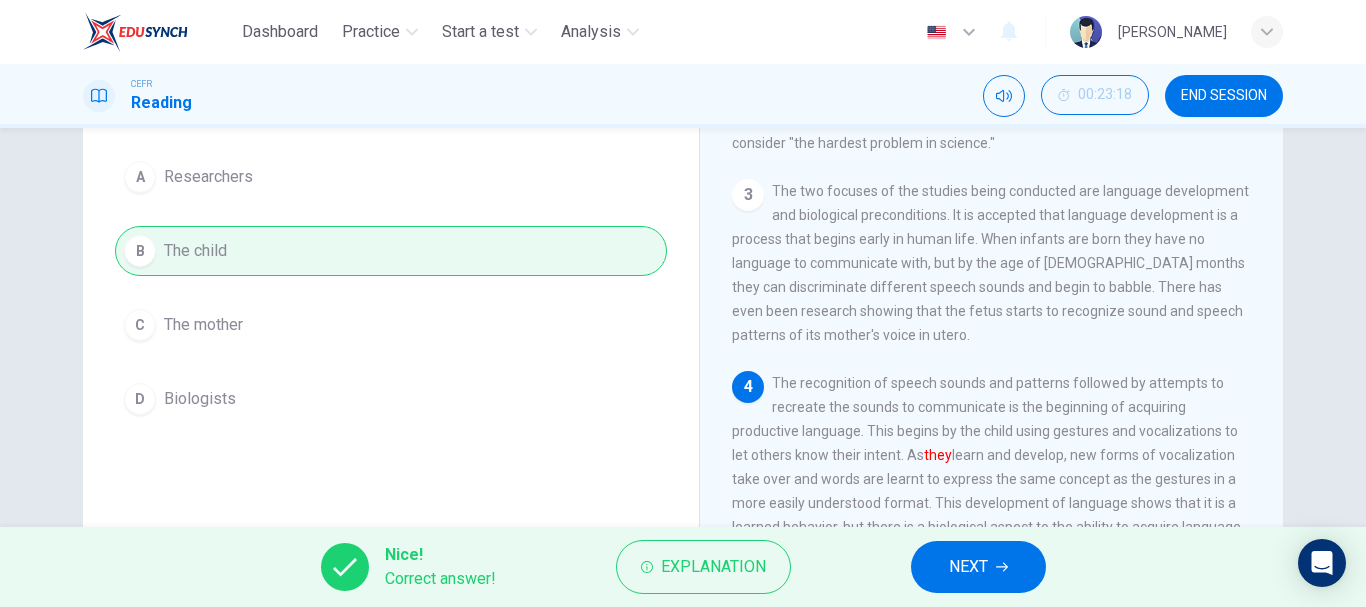 click on "NEXT" at bounding box center [968, 567] 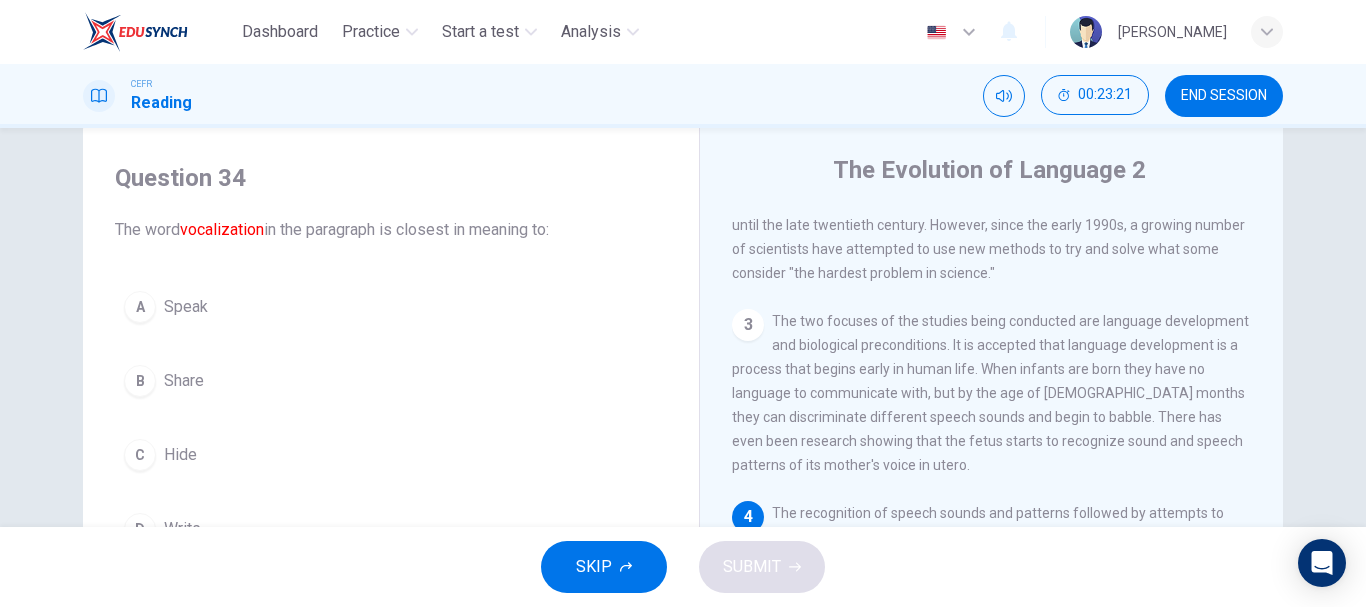 scroll, scrollTop: 36, scrollLeft: 0, axis: vertical 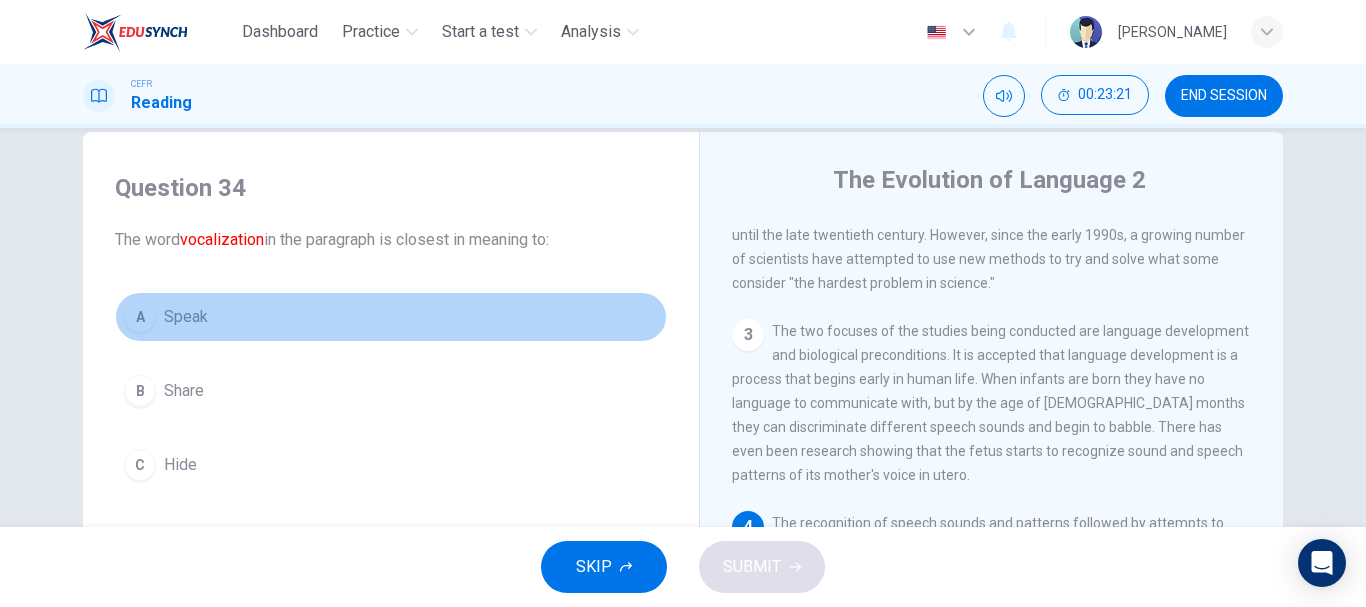 click on "A Speak" at bounding box center [391, 317] 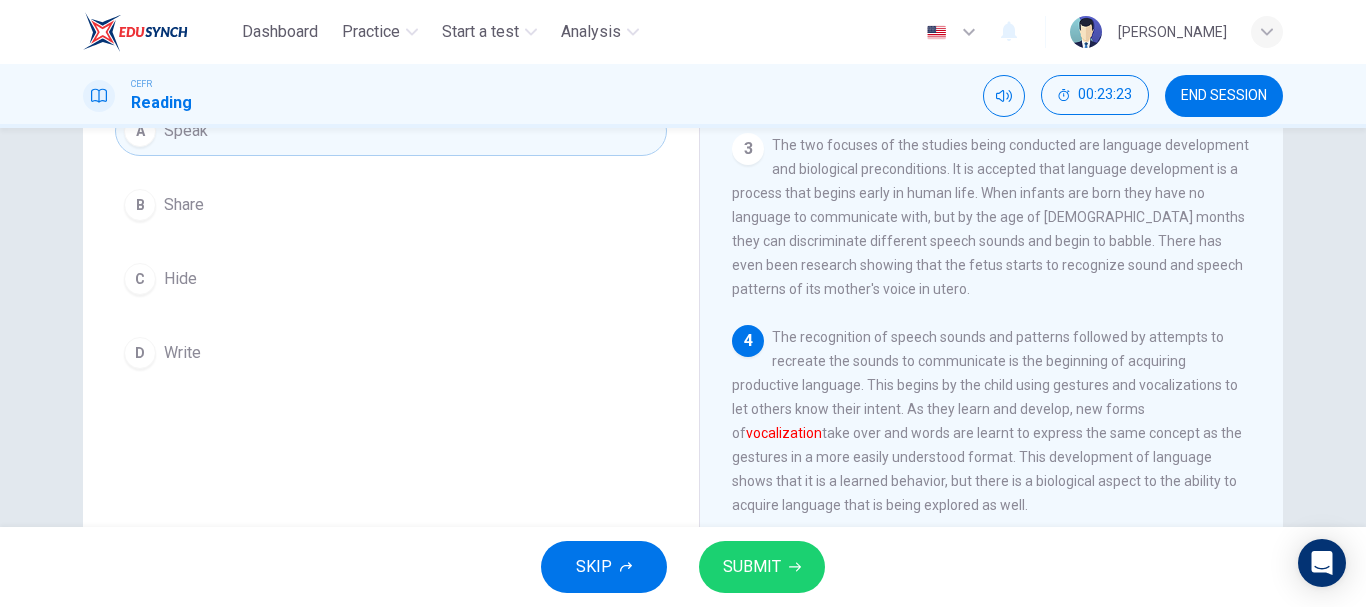 scroll, scrollTop: 223, scrollLeft: 0, axis: vertical 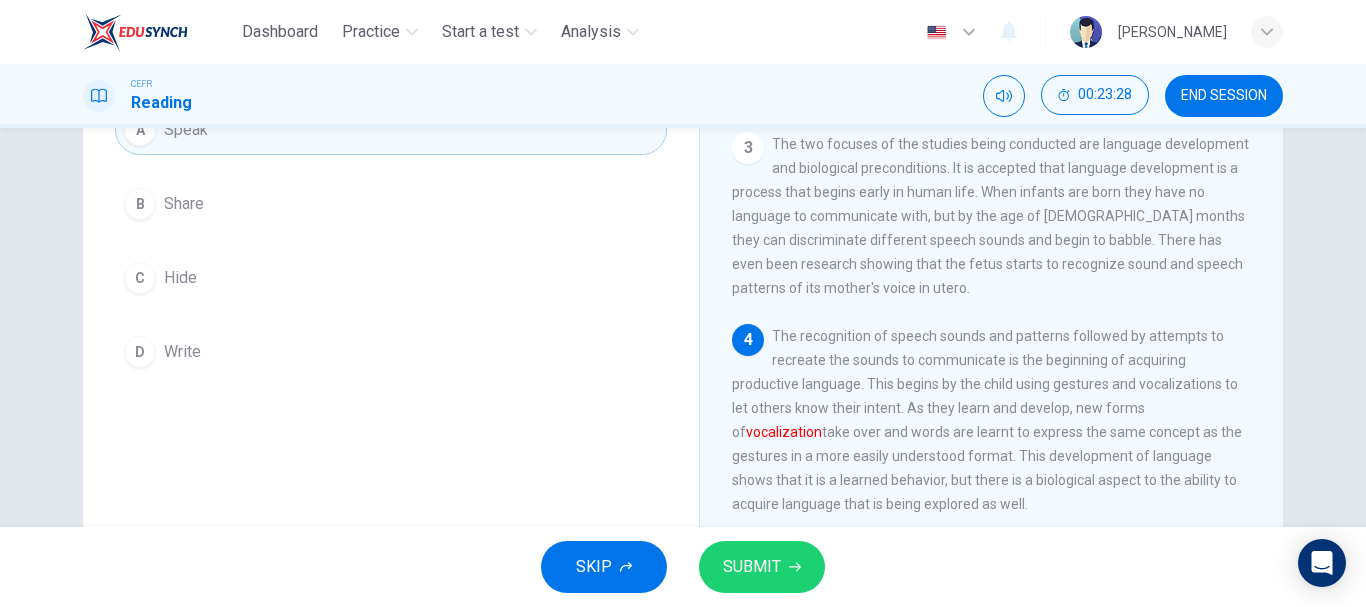 click on "SUBMIT" at bounding box center (752, 567) 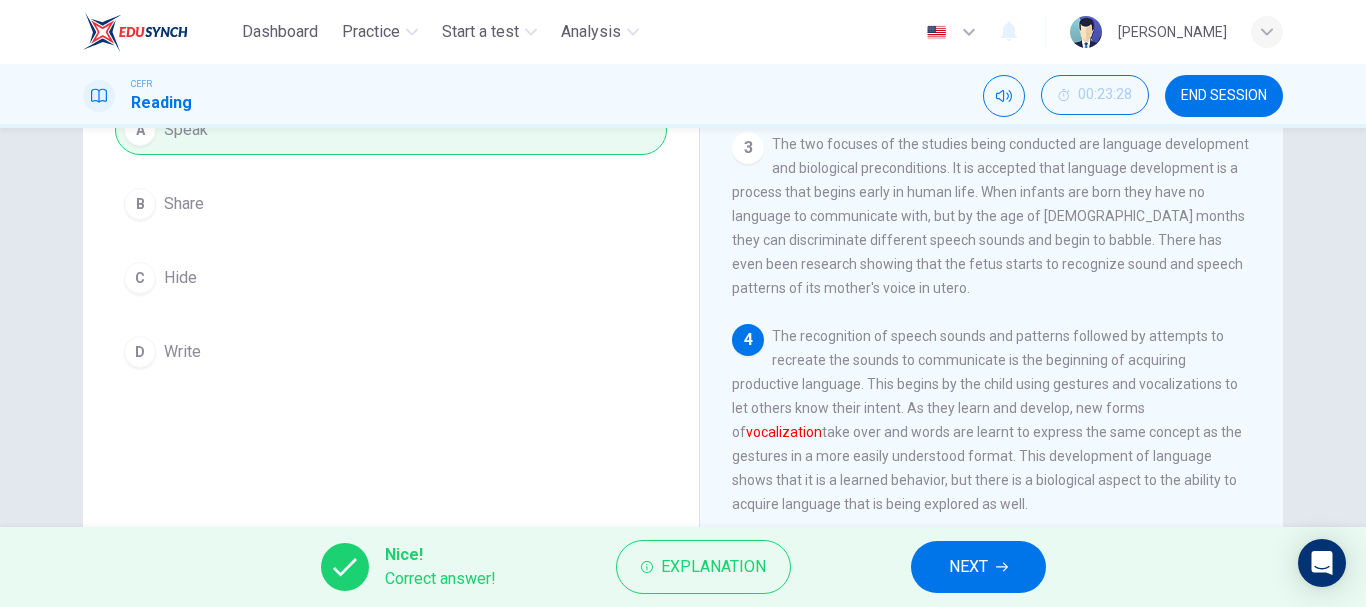 click 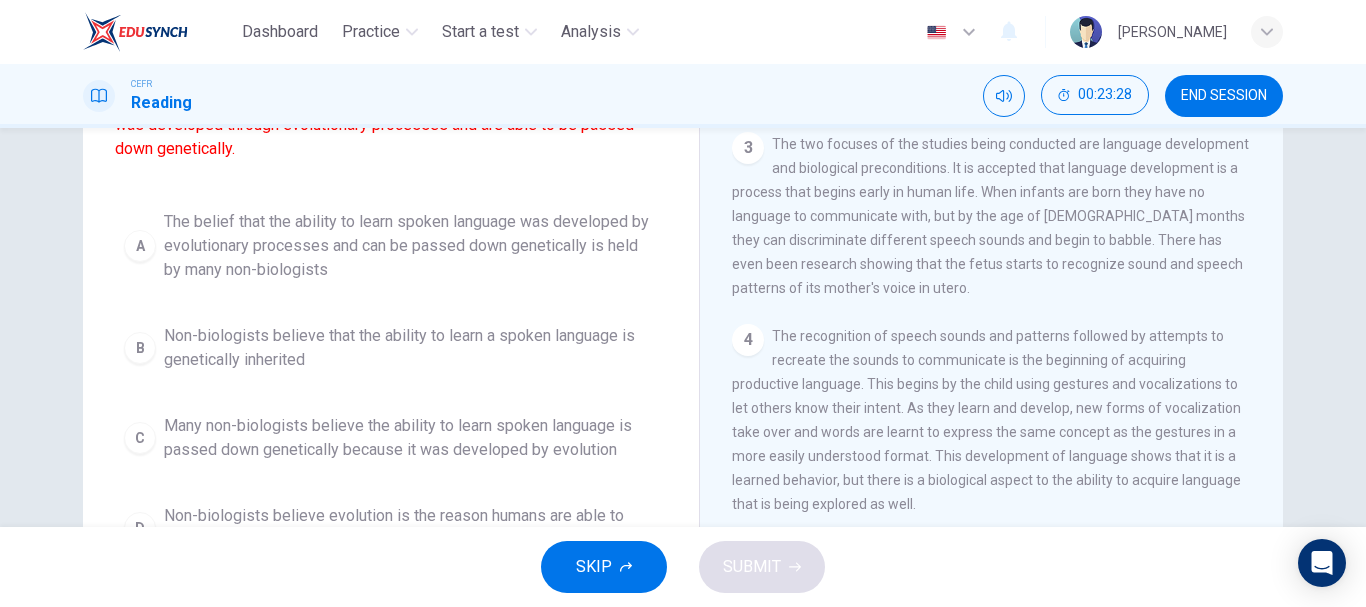 scroll, scrollTop: 343, scrollLeft: 0, axis: vertical 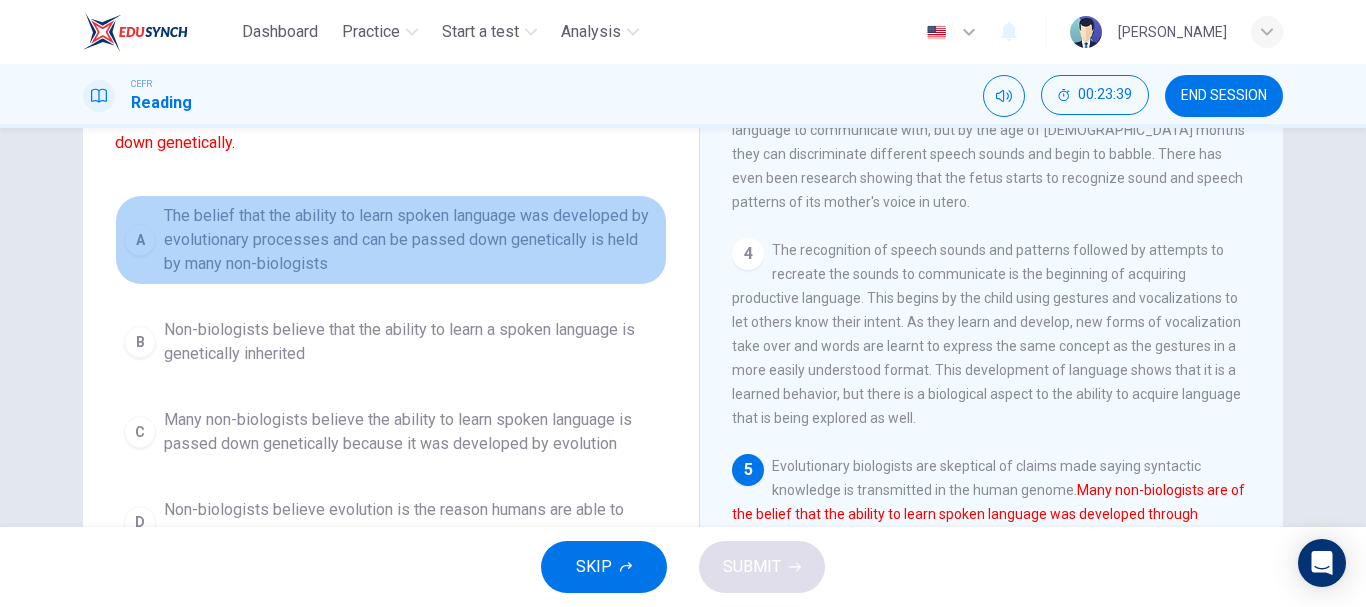 click on "The belief that the ability to learn spoken language was developed by evolutionary processes and can be passed down genetically is held by many non-biologists" at bounding box center (411, 240) 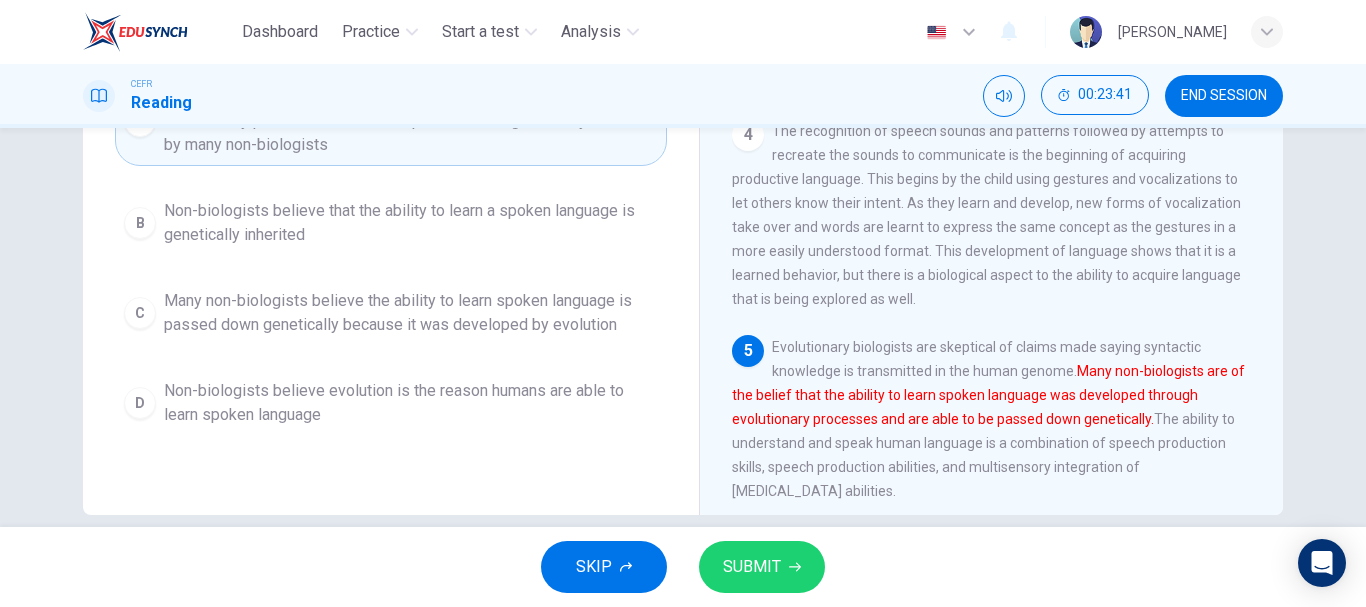 scroll, scrollTop: 349, scrollLeft: 0, axis: vertical 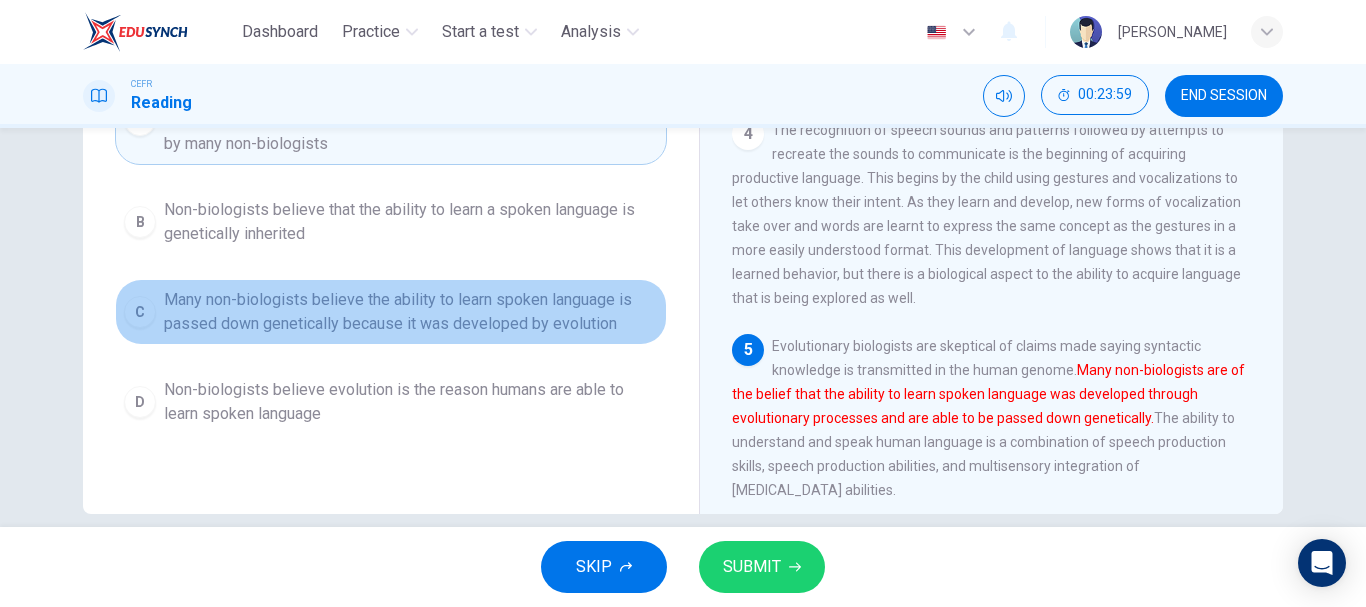 click on "Many non-biologists believe the ability to learn spoken language is passed down genetically because it was developed by evolution" at bounding box center [411, 312] 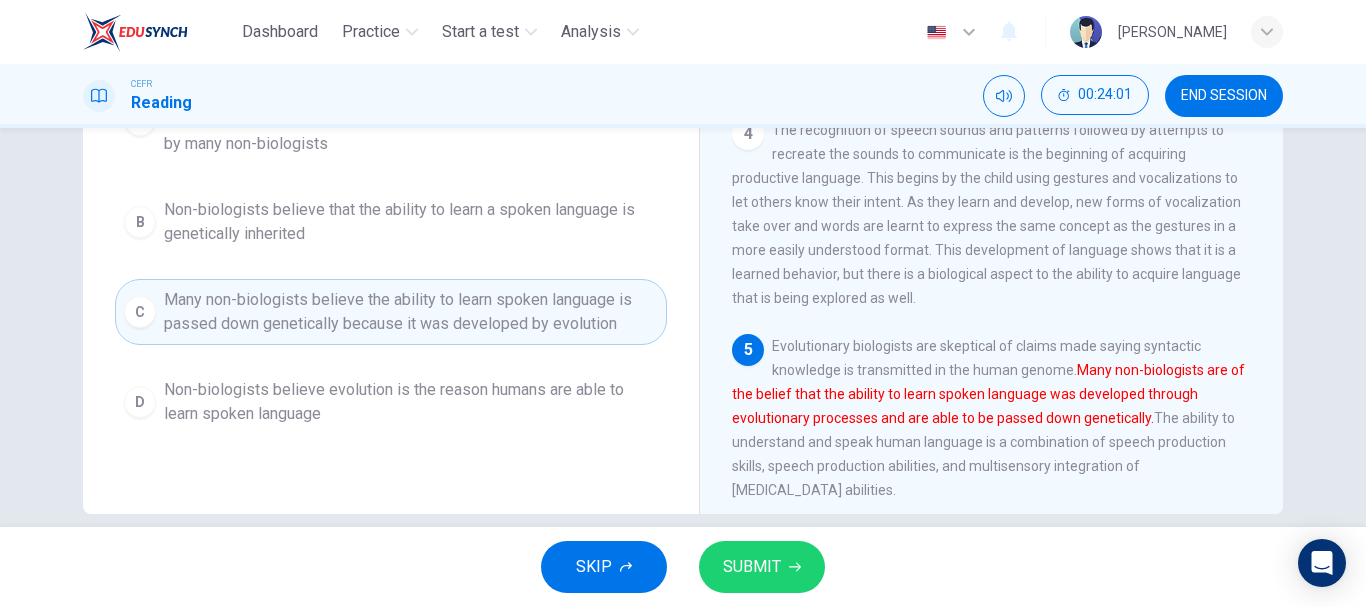 click on "SUBMIT" at bounding box center [762, 567] 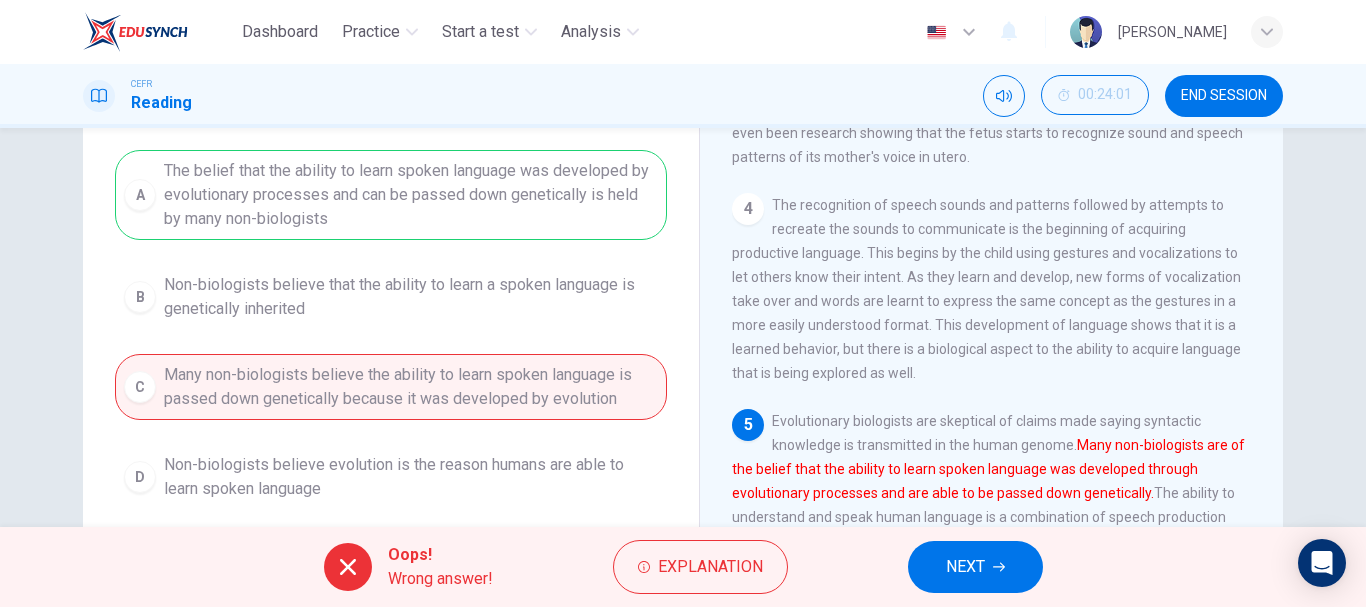 scroll, scrollTop: 256, scrollLeft: 0, axis: vertical 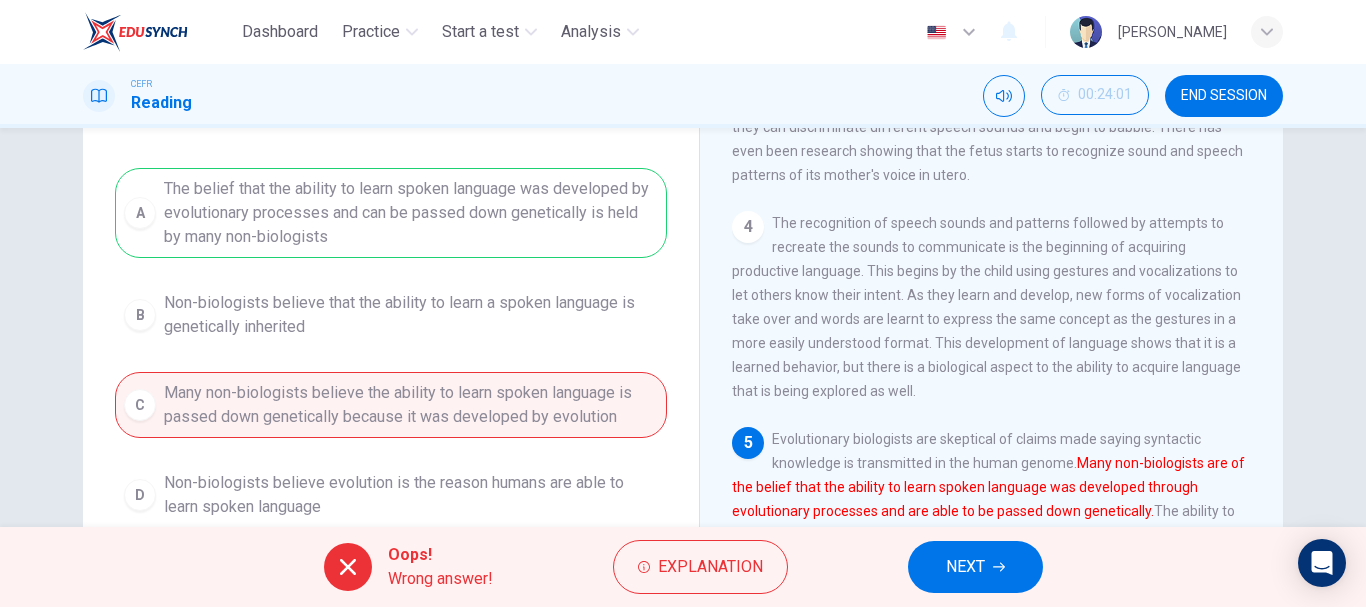 click on "NEXT" at bounding box center (975, 567) 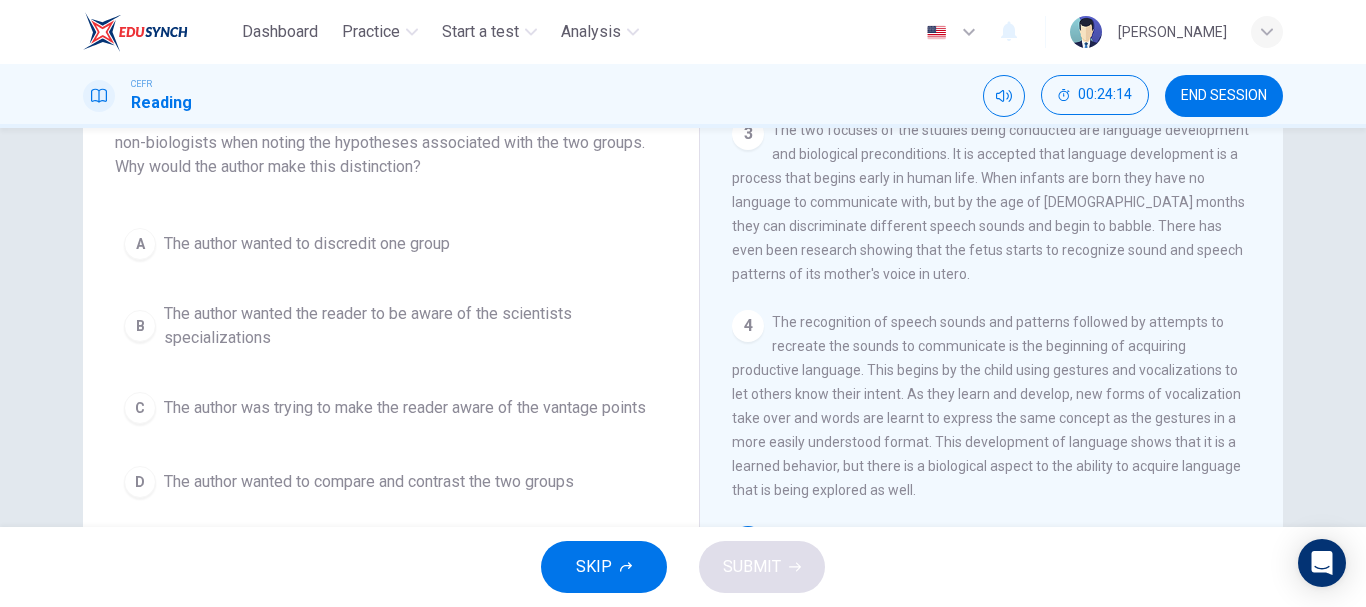 scroll, scrollTop: 163, scrollLeft: 0, axis: vertical 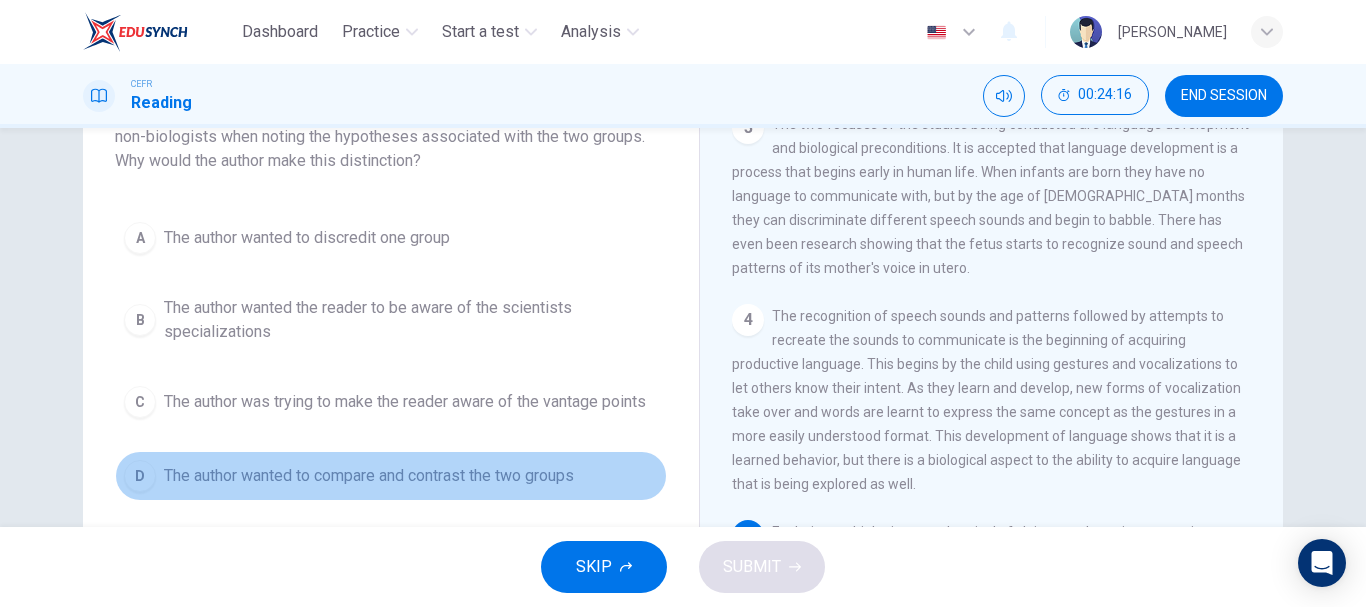 click on "The author wanted to compare and contrast the two groups" at bounding box center (369, 476) 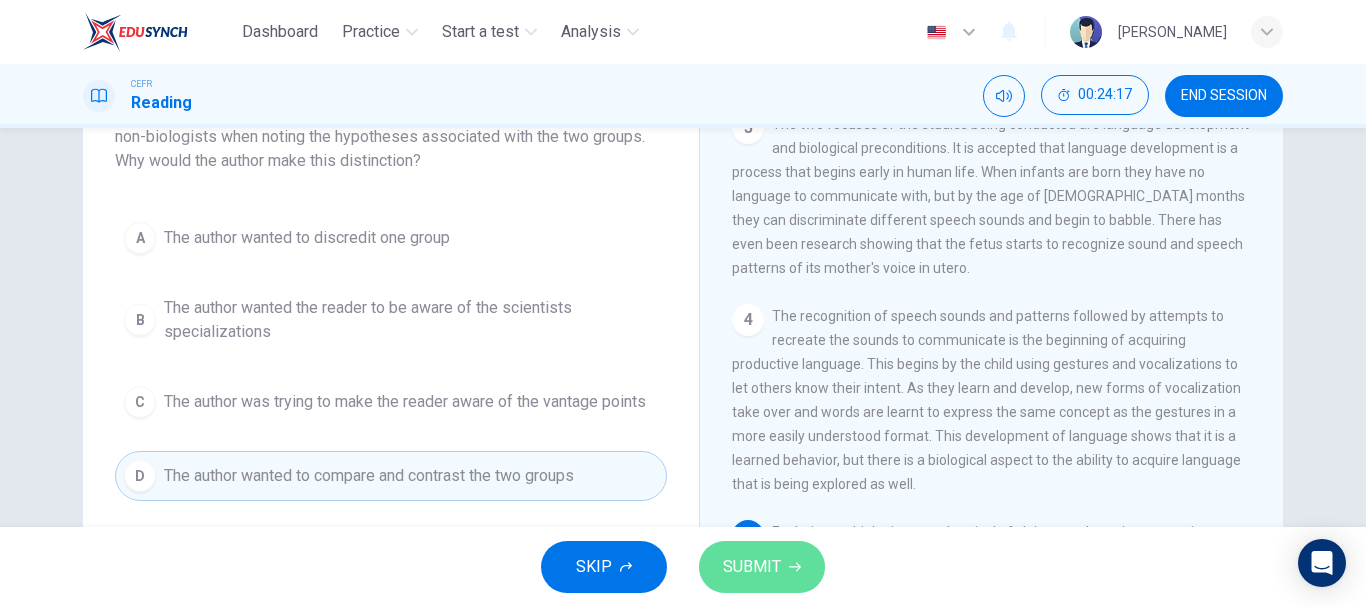 click on "SUBMIT" at bounding box center (752, 567) 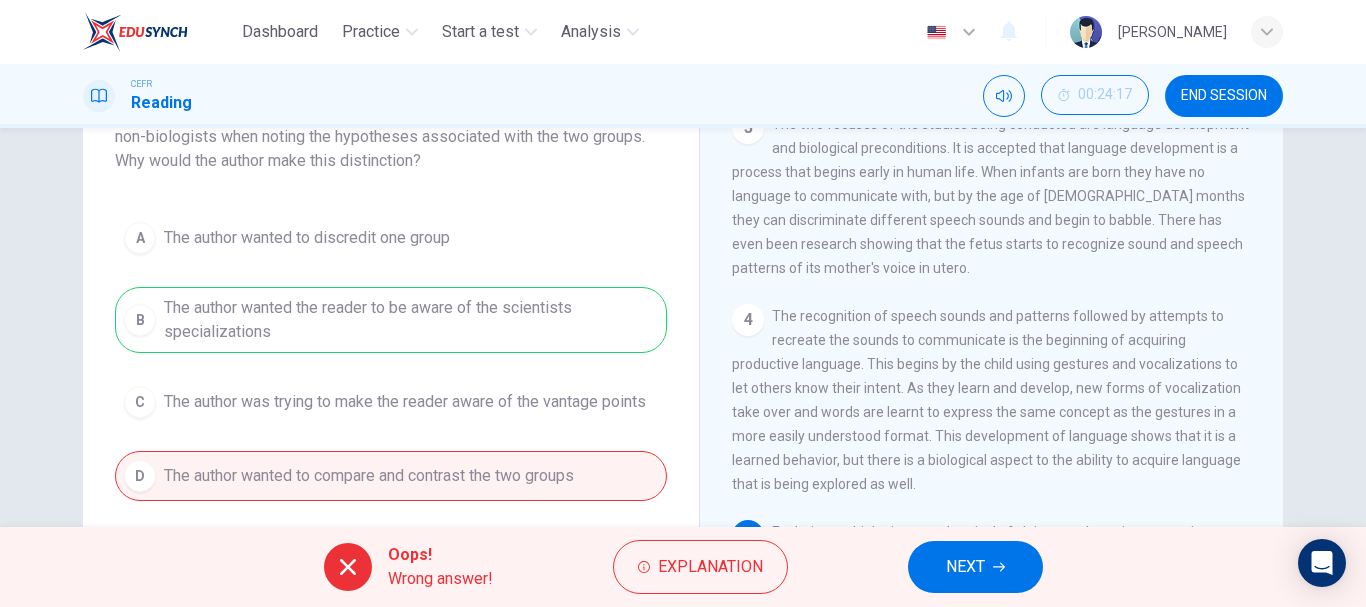 click on "NEXT" at bounding box center [975, 567] 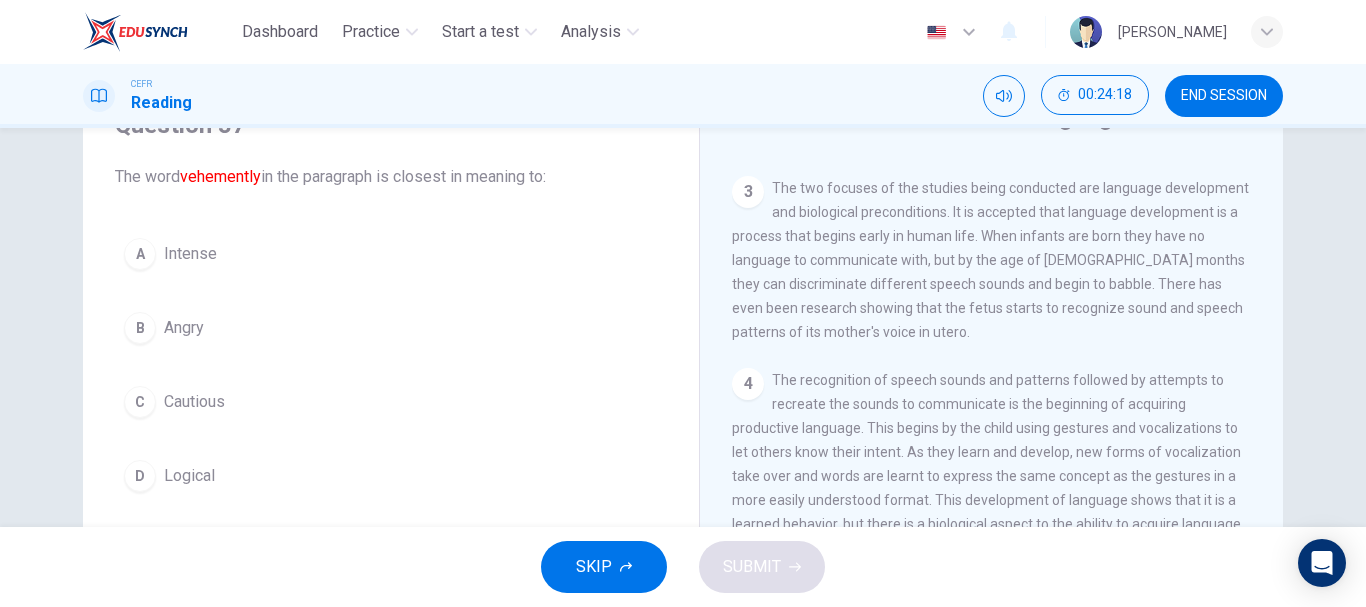 scroll, scrollTop: 29, scrollLeft: 0, axis: vertical 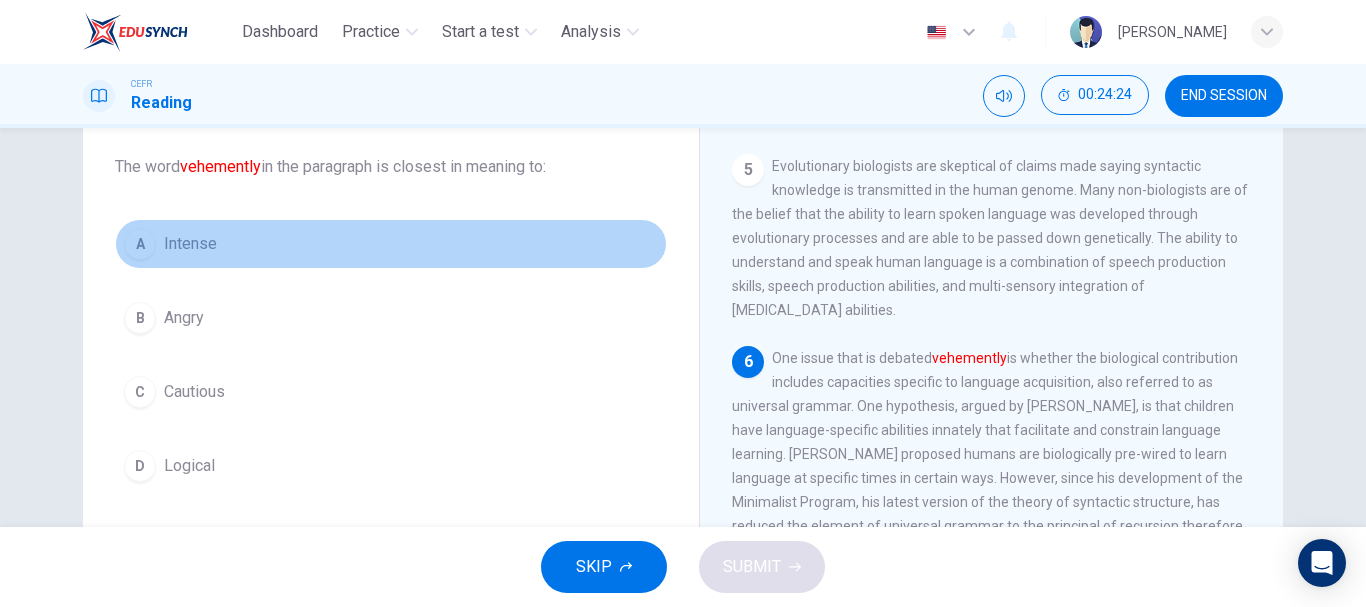 click on "Intense" at bounding box center [190, 244] 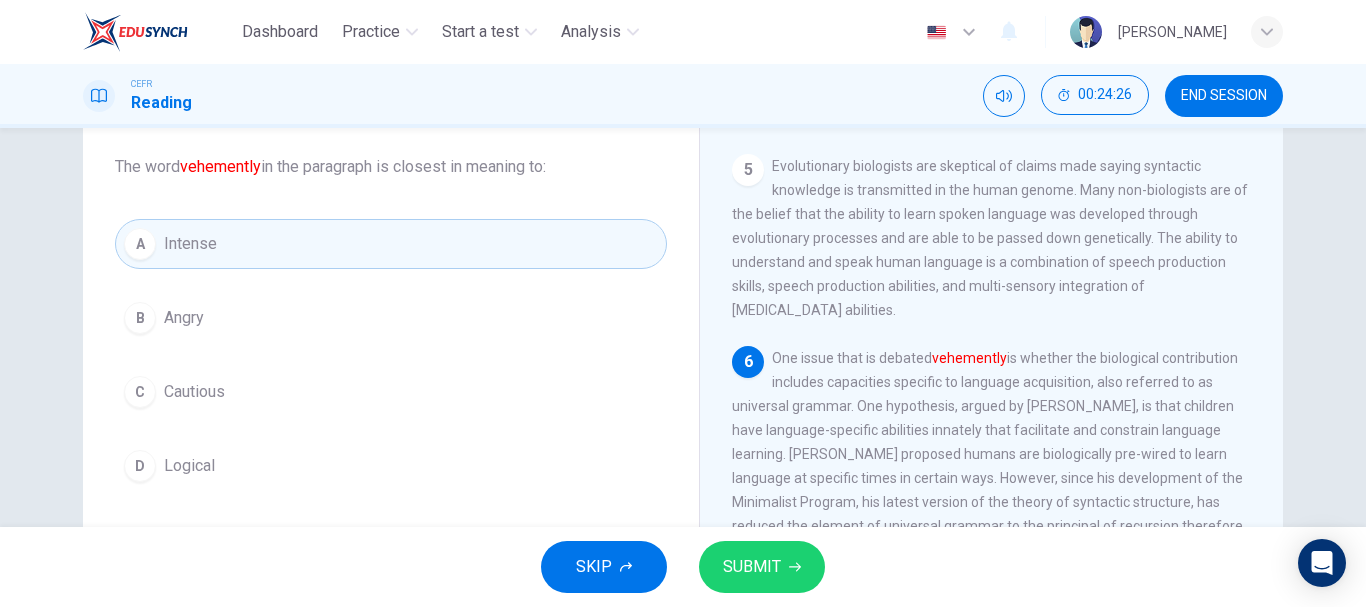 click on "SUBMIT" at bounding box center (752, 567) 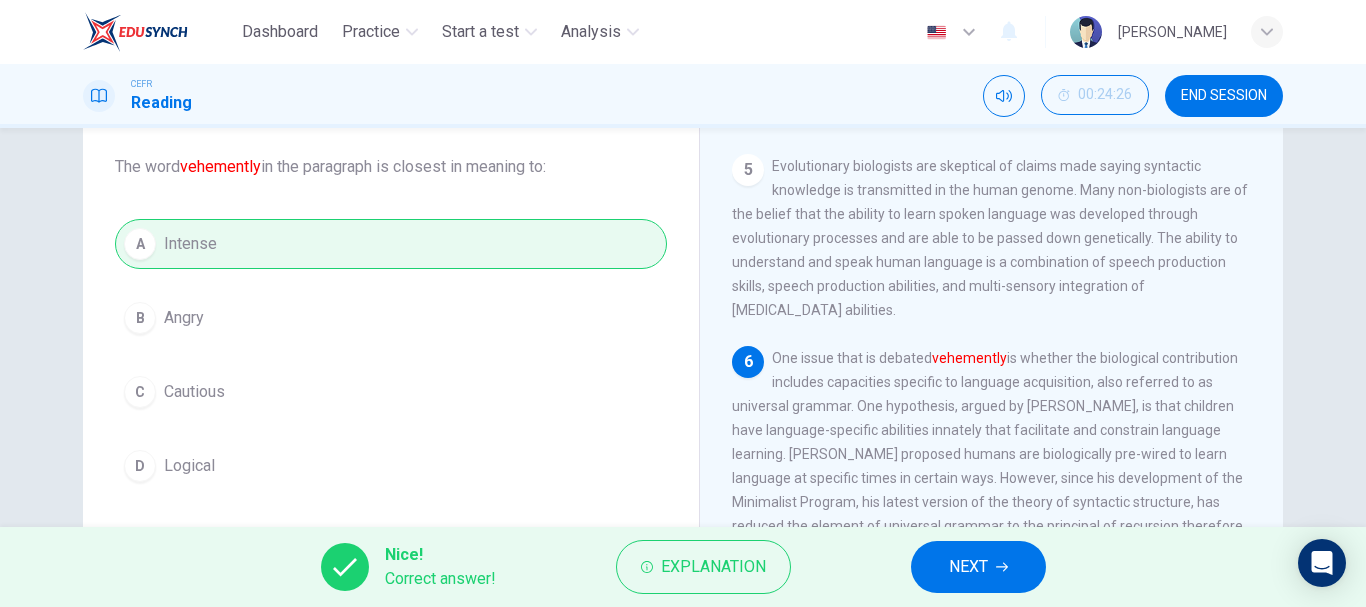 click on "Nice! Correct answer! Explanation NEXT" at bounding box center [683, 567] 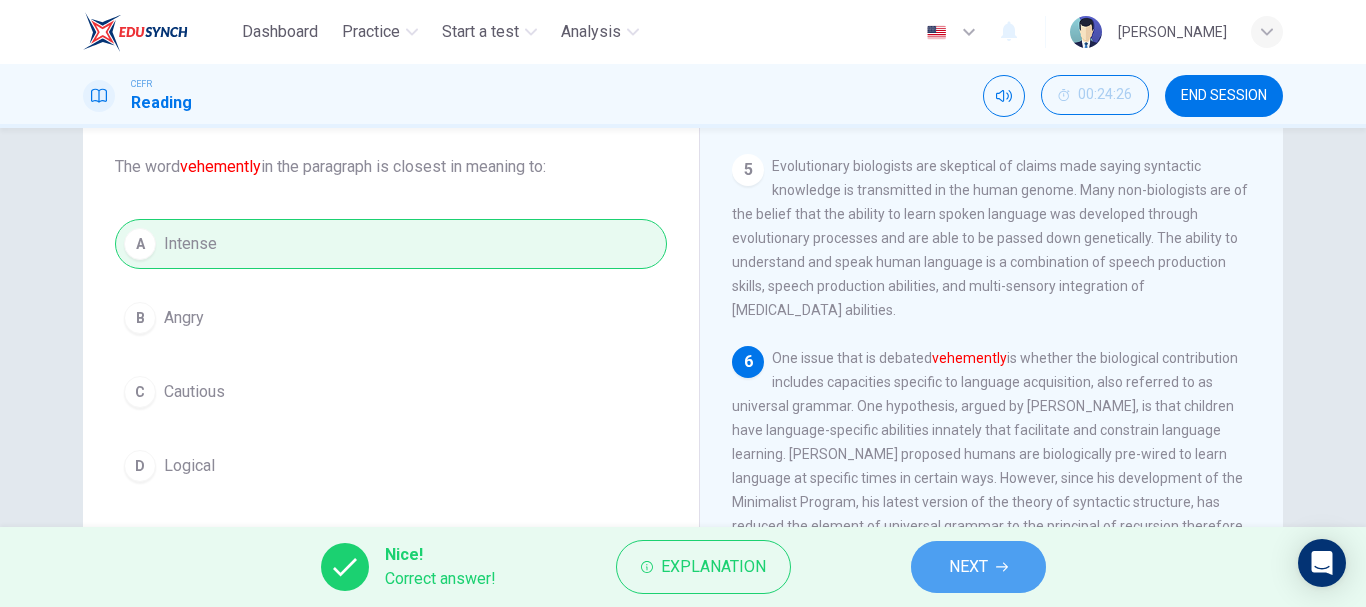 click on "NEXT" at bounding box center (968, 567) 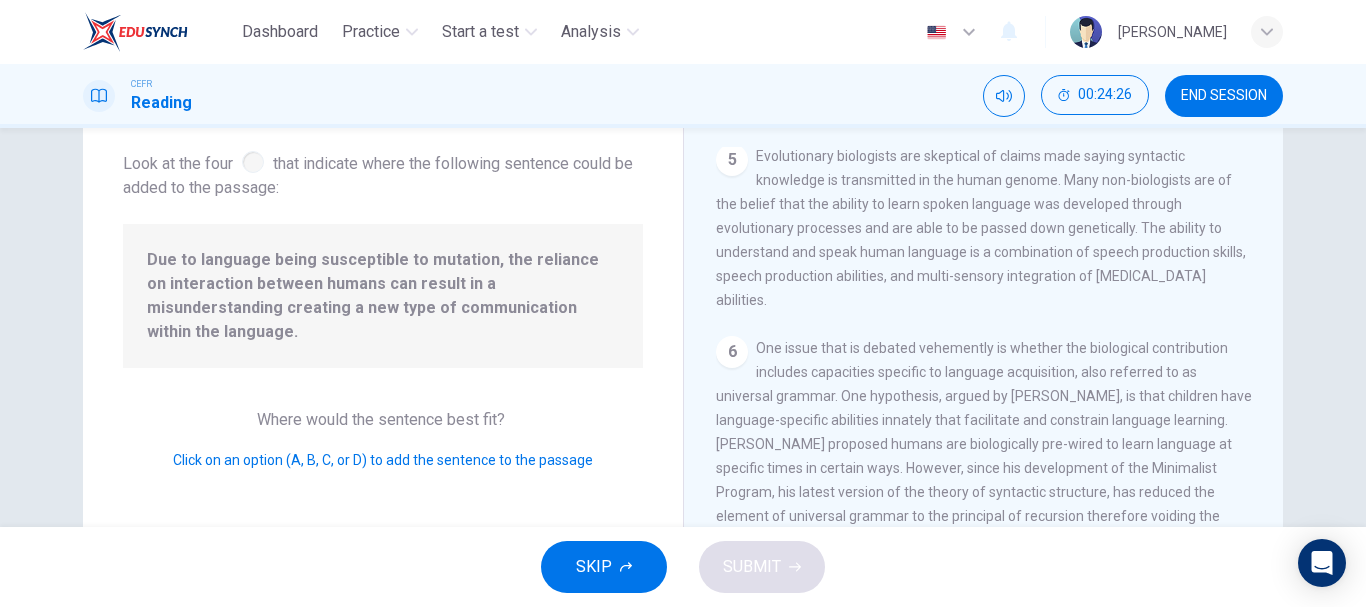 scroll, scrollTop: 943, scrollLeft: 0, axis: vertical 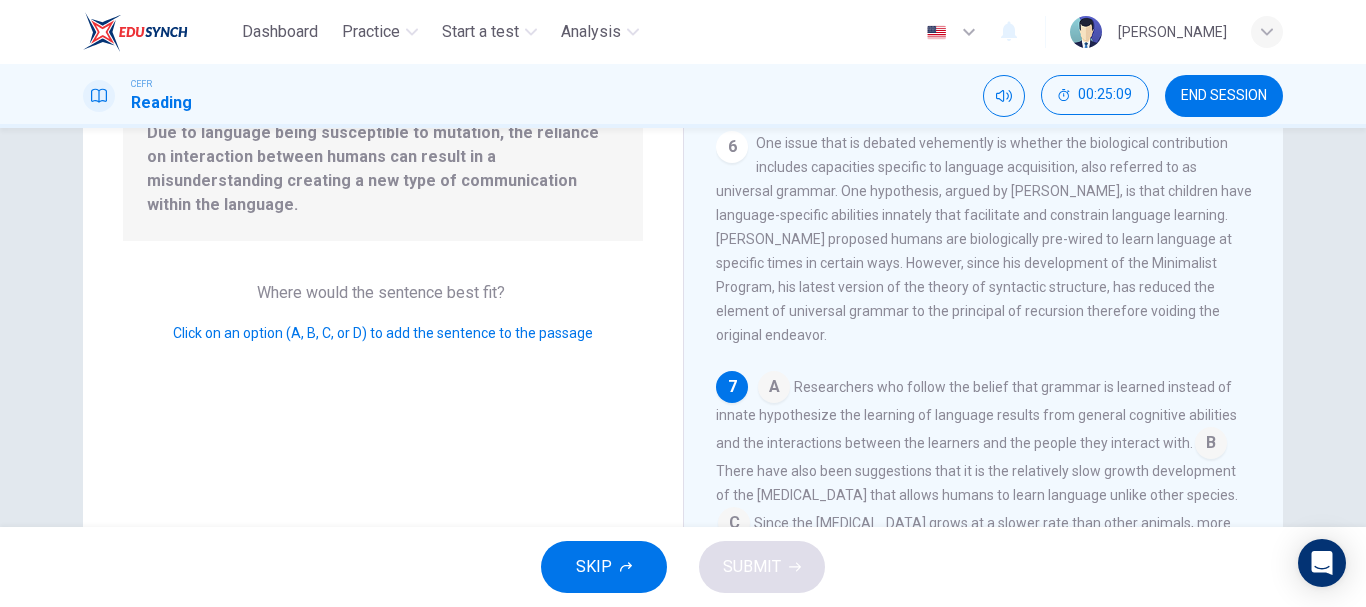 click at bounding box center (1211, 445) 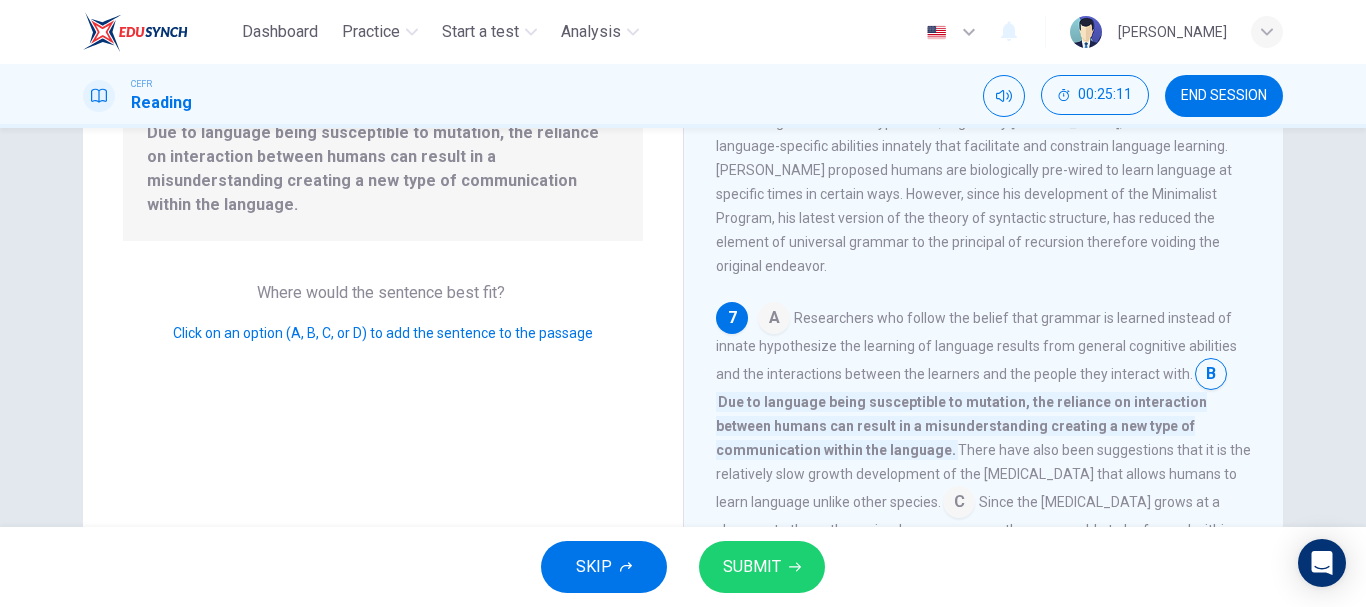 scroll, scrollTop: 991, scrollLeft: 0, axis: vertical 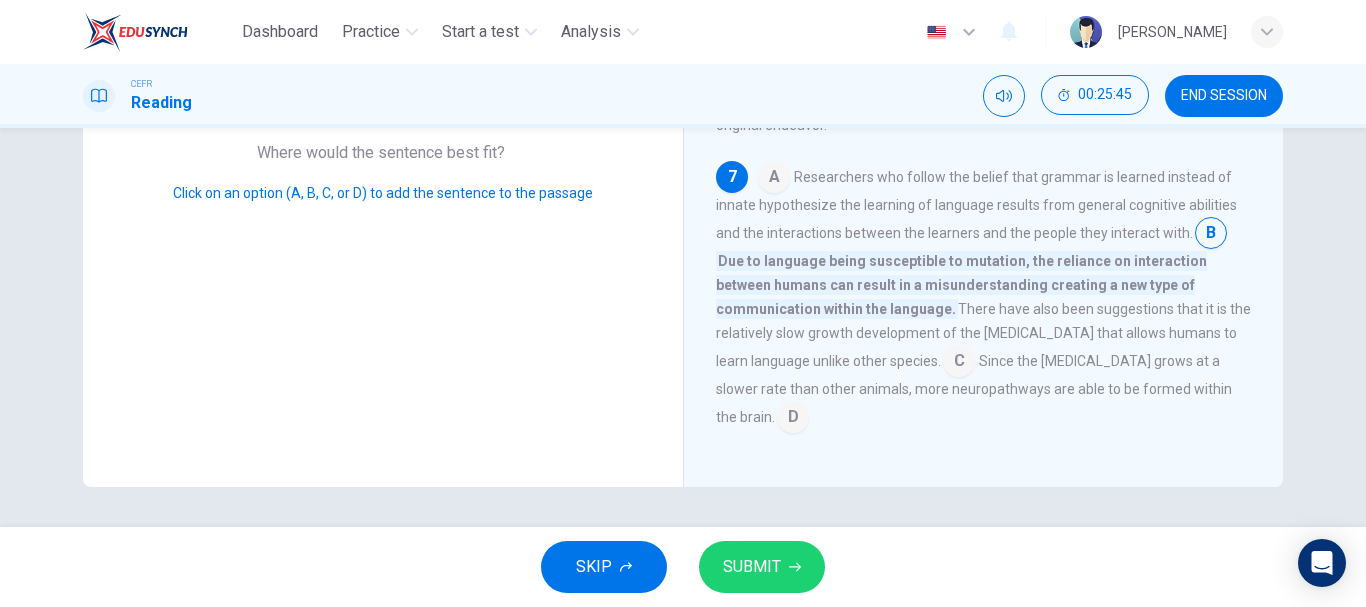 click on "SUBMIT" at bounding box center [752, 567] 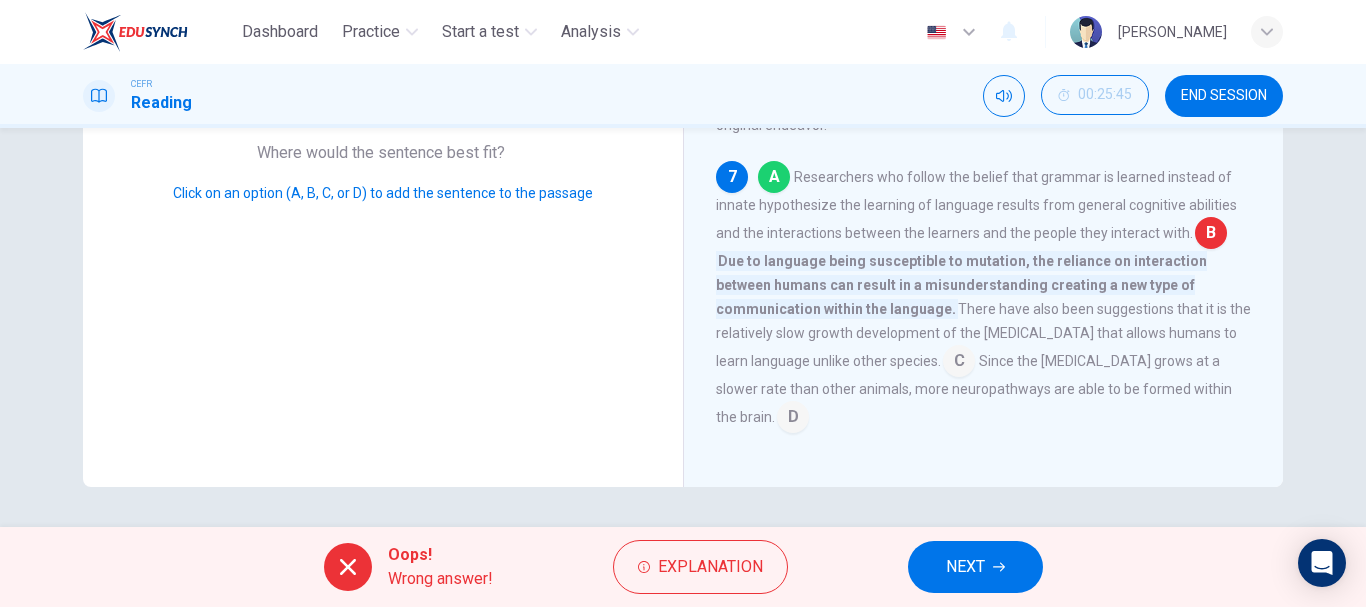 click on "NEXT" at bounding box center (975, 567) 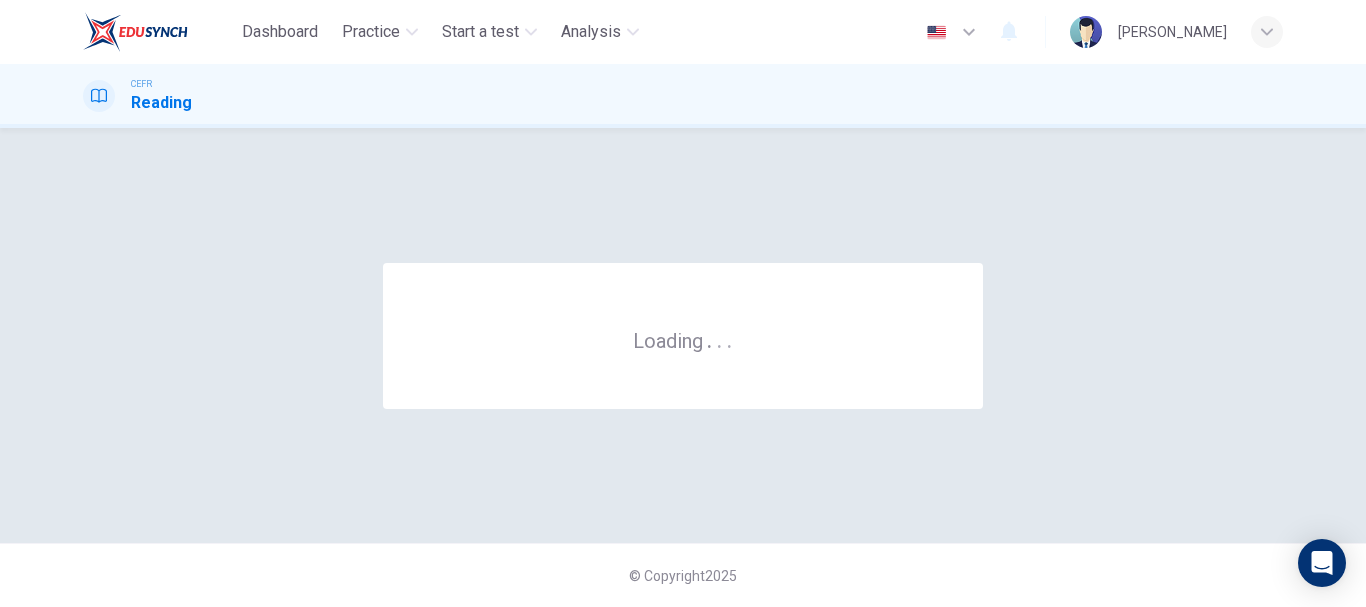 scroll, scrollTop: 0, scrollLeft: 0, axis: both 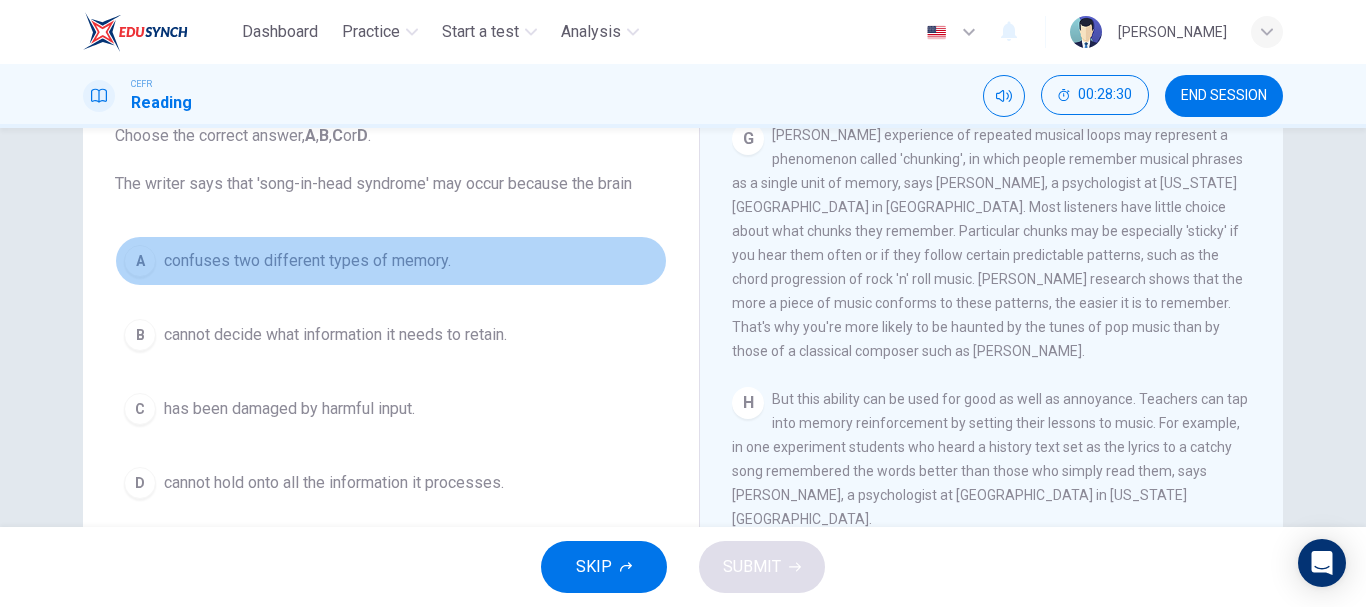 click on "confuses two different types of memory." at bounding box center [307, 261] 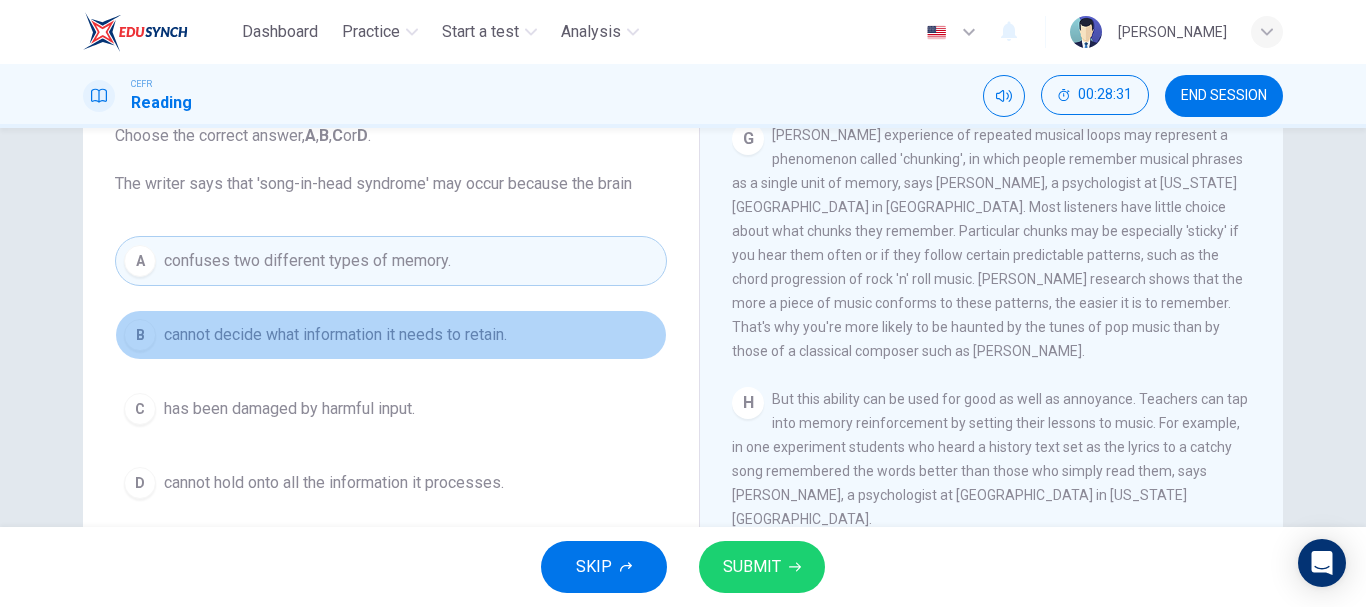 click on "cannot decide what information it needs to retain." at bounding box center (335, 335) 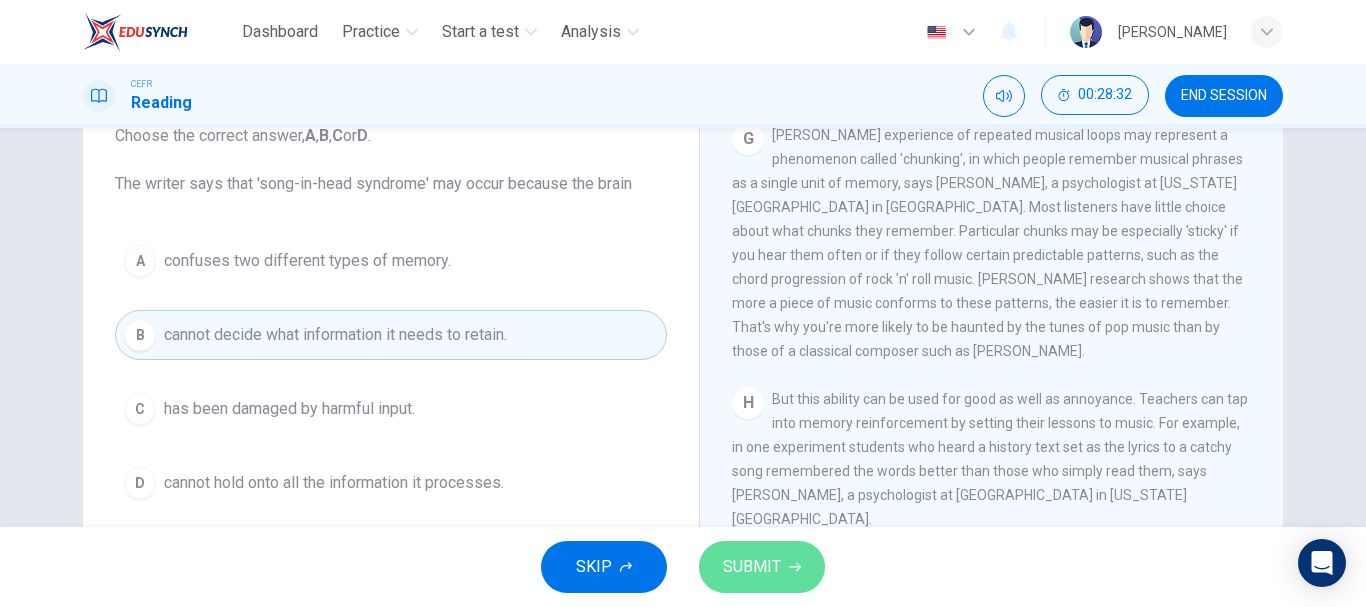 click on "SUBMIT" at bounding box center [752, 567] 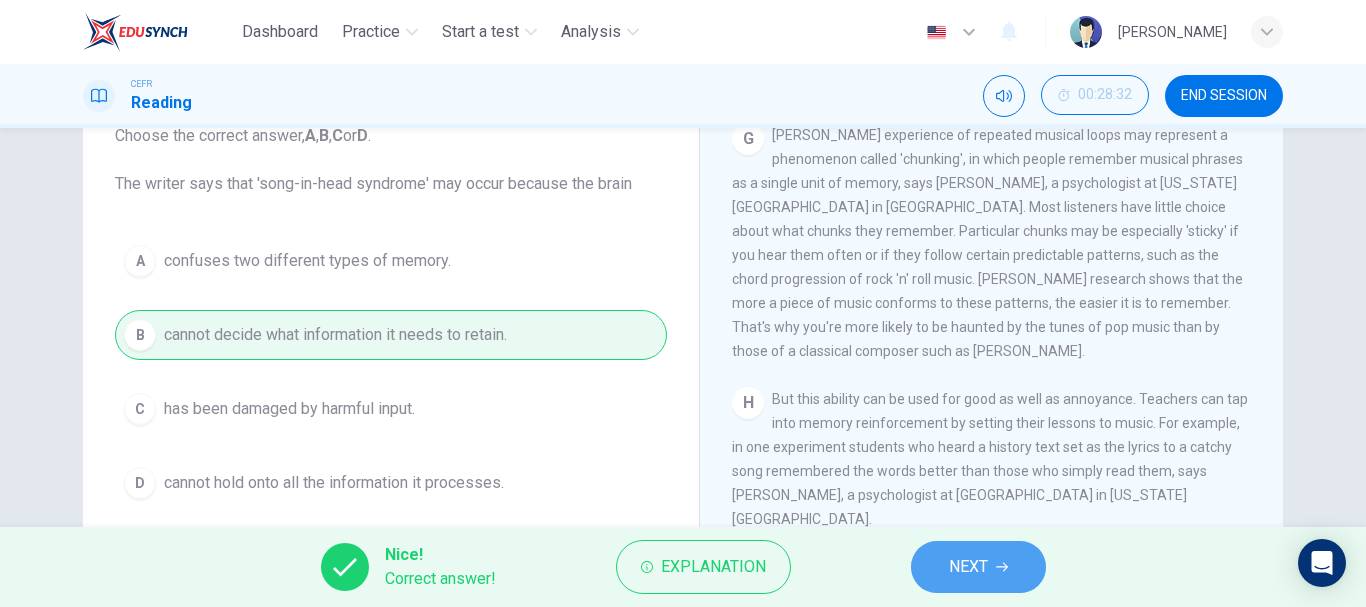 click on "NEXT" at bounding box center [978, 567] 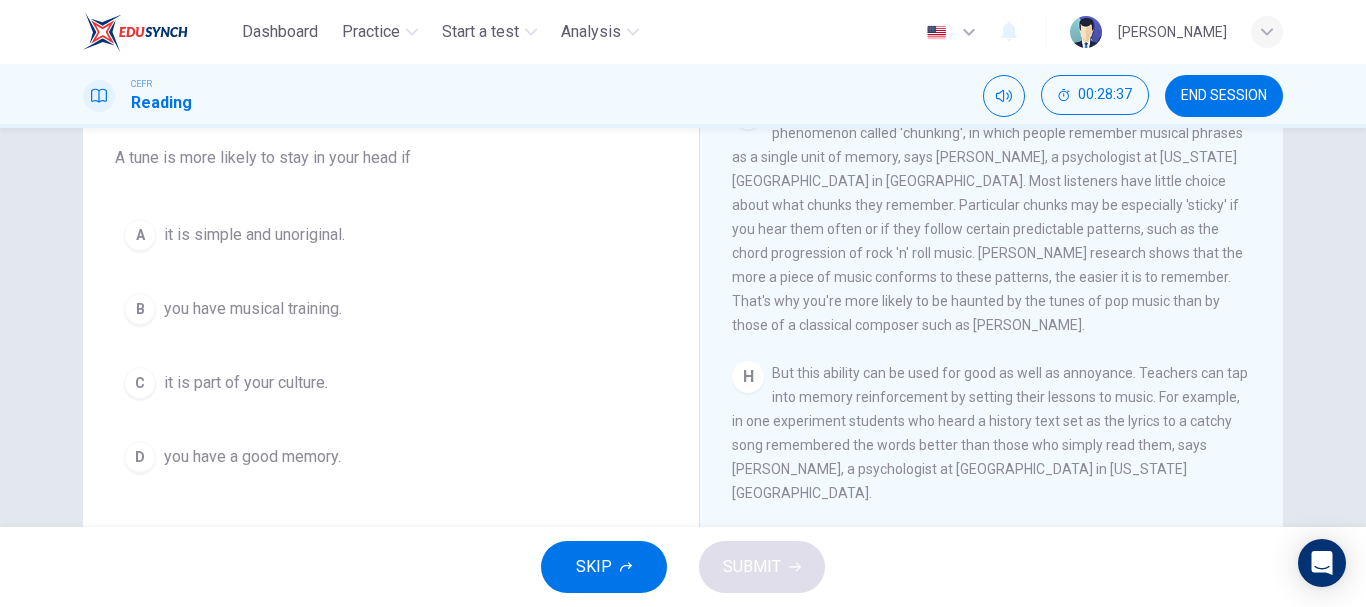 scroll, scrollTop: 167, scrollLeft: 0, axis: vertical 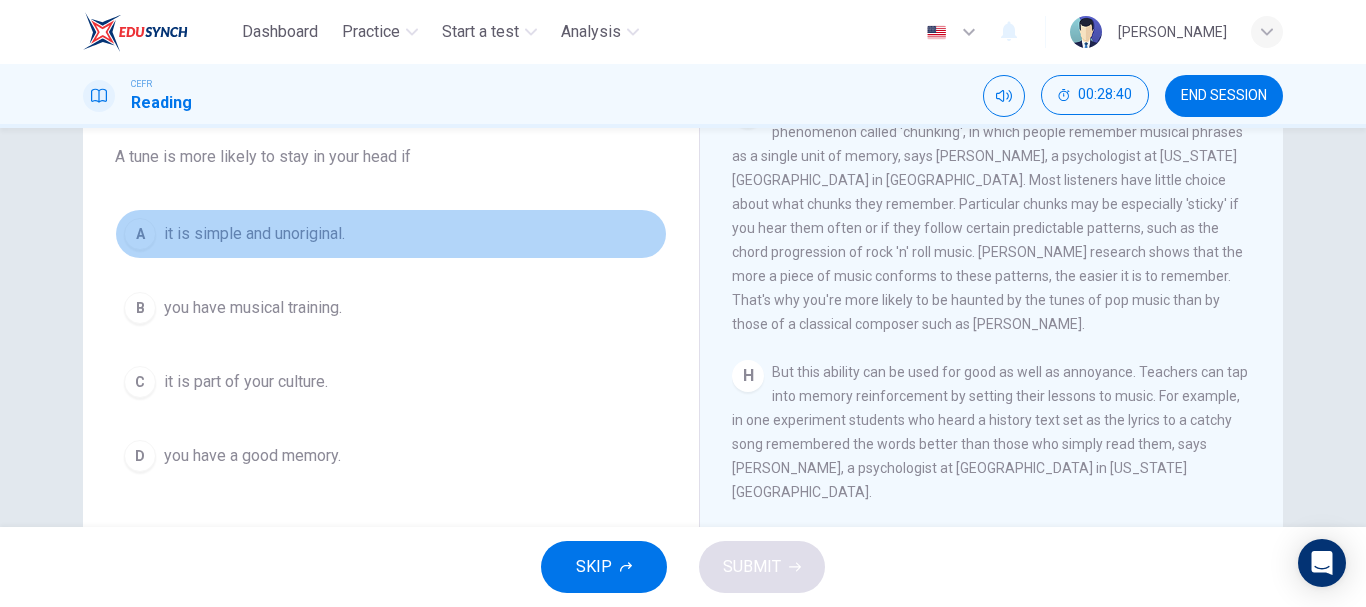 click on "A it is simple and unoriginal." at bounding box center [391, 234] 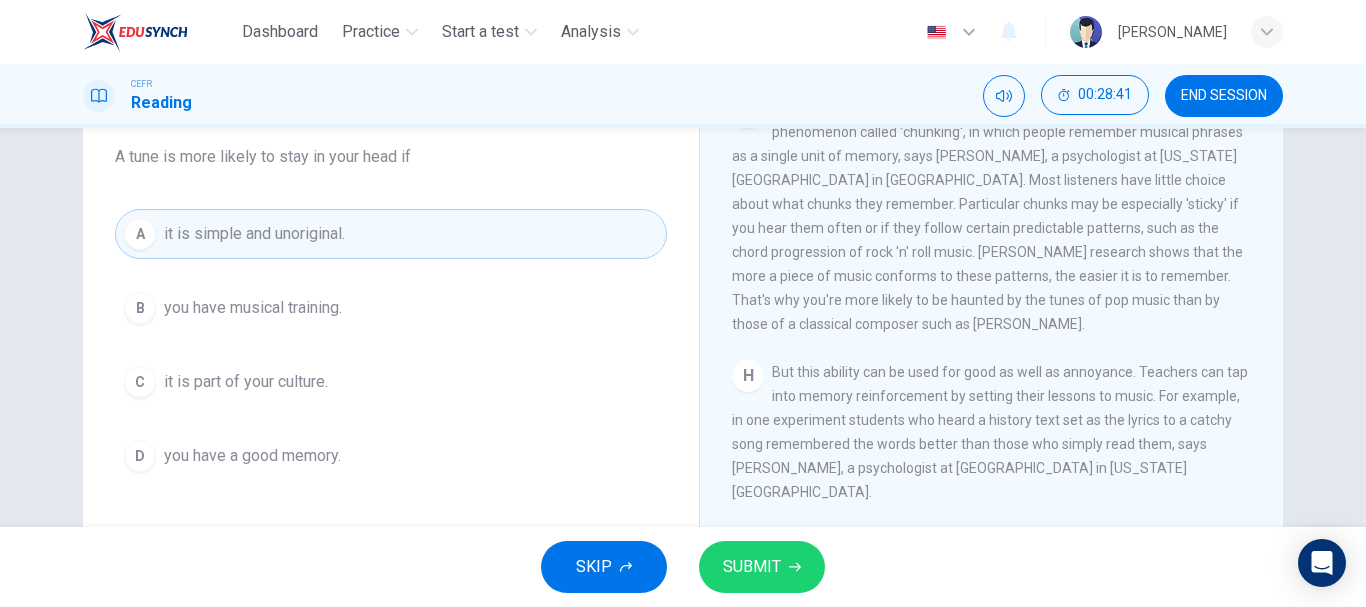click on "SUBMIT" at bounding box center (752, 567) 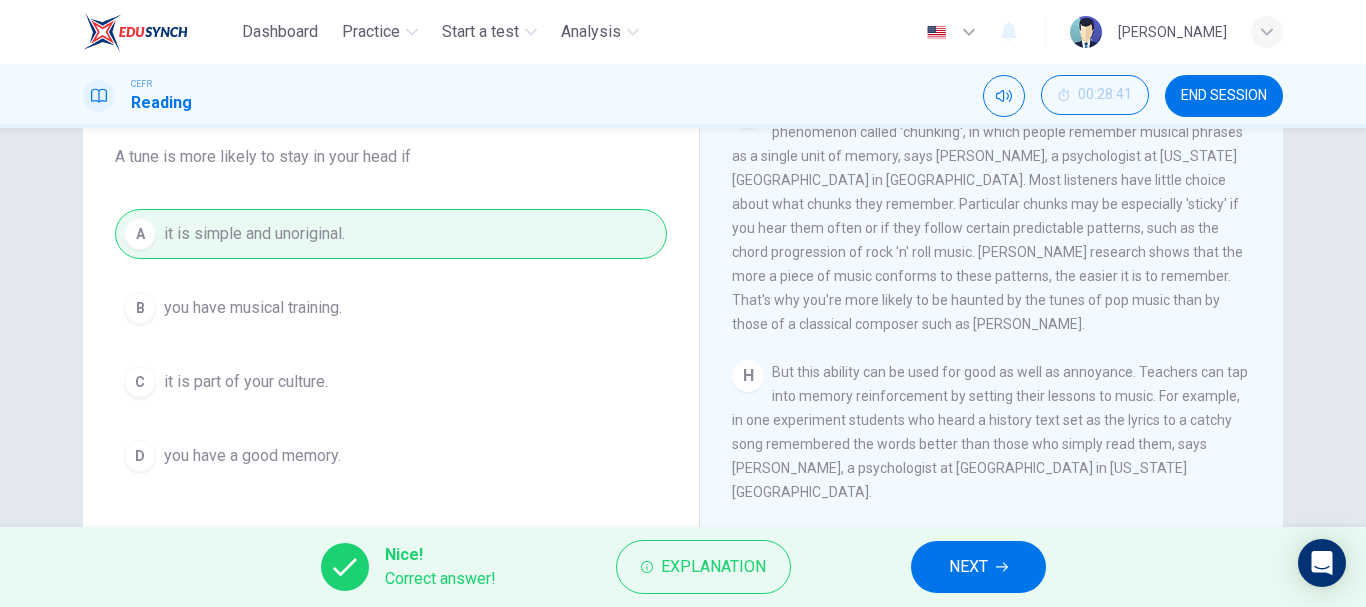 click on "NEXT" at bounding box center (968, 567) 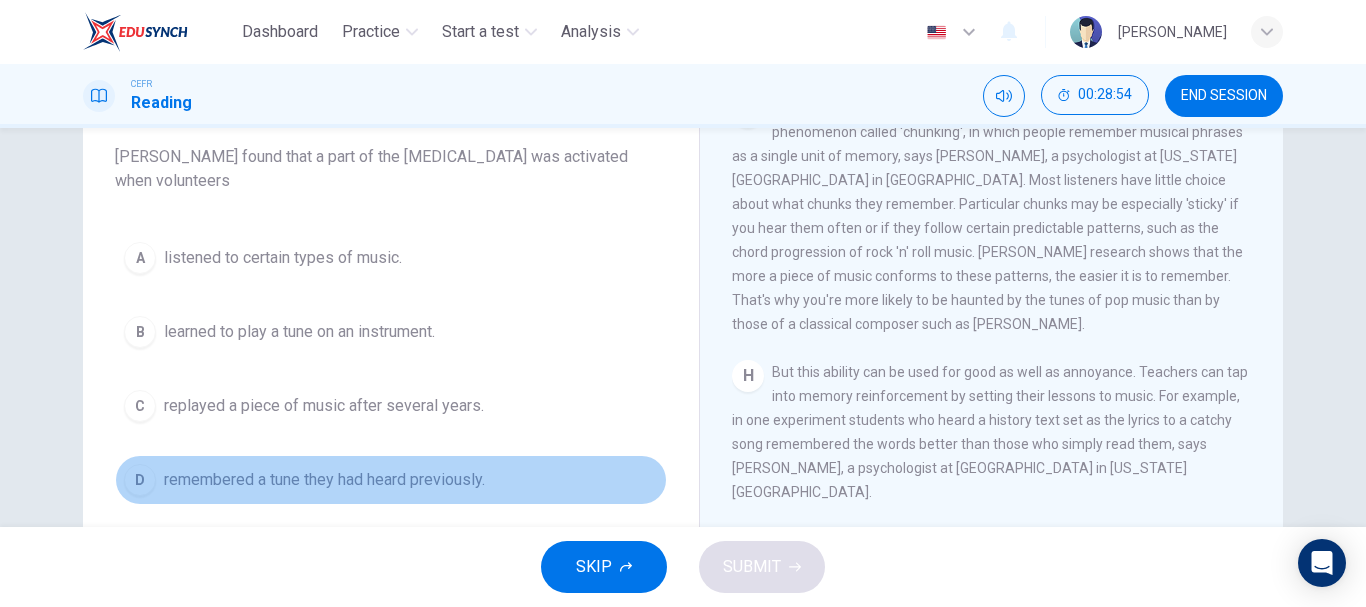 click on "remembered a tune they had heard previously." at bounding box center (324, 480) 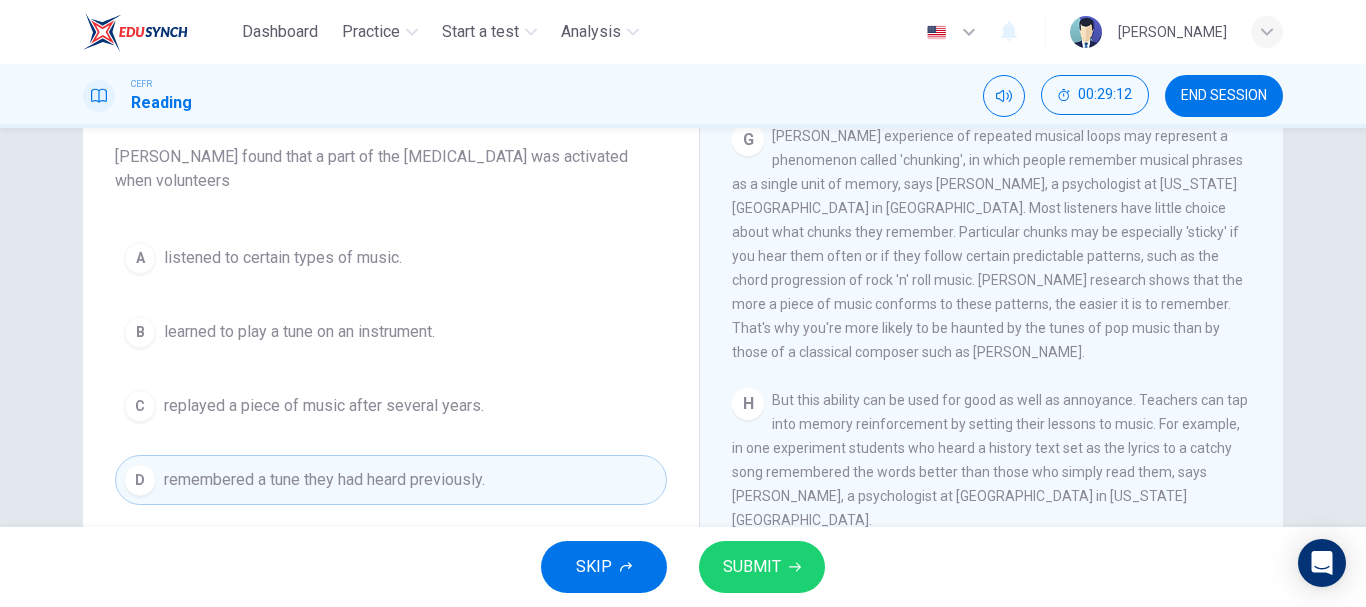 scroll, scrollTop: 1605, scrollLeft: 0, axis: vertical 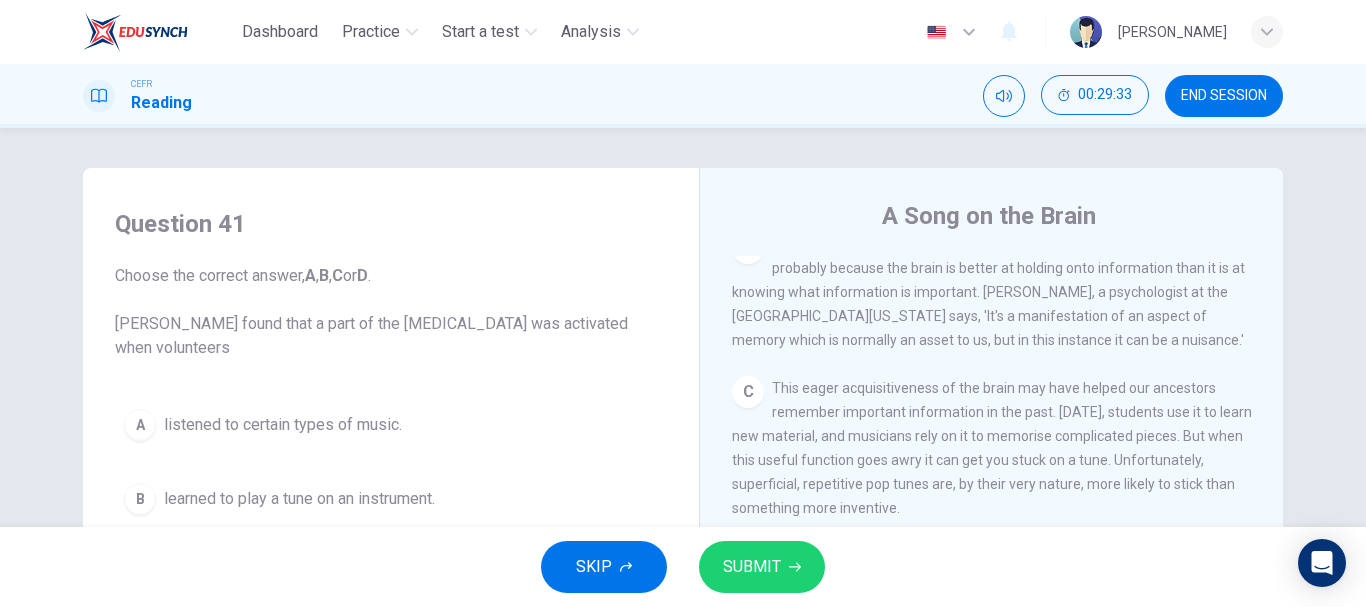 click on "SUBMIT" at bounding box center [762, 567] 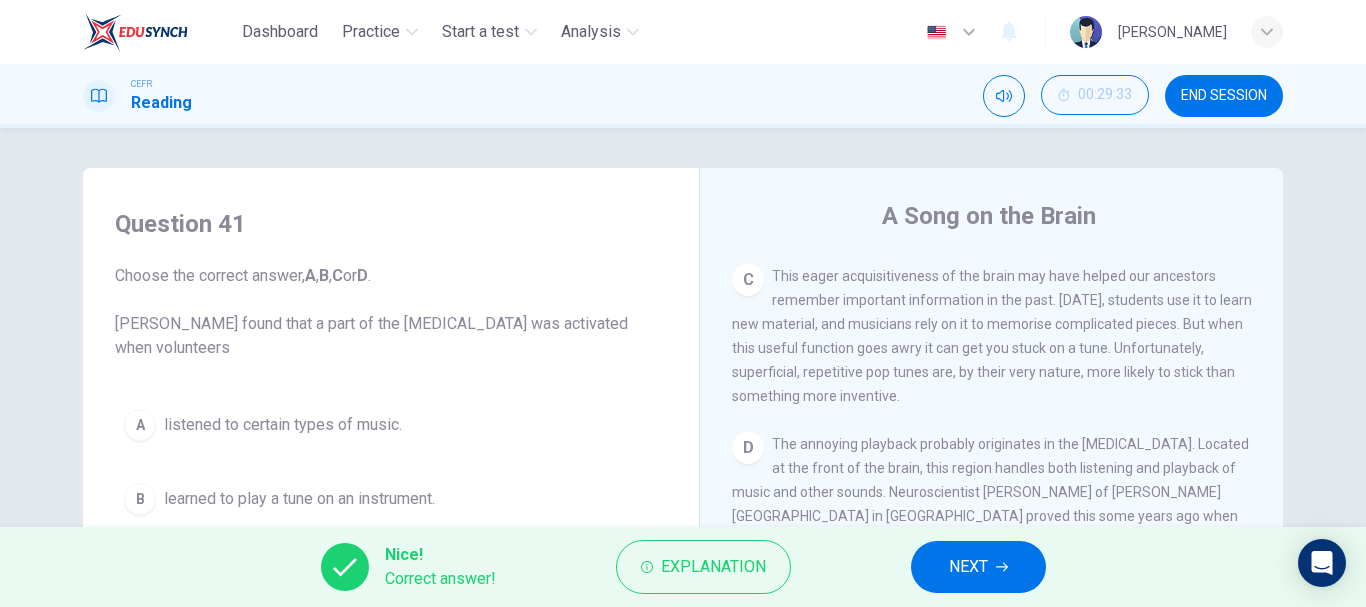 scroll, scrollTop: 733, scrollLeft: 0, axis: vertical 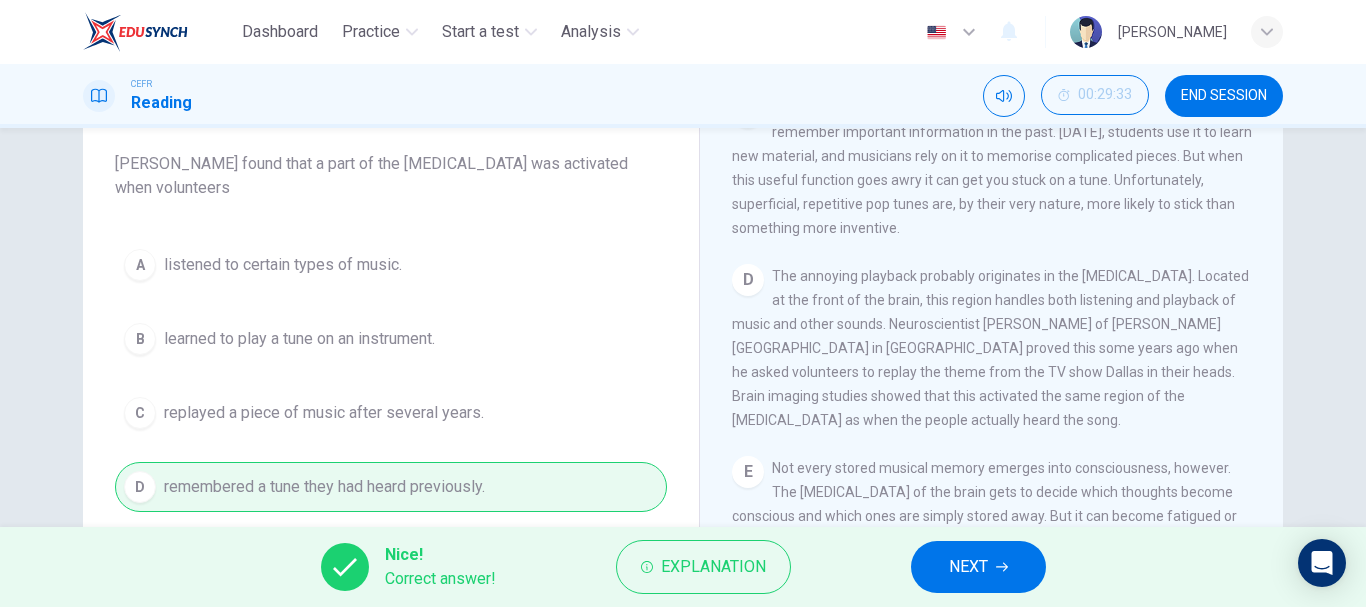 click on "NEXT" at bounding box center [968, 567] 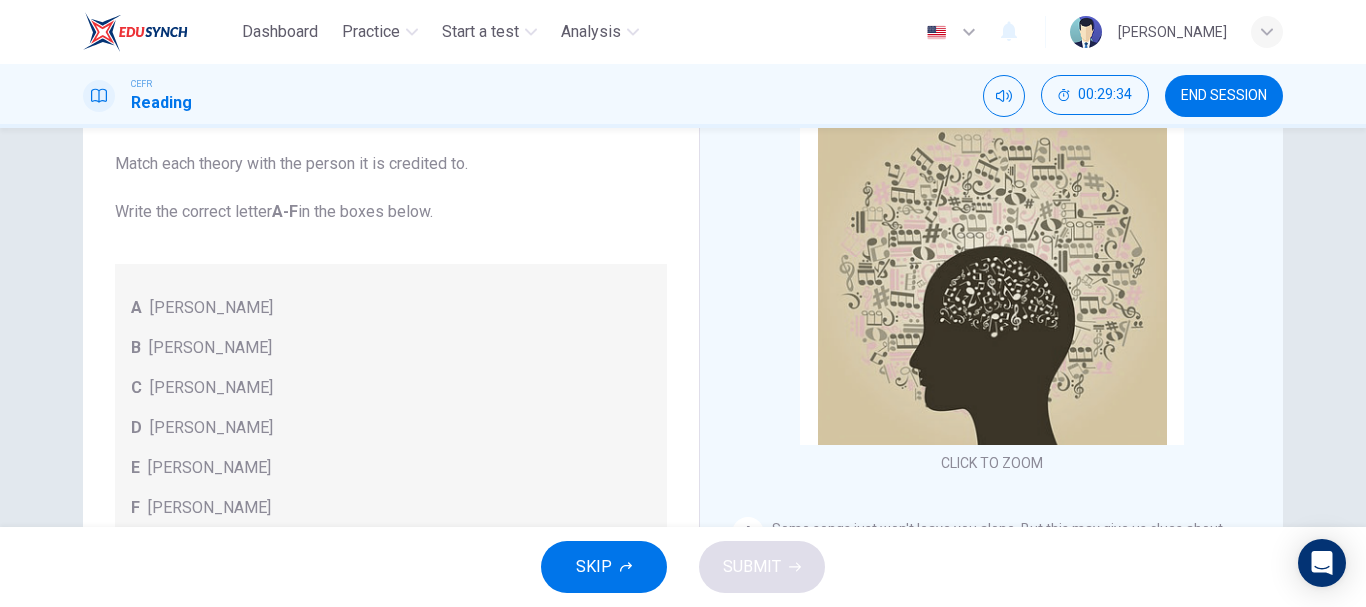 scroll, scrollTop: 113, scrollLeft: 0, axis: vertical 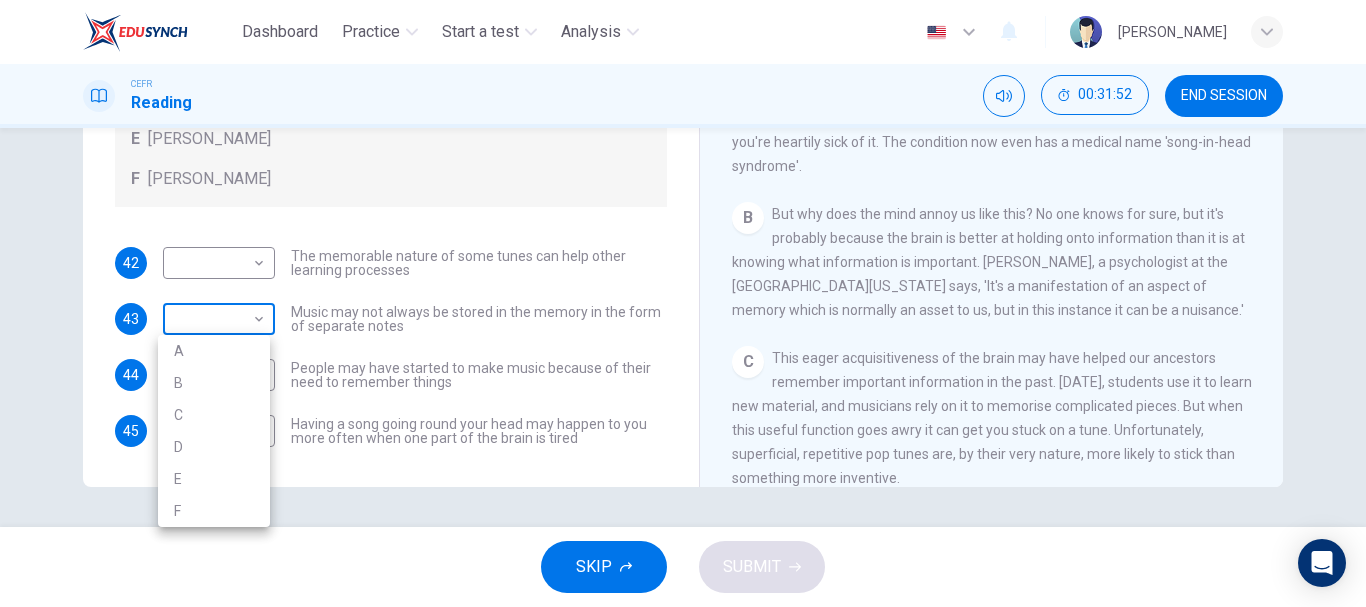 click on "Dashboard Practice Start a test Analysis English en ​ NURHANIS DAYANA BINTI MUHAMAD RIZA CEFR Reading 00:31:52 END SESSION Questions 42 - 45 Look at the following theories and the list of people below.
Match each theory with the person it is credited to.
Write the correct letter  A-F  in the boxes below. A Roger Chaffin B Susan Ball C Steven Brown D Caroline Palmer E Sandra Calvert F Leon James 42 ​ ​ The memorable nature of some tunes can help other learning processes 43 ​ ​ Music may not always be stored in the memory in the form of separate notes 44 ​ ​ People may have started to make music because of their need to remember things 45 ​ ​ Having a song going round your head may happen to you more often when one part of the brain is tired A Song on the Brain CLICK TO ZOOM Click to Zoom A B C D E F G H I SKIP SUBMIT EduSynch - Online Language Proficiency Testing
Dashboard Practice Start a test Analysis Notifications © Copyright  2025 A B C D E F" at bounding box center (683, 303) 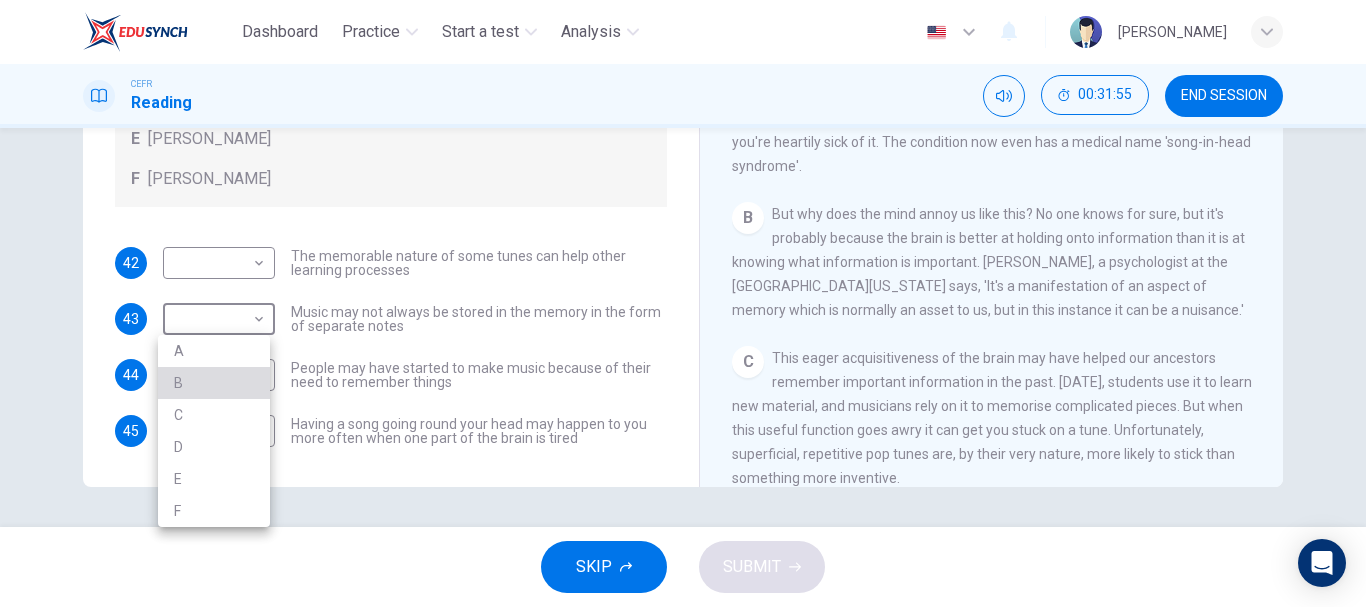 click on "B" at bounding box center [214, 383] 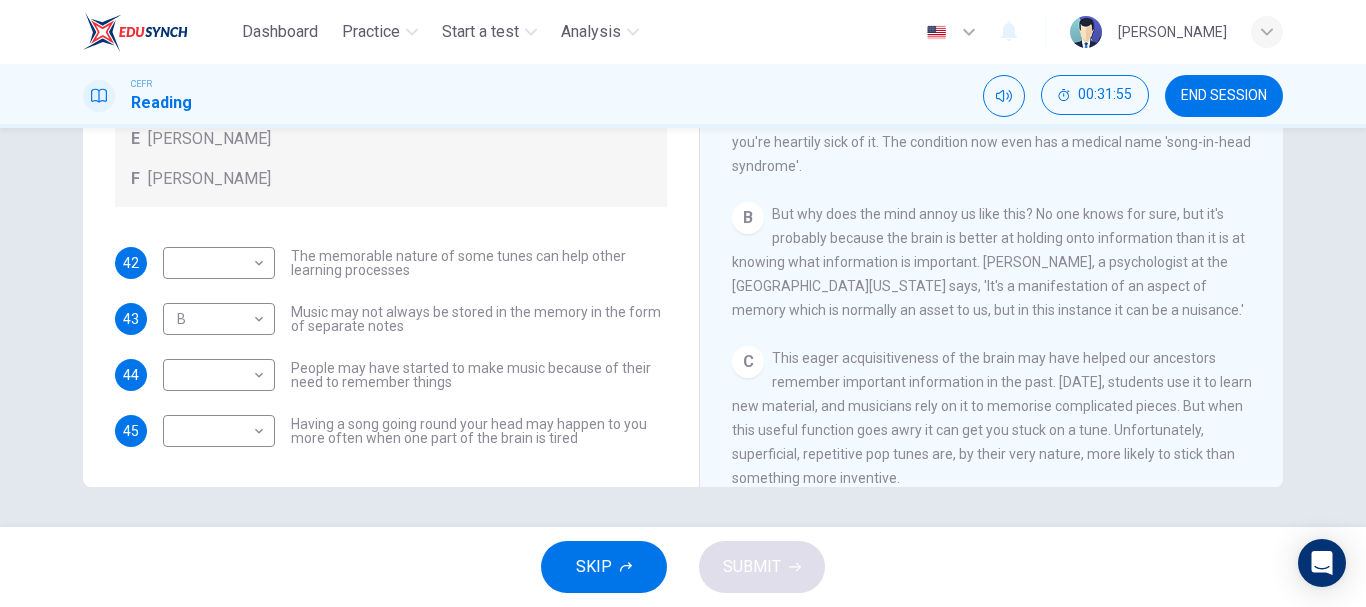 click on "The memorable nature of some tunes can help other learning processes" at bounding box center (479, 263) 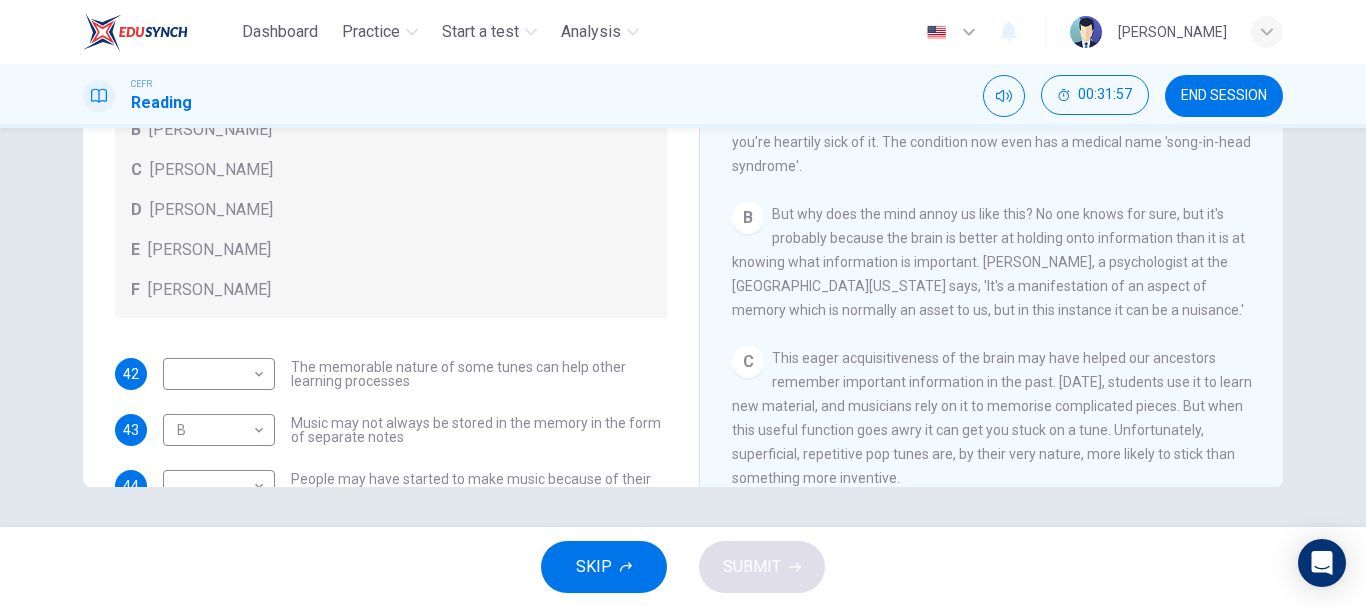 scroll, scrollTop: 0, scrollLeft: 0, axis: both 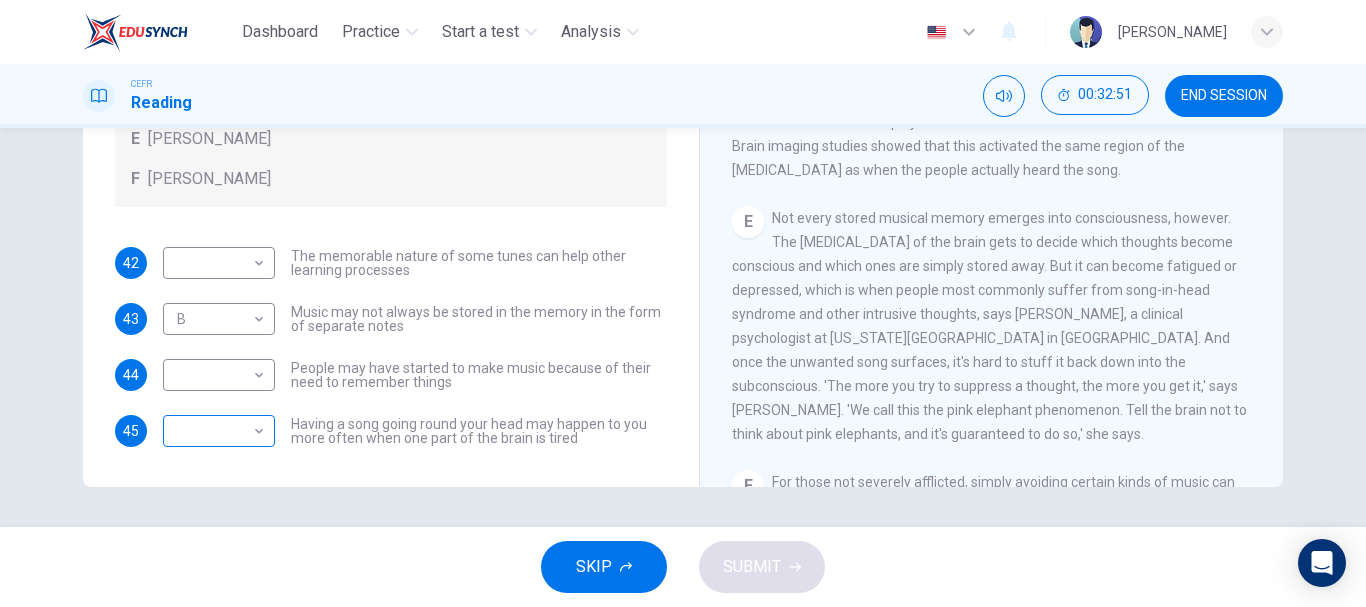 click on "Dashboard Practice Start a test Analysis English en ​ NURHANIS DAYANA BINTI MUHAMAD RIZA CEFR Reading 00:32:51 END SESSION Questions 42 - 45 Look at the following theories and the list of people below.
Match each theory with the person it is credited to.
Write the correct letter  A-F  in the boxes below. A Roger Chaffin B Susan Ball C Steven Brown D Caroline Palmer E Sandra Calvert F Leon James 42 ​ ​ The memorable nature of some tunes can help other learning processes 43 B B ​ Music may not always be stored in the memory in the form of separate notes 44 ​ ​ People may have started to make music because of their need to remember things 45 ​ ​ Having a song going round your head may happen to you more often when one part of the brain is tired A Song on the Brain CLICK TO ZOOM Click to Zoom A B C D E F G H I SKIP SUBMIT EduSynch - Online Language Proficiency Testing
Dashboard Practice Start a test Analysis Notifications © Copyright  2025" at bounding box center (683, 303) 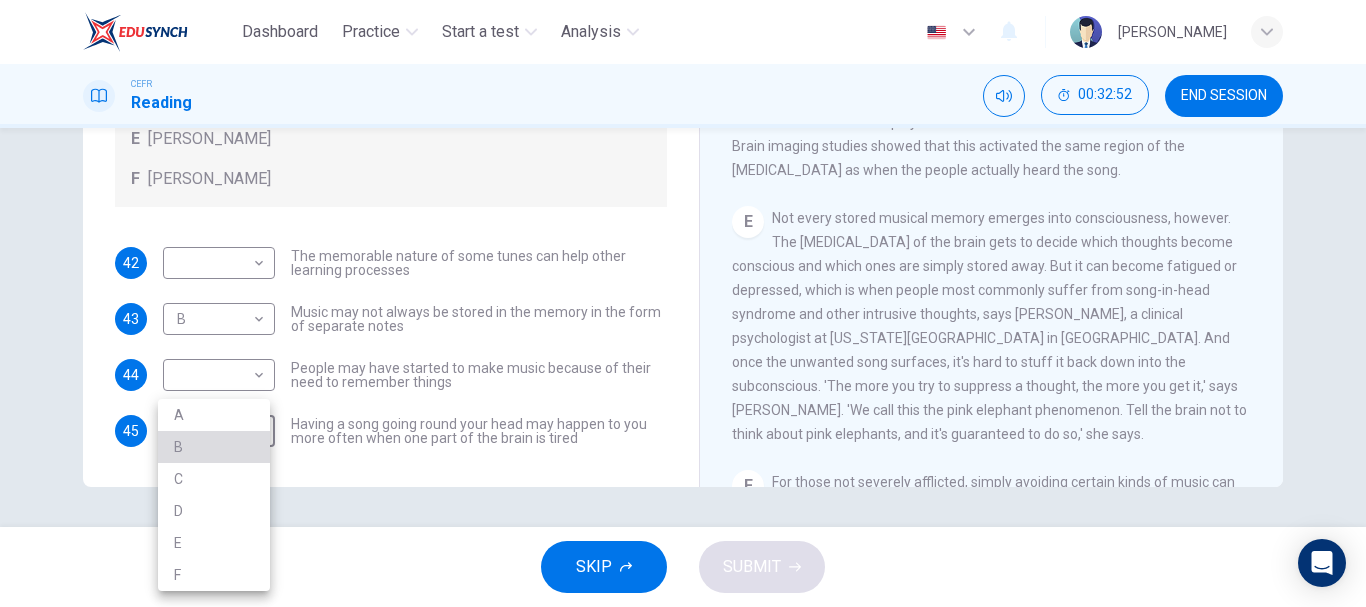 click on "B" at bounding box center [214, 447] 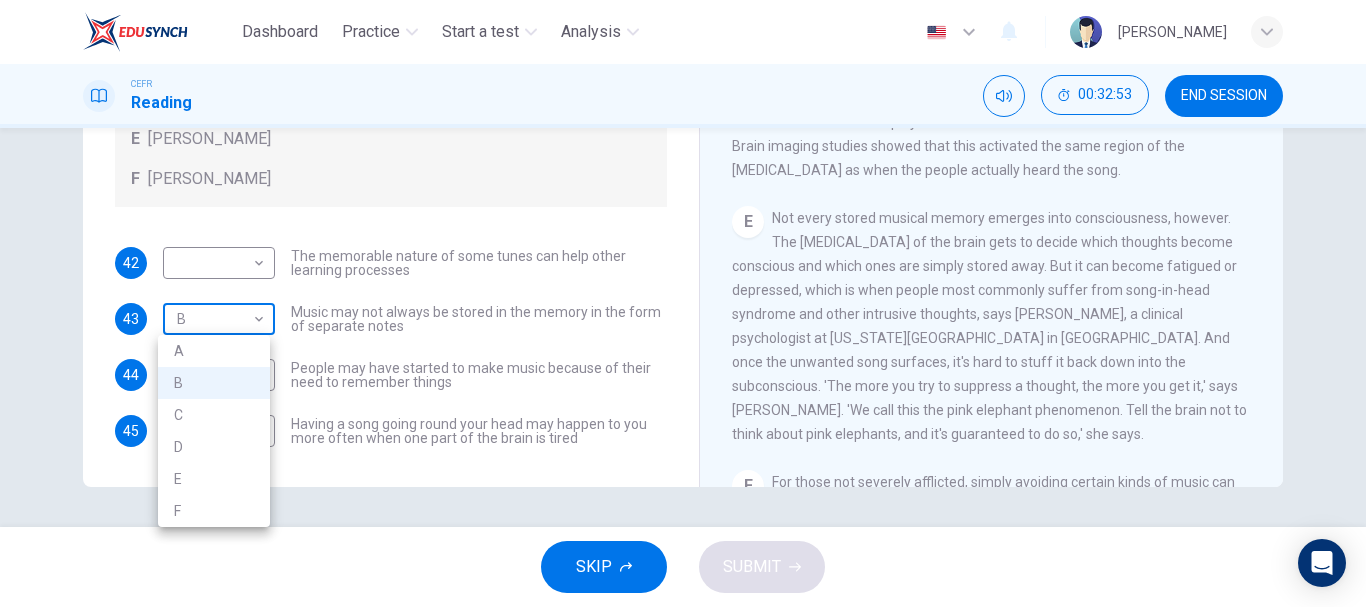 click on "Dashboard Practice Start a test Analysis English en ​ NURHANIS DAYANA BINTI MUHAMAD RIZA CEFR Reading 00:32:53 END SESSION Questions 42 - 45 Look at the following theories and the list of people below.
Match each theory with the person it is credited to.
Write the correct letter  A-F  in the boxes below. A Roger Chaffin B Susan Ball C Steven Brown D Caroline Palmer E Sandra Calvert F Leon James 42 ​ ​ The memorable nature of some tunes can help other learning processes 43 B B ​ Music may not always be stored in the memory in the form of separate notes 44 ​ ​ People may have started to make music because of their need to remember things 45 B B ​ Having a song going round your head may happen to you more often when one part of the brain is tired A Song on the Brain CLICK TO ZOOM Click to Zoom A B C D E F G H I SKIP SUBMIT EduSynch - Online Language Proficiency Testing
Dashboard Practice Start a test Analysis Notifications © Copyright  2025 A B C D E F" at bounding box center (683, 303) 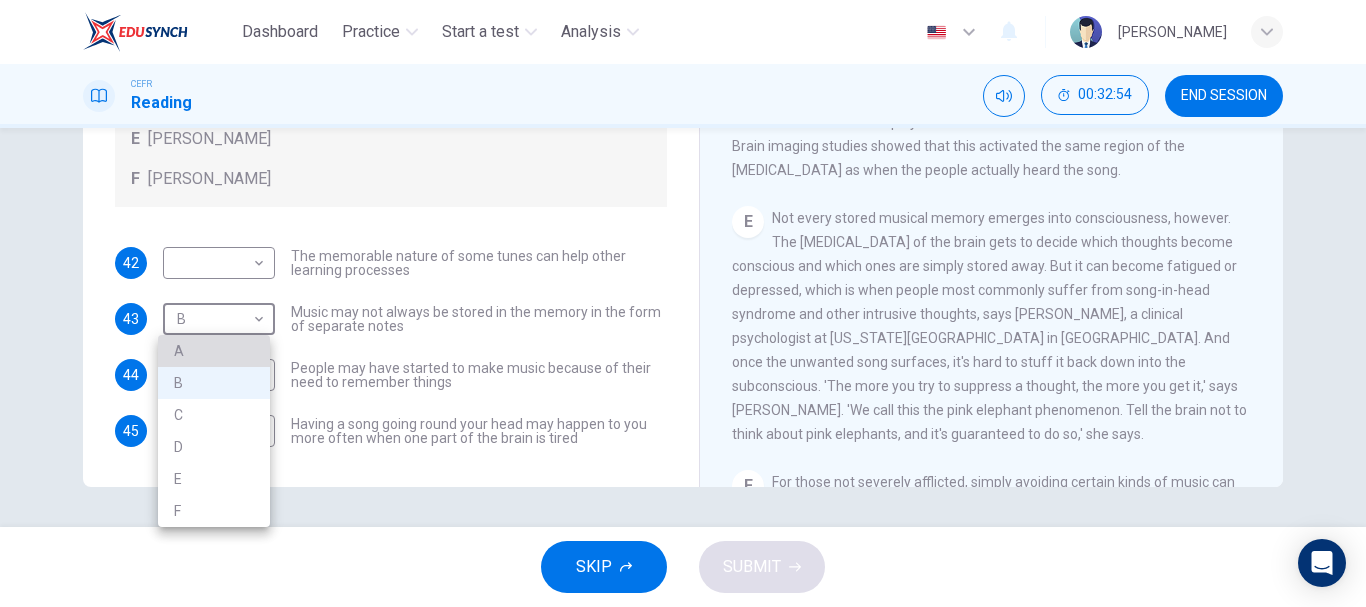 click on "A" at bounding box center [214, 351] 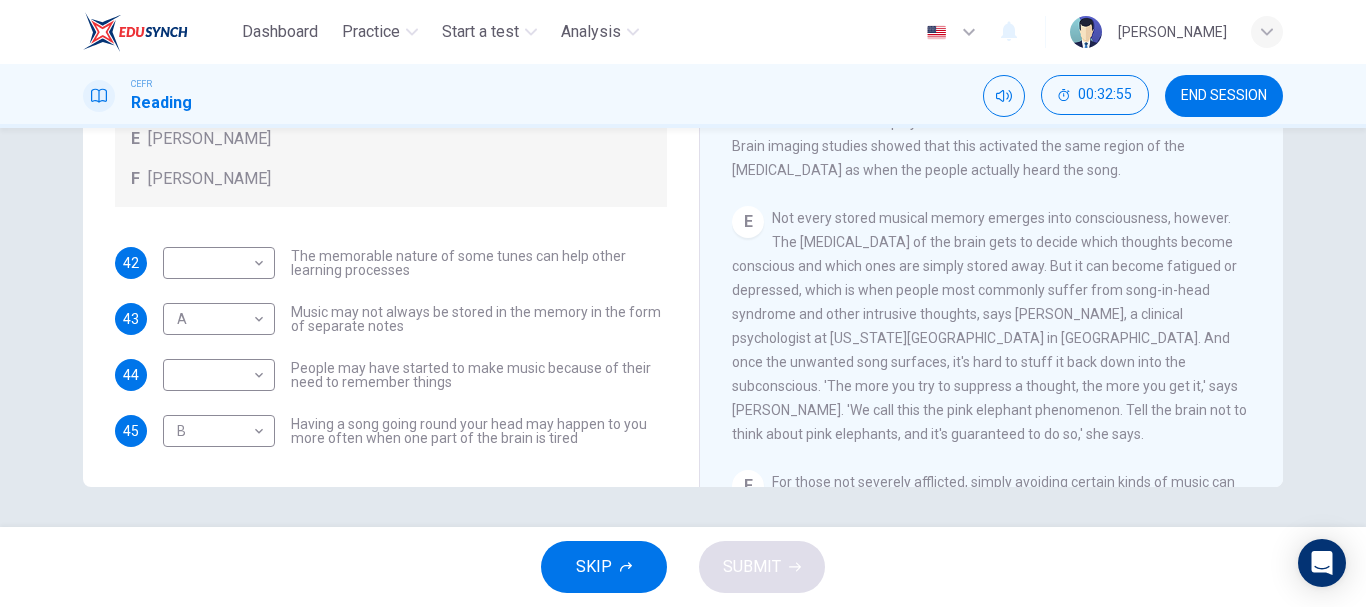 click on "42 ​ ​ The memorable nature of some tunes can help other learning processes 43 A A ​ Music may not always be stored in the memory in the form of separate notes 44 ​ ​ People may have started to make music because of their need to remember things 45 B B ​ Having a song going round your head may happen to you more often when one part of the brain is tired" at bounding box center (391, 347) 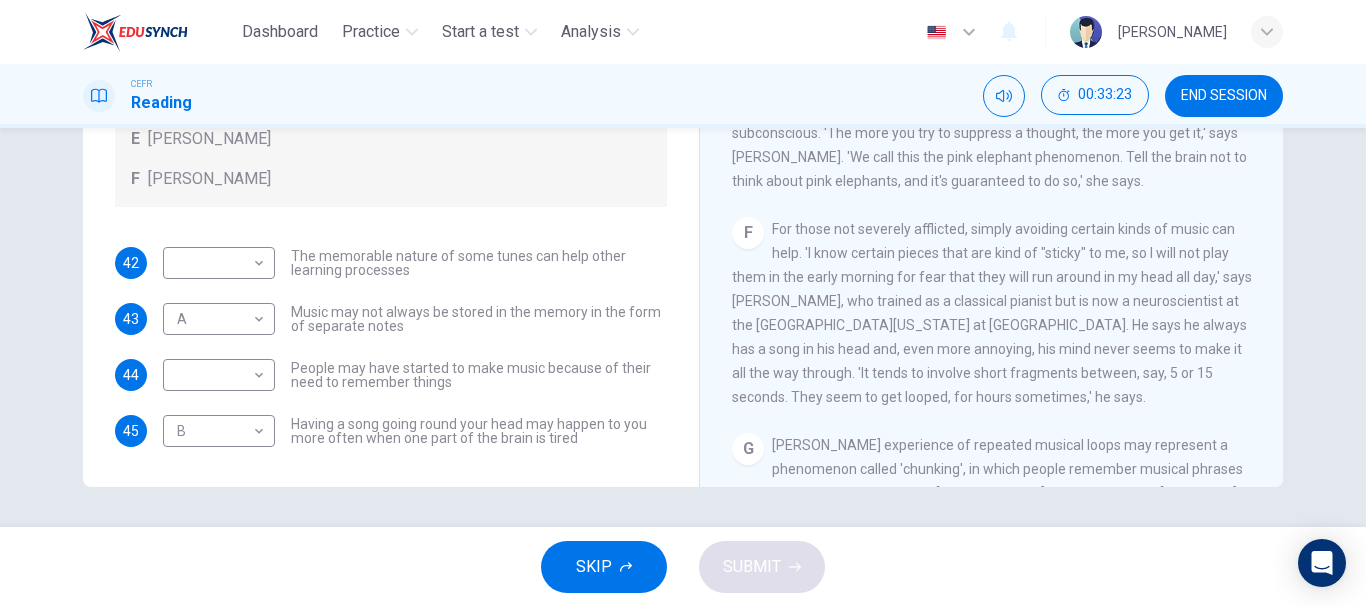 scroll, scrollTop: 1027, scrollLeft: 0, axis: vertical 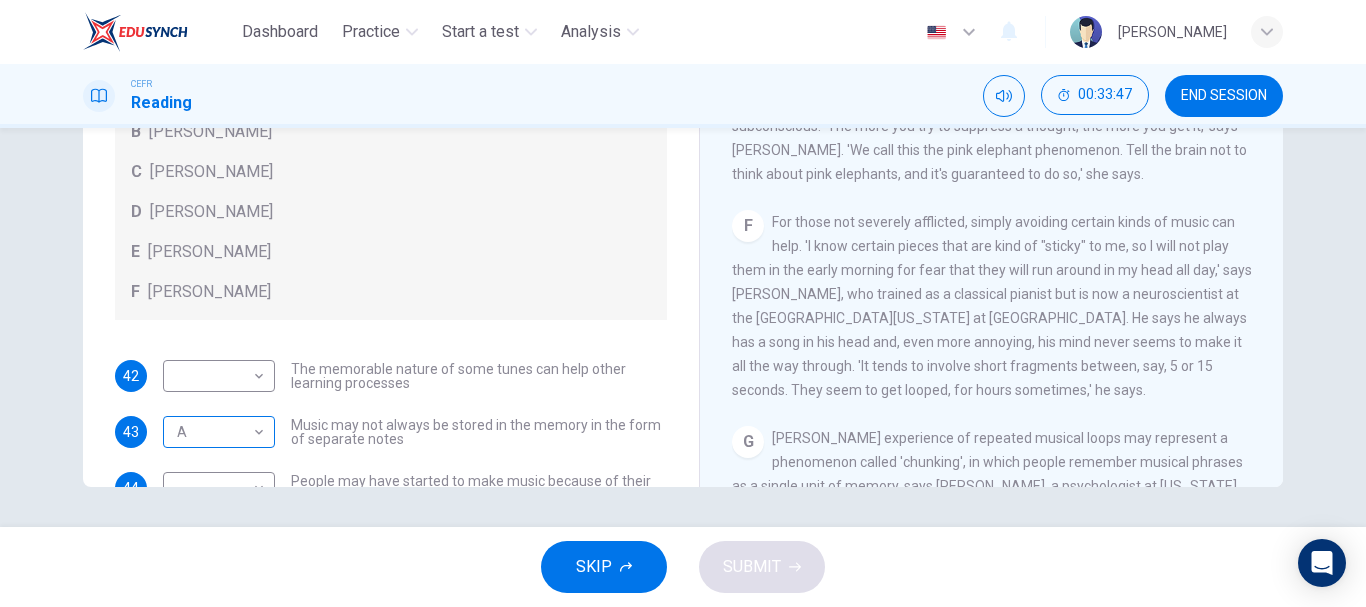 click on "Dashboard Practice Start a test Analysis English en ​ NURHANIS DAYANA BINTI MUHAMAD RIZA CEFR Reading 00:33:47 END SESSION Questions 42 - 45 Look at the following theories and the list of people below.
Match each theory with the person it is credited to.
Write the correct letter  A-F  in the boxes below. A Roger Chaffin B Susan Ball C Steven Brown D Caroline Palmer E Sandra Calvert F Leon James 42 ​ ​ The memorable nature of some tunes can help other learning processes 43 A A ​ Music may not always be stored in the memory in the form of separate notes 44 ​ ​ People may have started to make music because of their need to remember things 45 B B ​ Having a song going round your head may happen to you more often when one part of the brain is tired A Song on the Brain CLICK TO ZOOM Click to Zoom A B C D E F G H I SKIP SUBMIT EduSynch - Online Language Proficiency Testing
Dashboard Practice Start a test Analysis Notifications © Copyright  2025" at bounding box center [683, 303] 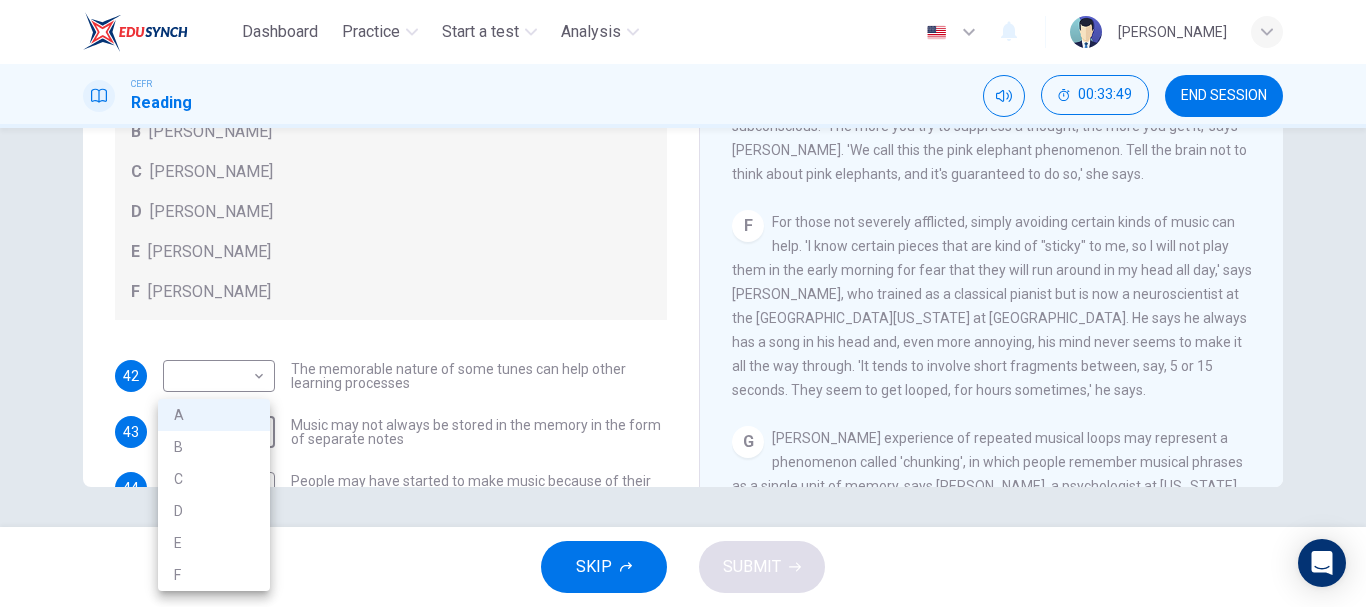 click on "C" at bounding box center (214, 479) 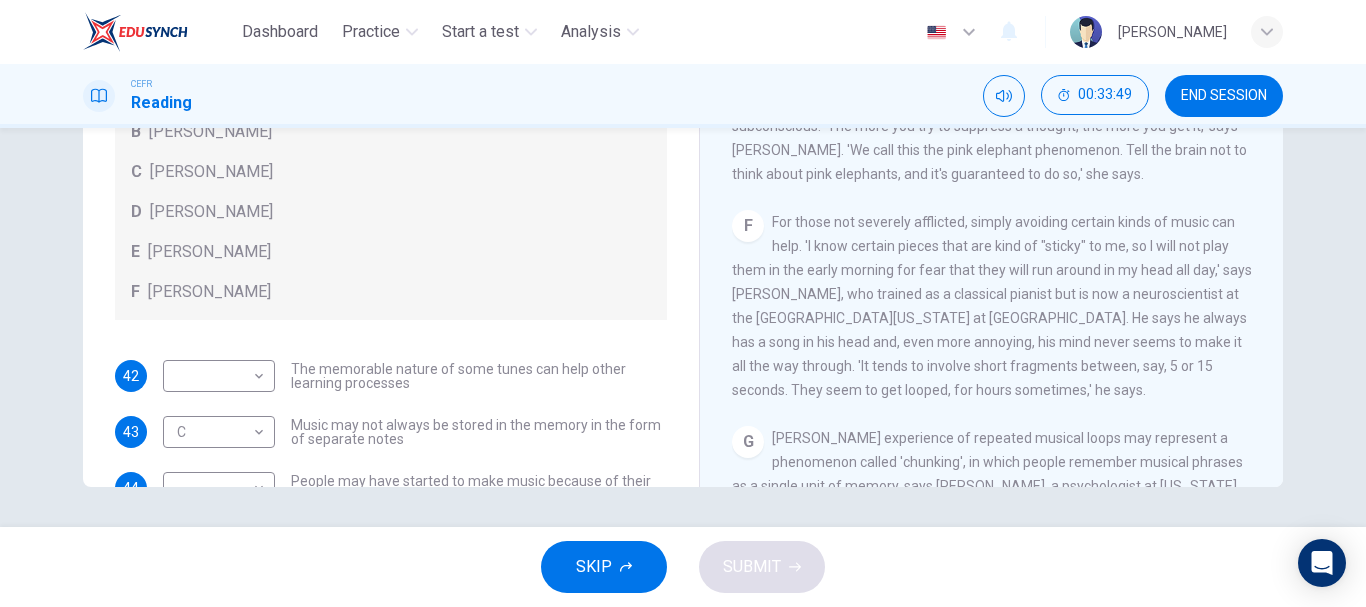 click on "Music may not always be stored in the memory in the form of separate notes" at bounding box center [479, 432] 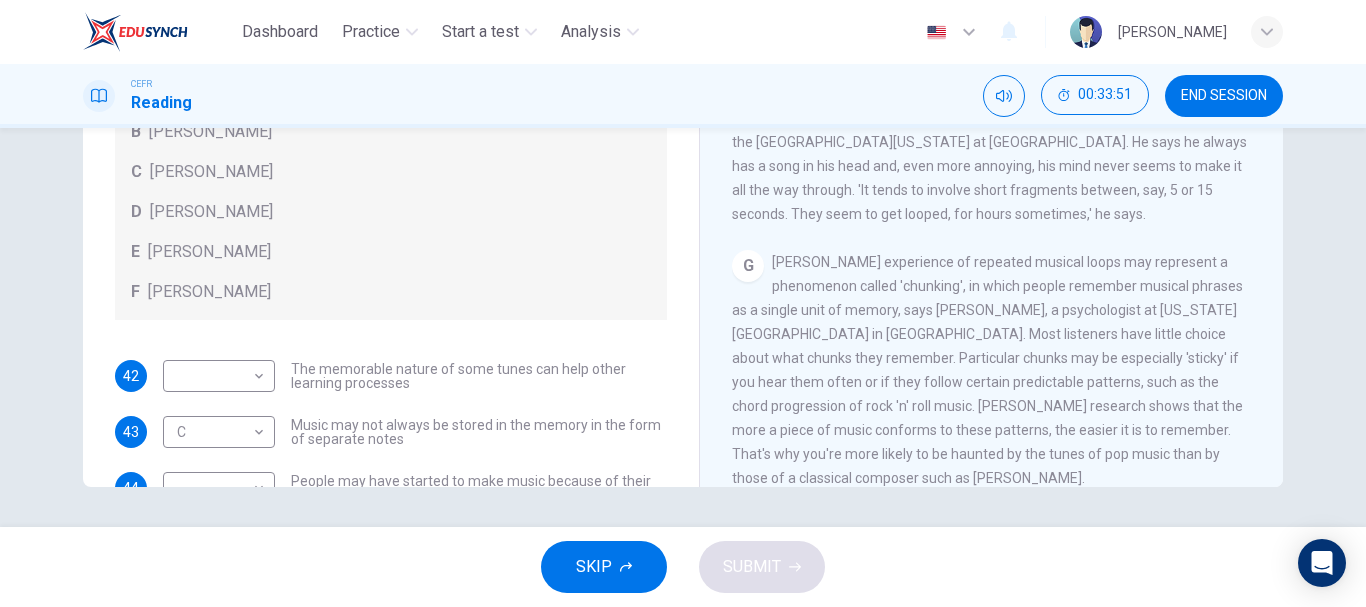 scroll, scrollTop: 1207, scrollLeft: 0, axis: vertical 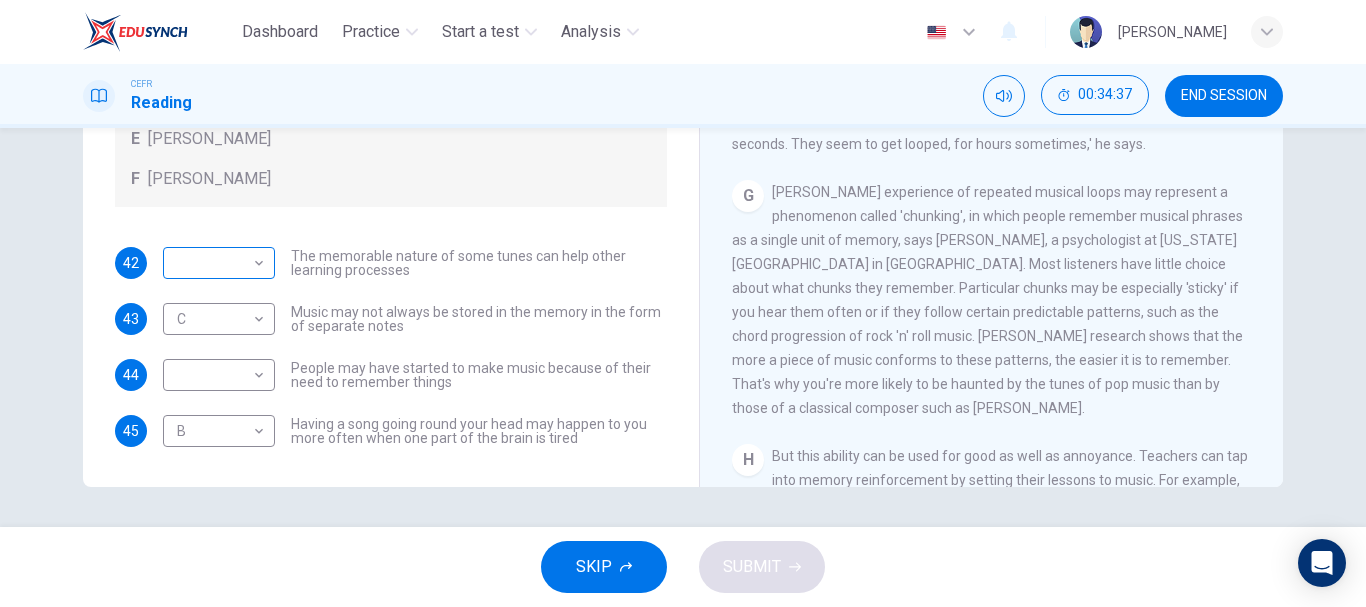 click on "Dashboard Practice Start a test Analysis English en ​ NURHANIS DAYANA BINTI MUHAMAD RIZA CEFR Reading 00:34:37 END SESSION Questions 42 - 45 Look at the following theories and the list of people below.
Match each theory with the person it is credited to.
Write the correct letter  A-F  in the boxes below. A Roger Chaffin B Susan Ball C Steven Brown D Caroline Palmer E Sandra Calvert F Leon James 42 ​ ​ The memorable nature of some tunes can help other learning processes 43 C C ​ Music may not always be stored in the memory in the form of separate notes 44 ​ ​ People may have started to make music because of their need to remember things 45 B B ​ Having a song going round your head may happen to you more often when one part of the brain is tired A Song on the Brain CLICK TO ZOOM Click to Zoom A B C D E F G H I SKIP SUBMIT EduSynch - Online Language Proficiency Testing
Dashboard Practice Start a test Analysis Notifications © Copyright  2025" at bounding box center [683, 303] 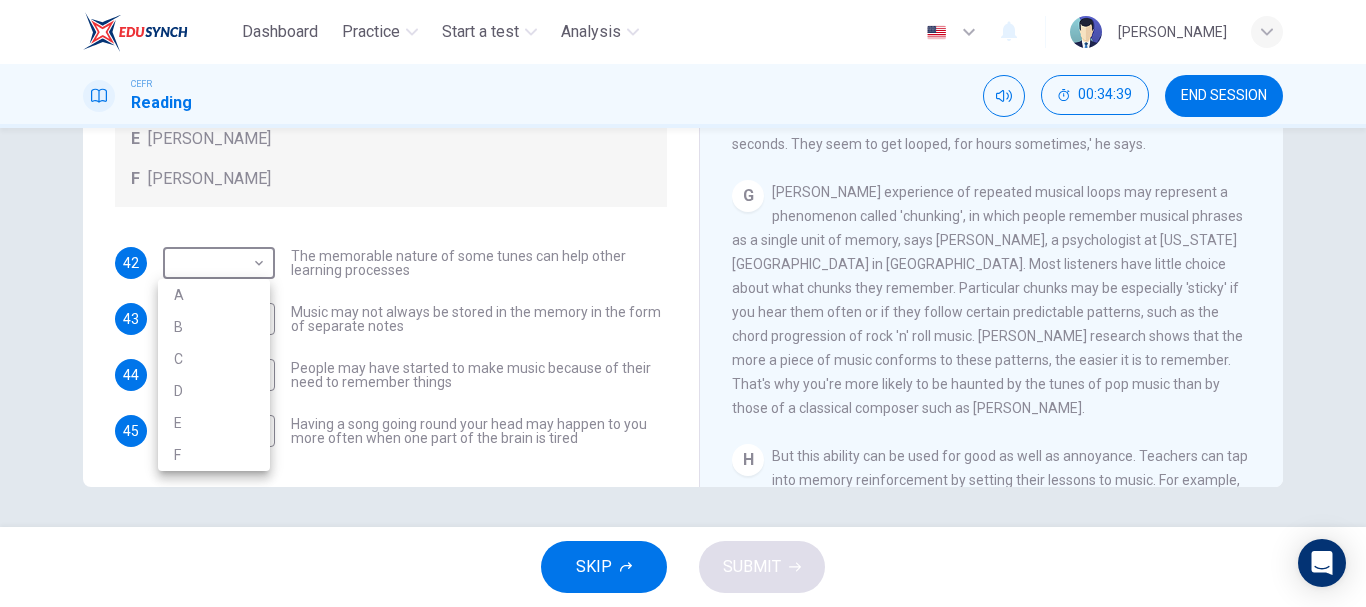 click at bounding box center (683, 303) 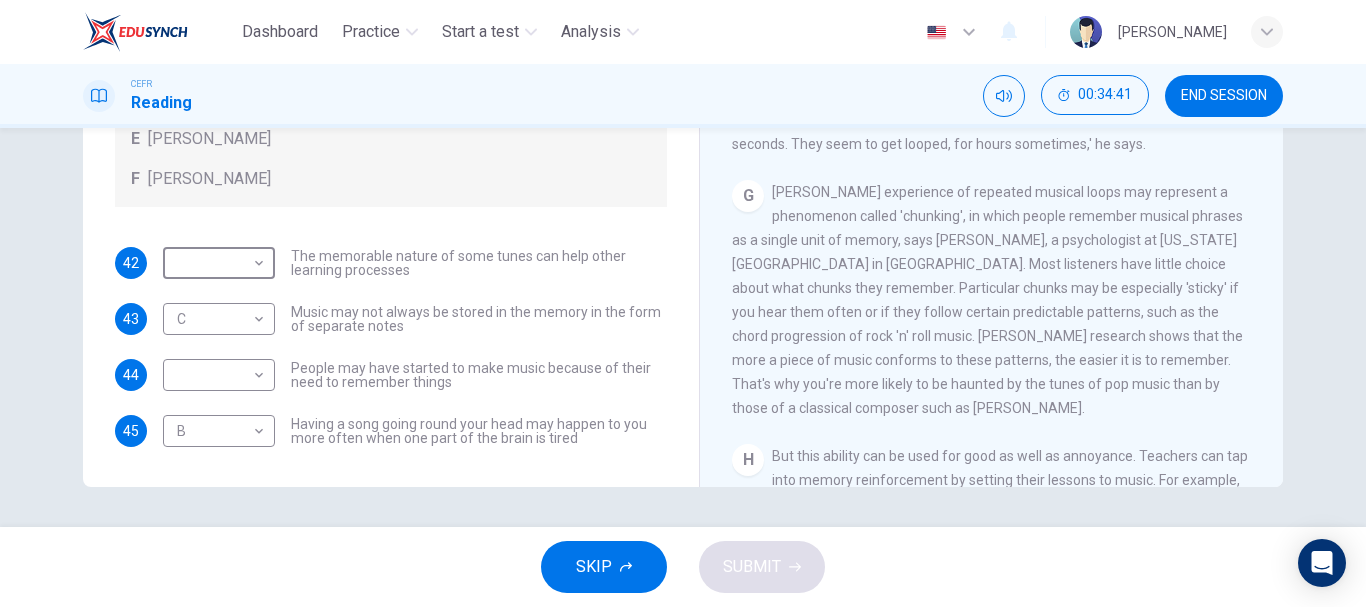 click on "F Leon James" at bounding box center [391, 179] 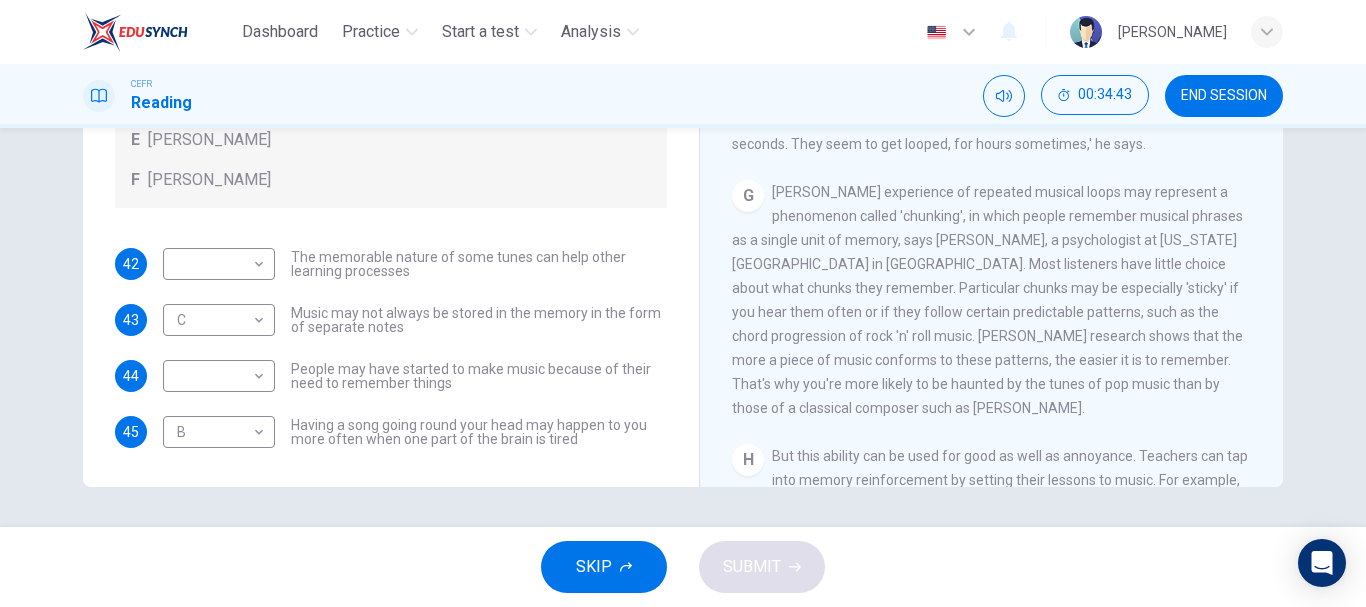 scroll, scrollTop: 113, scrollLeft: 0, axis: vertical 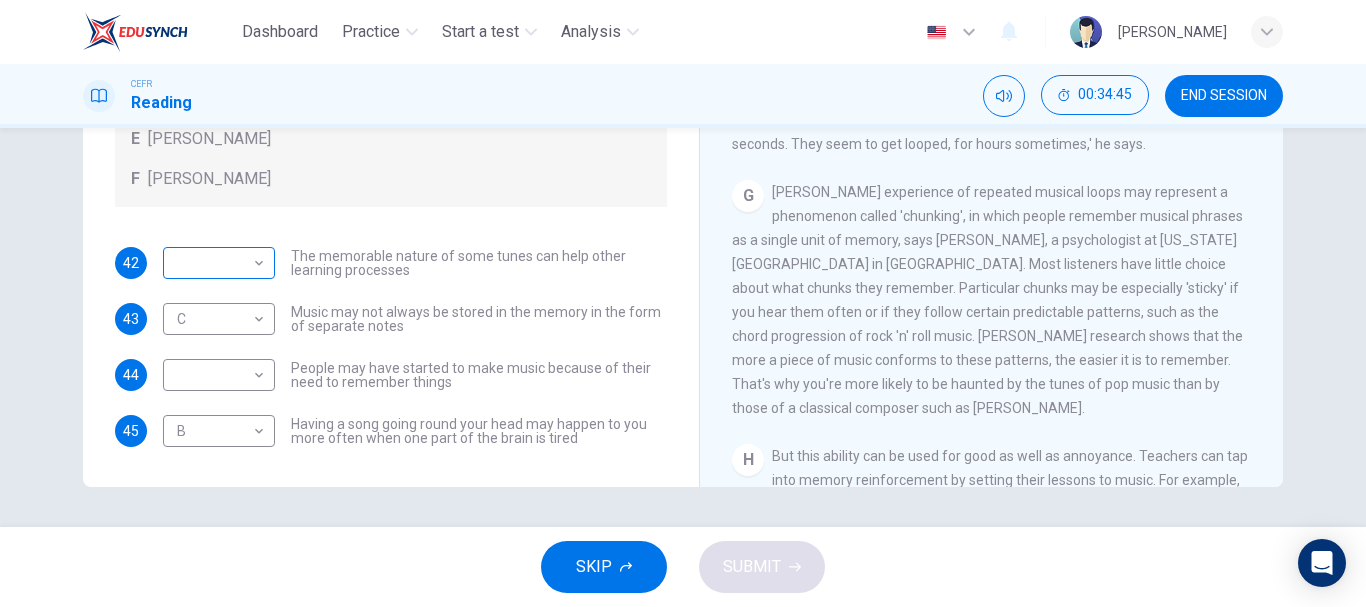 click on "Dashboard Practice Start a test Analysis English en ​ NURHANIS DAYANA BINTI MUHAMAD RIZA CEFR Reading 00:34:45 END SESSION Questions 42 - 45 Look at the following theories and the list of people below.
Match each theory with the person it is credited to.
Write the correct letter  A-F  in the boxes below. A Roger Chaffin B Susan Ball C Steven Brown D Caroline Palmer E Sandra Calvert F Leon James 42 ​ ​ The memorable nature of some tunes can help other learning processes 43 C C ​ Music may not always be stored in the memory in the form of separate notes 44 ​ ​ People may have started to make music because of their need to remember things 45 B B ​ Having a song going round your head may happen to you more often when one part of the brain is tired A Song on the Brain CLICK TO ZOOM Click to Zoom A B C D E F G H I SKIP SUBMIT EduSynch - Online Language Proficiency Testing
Dashboard Practice Start a test Analysis Notifications © Copyright  2025" at bounding box center (683, 303) 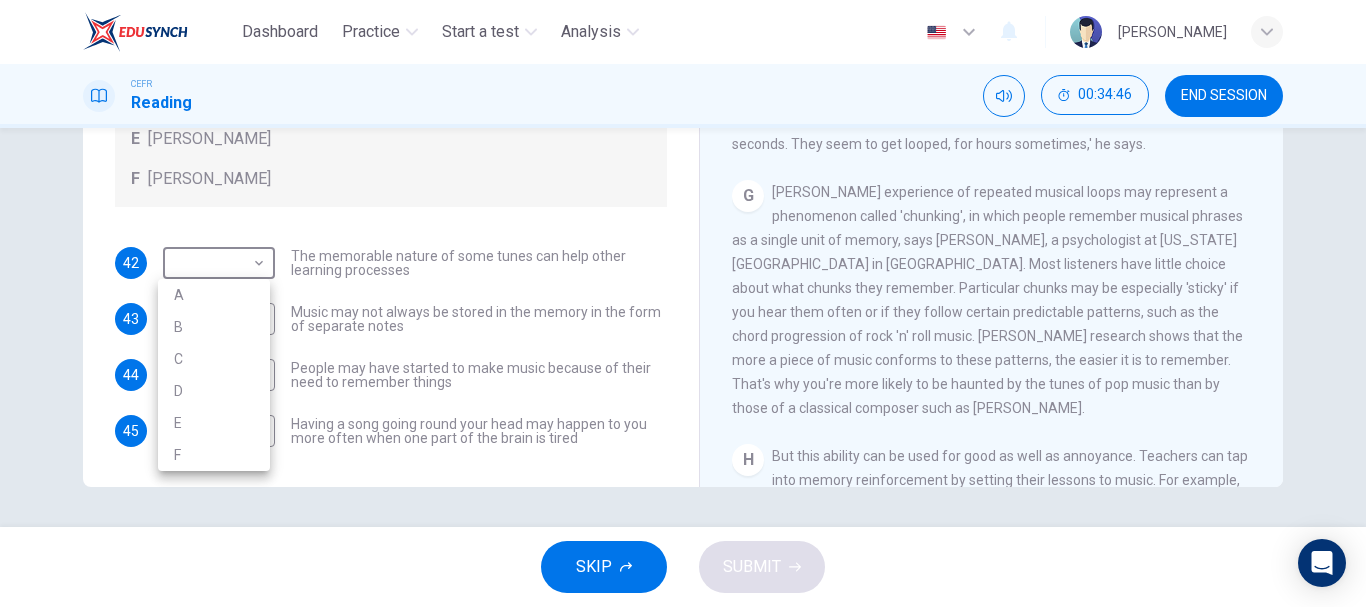 click on "D" at bounding box center (214, 391) 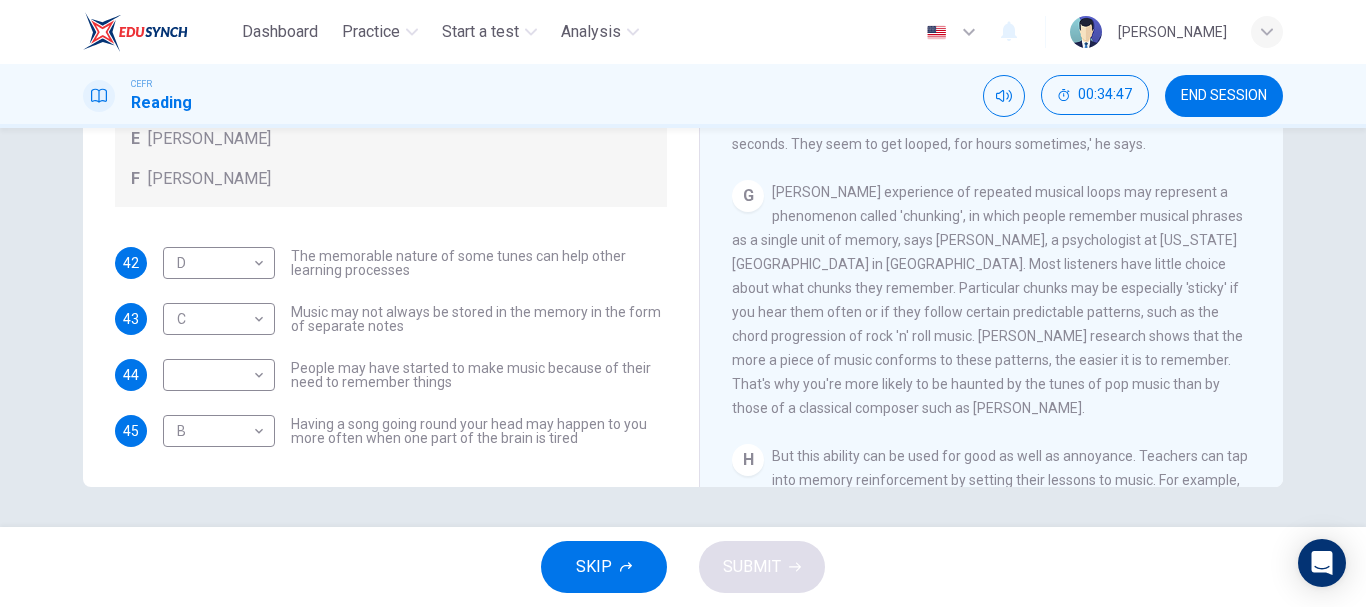 click on "People may have started to make music because of their need to remember things" at bounding box center (479, 375) 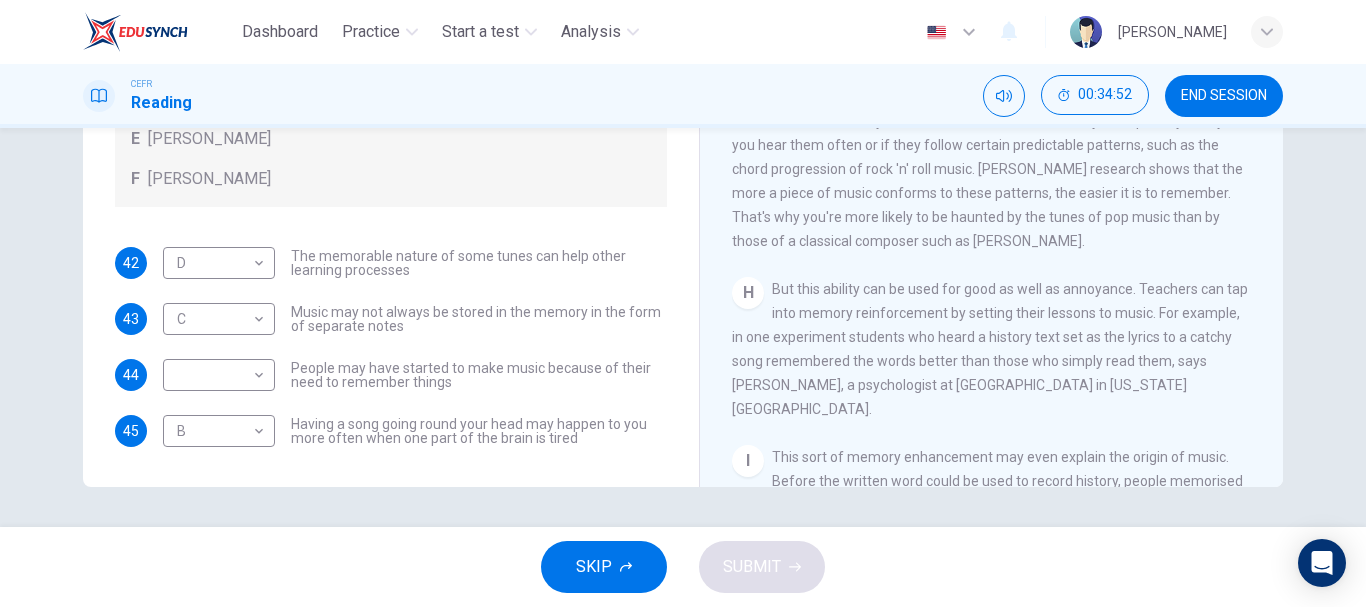 scroll, scrollTop: 1473, scrollLeft: 0, axis: vertical 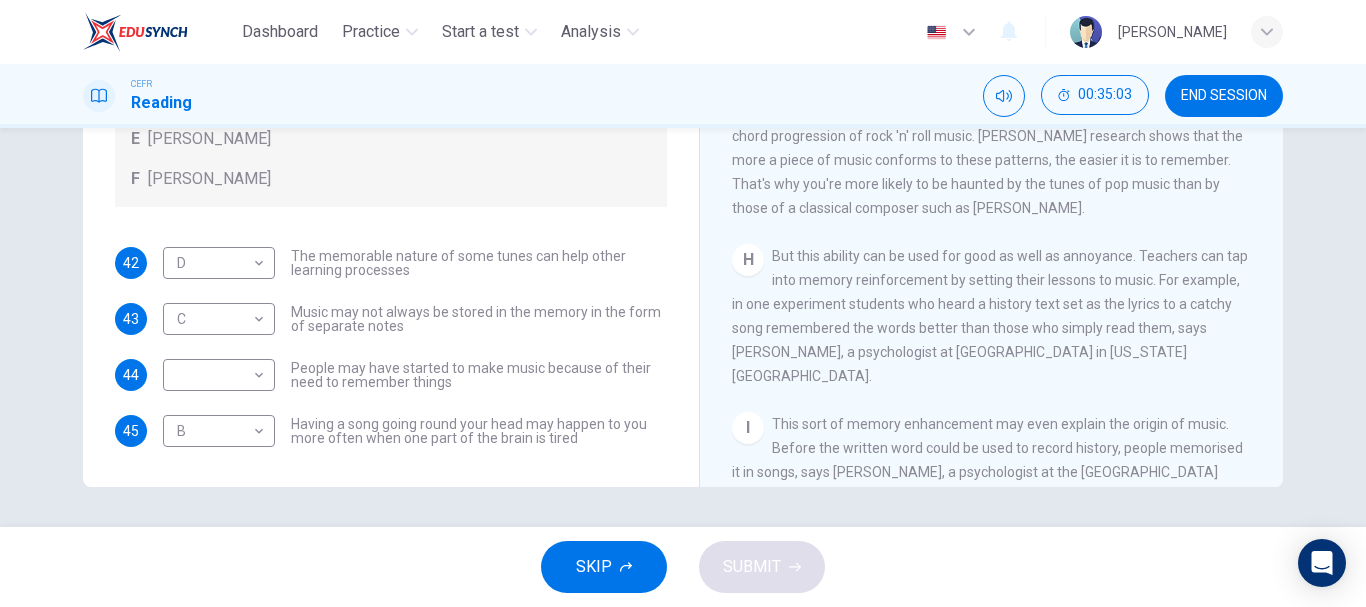 click on "Questions 42 - 45 Look at the following theories and the list of people below.
Match each theory with the person it is credited to.
Write the correct letter  A-F  in the boxes below. A Roger Chaffin B Susan Ball C Steven Brown D Caroline Palmer E Sandra Calvert F Leon James 42 D D ​ The memorable nature of some tunes can help other learning processes 43 C C ​ Music may not always be stored in the memory in the form of separate notes 44 ​ ​ People may have started to make music because of their need to remember things 45 B B ​ Having a song going round your head may happen to you more often when one part of the brain is tired" at bounding box center (391, 83) 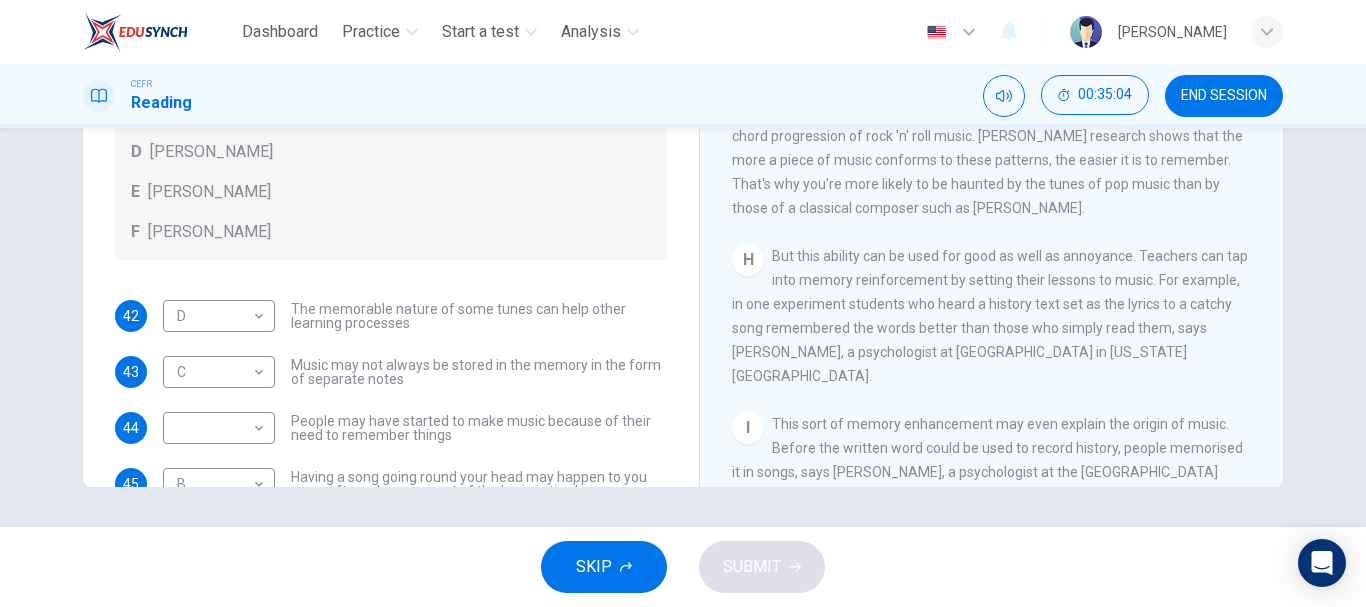 scroll, scrollTop: 53, scrollLeft: 0, axis: vertical 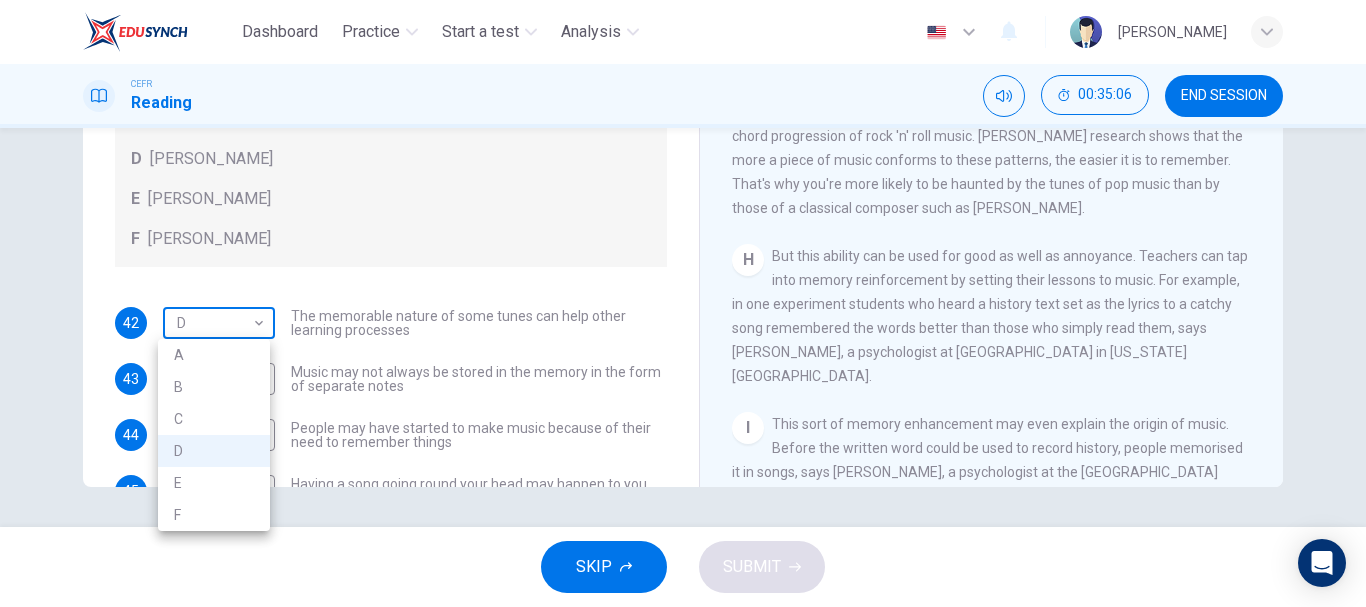 click on "Dashboard Practice Start a test Analysis English en ​ NURHANIS DAYANA BINTI MUHAMAD RIZA CEFR Reading 00:35:06 END SESSION Questions 42 - 45 Look at the following theories and the list of people below.
Match each theory with the person it is credited to.
Write the correct letter  A-F  in the boxes below. A Roger Chaffin B Susan Ball C Steven Brown D Caroline Palmer E Sandra Calvert F Leon James 42 D D ​ The memorable nature of some tunes can help other learning processes 43 C C ​ Music may not always be stored in the memory in the form of separate notes 44 ​ ​ People may have started to make music because of their need to remember things 45 B B ​ Having a song going round your head may happen to you more often when one part of the brain is tired A Song on the Brain CLICK TO ZOOM Click to Zoom A B C D E F G H I SKIP SUBMIT EduSynch - Online Language Proficiency Testing
Dashboard Practice Start a test Analysis Notifications © Copyright  2025 A B C D E F" at bounding box center [683, 303] 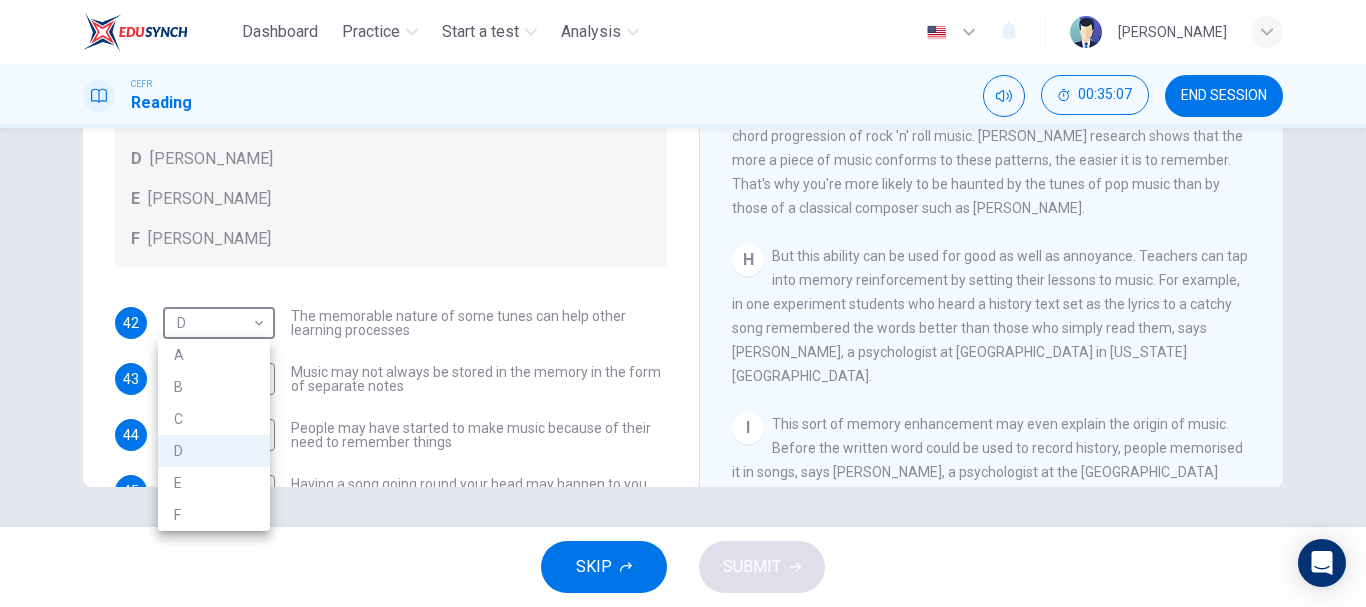 click on "E" at bounding box center [214, 483] 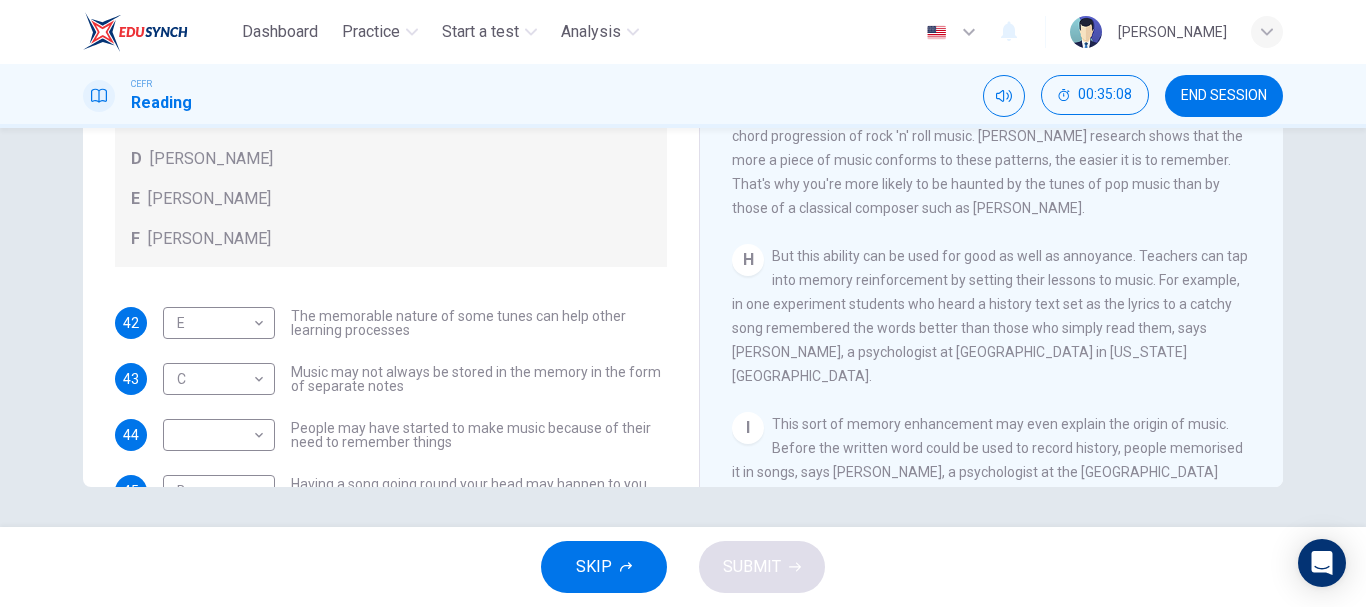 click on "A Roger Chaffin B Susan Ball C Steven Brown D Caroline Palmer E Sandra Calvert F Leon James" at bounding box center (391, 131) 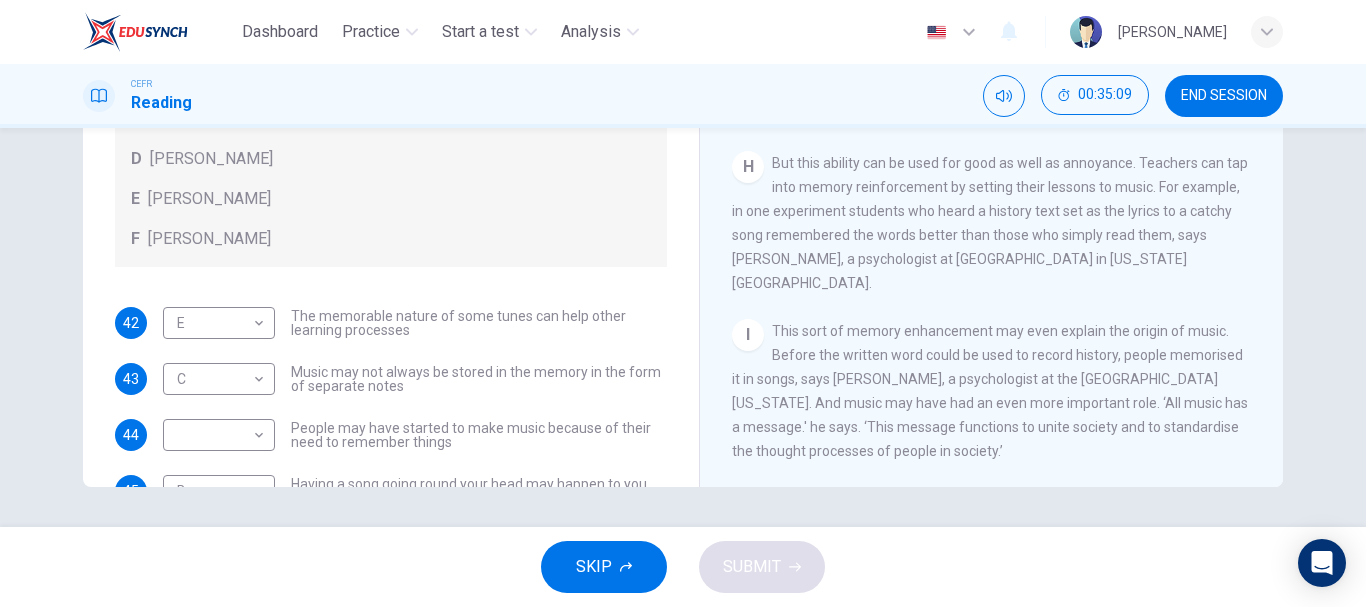 scroll, scrollTop: 1605, scrollLeft: 0, axis: vertical 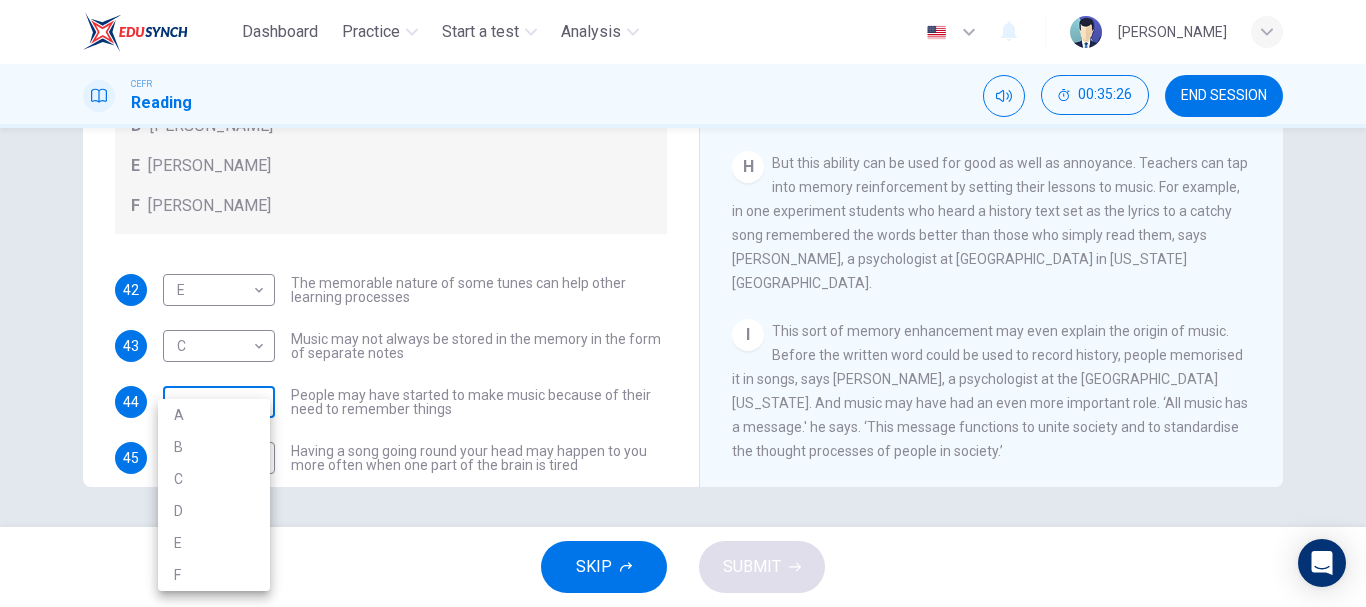 click on "Dashboard Practice Start a test Analysis English en ​ NURHANIS DAYANA BINTI MUHAMAD RIZA CEFR Reading 00:35:26 END SESSION Questions 42 - 45 Look at the following theories and the list of people below.
Match each theory with the person it is credited to.
Write the correct letter  A-F  in the boxes below. A Roger Chaffin B Susan Ball C Steven Brown D Caroline Palmer E Sandra Calvert F Leon James 42 E E ​ The memorable nature of some tunes can help other learning processes 43 C C ​ Music may not always be stored in the memory in the form of separate notes 44 ​ ​ People may have started to make music because of their need to remember things 45 B B ​ Having a song going round your head may happen to you more often when one part of the brain is tired A Song on the Brain CLICK TO ZOOM Click to Zoom A B C D E F G H I SKIP SUBMIT EduSynch - Online Language Proficiency Testing
Dashboard Practice Start a test Analysis Notifications © Copyright  2025 A B C D E F" at bounding box center [683, 303] 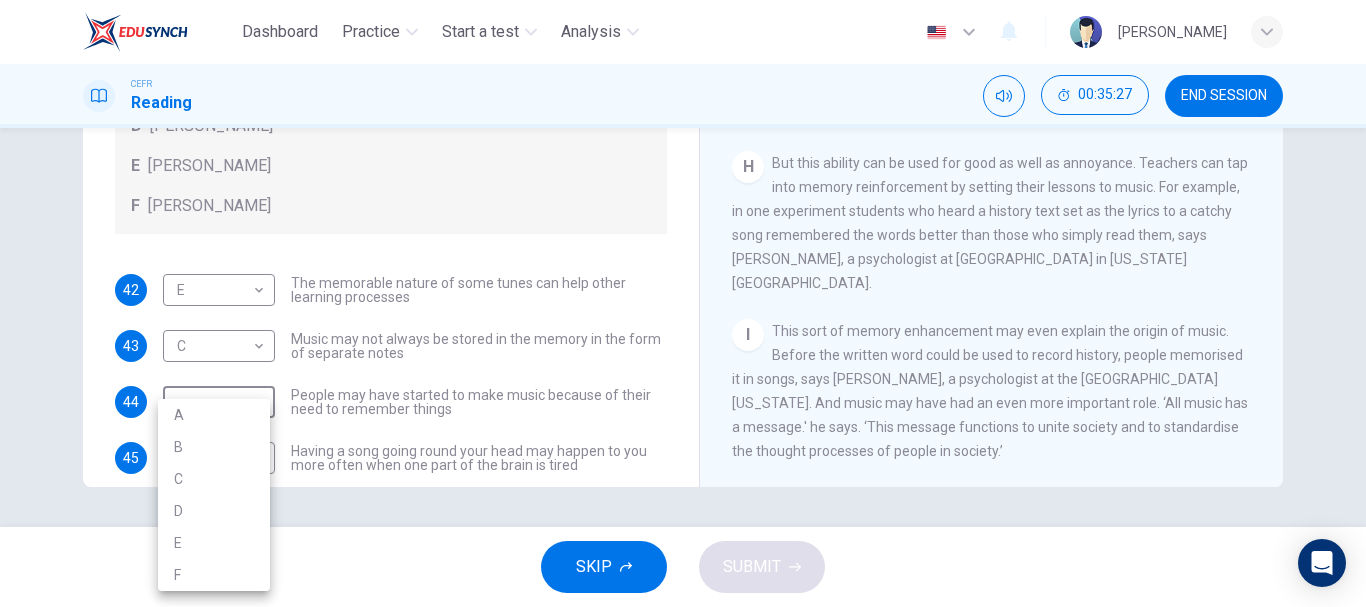 click on "F" at bounding box center [214, 575] 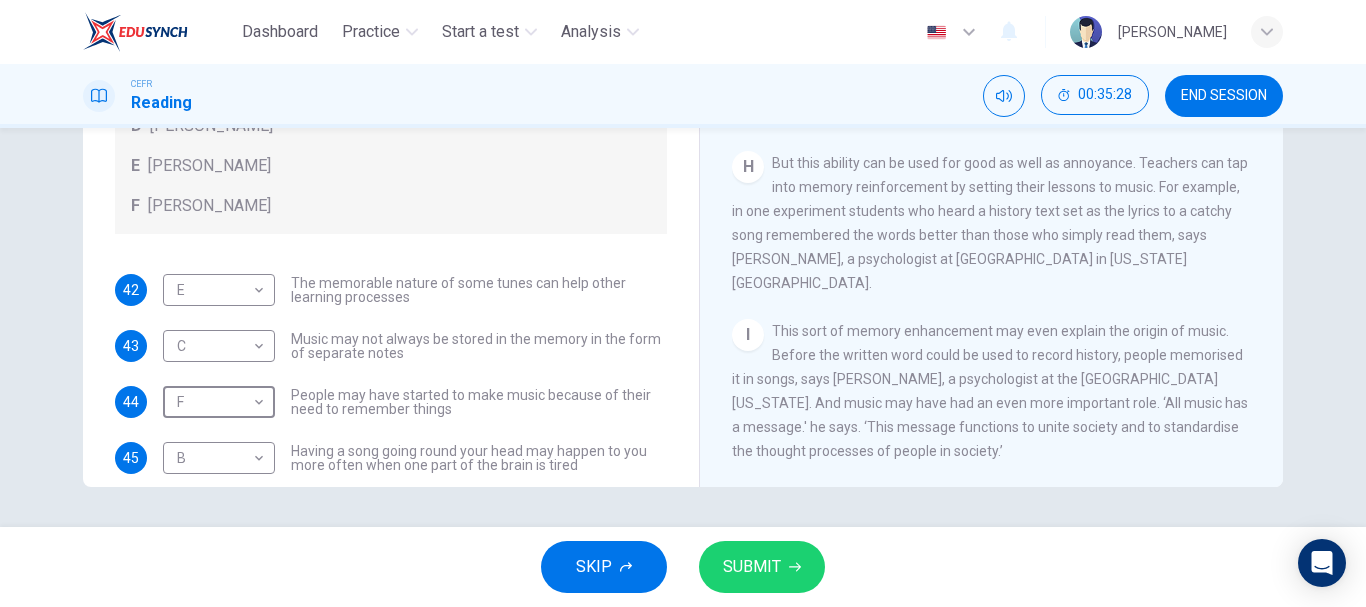 click 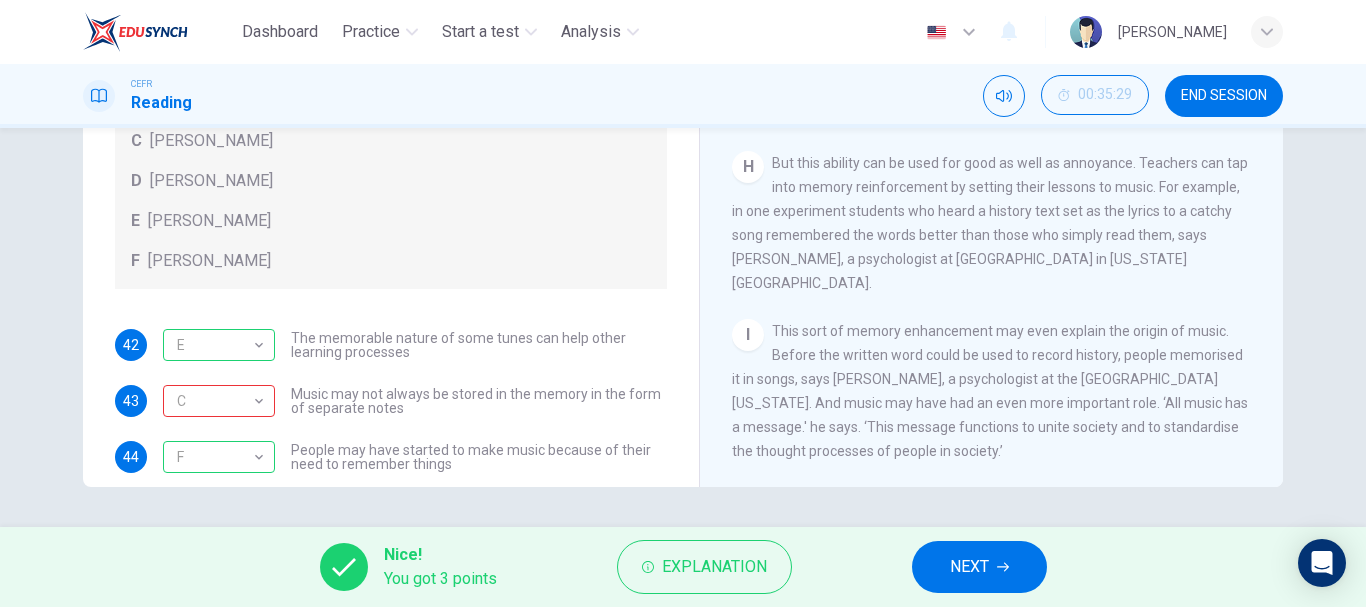 scroll, scrollTop: 20, scrollLeft: 0, axis: vertical 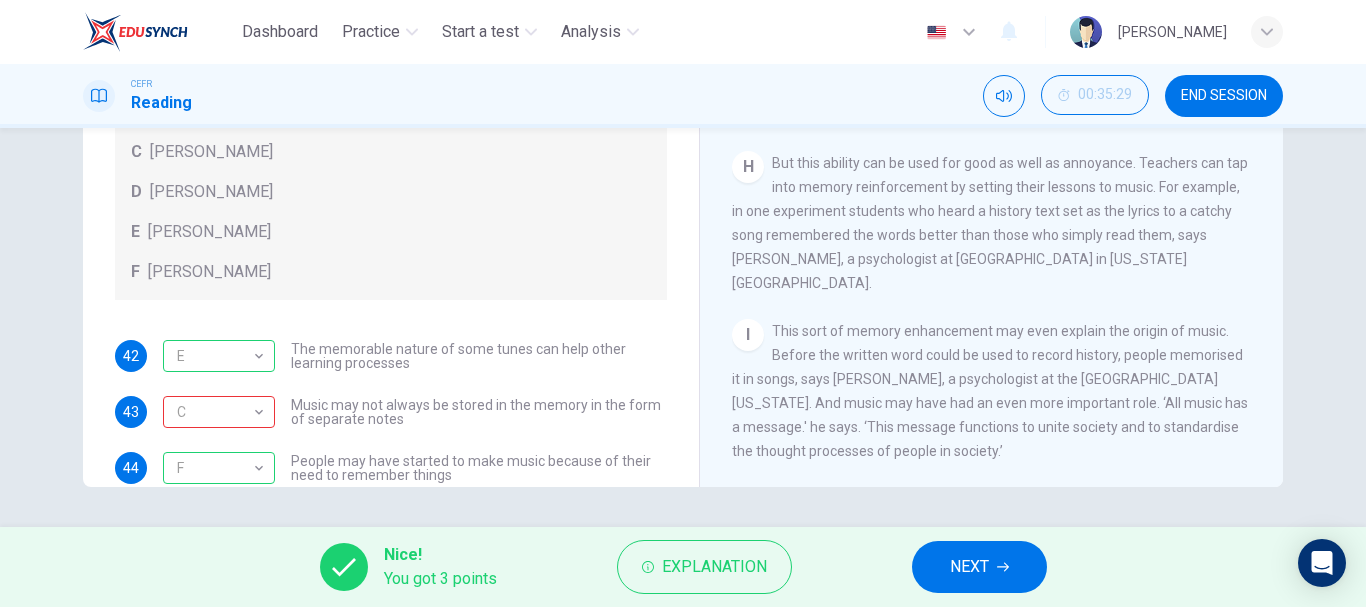 click on "NEXT" at bounding box center [969, 567] 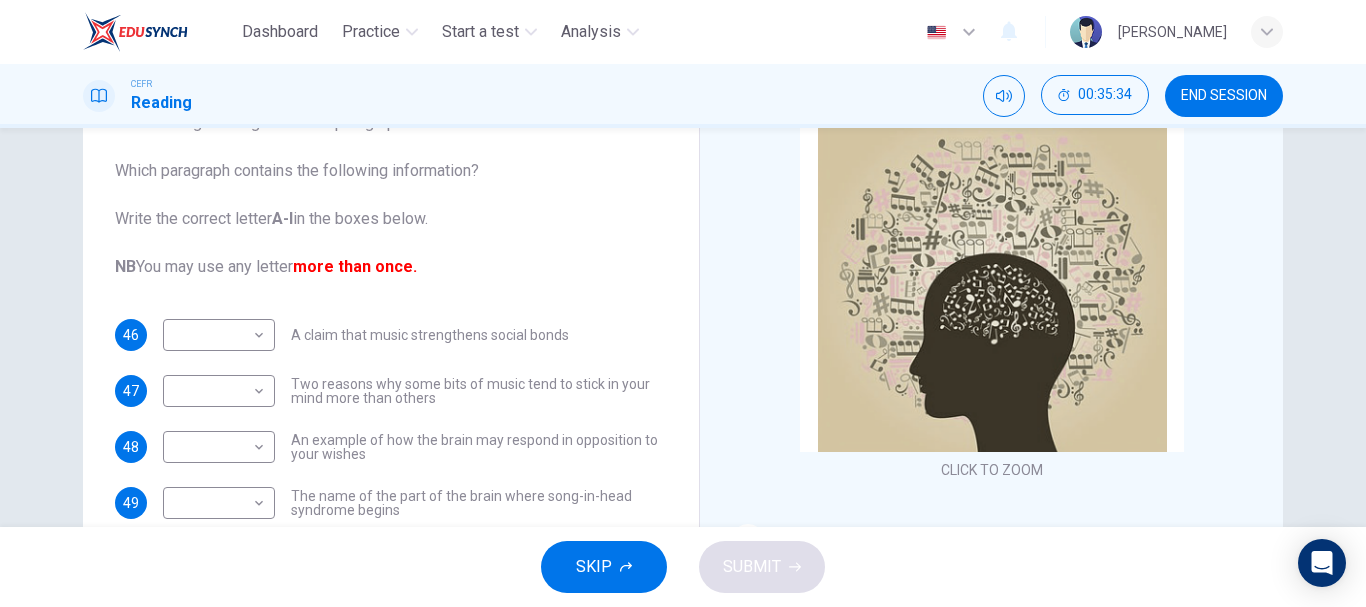 scroll, scrollTop: 143, scrollLeft: 0, axis: vertical 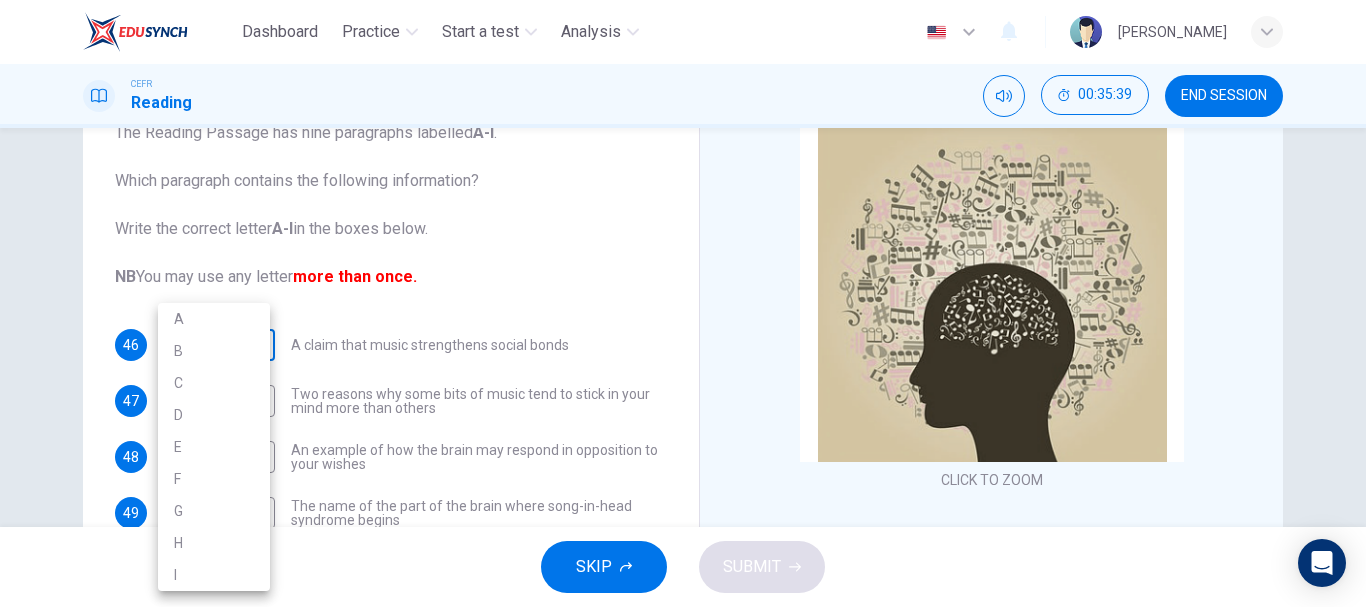 click on "Dashboard Practice Start a test Analysis English en ​ NURHANIS DAYANA BINTI MUHAMAD RIZA CEFR Reading 00:35:39 END SESSION Questions 46 - 51 The Reading Passage has nine paragraphs labelled  A-l .
Which paragraph contains the following information?
Write the correct letter  A-l  in the boxes below.
NB  You may use any letter  more than once. 46 ​ ​ A claim that music strengthens social bonds 47 ​ ​ Two reasons why some bits of music tend to stick in your mind more than others 48 ​ ​ An example of how the brain may respond in opposition to your wishes 49 ​ ​ The name of the part of the brain where song-in-head syndrome begins 50 ​ ​ Examples of two everyday events that can set off song-in-head syndrome 51 ​ ​ A description of what one person does to prevent song-in-head syndrome A Song on the Brain CLICK TO ZOOM Click to Zoom A B C D E F G H I SKIP SUBMIT EduSynch - Online Language Proficiency Testing
Dashboard Practice Start a test Analysis Notifications © Copyright  A B" at bounding box center (683, 303) 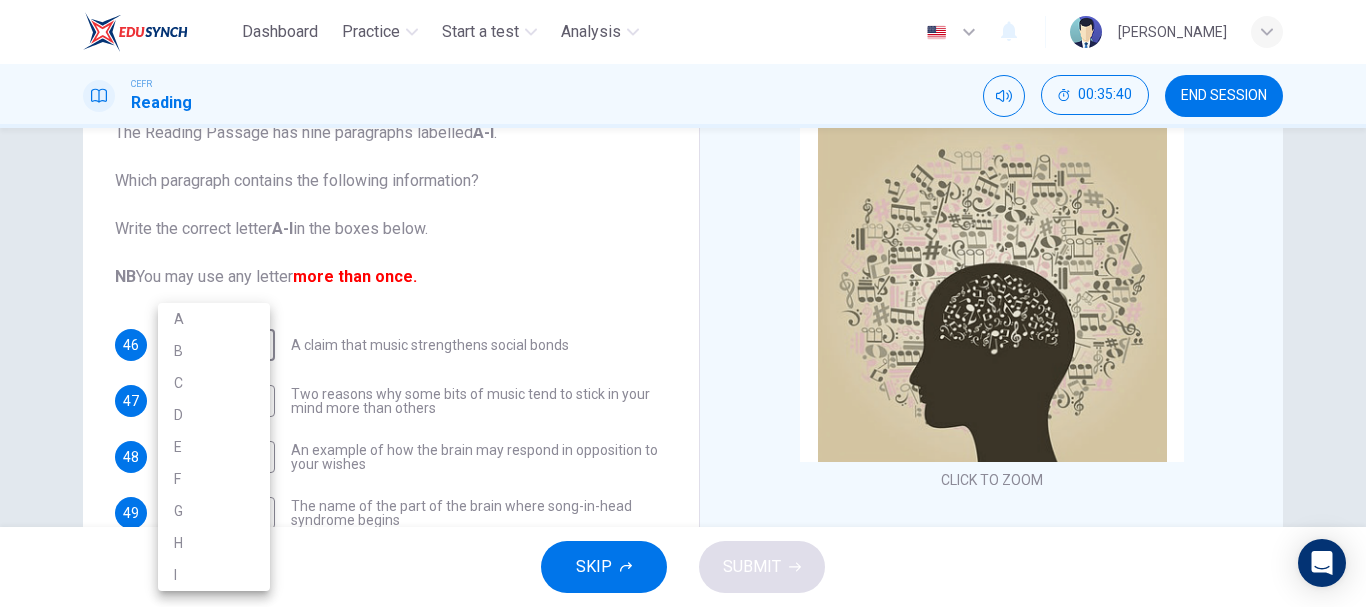 click at bounding box center [683, 303] 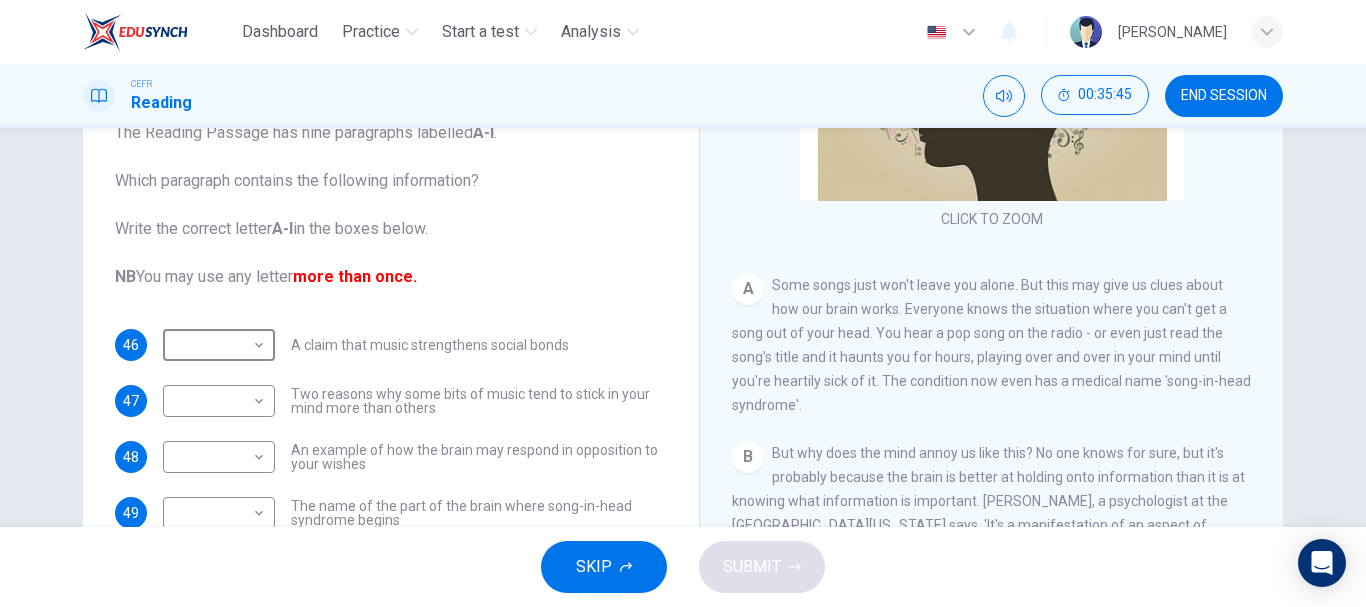 scroll, scrollTop: 407, scrollLeft: 0, axis: vertical 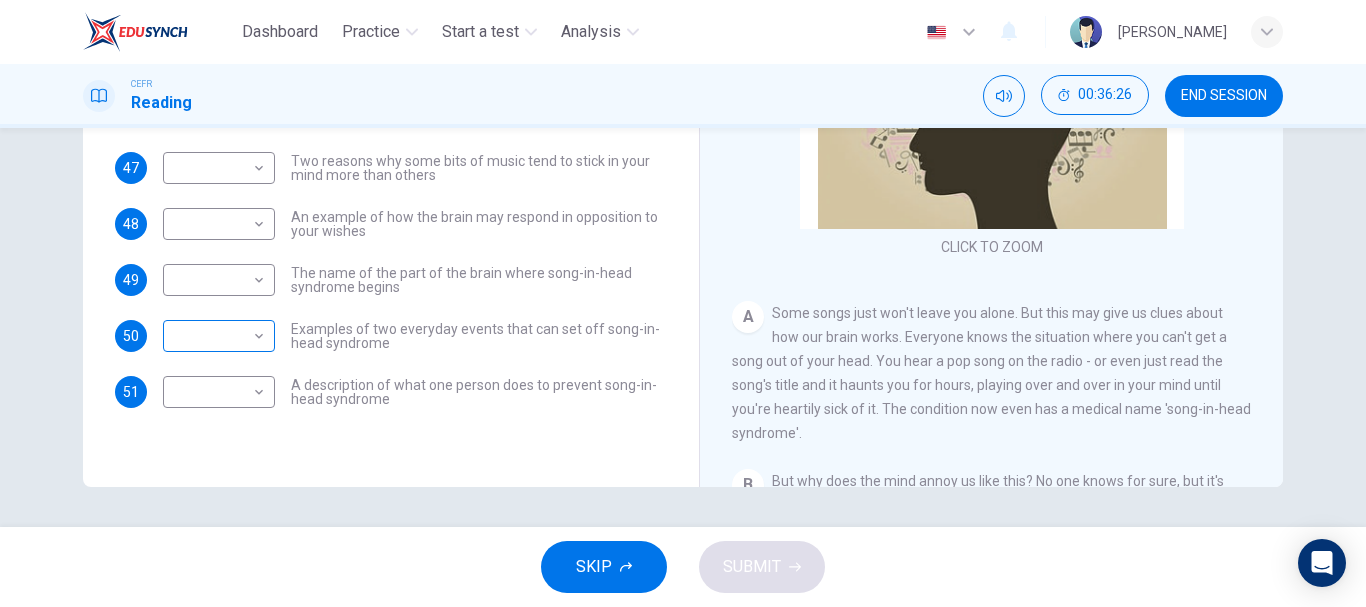click on "Dashboard Practice Start a test Analysis English en ​ NURHANIS DAYANA BINTI MUHAMAD RIZA CEFR Reading 00:36:26 END SESSION Questions 46 - 51 The Reading Passage has nine paragraphs labelled  A-l .
Which paragraph contains the following information?
Write the correct letter  A-l  in the boxes below.
NB  You may use any letter  more than once. 46 ​ ​ A claim that music strengthens social bonds 47 ​ ​ Two reasons why some bits of music tend to stick in your mind more than others 48 ​ ​ An example of how the brain may respond in opposition to your wishes 49 ​ ​ The name of the part of the brain where song-in-head syndrome begins 50 ​ ​ Examples of two everyday events that can set off song-in-head syndrome 51 ​ ​ A description of what one person does to prevent song-in-head syndrome A Song on the Brain CLICK TO ZOOM Click to Zoom A B C D E F G H I SKIP SUBMIT EduSynch - Online Language Proficiency Testing
Dashboard Practice Start a test Analysis Notifications © Copyright" at bounding box center (683, 303) 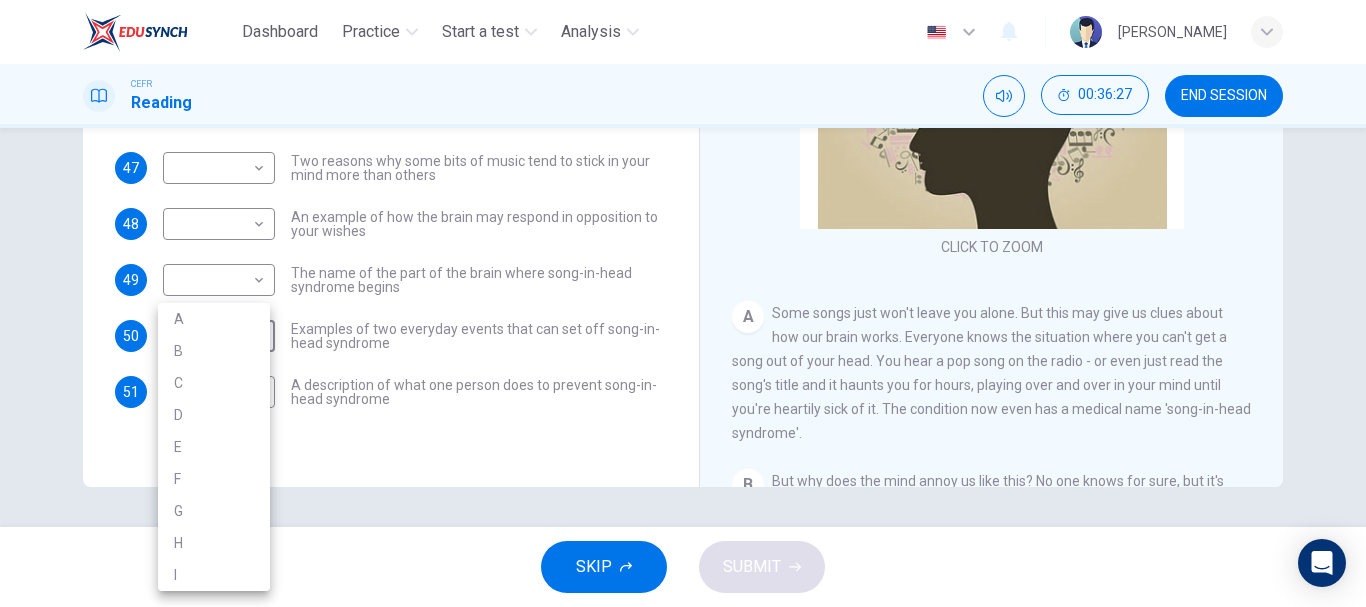 click on "A" at bounding box center [214, 319] 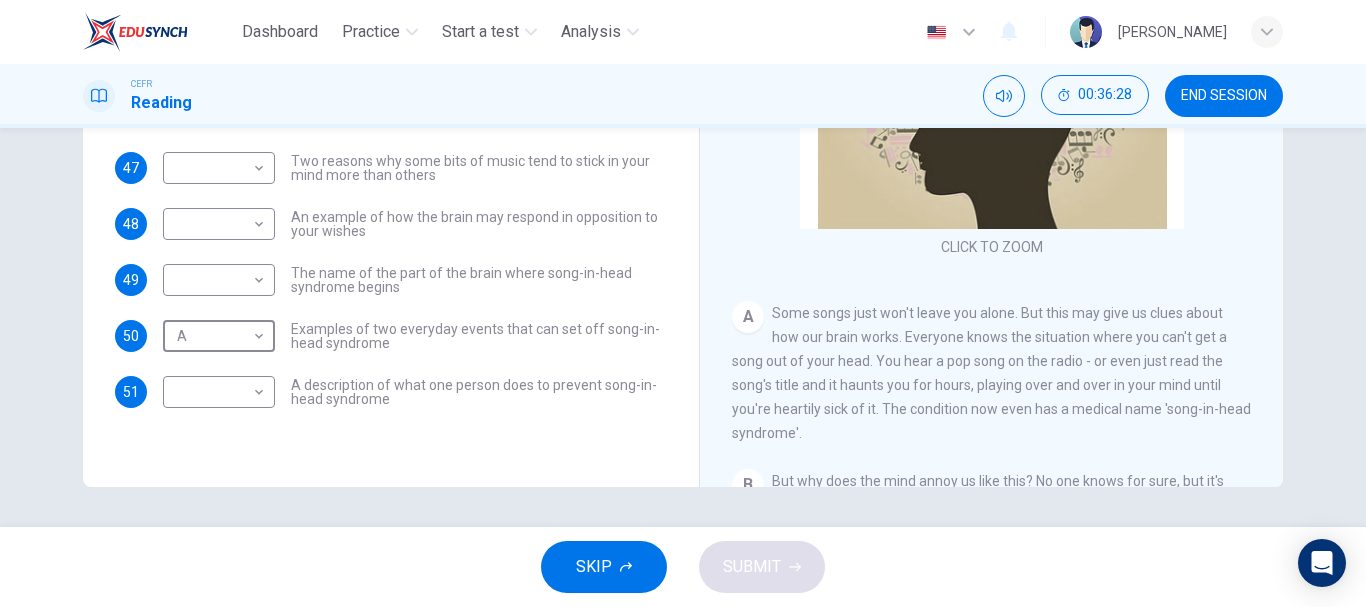click on "A description of what one person does to prevent song-in-head syndrome" at bounding box center [479, 392] 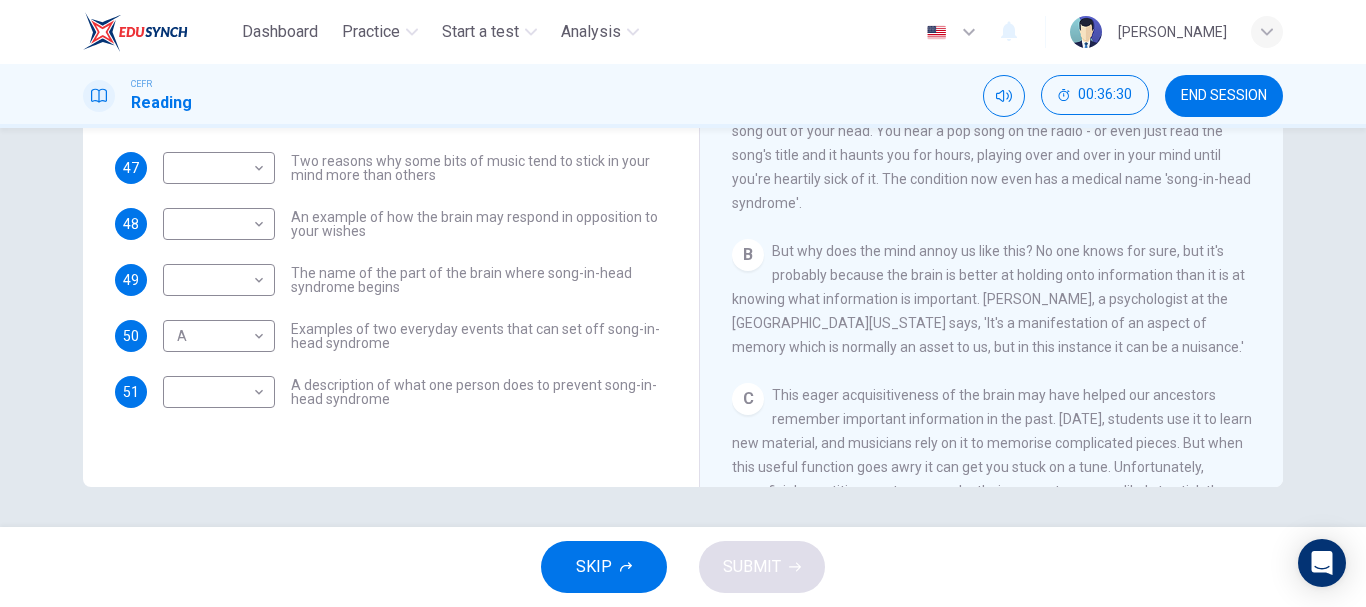 scroll, scrollTop: 233, scrollLeft: 0, axis: vertical 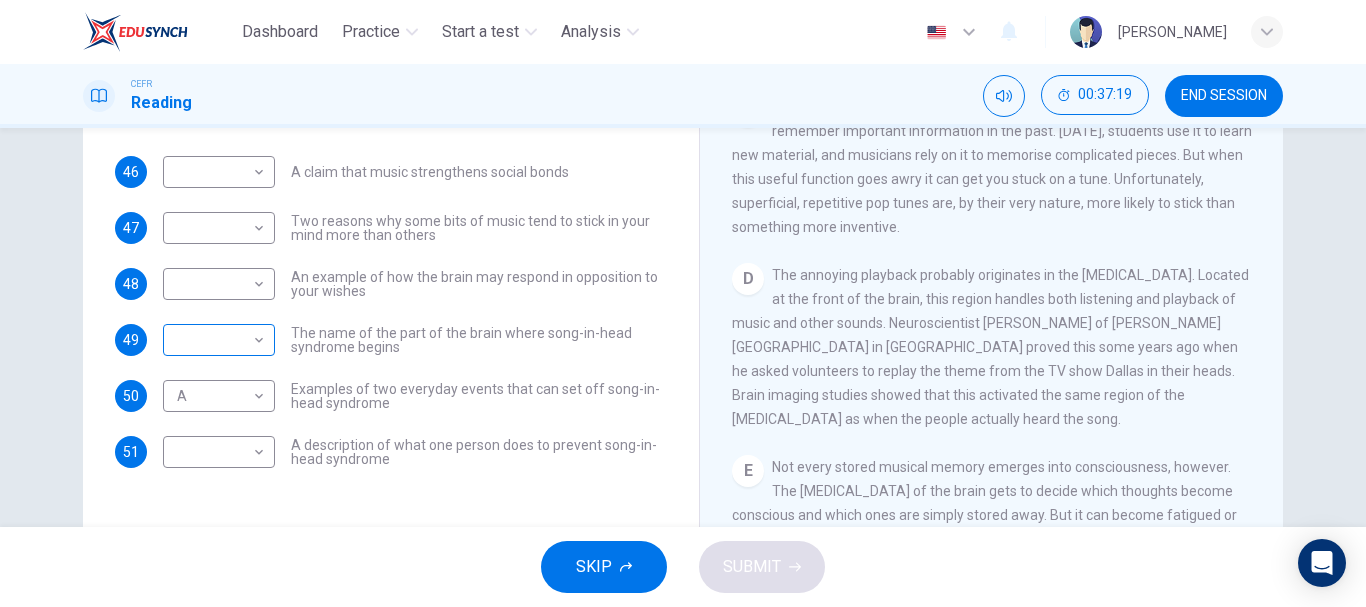 click on "Dashboard Practice Start a test Analysis English en ​ NURHANIS DAYANA BINTI MUHAMAD RIZA CEFR Reading 00:37:19 END SESSION Questions 46 - 51 The Reading Passage has nine paragraphs labelled  A-l .
Which paragraph contains the following information?
Write the correct letter  A-l  in the boxes below.
NB  You may use any letter  more than once. 46 ​ ​ A claim that music strengthens social bonds 47 ​ ​ Two reasons why some bits of music tend to stick in your mind more than others 48 ​ ​ An example of how the brain may respond in opposition to your wishes 49 ​ ​ The name of the part of the brain where song-in-head syndrome begins 50 A A ​ Examples of two everyday events that can set off song-in-head syndrome 51 ​ ​ A description of what one person does to prevent song-in-head syndrome A Song on the Brain CLICK TO ZOOM Click to Zoom A B C D E F G H I SKIP SUBMIT EduSynch - Online Language Proficiency Testing
Dashboard Practice Start a test Analysis Notifications © Copyright" at bounding box center (683, 303) 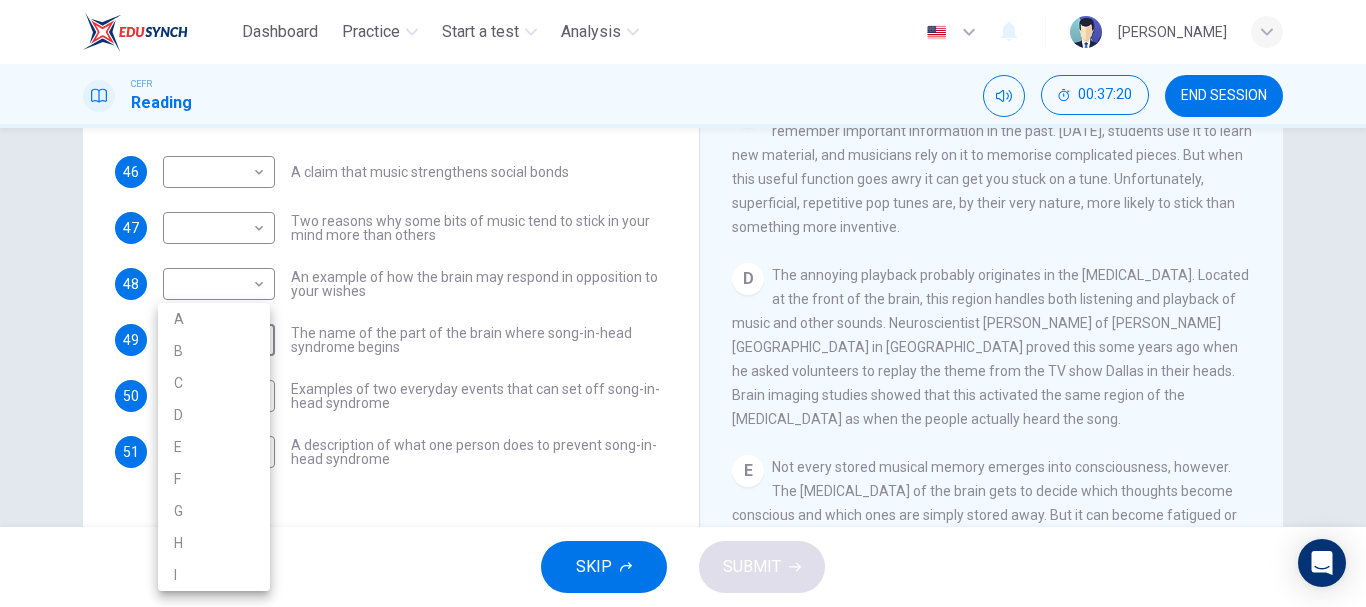 click on "D" at bounding box center [214, 415] 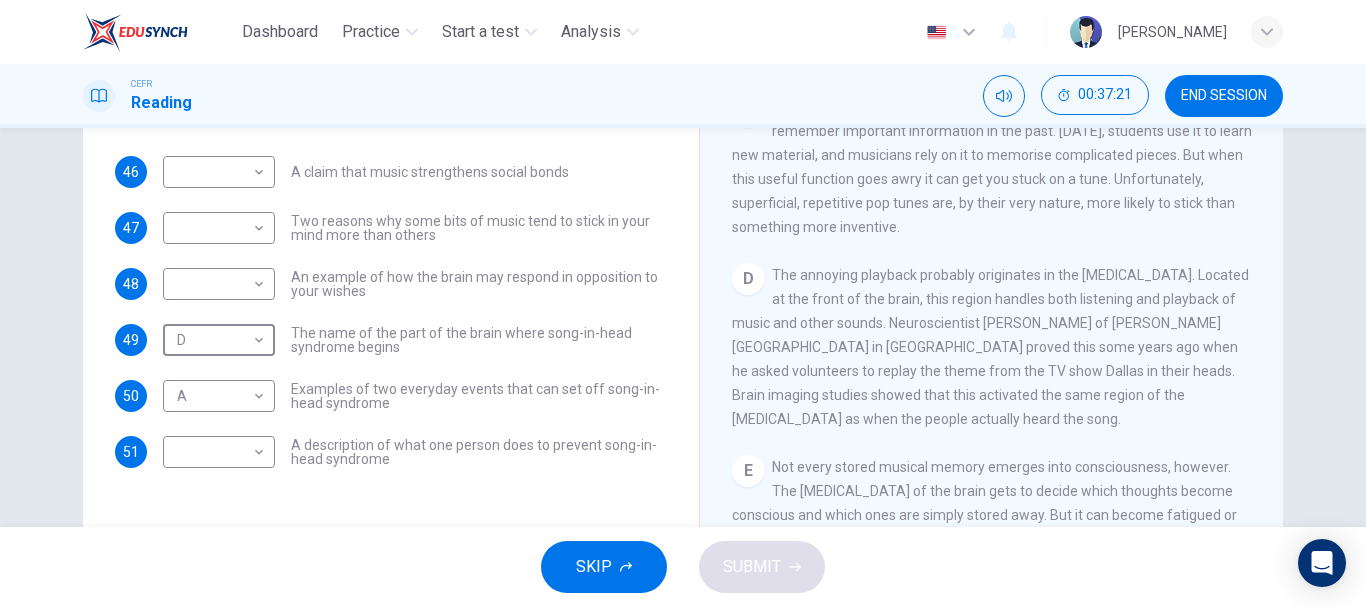 click on "The name of the part of the brain where song-in-head syndrome begins" at bounding box center (479, 340) 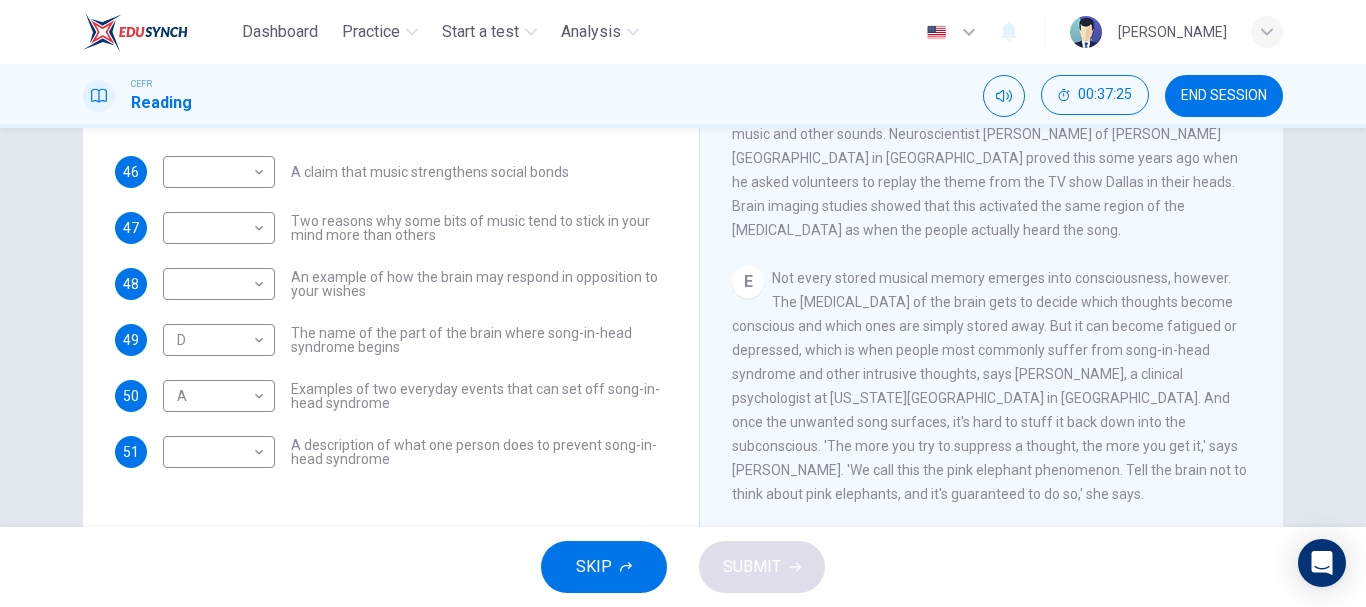 scroll, scrollTop: 792, scrollLeft: 0, axis: vertical 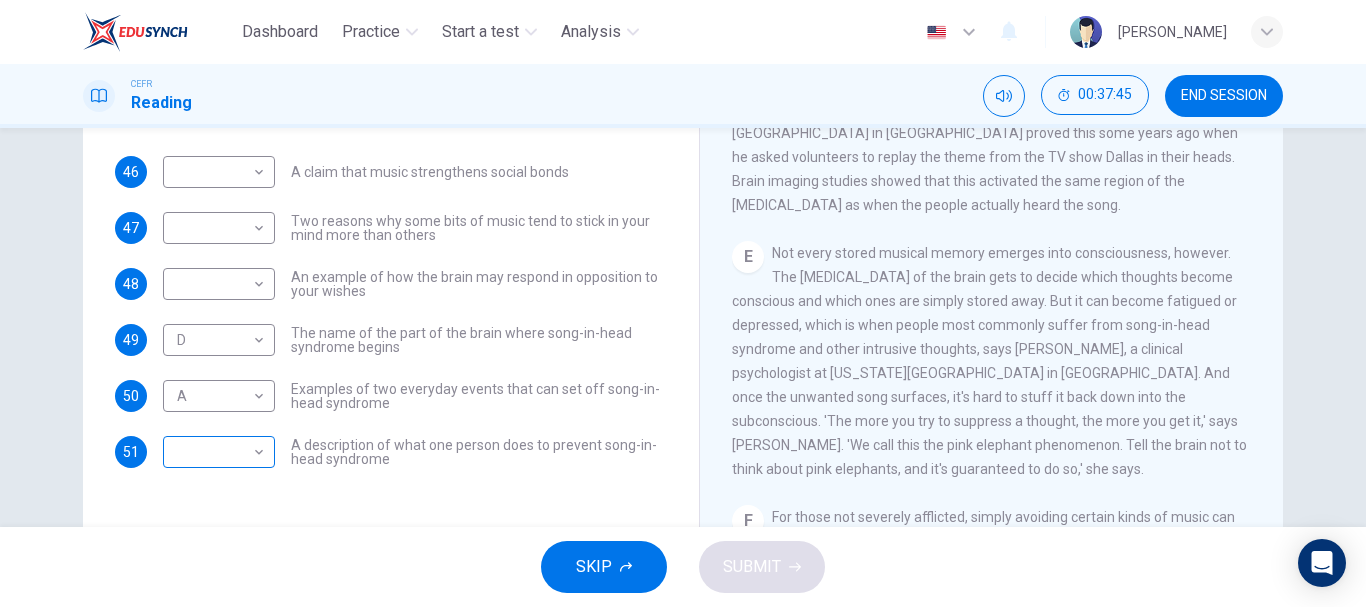 click on "Dashboard Practice Start a test Analysis English en ​ NURHANIS DAYANA BINTI MUHAMAD RIZA CEFR Reading 00:37:45 END SESSION Questions 46 - 51 The Reading Passage has nine paragraphs labelled  A-l .
Which paragraph contains the following information?
Write the correct letter  A-l  in the boxes below.
NB  You may use any letter  more than once. 46 ​ ​ A claim that music strengthens social bonds 47 ​ ​ Two reasons why some bits of music tend to stick in your mind more than others 48 ​ ​ An example of how the brain may respond in opposition to your wishes 49 D D ​ The name of the part of the brain where song-in-head syndrome begins 50 A A ​ Examples of two everyday events that can set off song-in-head syndrome 51 ​ ​ A description of what one person does to prevent song-in-head syndrome A Song on the Brain CLICK TO ZOOM Click to Zoom A B C D E F G H I SKIP SUBMIT EduSynch - Online Language Proficiency Testing
Dashboard Practice Start a test Analysis Notifications © Copyright" at bounding box center [683, 303] 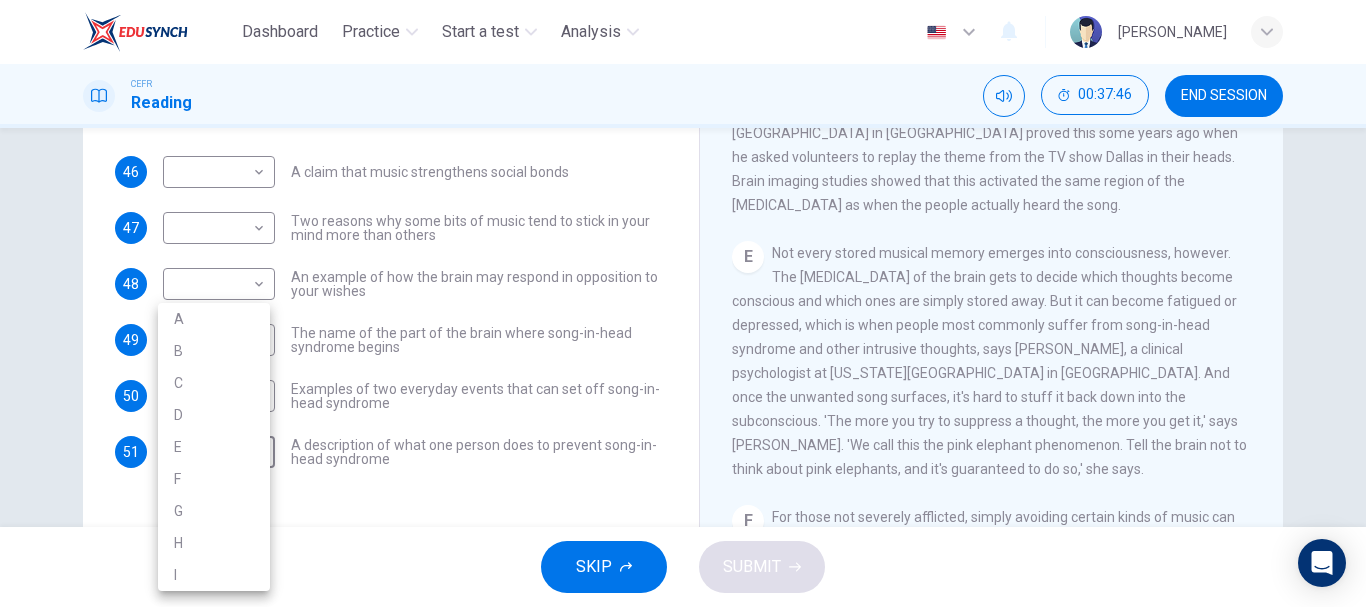 click at bounding box center [683, 303] 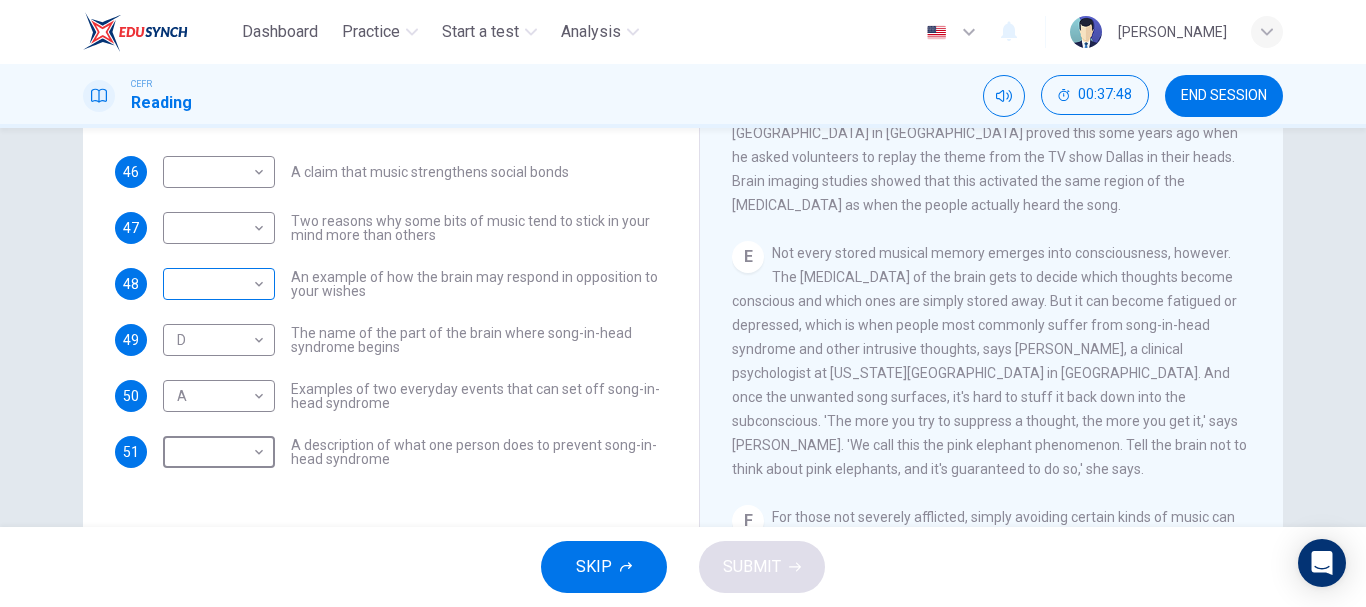 click on "Dashboard Practice Start a test Analysis English en ​ NURHANIS DAYANA BINTI MUHAMAD RIZA CEFR Reading 00:37:48 END SESSION Questions 46 - 51 The Reading Passage has nine paragraphs labelled  A-l .
Which paragraph contains the following information?
Write the correct letter  A-l  in the boxes below.
NB  You may use any letter  more than once. 46 ​ ​ A claim that music strengthens social bonds 47 ​ ​ Two reasons why some bits of music tend to stick in your mind more than others 48 ​ ​ An example of how the brain may respond in opposition to your wishes 49 D D ​ The name of the part of the brain where song-in-head syndrome begins 50 A A ​ Examples of two everyday events that can set off song-in-head syndrome 51 ​ ​ A description of what one person does to prevent song-in-head syndrome A Song on the Brain CLICK TO ZOOM Click to Zoom A B C D E F G H I SKIP SUBMIT EduSynch - Online Language Proficiency Testing
Dashboard Practice Start a test Analysis Notifications © Copyright" at bounding box center (683, 303) 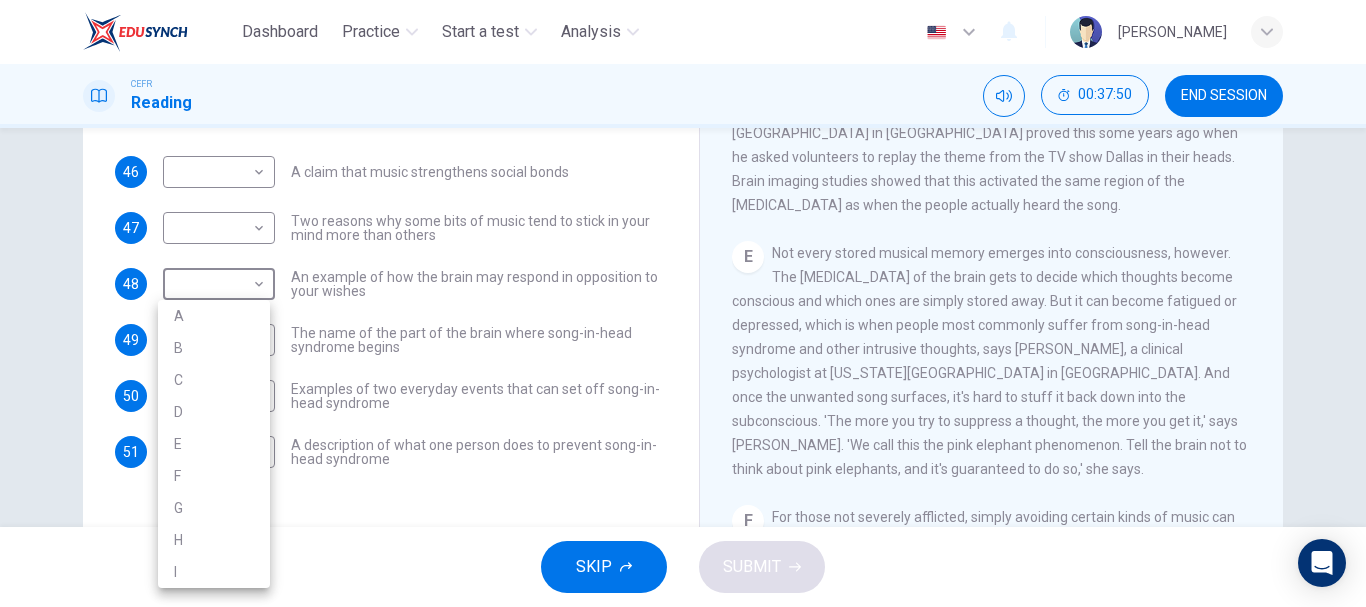 click on "E" at bounding box center (214, 444) 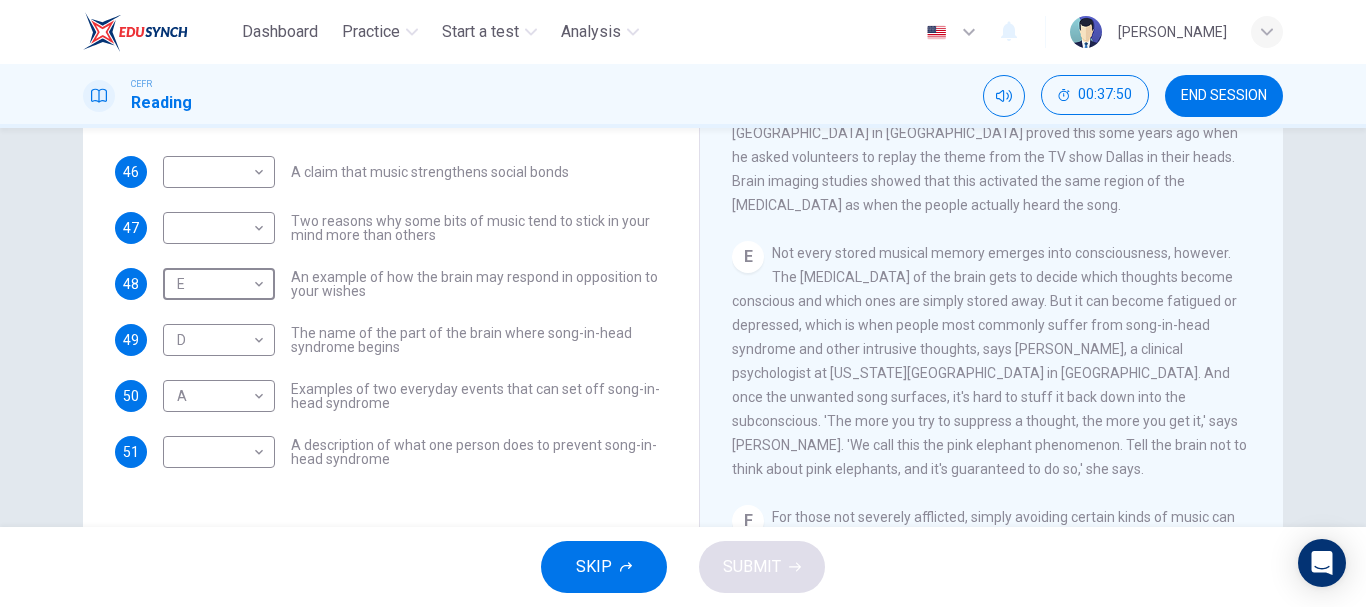 click on "The name of the part of the brain where song-in-head syndrome begins" at bounding box center (479, 340) 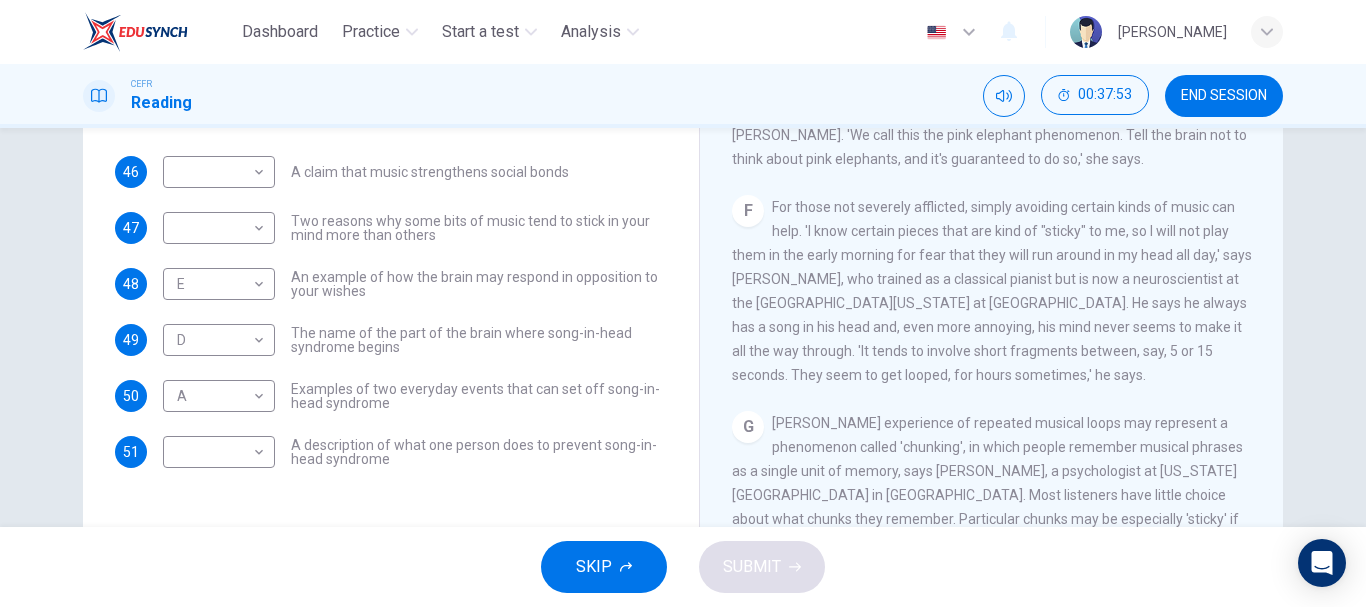 scroll, scrollTop: 1105, scrollLeft: 0, axis: vertical 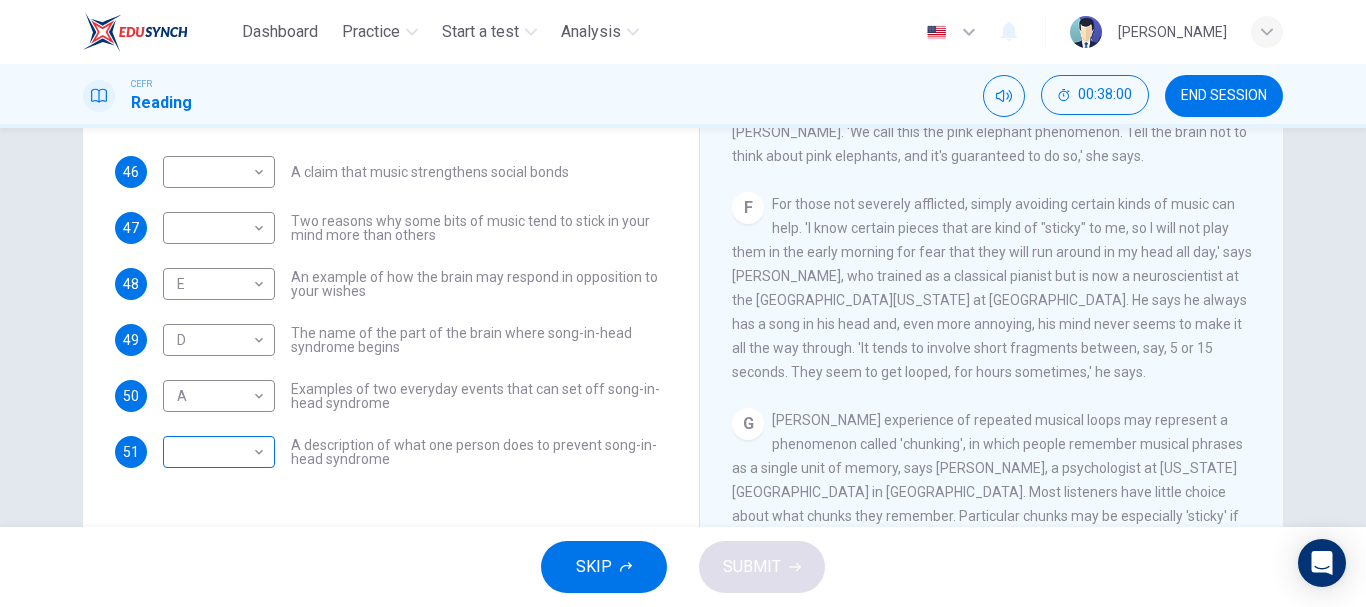 click on "Dashboard Practice Start a test Analysis English en ​ NURHANIS DAYANA BINTI MUHAMAD RIZA CEFR Reading 00:38:00 END SESSION Questions 46 - 51 The Reading Passage has nine paragraphs labelled  A-l .
Which paragraph contains the following information?
Write the correct letter  A-l  in the boxes below.
NB  You may use any letter  more than once. 46 ​ ​ A claim that music strengthens social bonds 47 ​ ​ Two reasons why some bits of music tend to stick in your mind more than others 48 E E ​ An example of how the brain may respond in opposition to your wishes 49 D D ​ The name of the part of the brain where song-in-head syndrome begins 50 A A ​ Examples of two everyday events that can set off song-in-head syndrome 51 ​ ​ A description of what one person does to prevent song-in-head syndrome A Song on the Brain CLICK TO ZOOM Click to Zoom A B C D E F G H I SKIP SUBMIT EduSynch - Online Language Proficiency Testing
Dashboard Practice Start a test Analysis Notifications © Copyright" at bounding box center [683, 303] 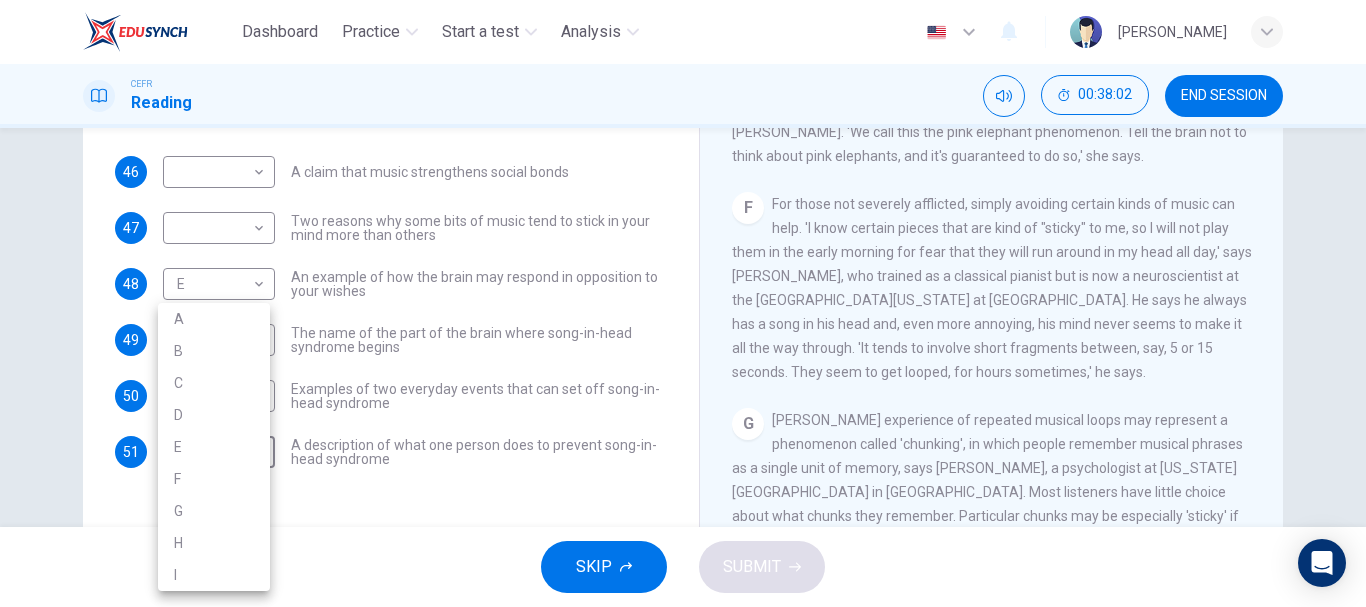 click on "F" at bounding box center [214, 479] 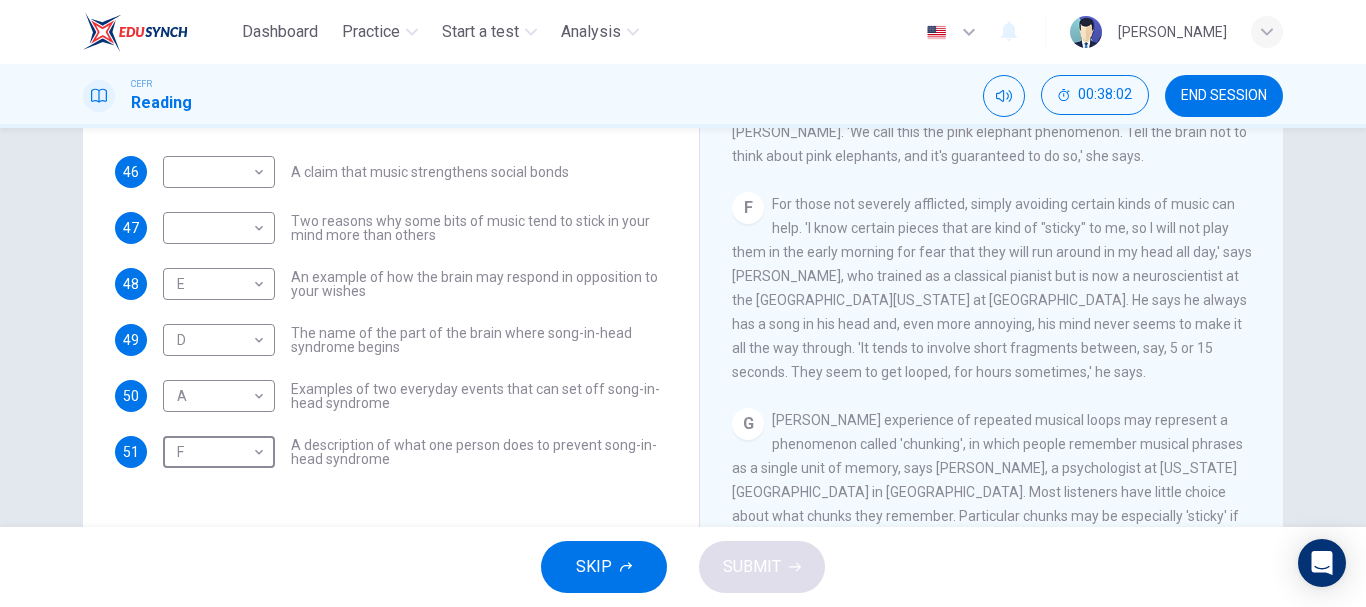 click on "46 ​ ​ A claim that music strengthens social bonds 47 ​ ​ Two reasons why some bits of music tend to stick in your mind more than others 48 E E ​ An example of how the brain may respond in opposition to your wishes 49 D D ​ The name of the part of the brain where song-in-head syndrome begins 50 A A ​ Examples of two everyday events that can set off song-in-head syndrome 51 F F ​ A description of what one person does to prevent song-in-head syndrome" at bounding box center (391, 312) 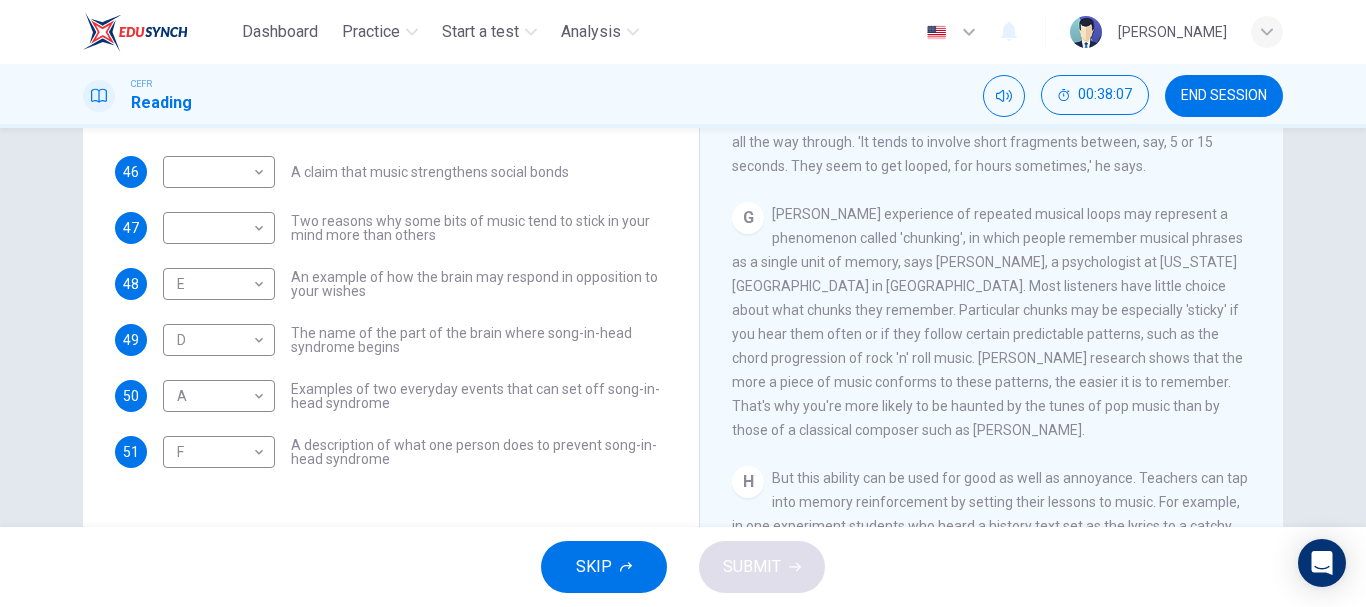 scroll, scrollTop: 1312, scrollLeft: 0, axis: vertical 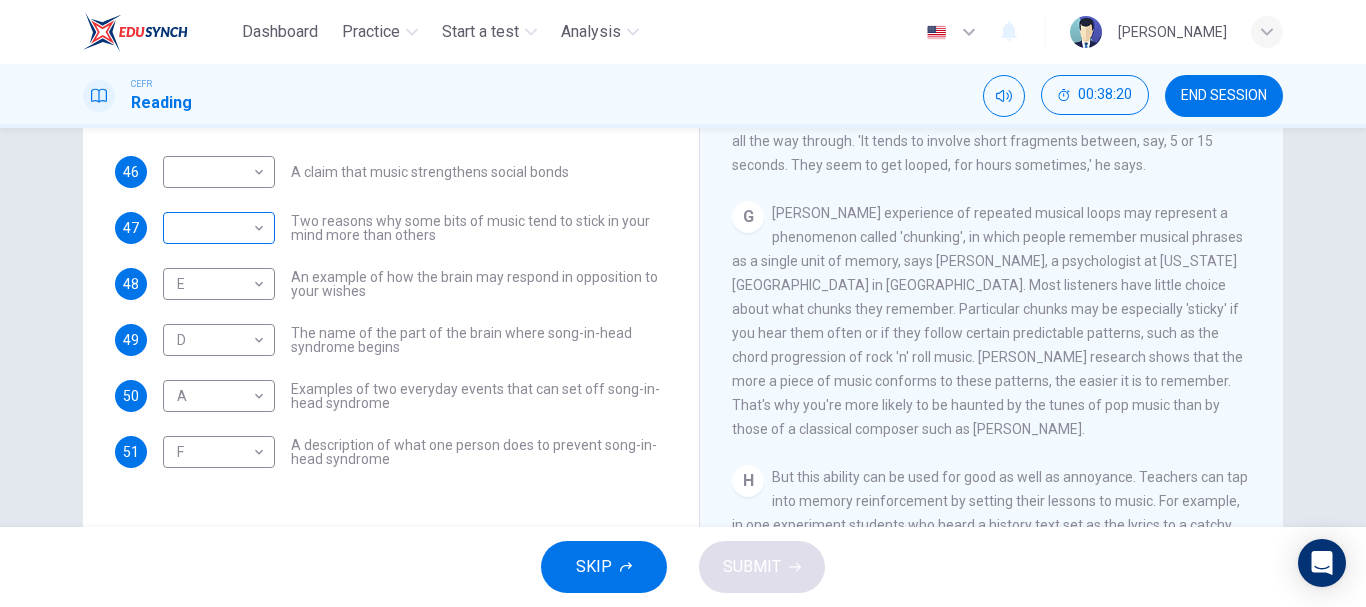 click on "Dashboard Practice Start a test Analysis English en ​ NURHANIS DAYANA BINTI MUHAMAD RIZA CEFR Reading 00:38:20 END SESSION Questions 46 - 51 The Reading Passage has nine paragraphs labelled  A-l .
Which paragraph contains the following information?
Write the correct letter  A-l  in the boxes below.
NB  You may use any letter  more than once. 46 ​ ​ A claim that music strengthens social bonds 47 ​ ​ Two reasons why some bits of music tend to stick in your mind more than others 48 E E ​ An example of how the brain may respond in opposition to your wishes 49 D D ​ The name of the part of the brain where song-in-head syndrome begins 50 A A ​ Examples of two everyday events that can set off song-in-head syndrome 51 F F ​ A description of what one person does to prevent song-in-head syndrome A Song on the Brain CLICK TO ZOOM Click to Zoom A B C D E F G H I SKIP SUBMIT EduSynch - Online Language Proficiency Testing
Dashboard Practice Start a test Analysis Notifications © Copyright" at bounding box center (683, 303) 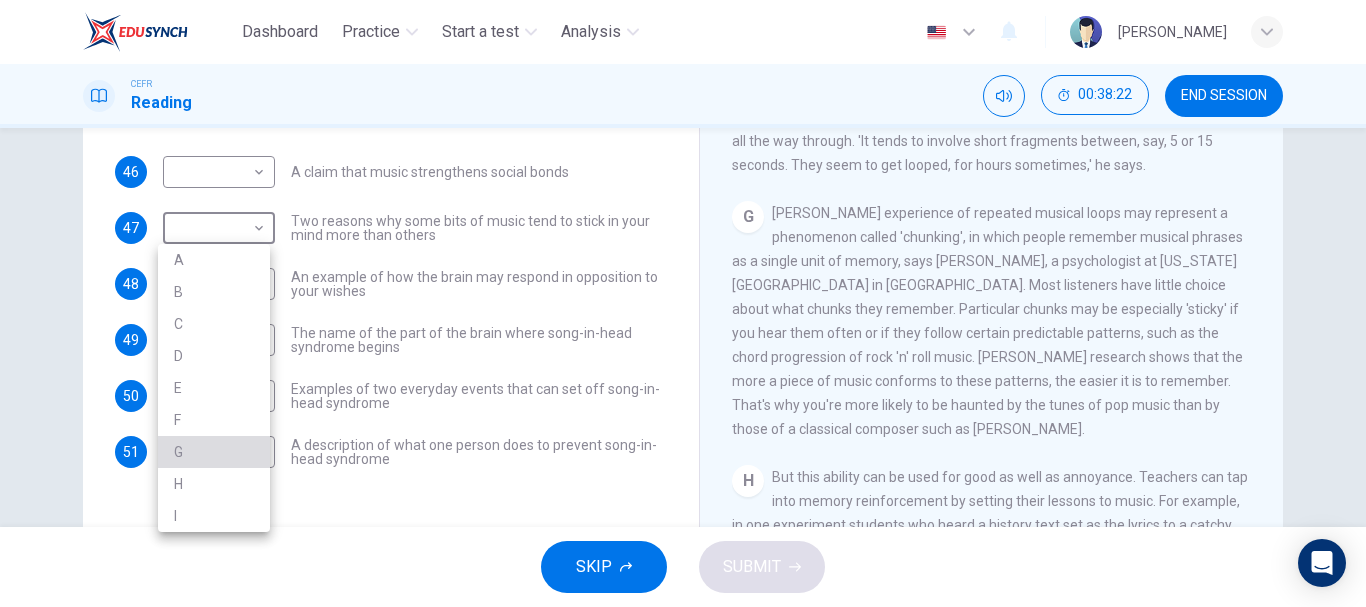 click on "G" at bounding box center (214, 452) 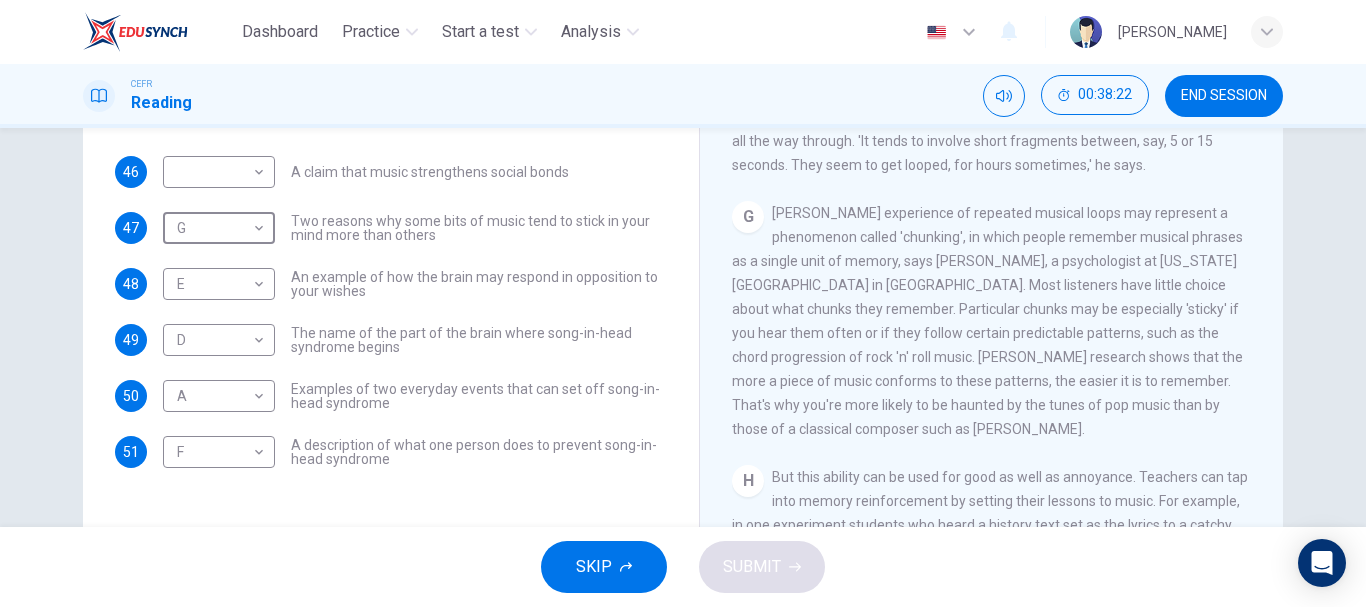 click on "The name of the part of the brain where song-in-head syndrome begins" at bounding box center [479, 340] 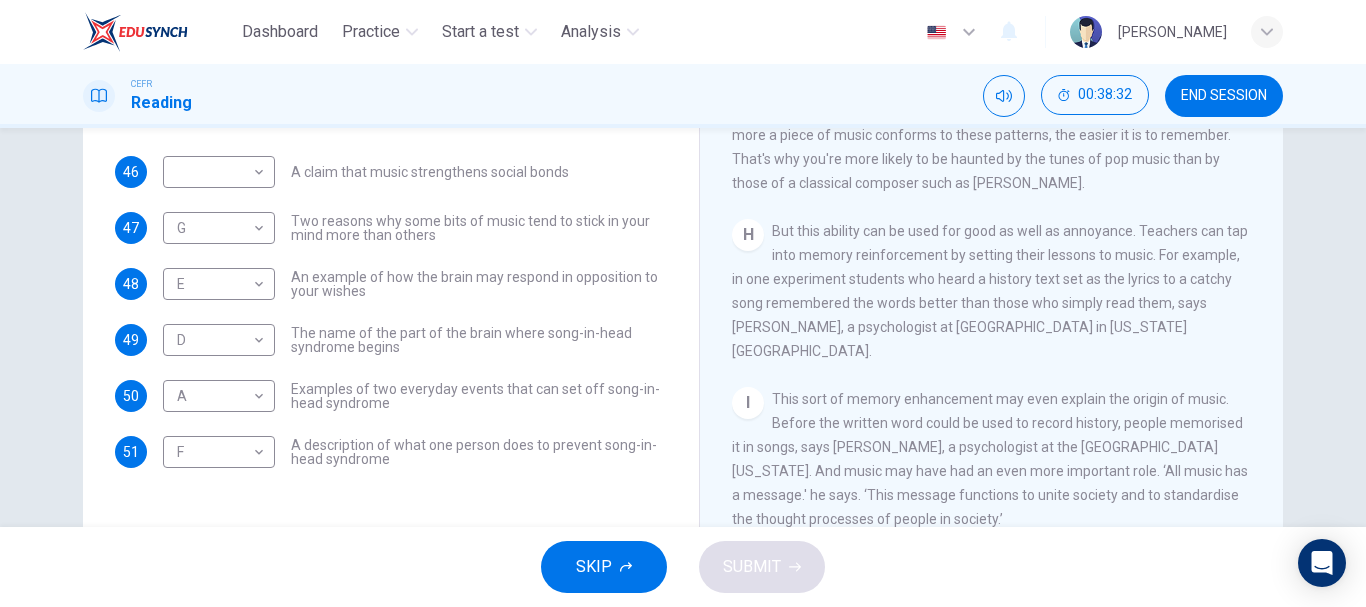 scroll, scrollTop: 1605, scrollLeft: 0, axis: vertical 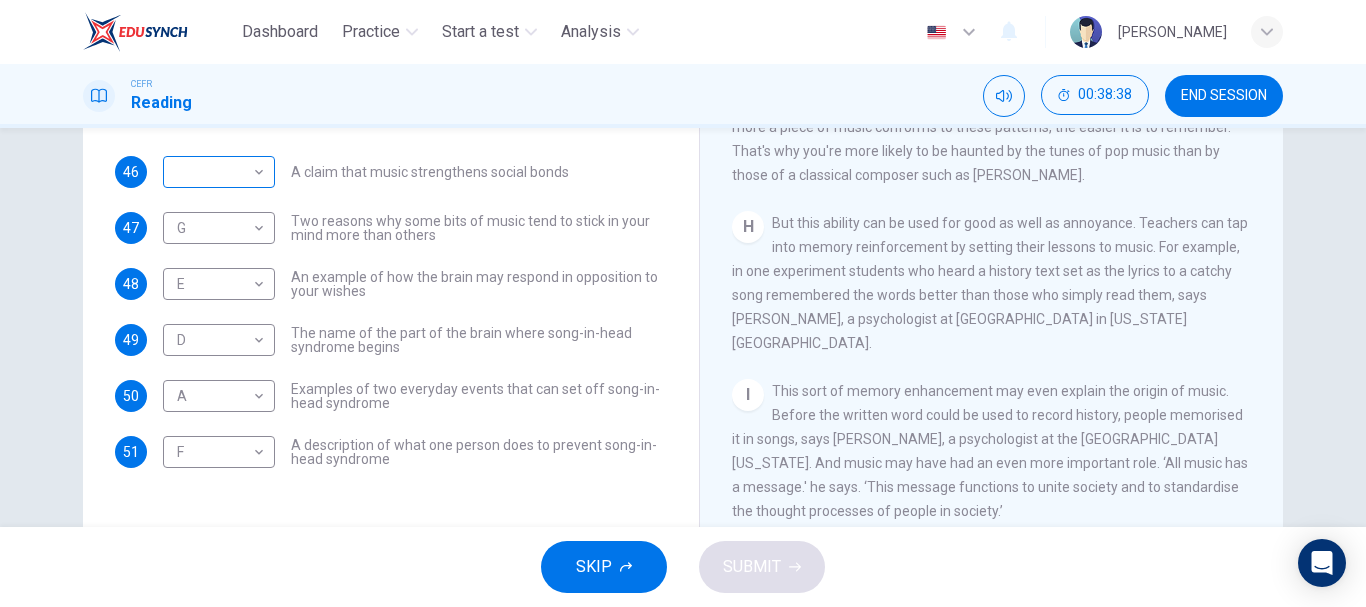 click on "Dashboard Practice Start a test Analysis English en ​ NURHANIS DAYANA BINTI MUHAMAD RIZA CEFR Reading 00:38:38 END SESSION Questions 46 - 51 The Reading Passage has nine paragraphs labelled  A-l .
Which paragraph contains the following information?
Write the correct letter  A-l  in the boxes below.
NB  You may use any letter  more than once. 46 ​ ​ A claim that music strengthens social bonds 47 G G ​ Two reasons why some bits of music tend to stick in your mind more than others 48 E E ​ An example of how the brain may respond in opposition to your wishes 49 D D ​ The name of the part of the brain where song-in-head syndrome begins 50 A A ​ Examples of two everyday events that can set off song-in-head syndrome 51 F F ​ A description of what one person does to prevent song-in-head syndrome A Song on the Brain CLICK TO ZOOM Click to Zoom A B C D E F G H I SKIP SUBMIT EduSynch - Online Language Proficiency Testing
Dashboard Practice Start a test Analysis Notifications © Copyright" at bounding box center (683, 303) 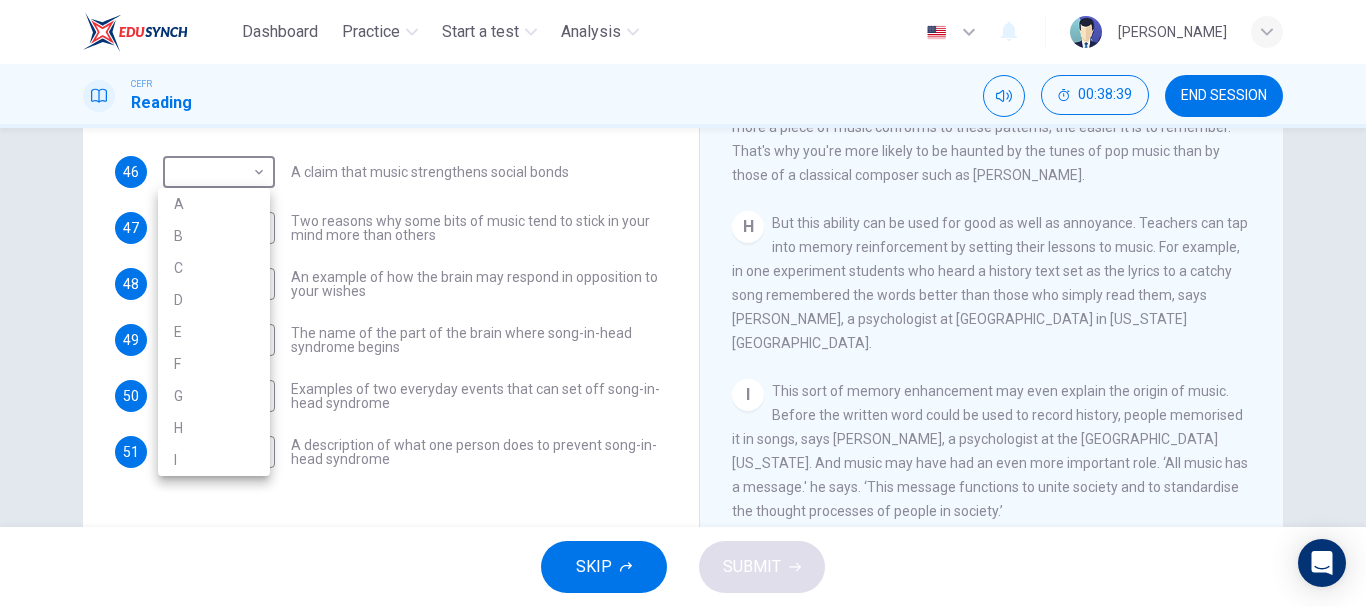 click on "I" at bounding box center (214, 460) 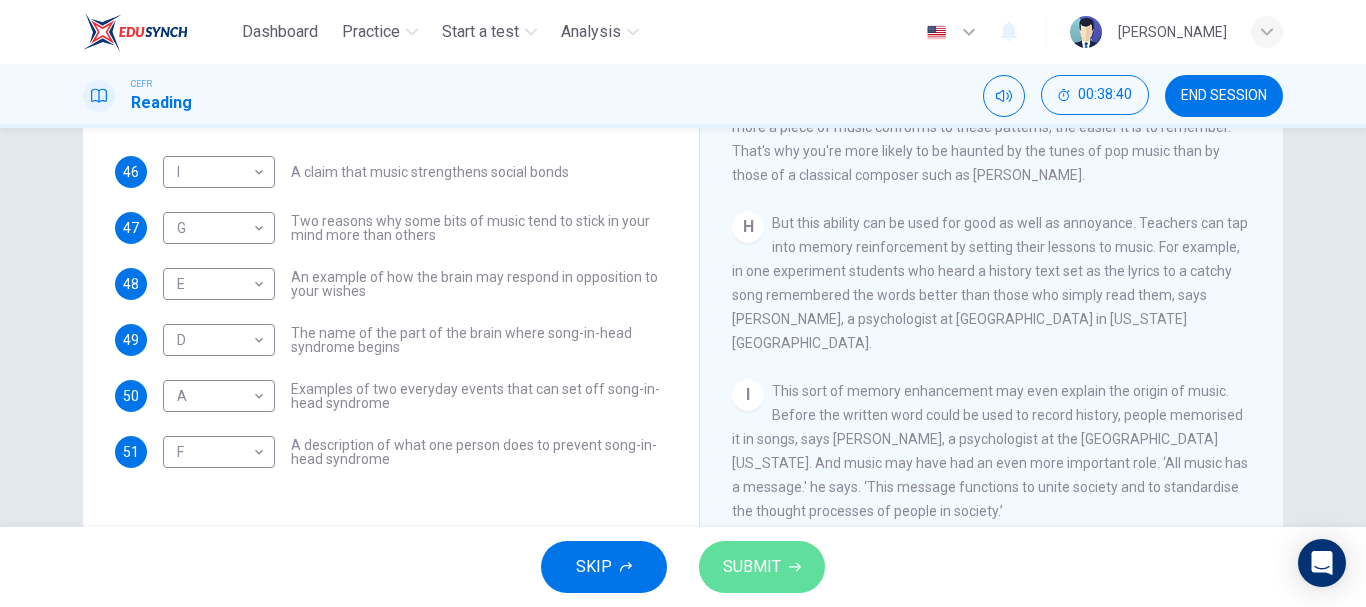 click on "SUBMIT" at bounding box center (752, 567) 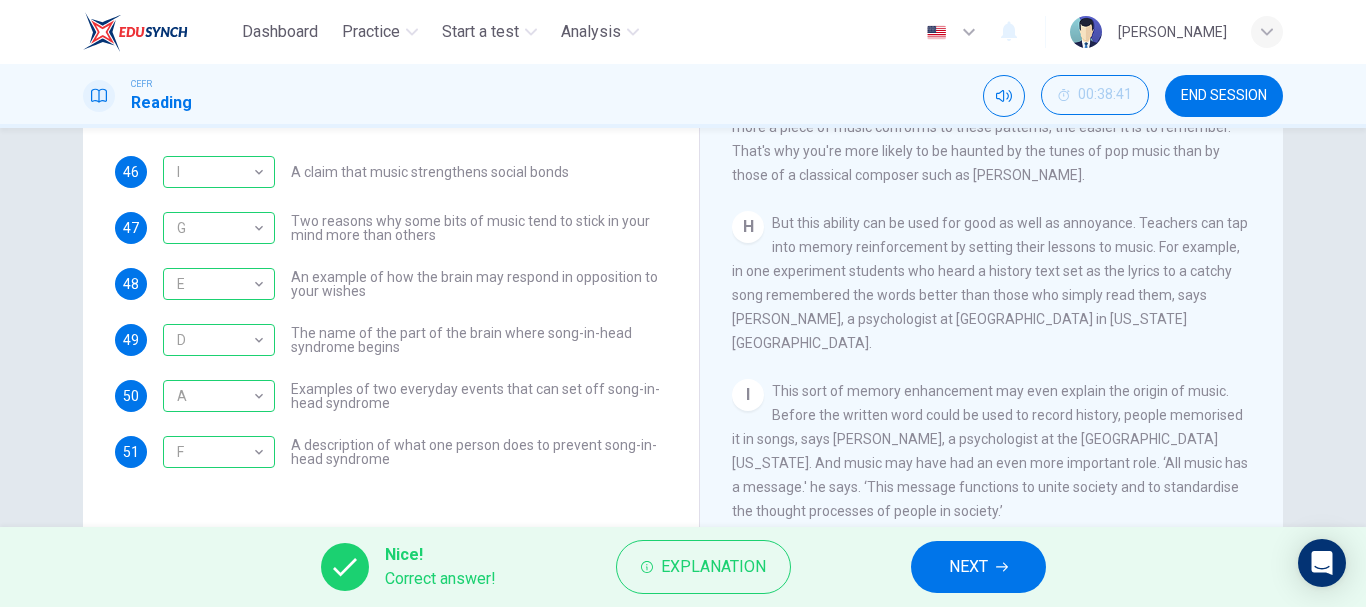 click on "NEXT" at bounding box center [978, 567] 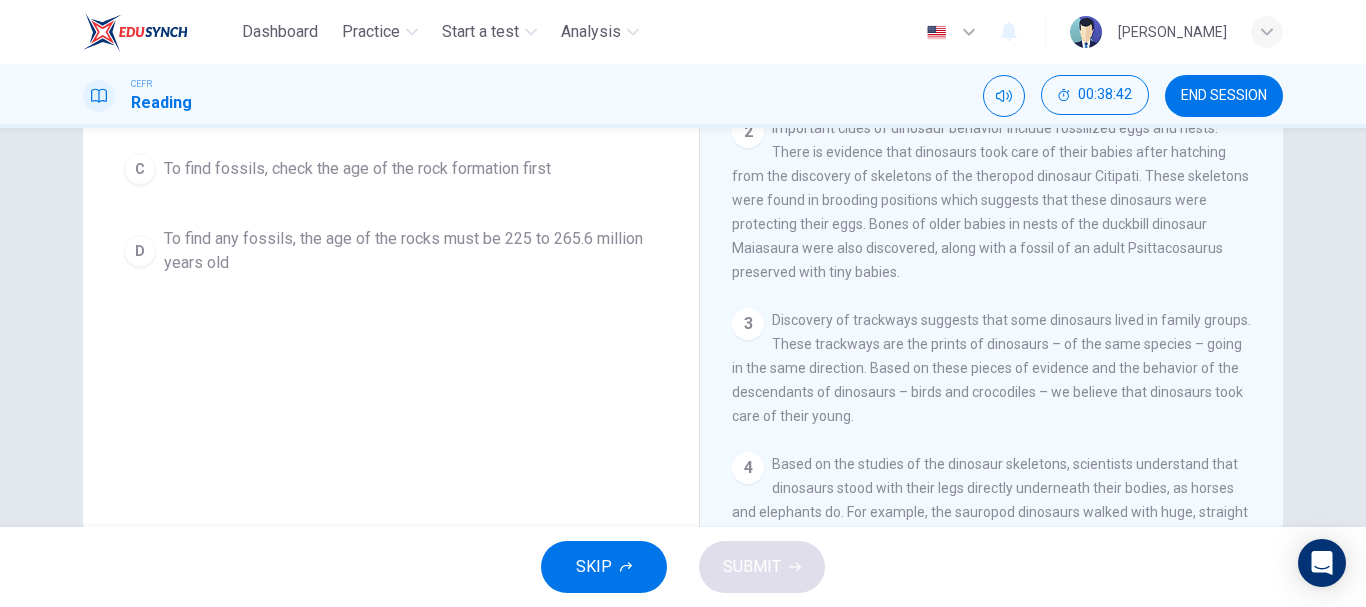 scroll, scrollTop: 373, scrollLeft: 0, axis: vertical 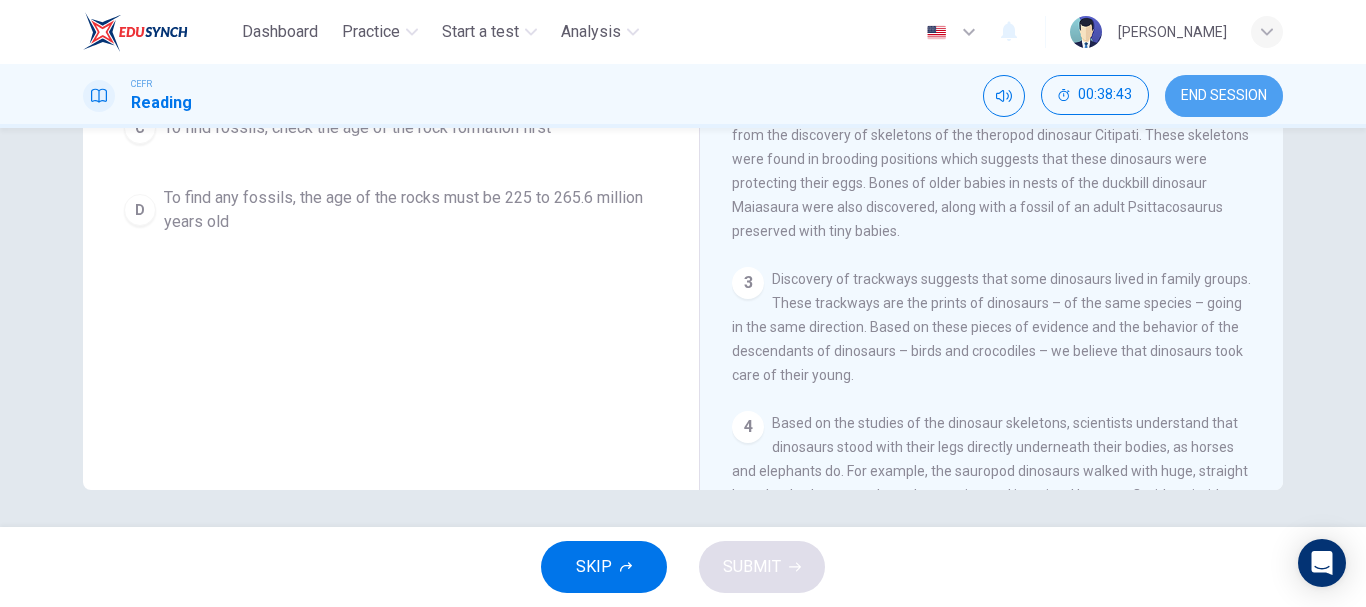 click on "END SESSION" at bounding box center [1224, 96] 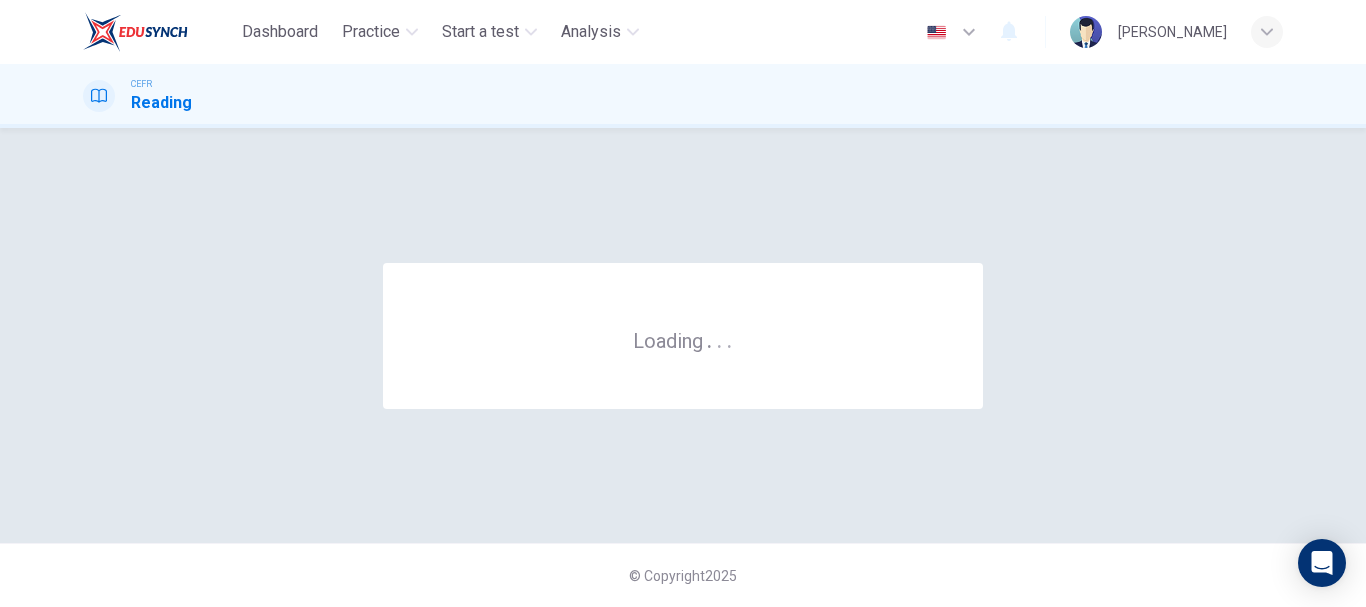 scroll, scrollTop: 0, scrollLeft: 0, axis: both 